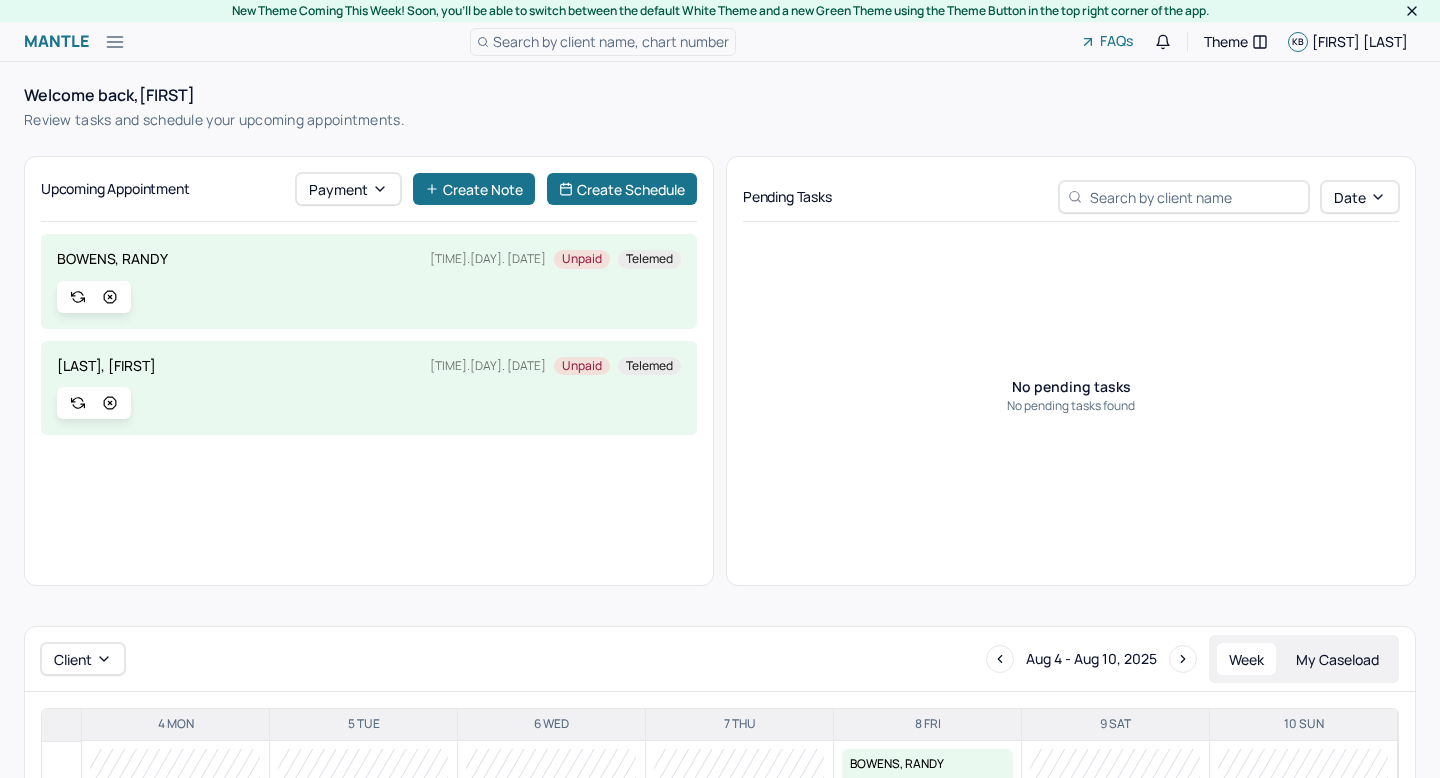 scroll, scrollTop: 0, scrollLeft: 0, axis: both 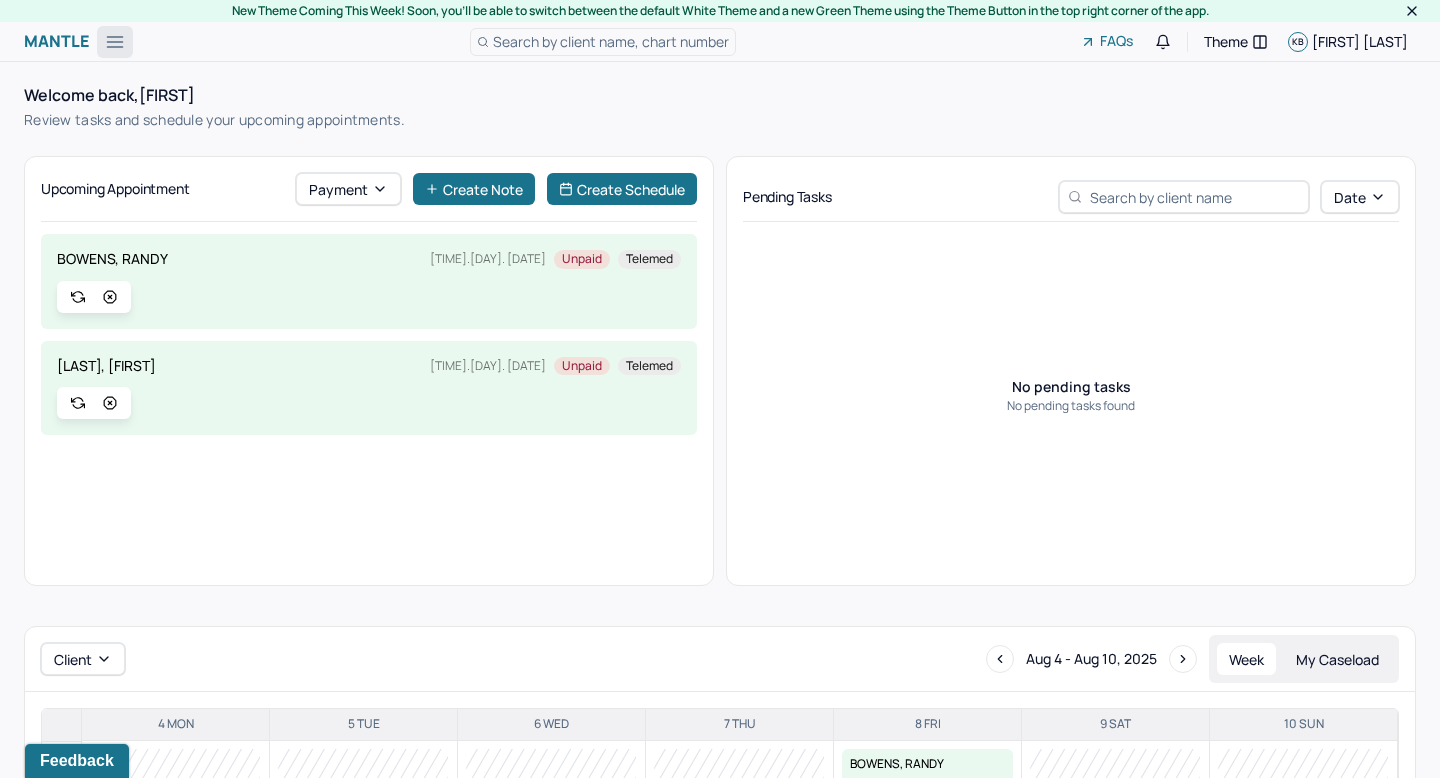click 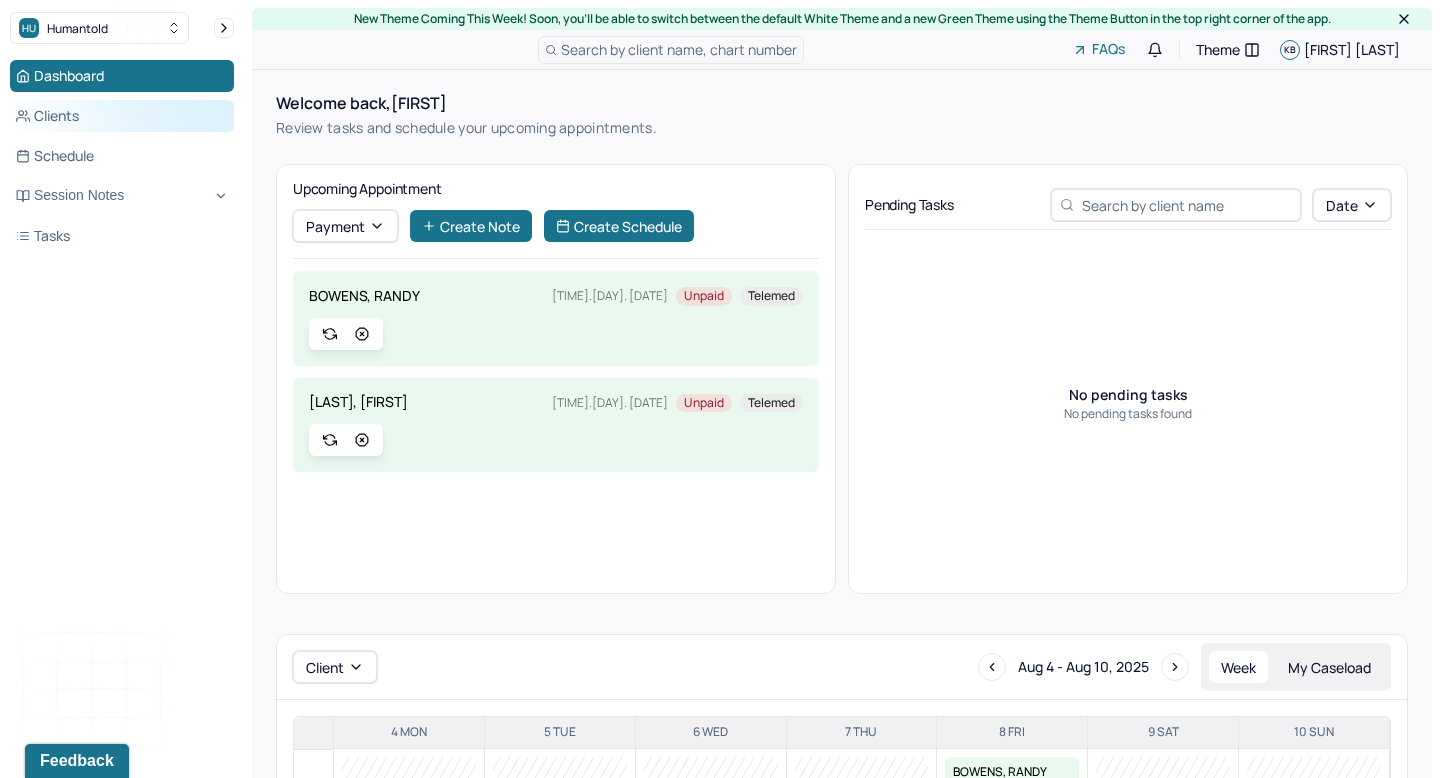 click on "Clients" at bounding box center [122, 116] 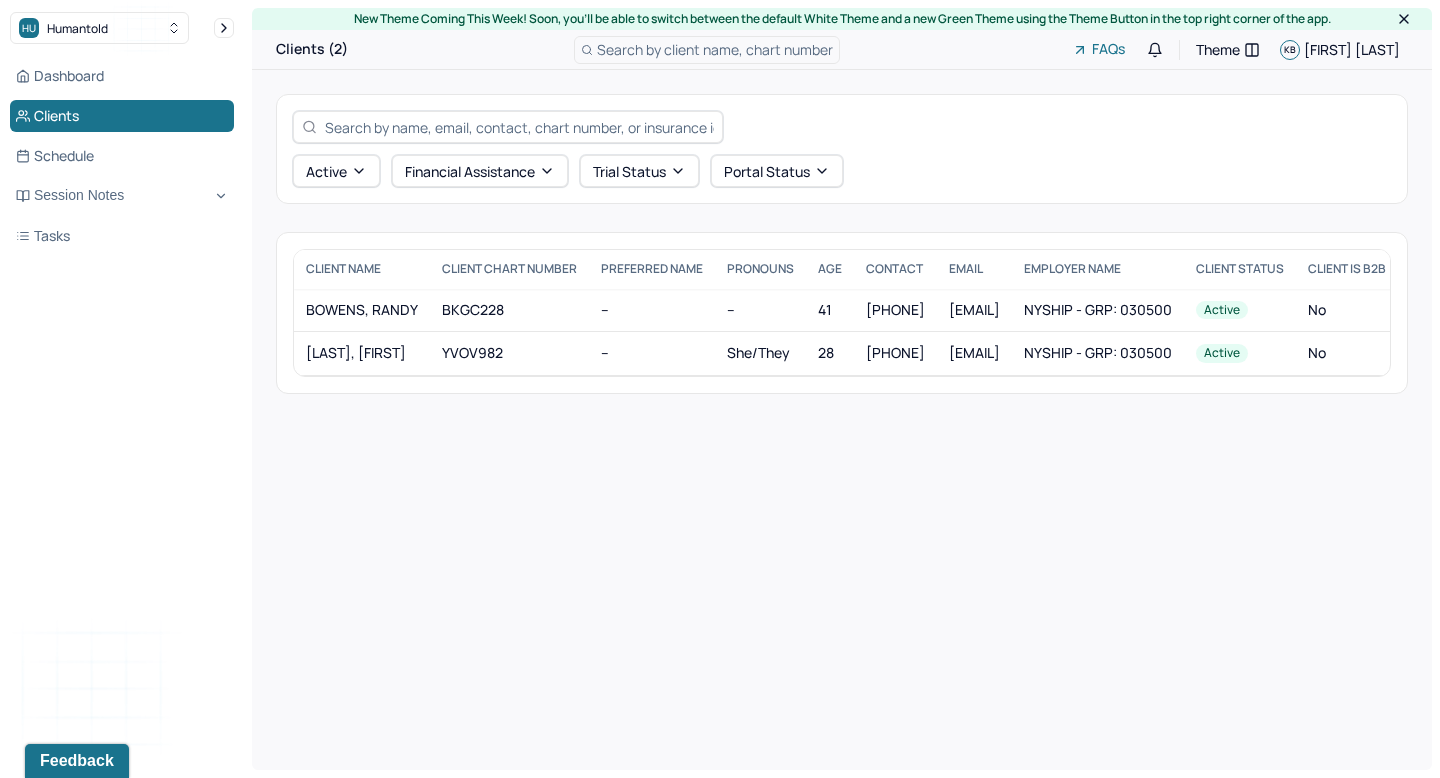 click at bounding box center (519, 127) 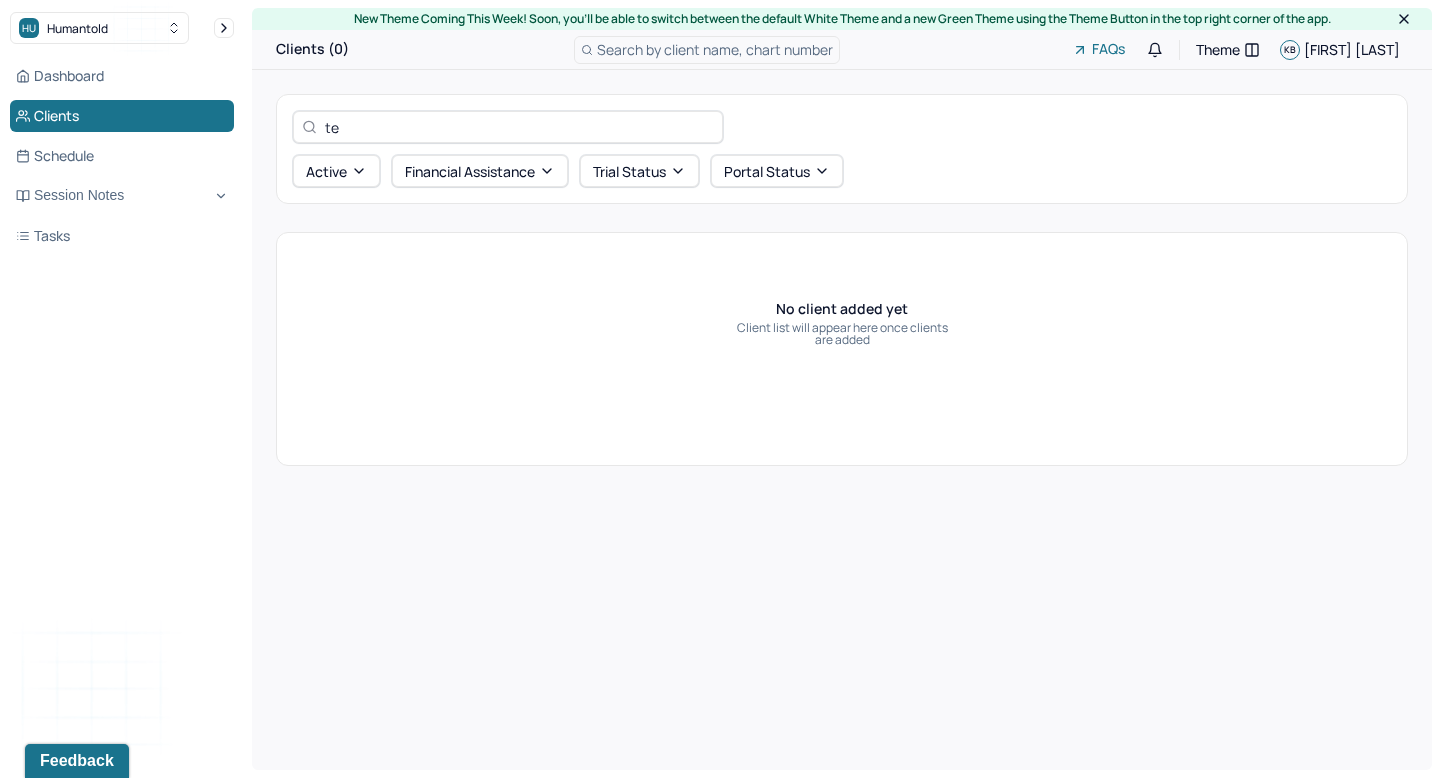 type on "t" 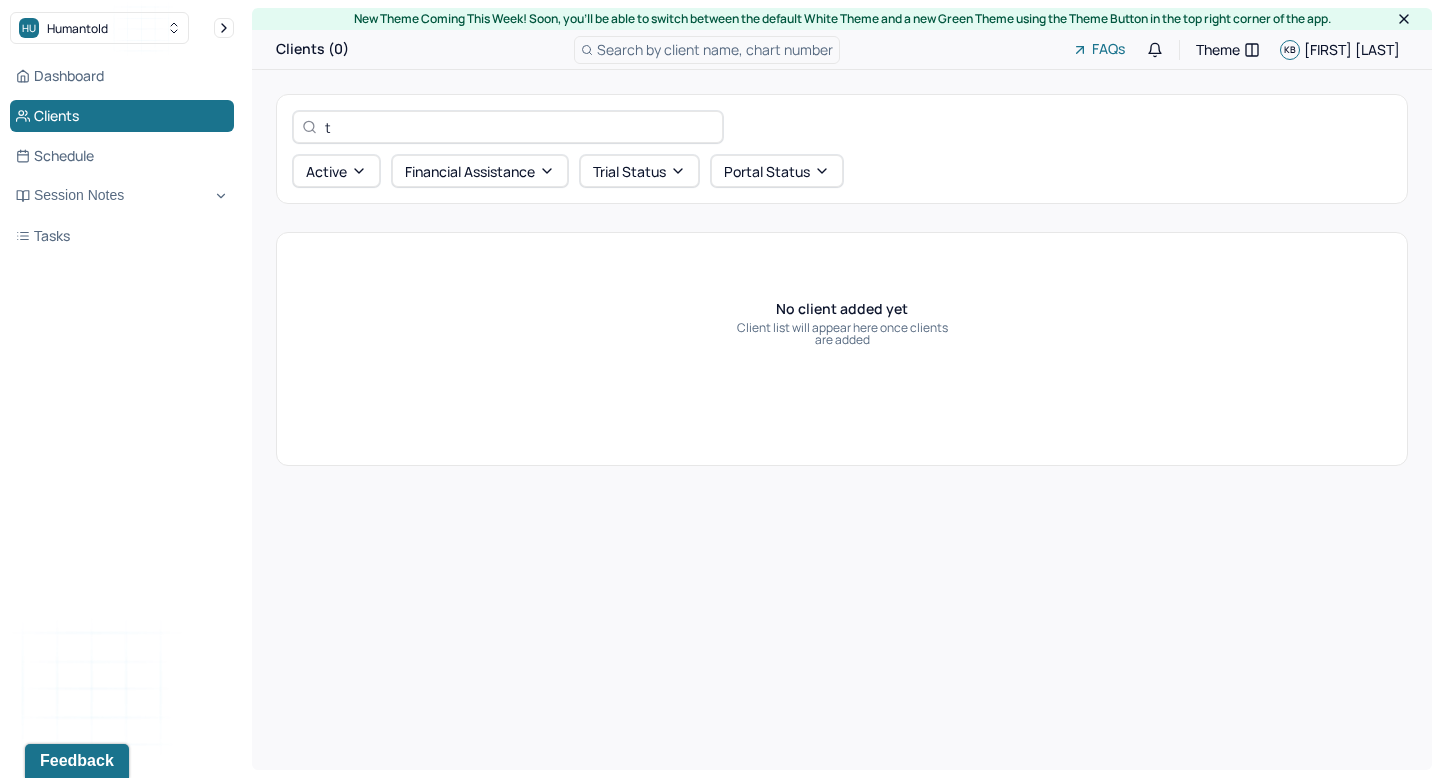 type 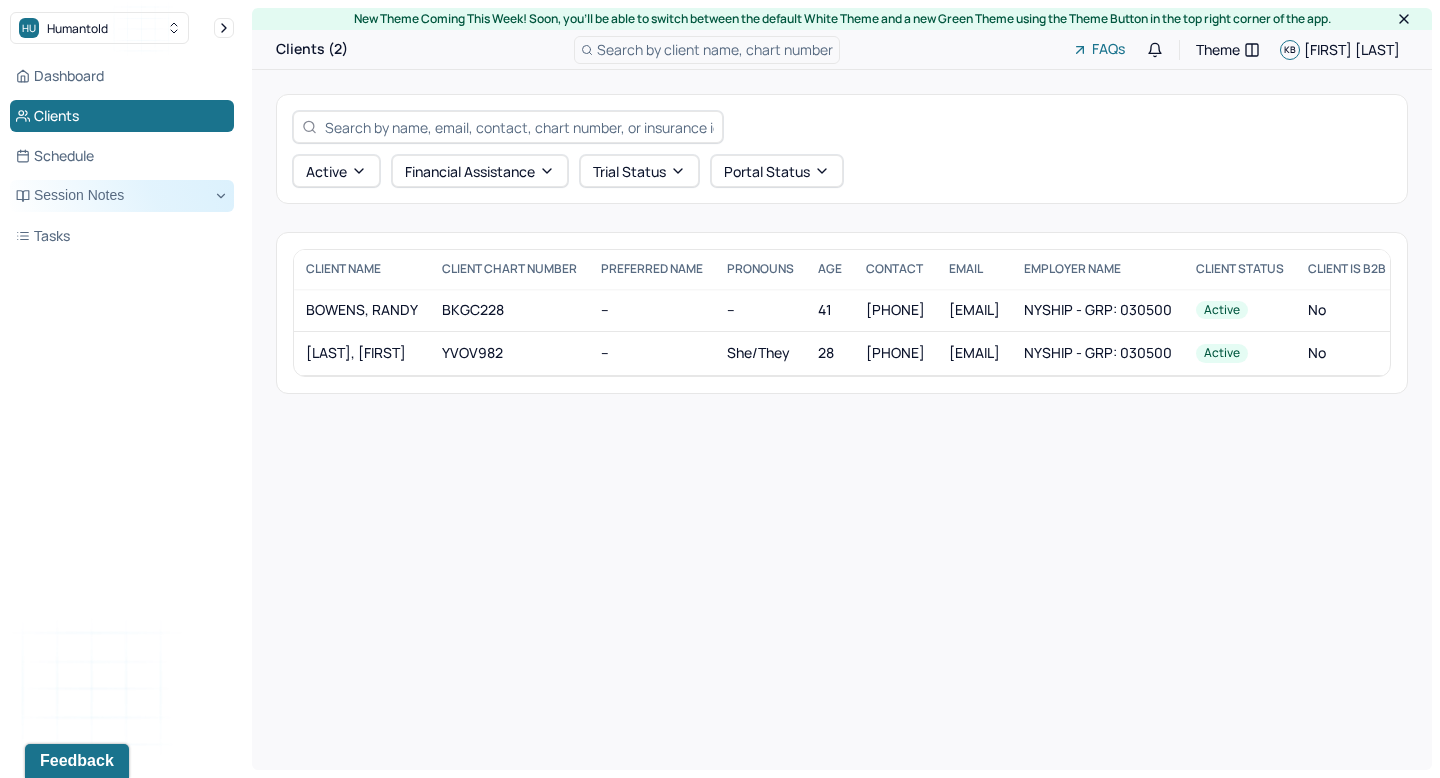 click on "Session Notes" at bounding box center [122, 196] 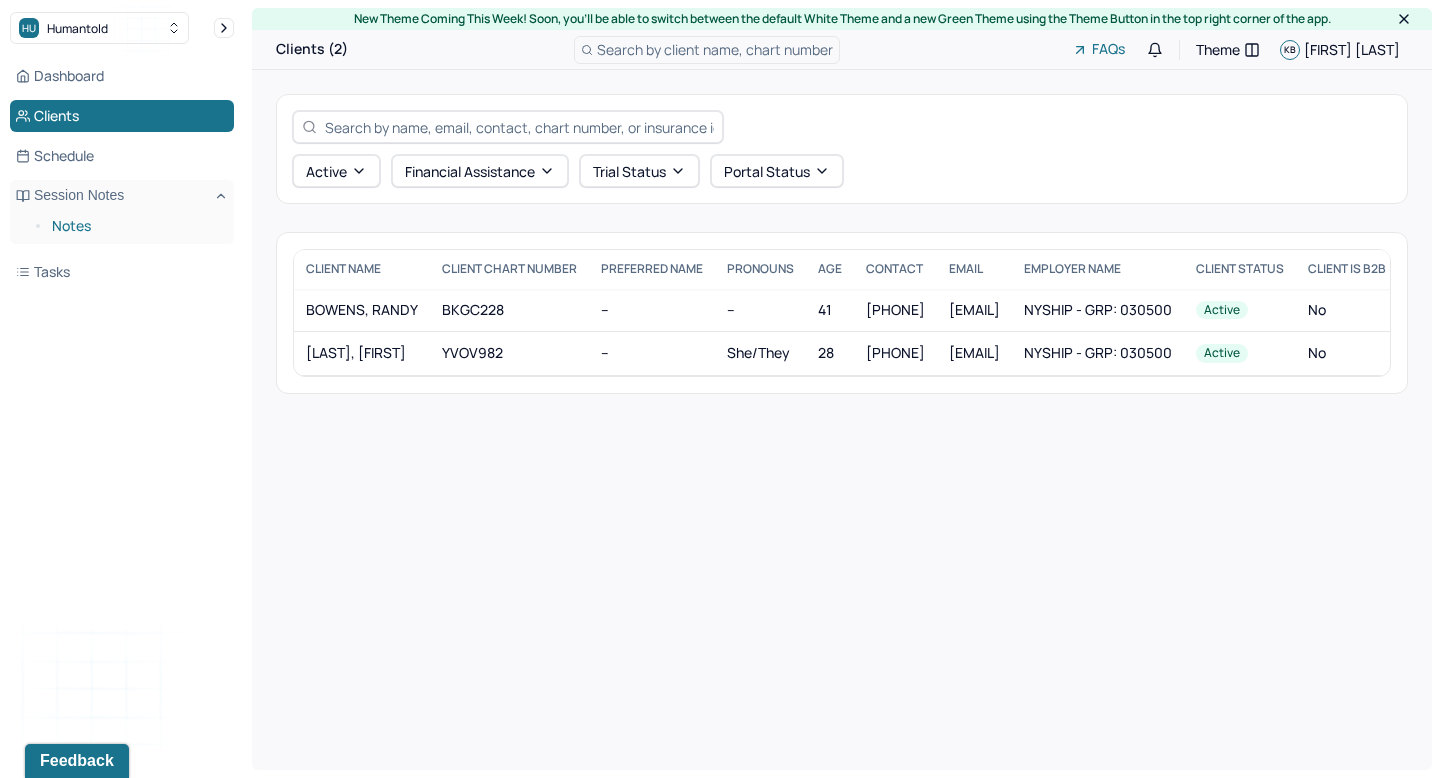 click on "Notes" at bounding box center [135, 226] 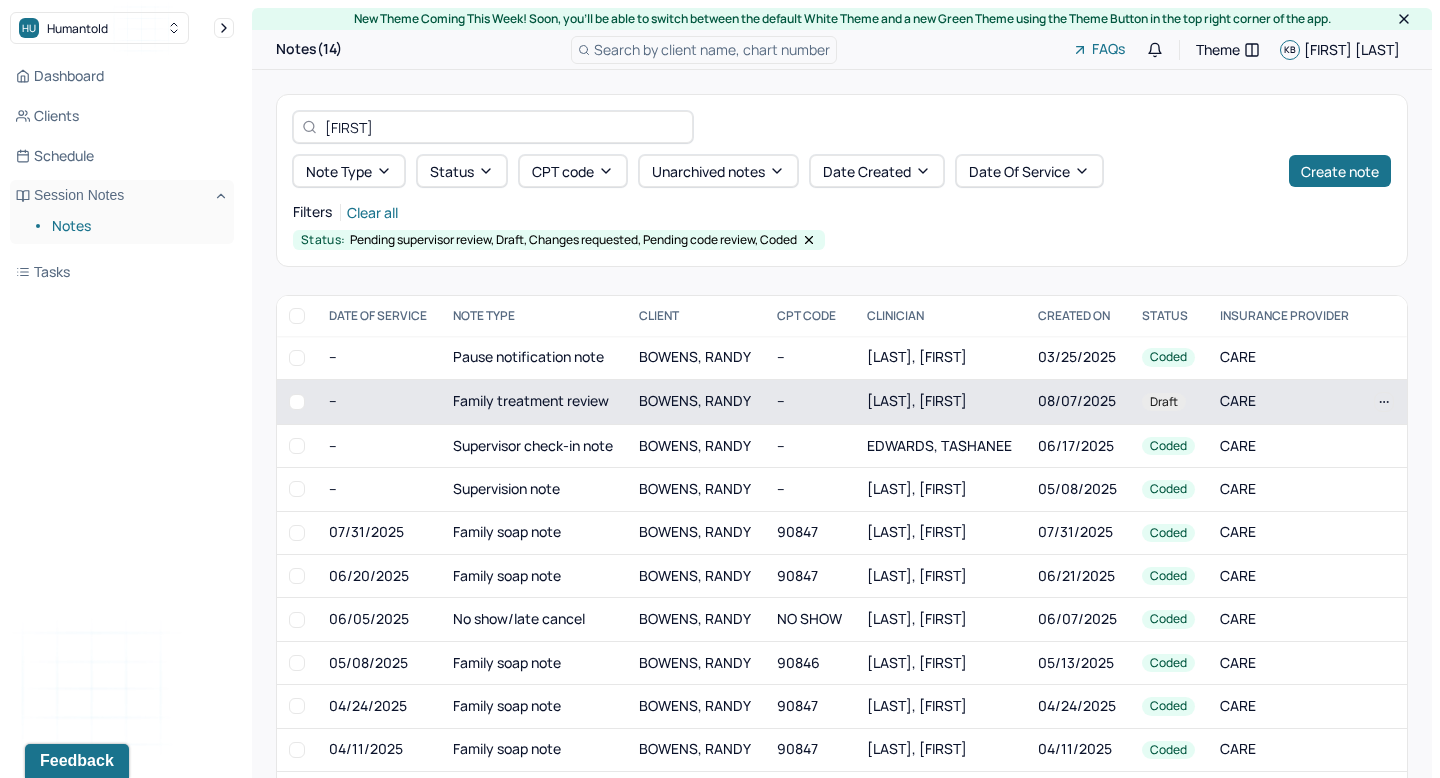 scroll, scrollTop: 27, scrollLeft: 0, axis: vertical 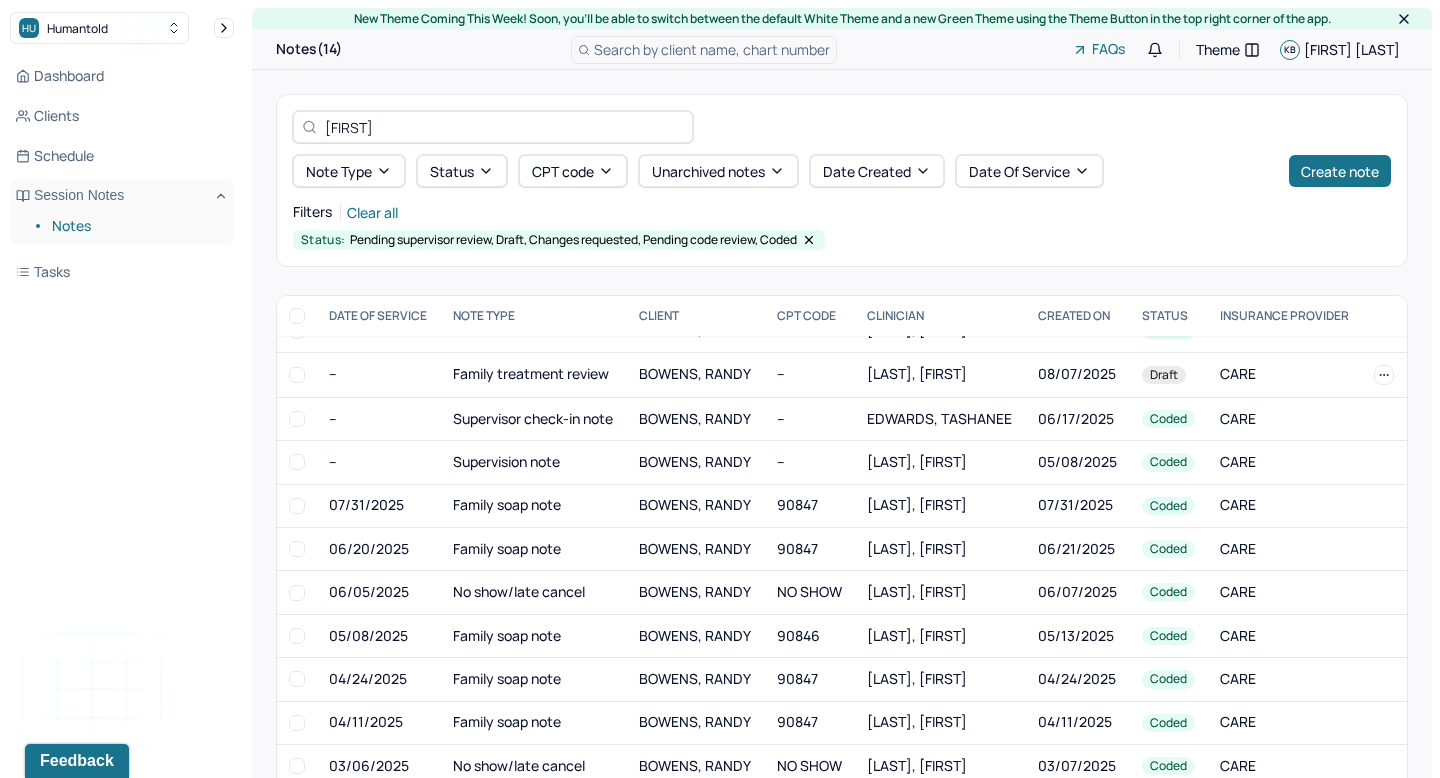 click on "[FIRST]" at bounding box center (504, 127) 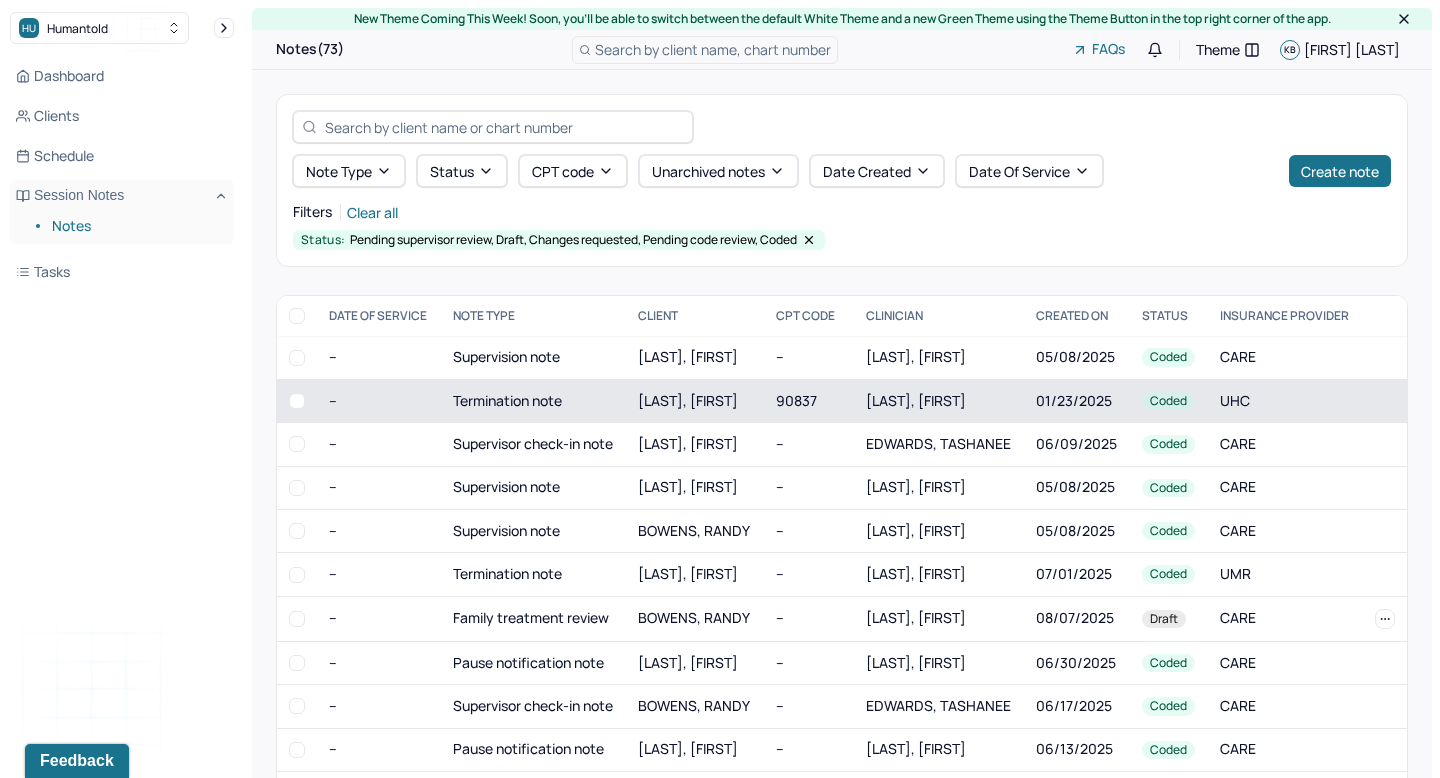 type 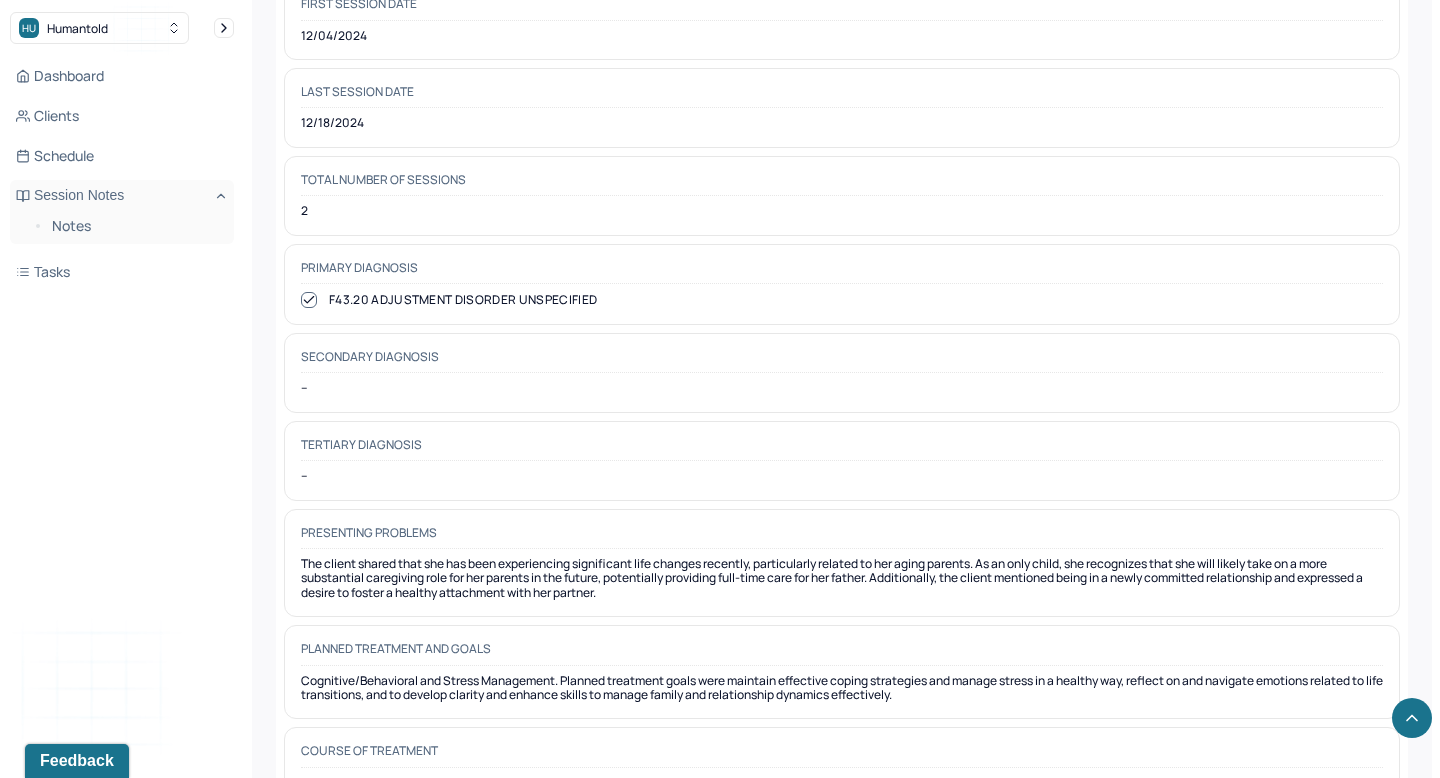 scroll, scrollTop: 1117, scrollLeft: 0, axis: vertical 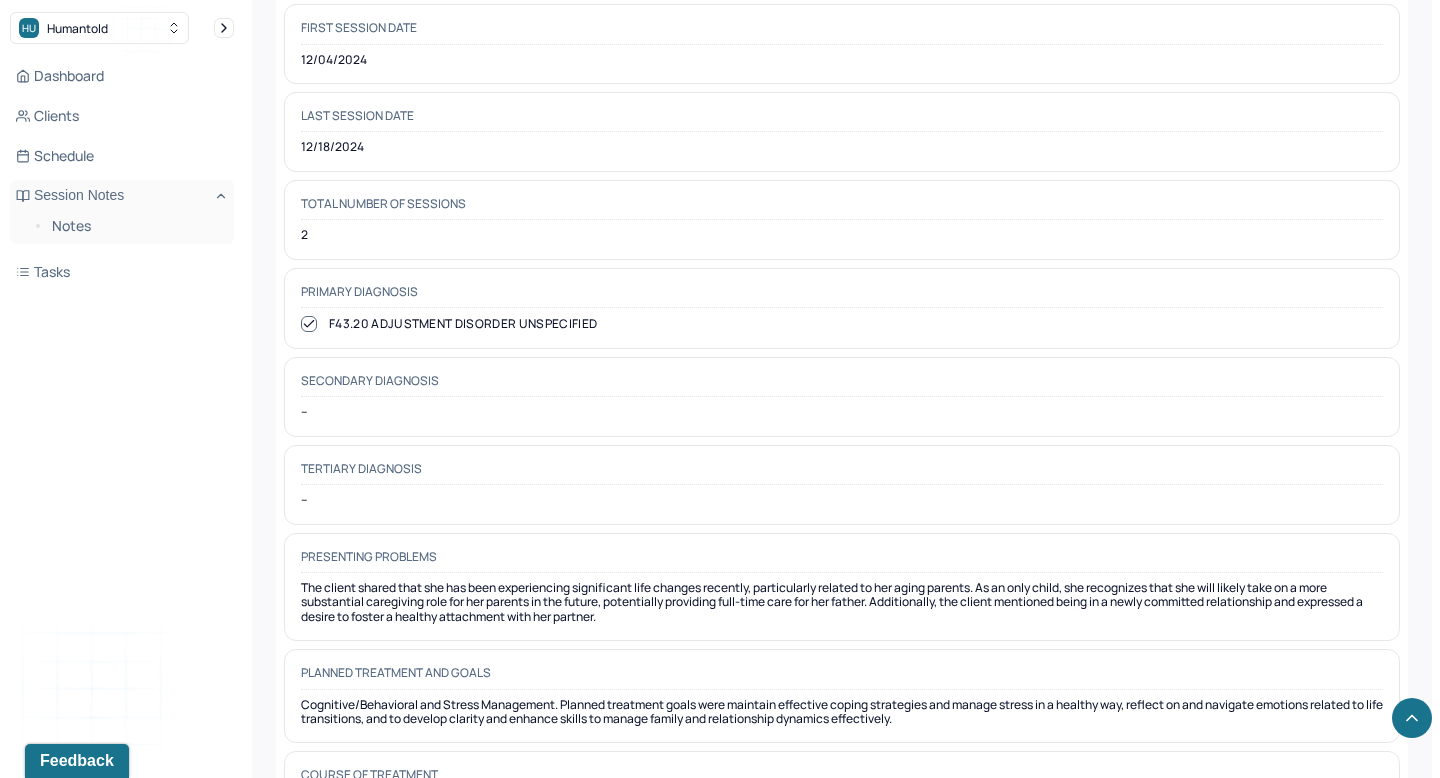 click on "F43.20 ADJUSTMENT DISORDER UNSPECIFIED" at bounding box center (842, 324) 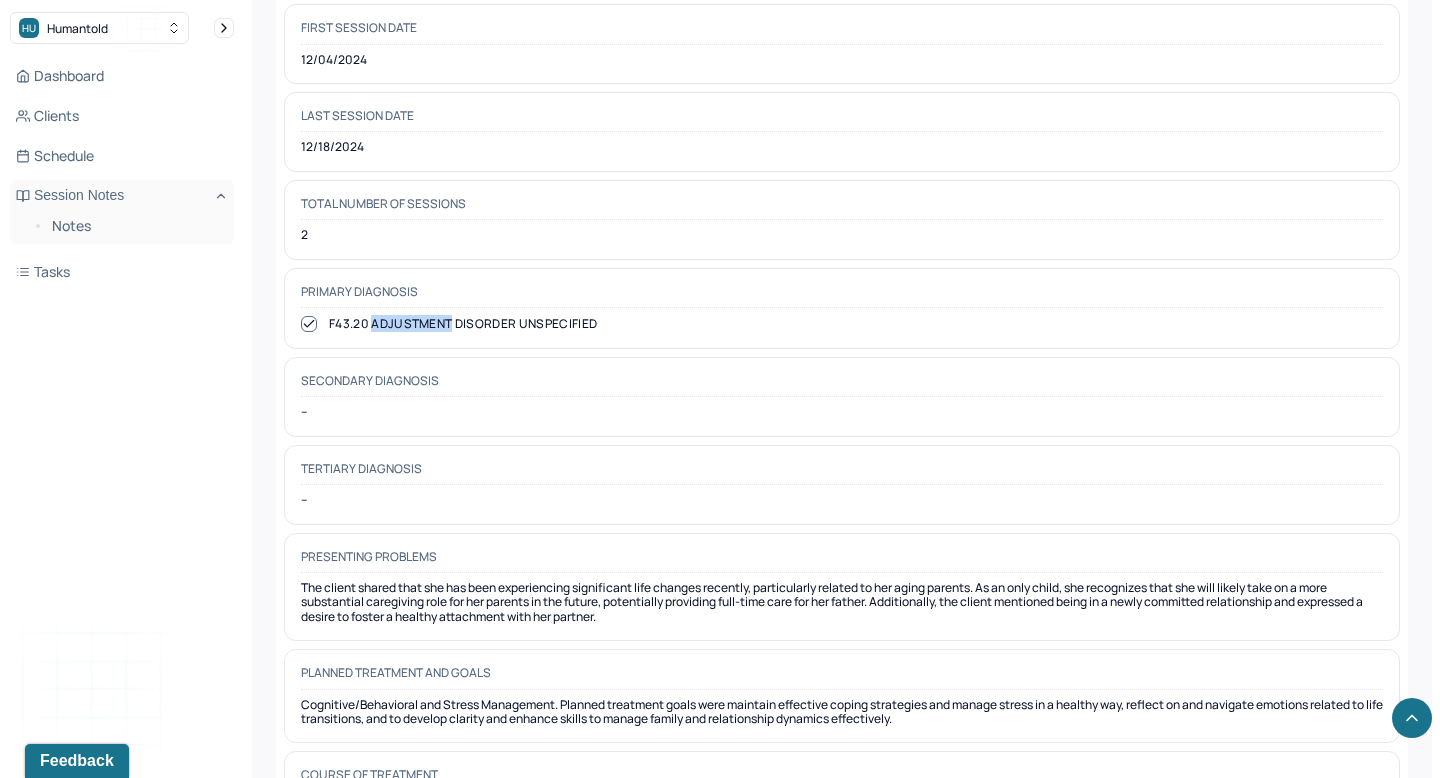 click on "F43.20 ADJUSTMENT DISORDER UNSPECIFIED" at bounding box center (842, 324) 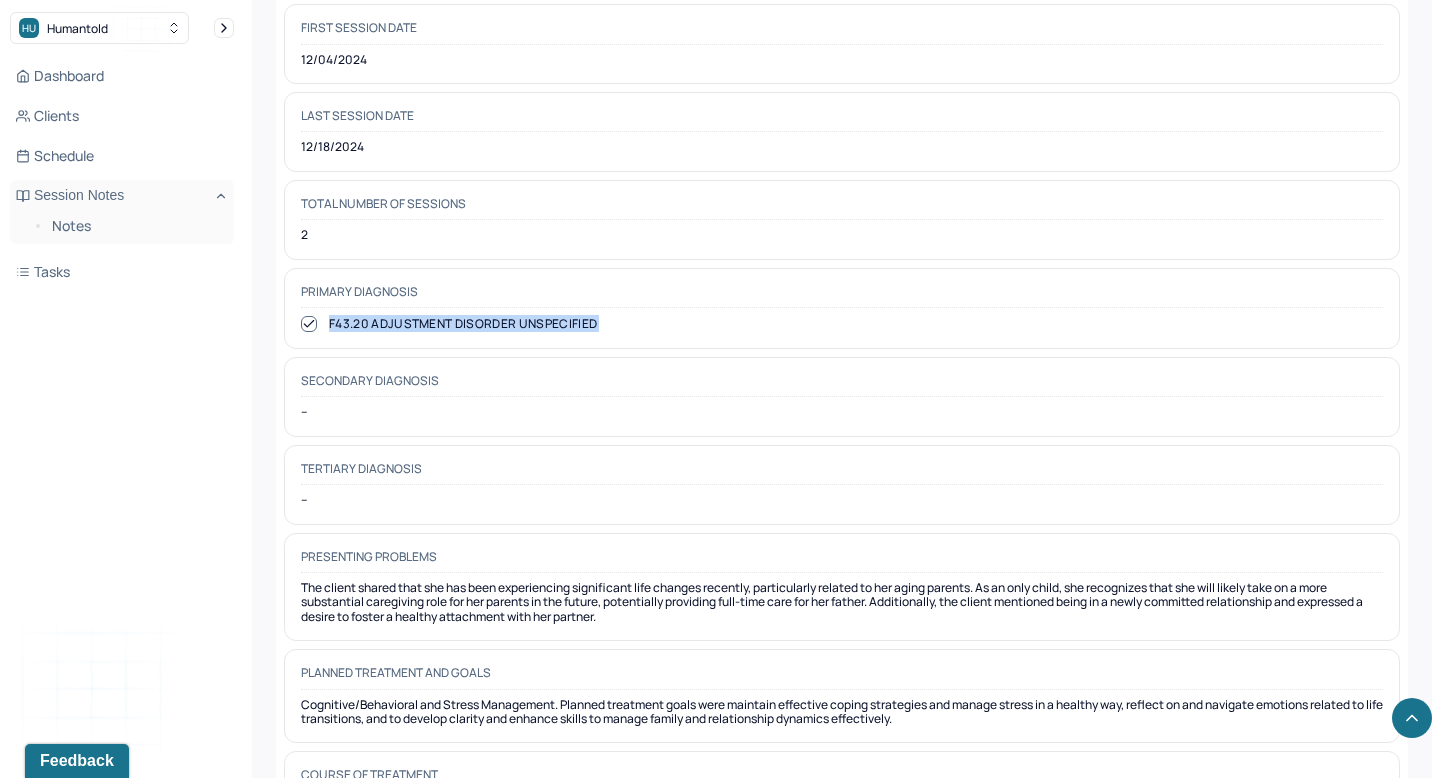 click on "F43.20 ADJUSTMENT DISORDER UNSPECIFIED" at bounding box center (842, 324) 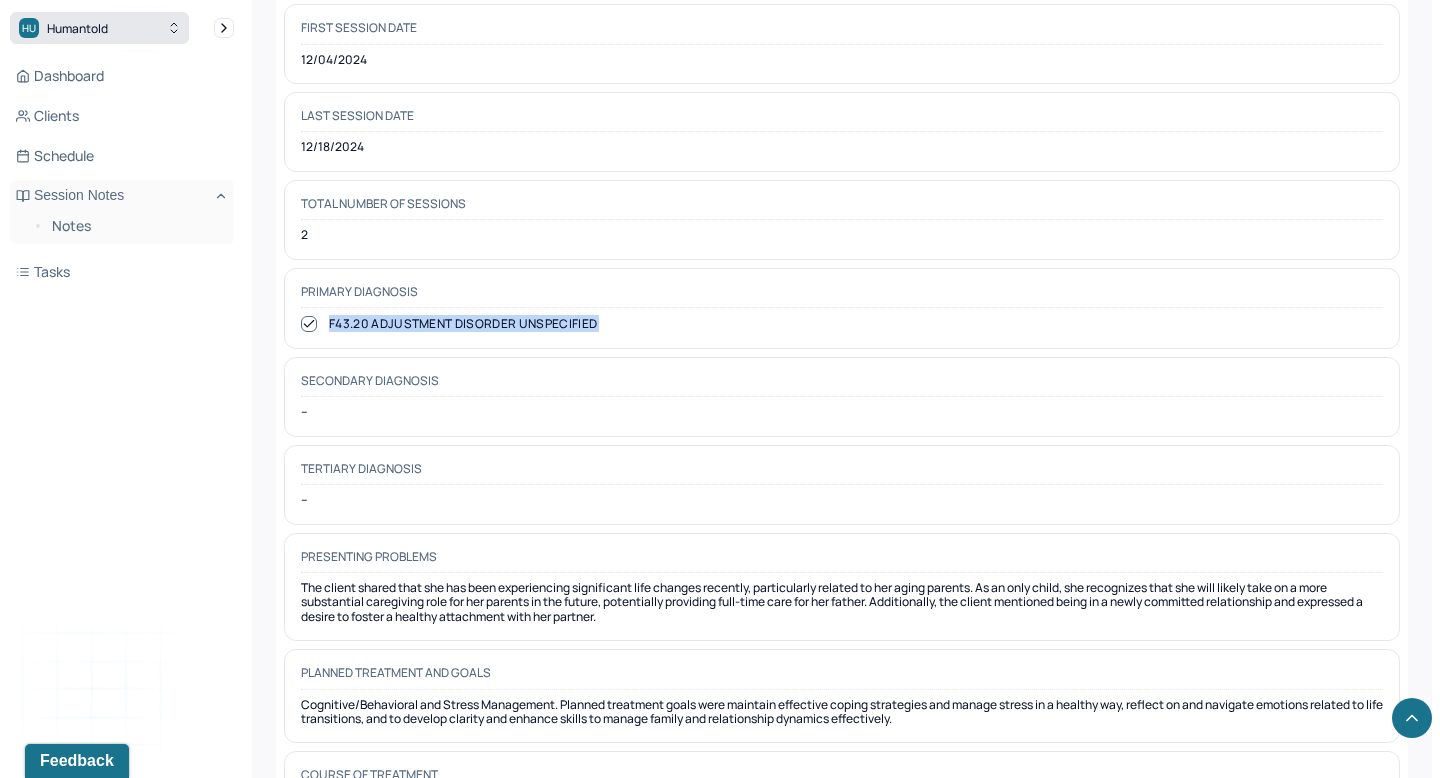 click on "HU Humantold" at bounding box center (99, 28) 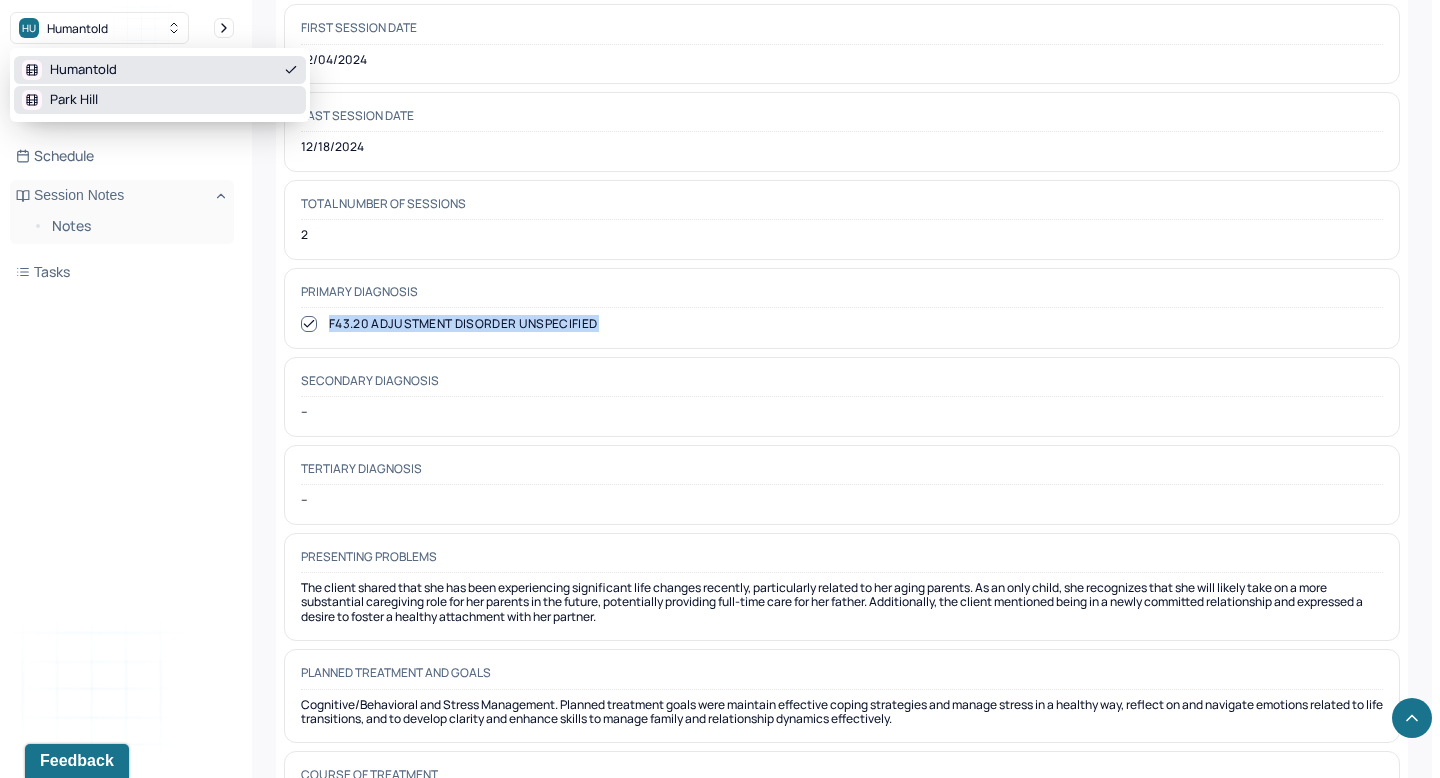 scroll, scrollTop: 0, scrollLeft: 0, axis: both 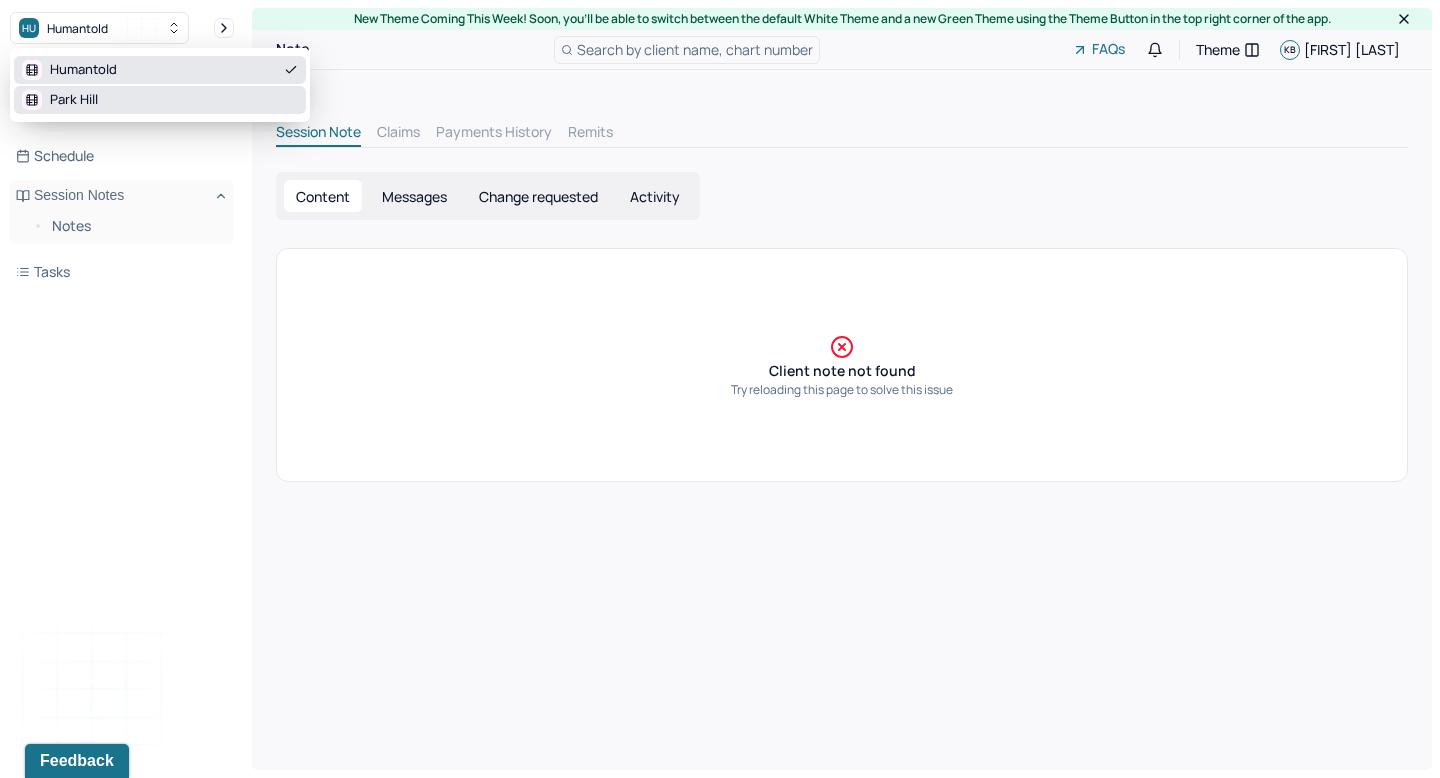 click on "Park Hill" at bounding box center (160, 100) 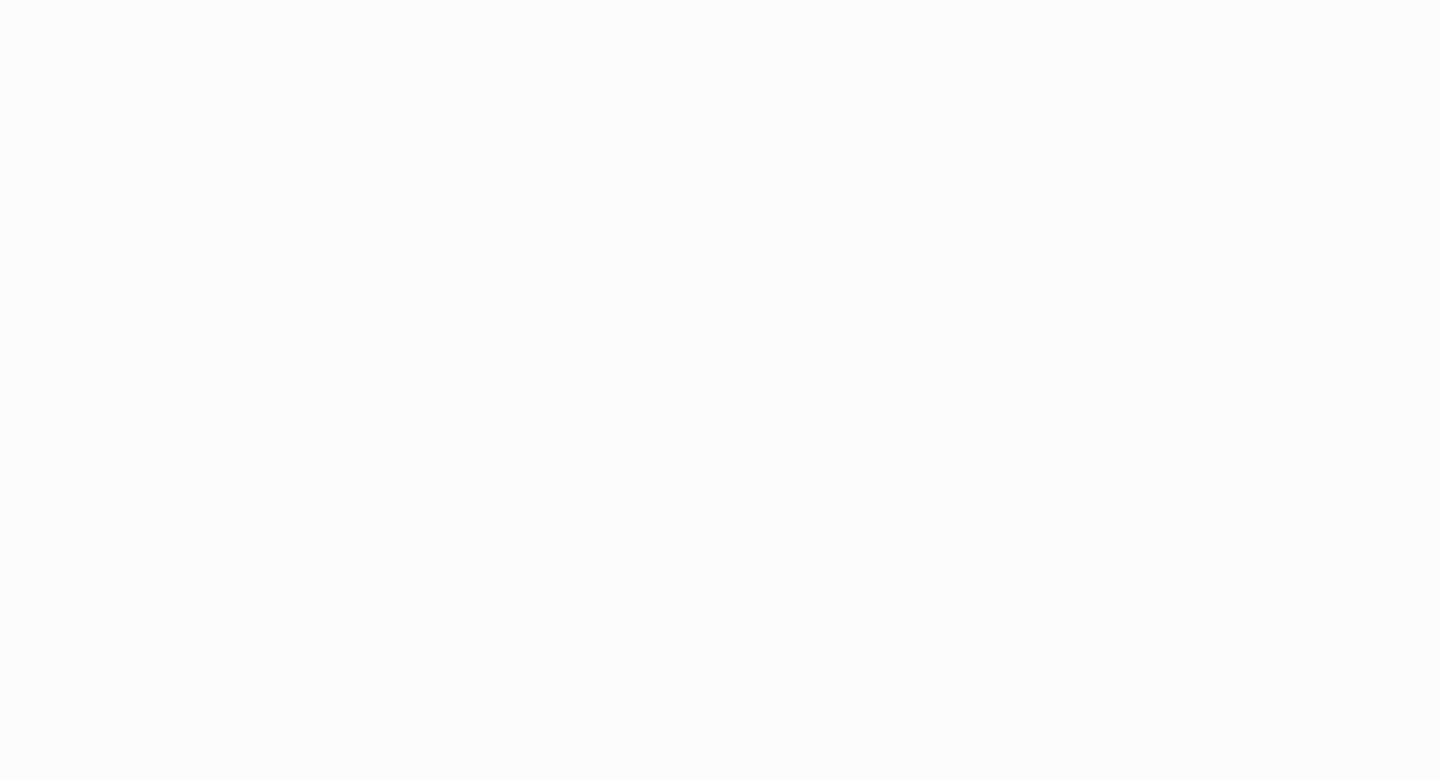 scroll, scrollTop: 0, scrollLeft: 0, axis: both 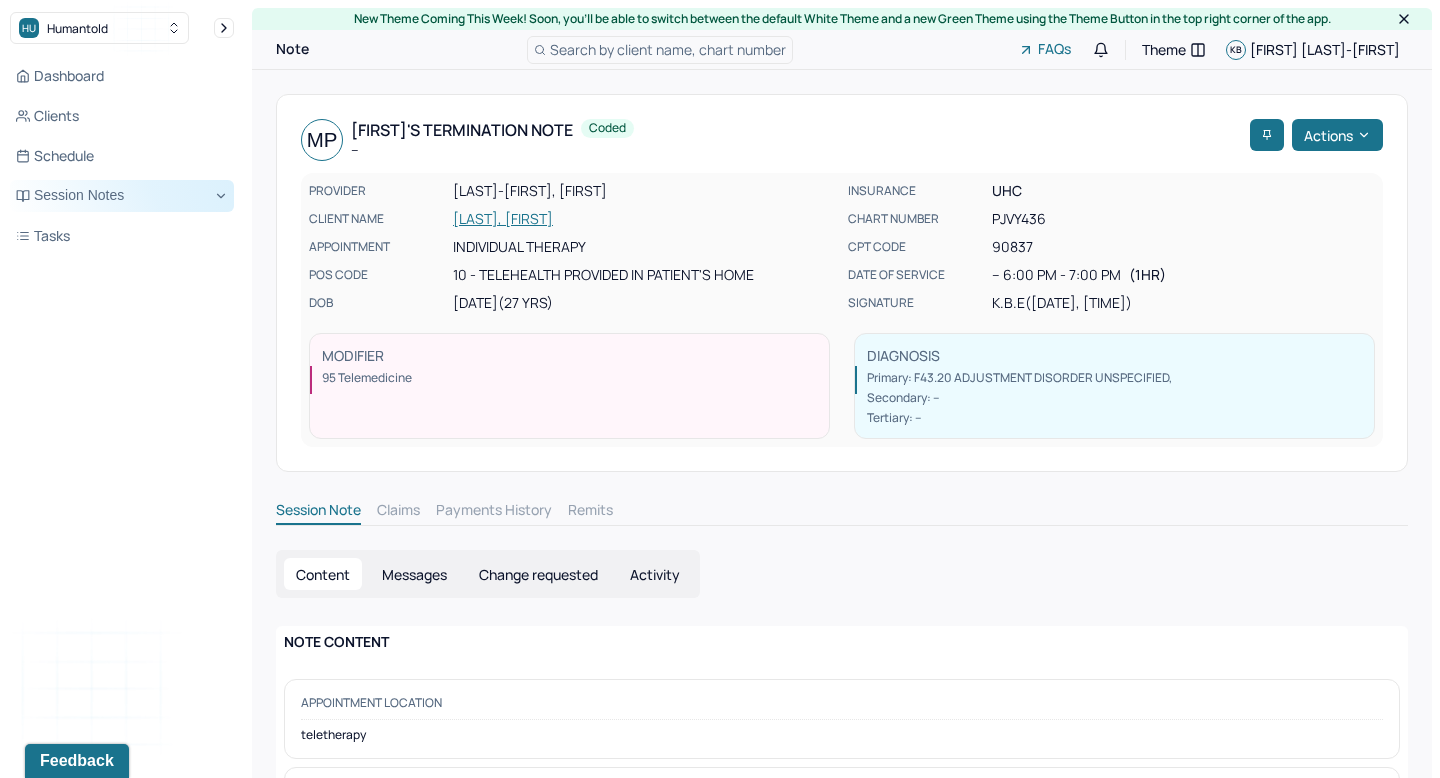 click on "Session Notes" at bounding box center [122, 196] 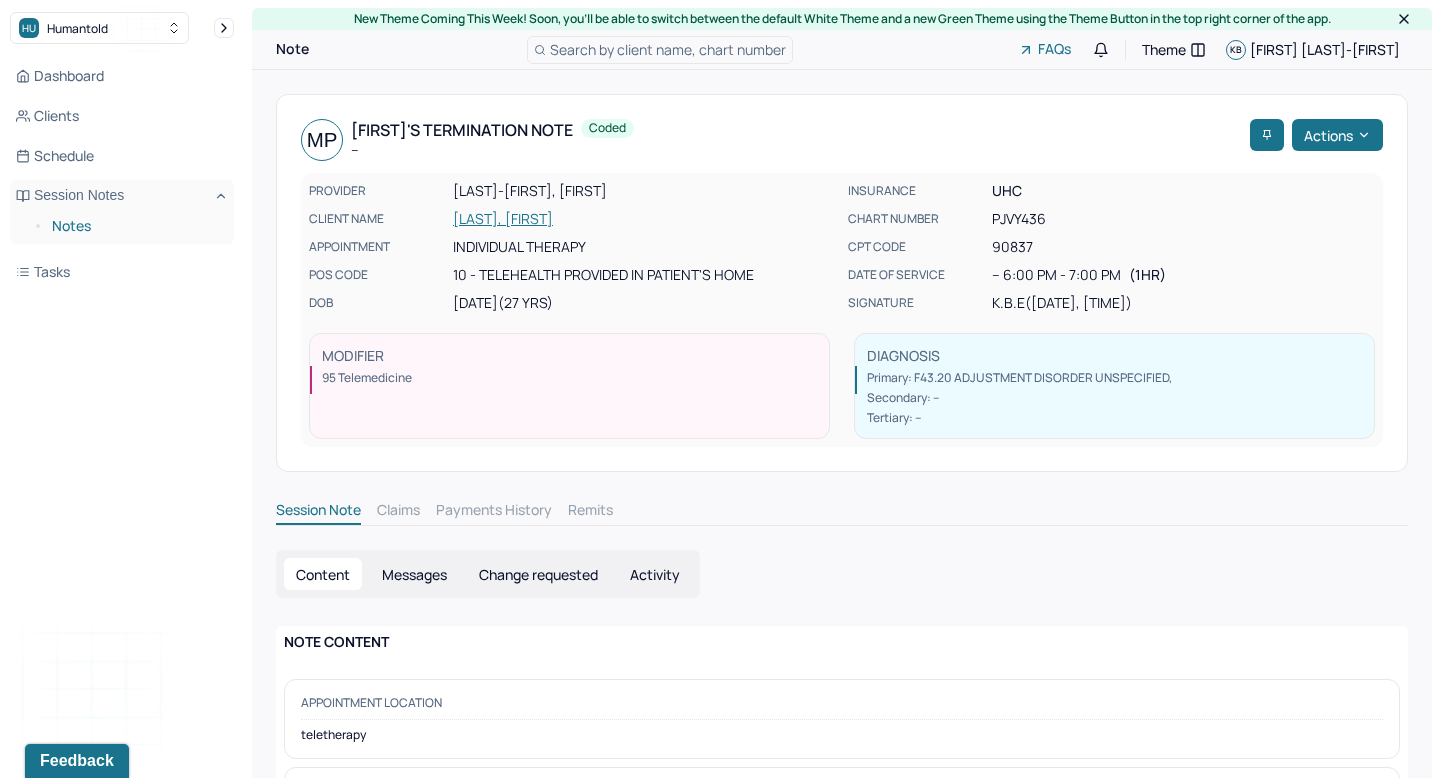 click on "Notes" at bounding box center [135, 226] 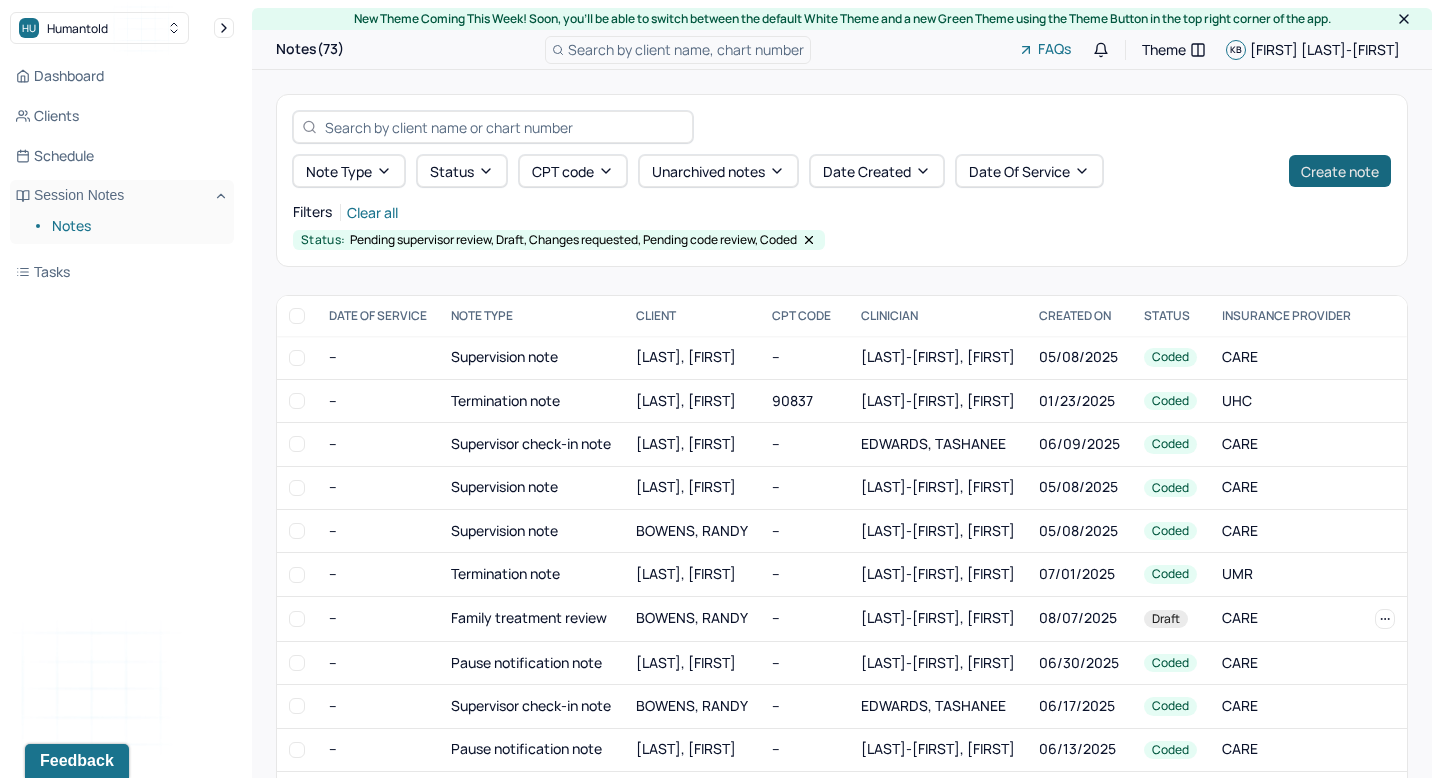click on "Create note" at bounding box center [1340, 171] 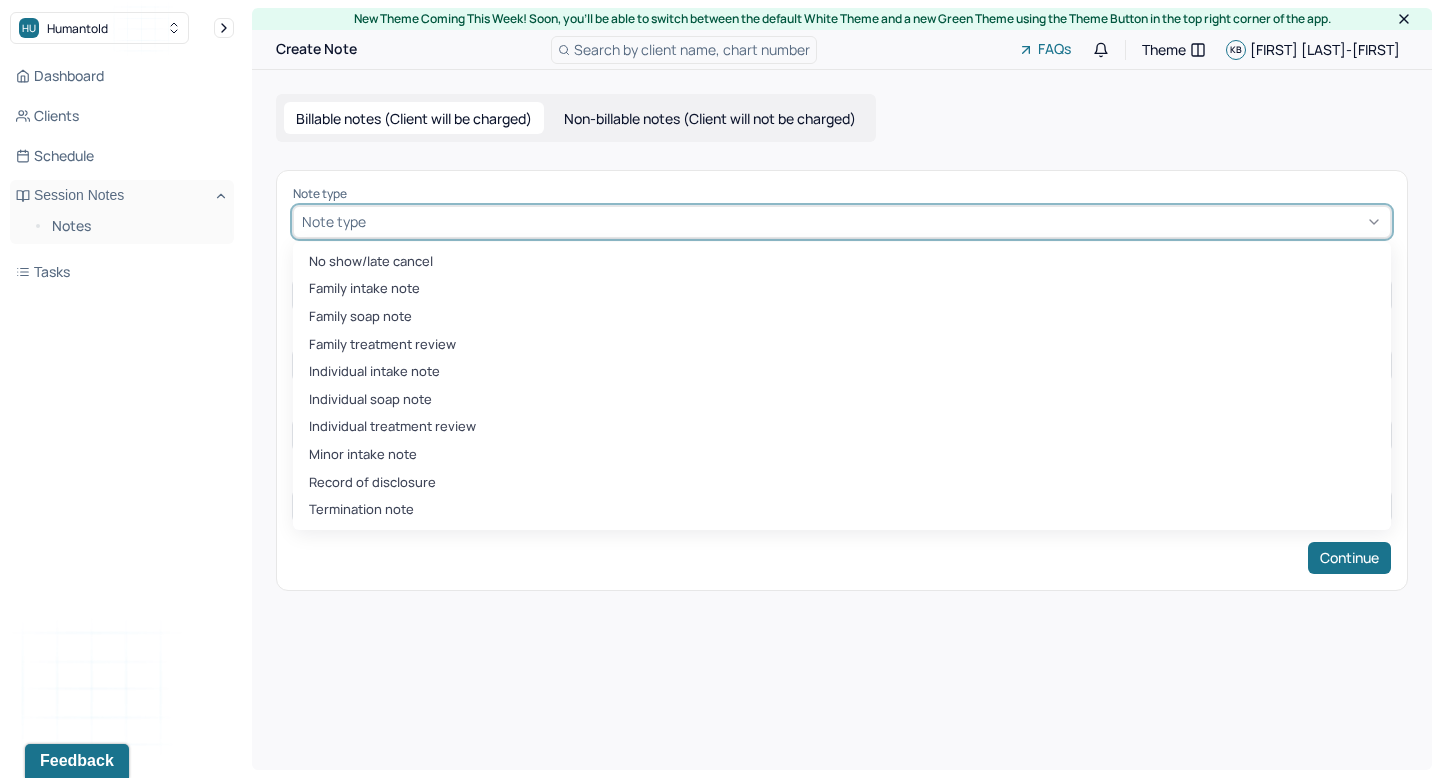 click at bounding box center [876, 221] 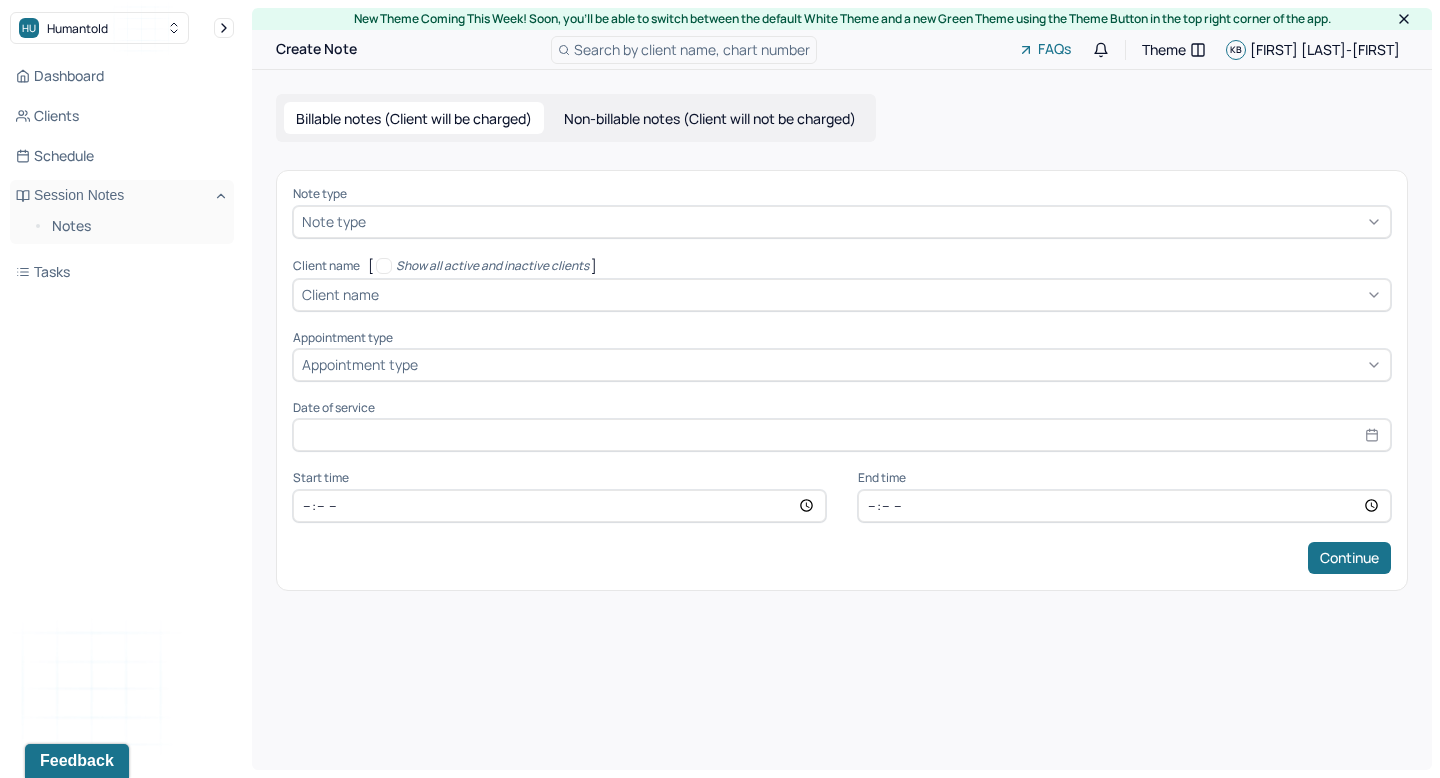 click on "Non-billable notes (Client will not be charged)" at bounding box center (710, 118) 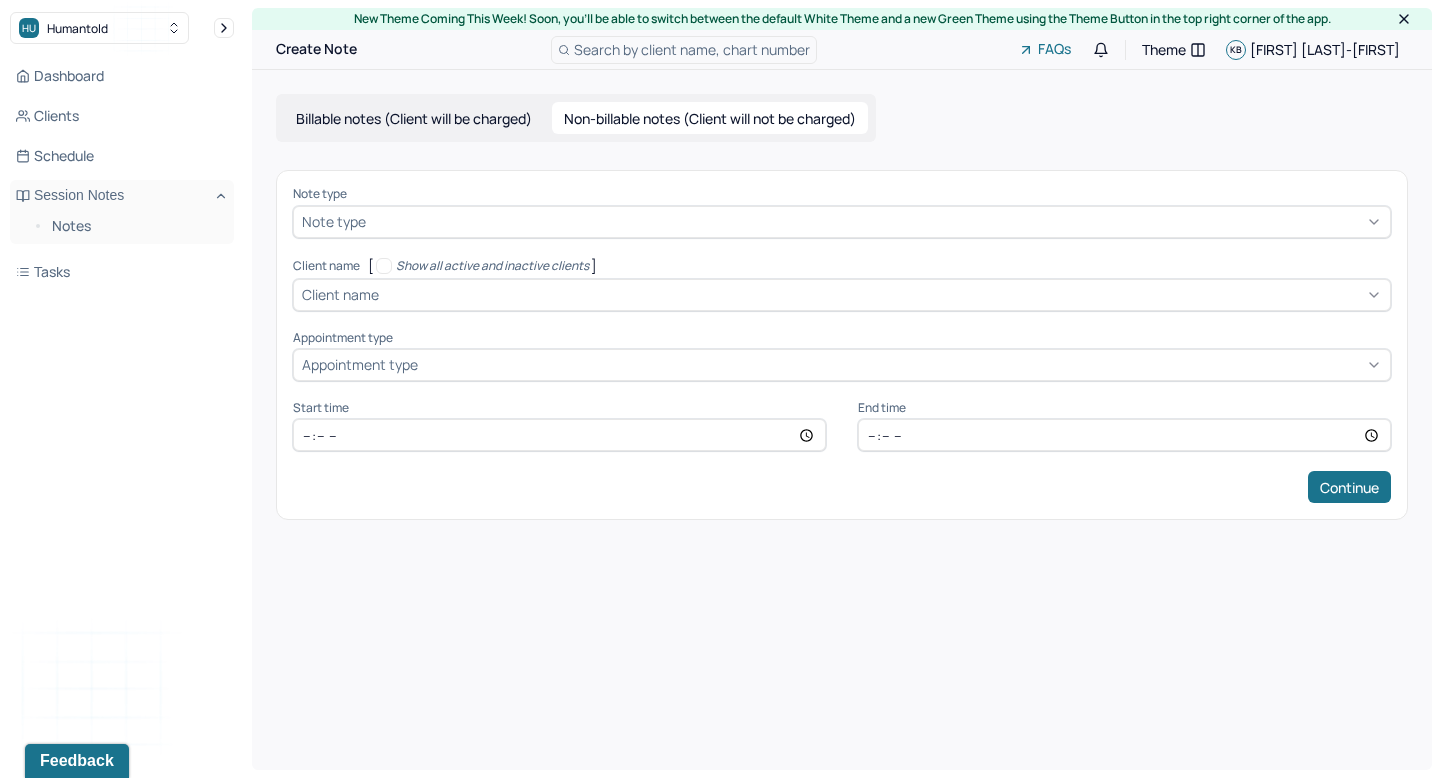 click on "Non-billable notes (Client will not be charged)" at bounding box center [710, 118] 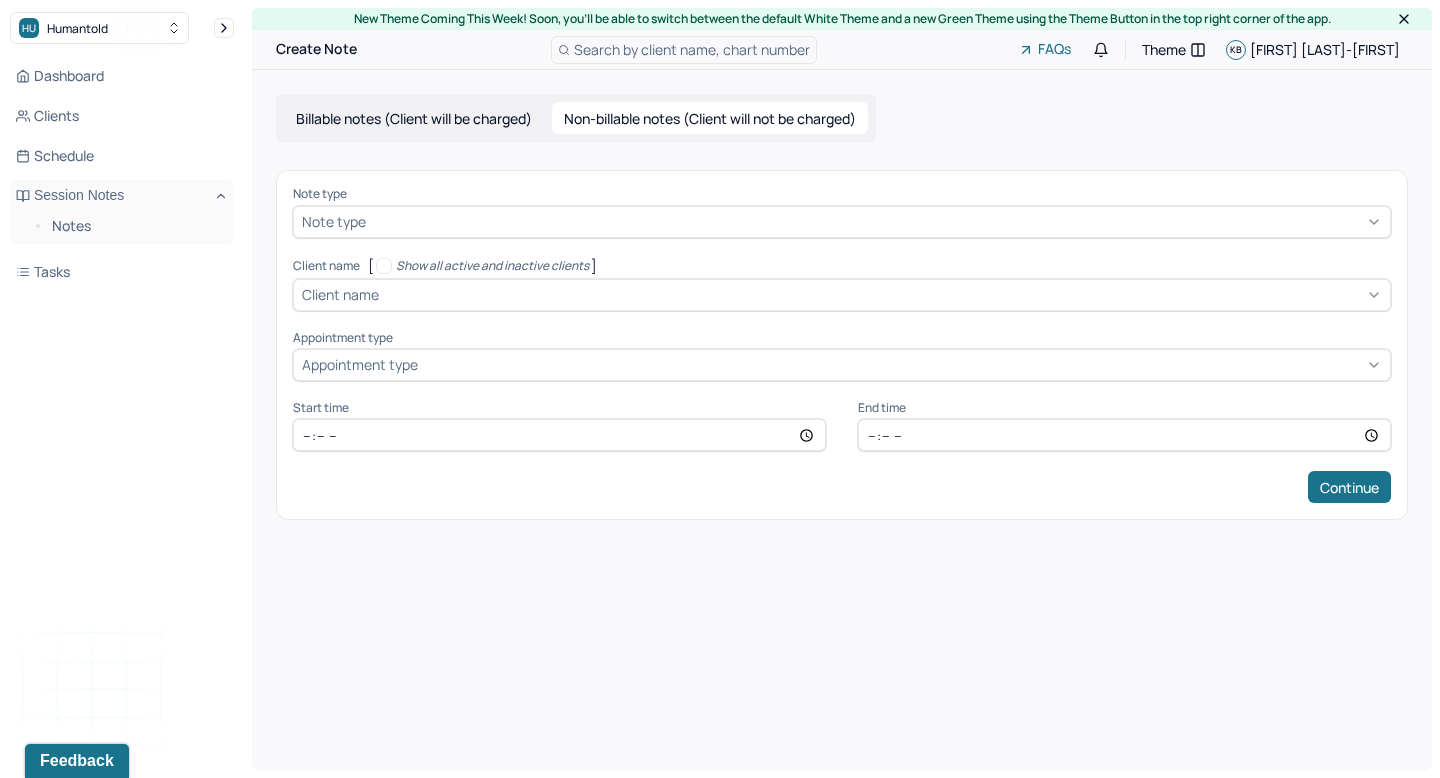 click on "Non-billable notes (Client will not be charged)" at bounding box center (710, 118) 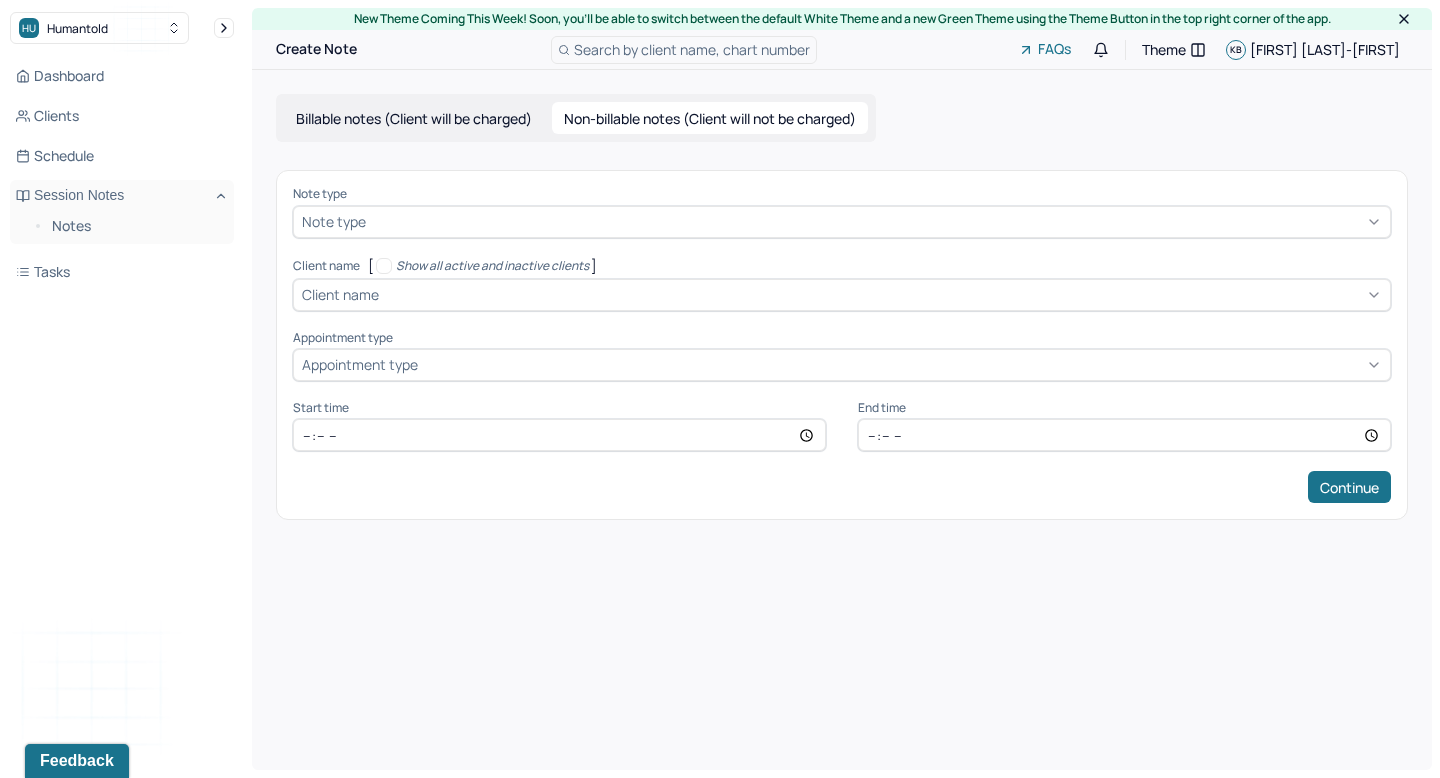 click at bounding box center (876, 221) 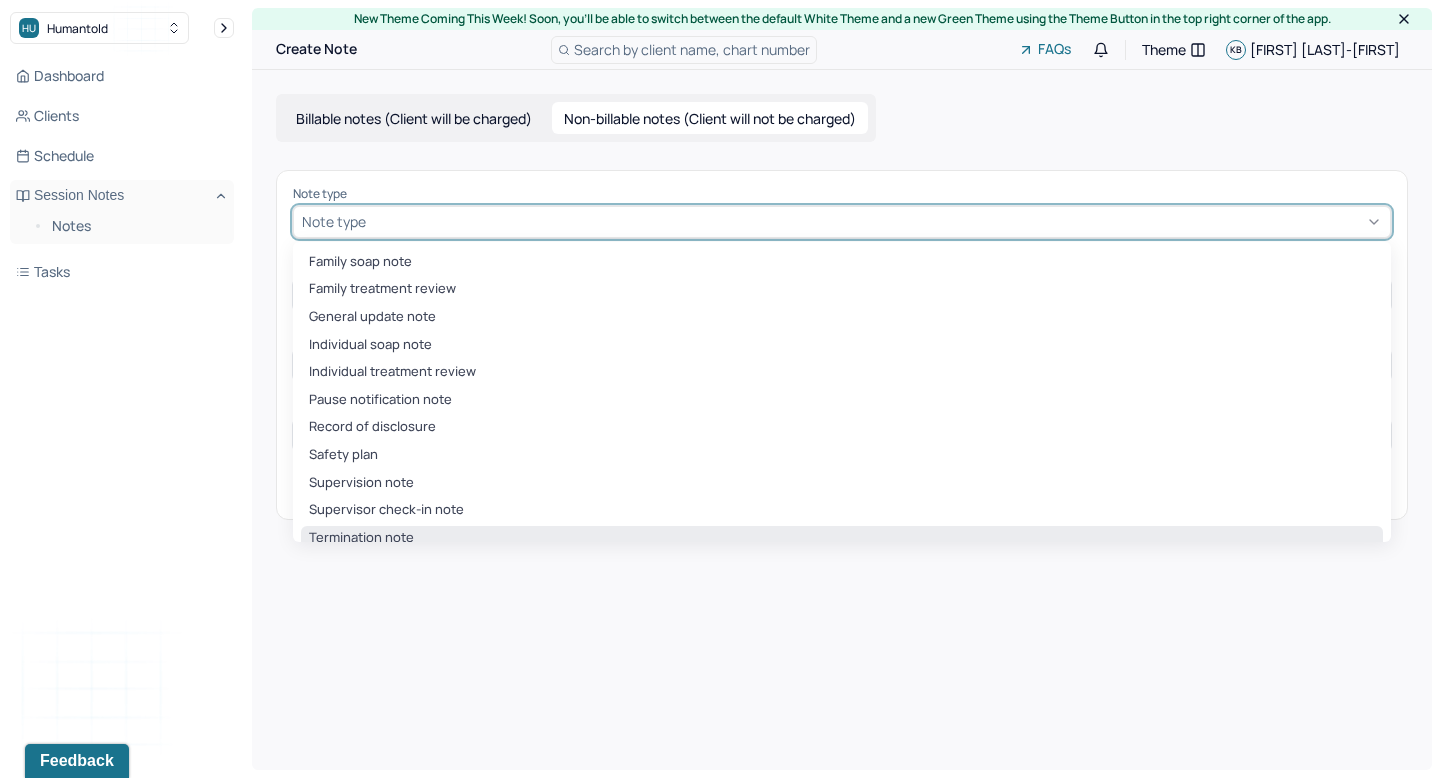 click on "Termination note" at bounding box center (842, 538) 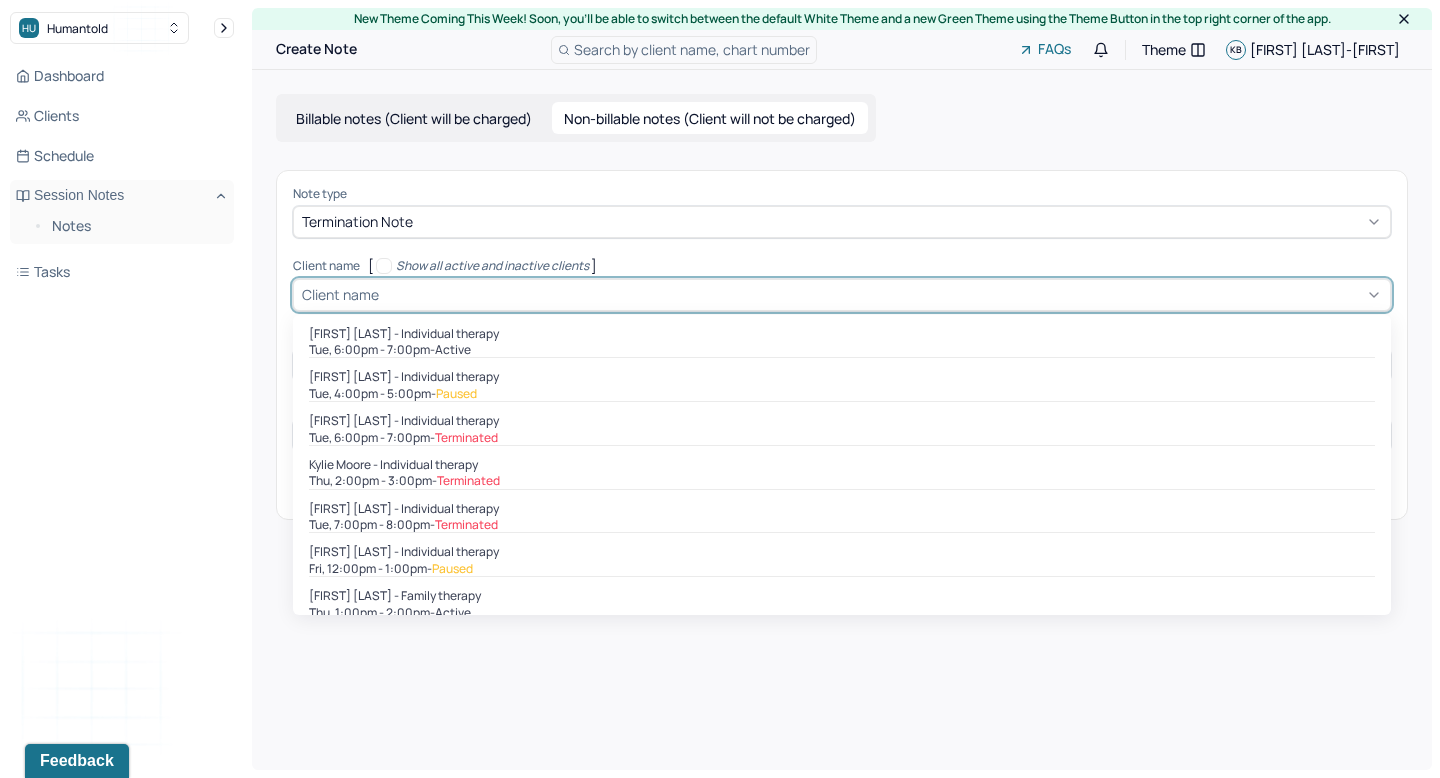 click at bounding box center (882, 294) 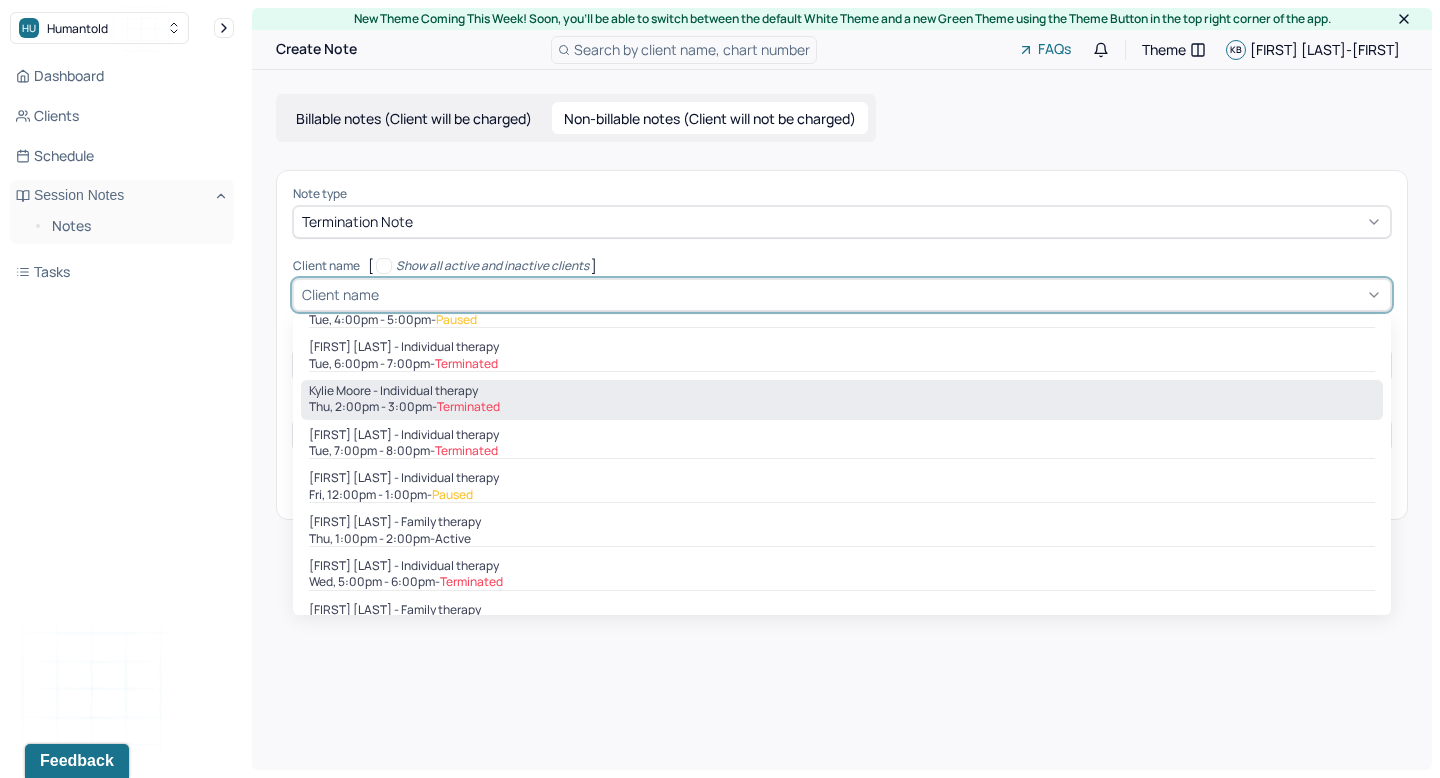 scroll, scrollTop: 106, scrollLeft: 0, axis: vertical 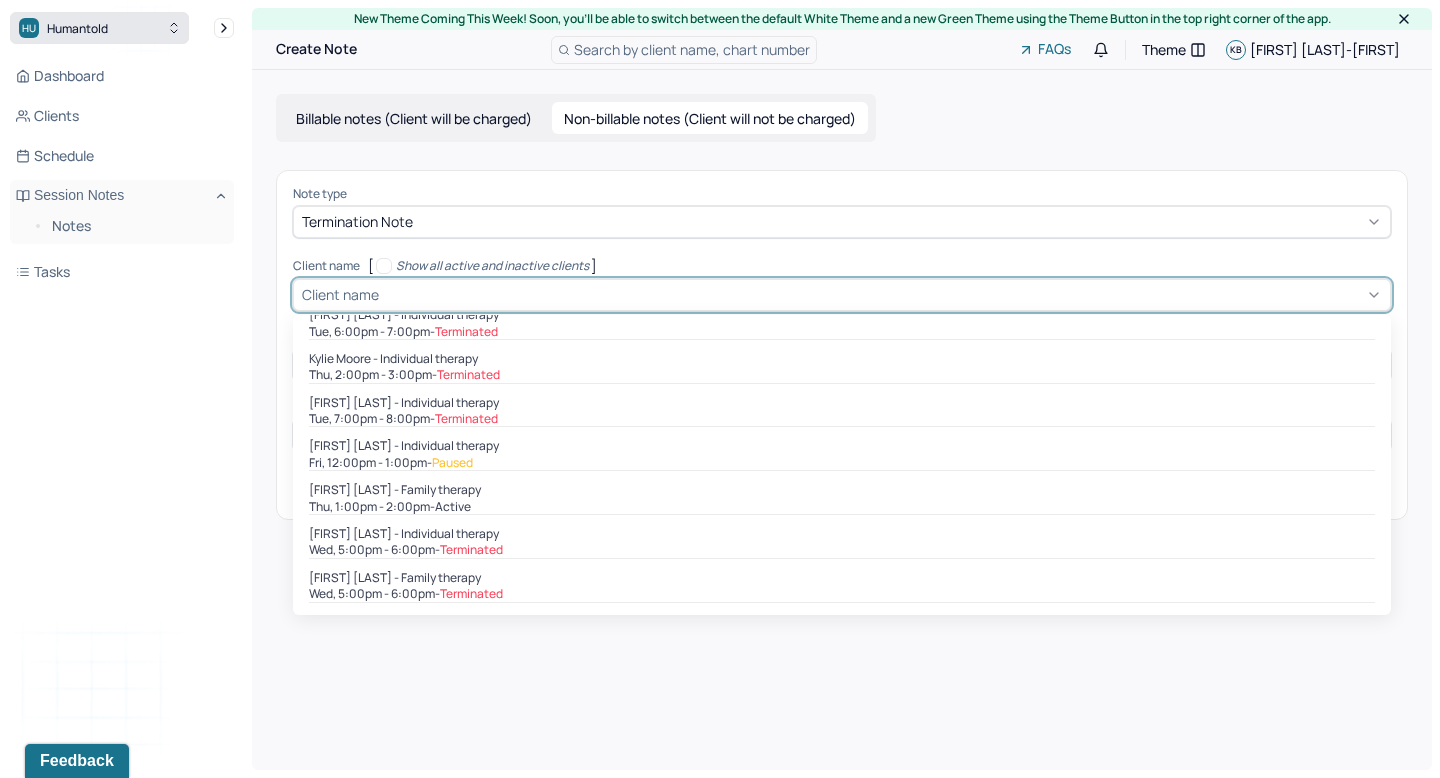 click on "HU Humantold" at bounding box center [99, 28] 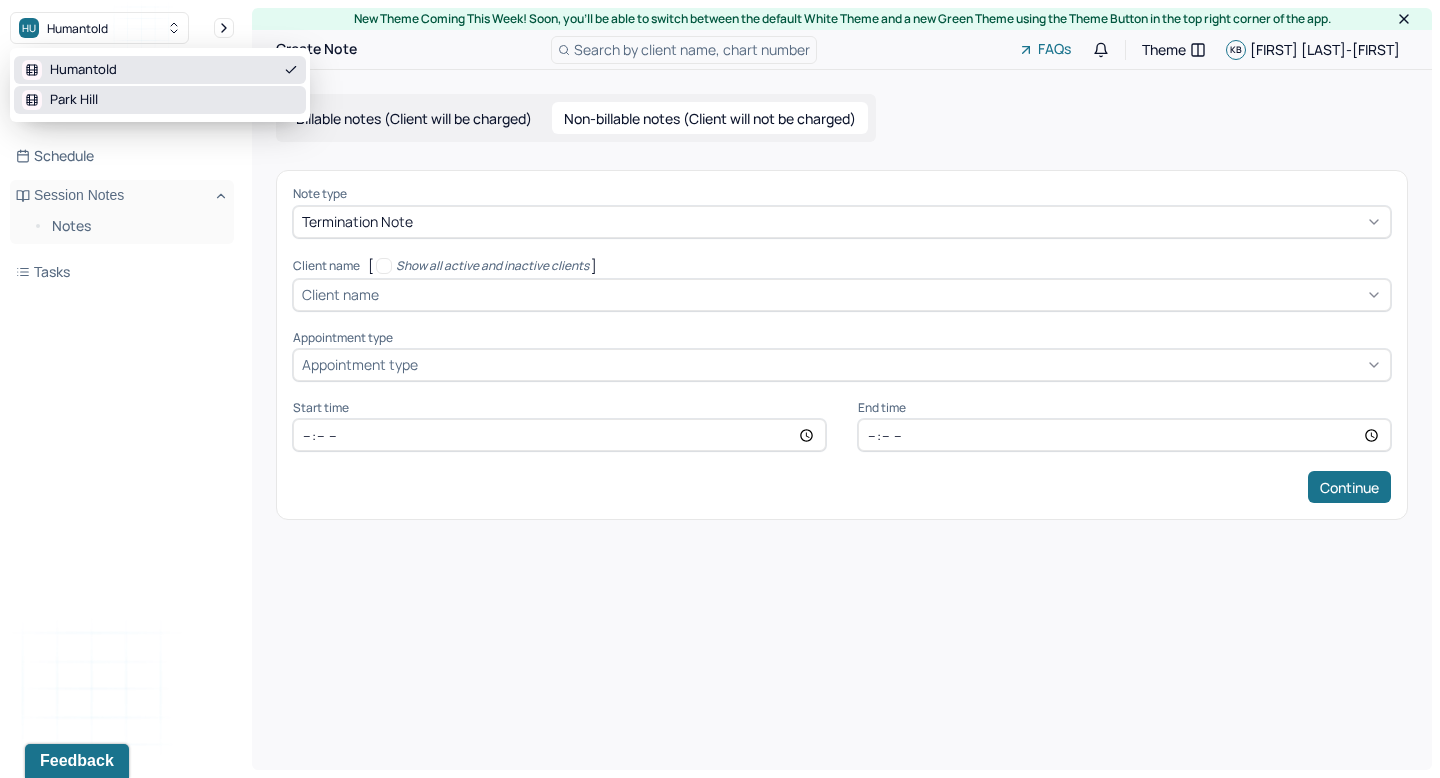 click on "Park Hill" at bounding box center (160, 100) 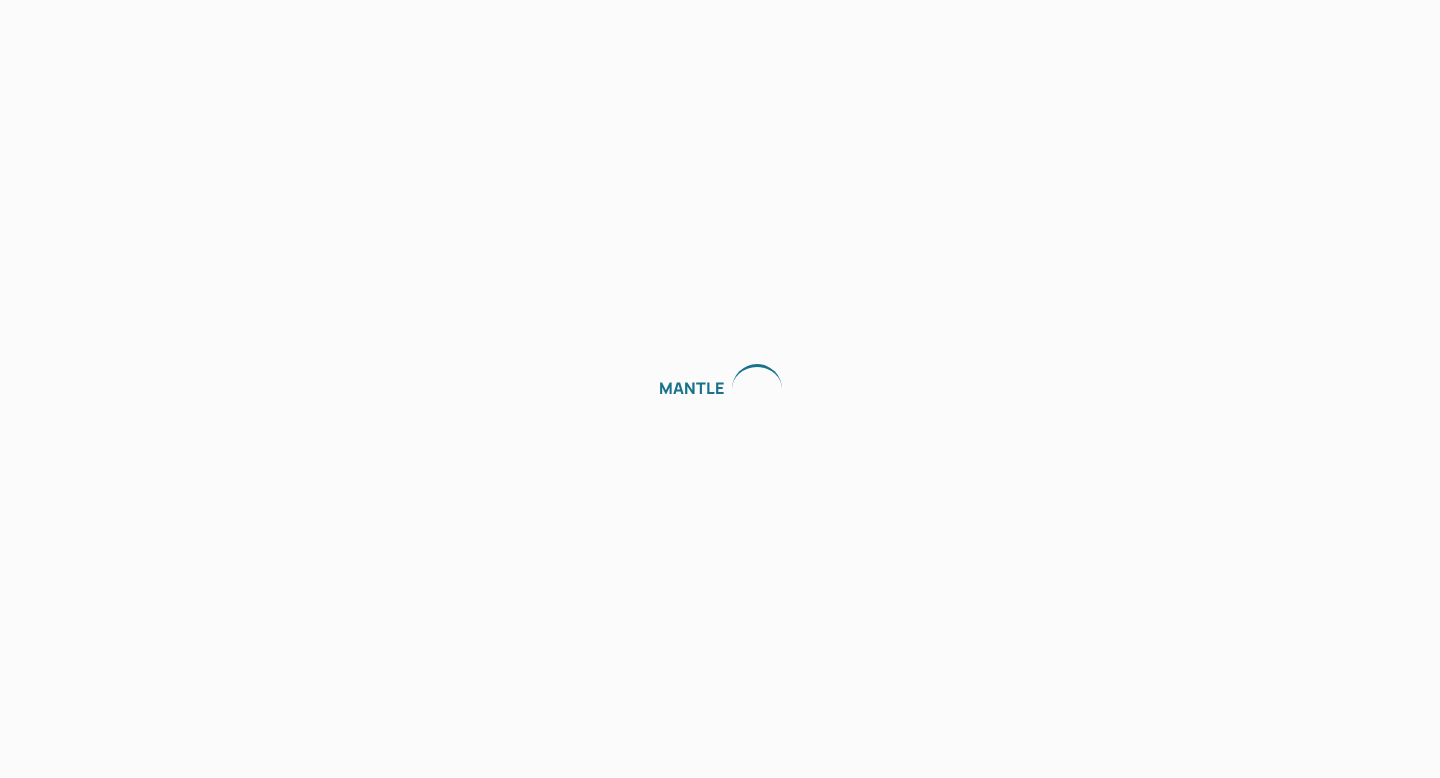 scroll, scrollTop: 0, scrollLeft: 0, axis: both 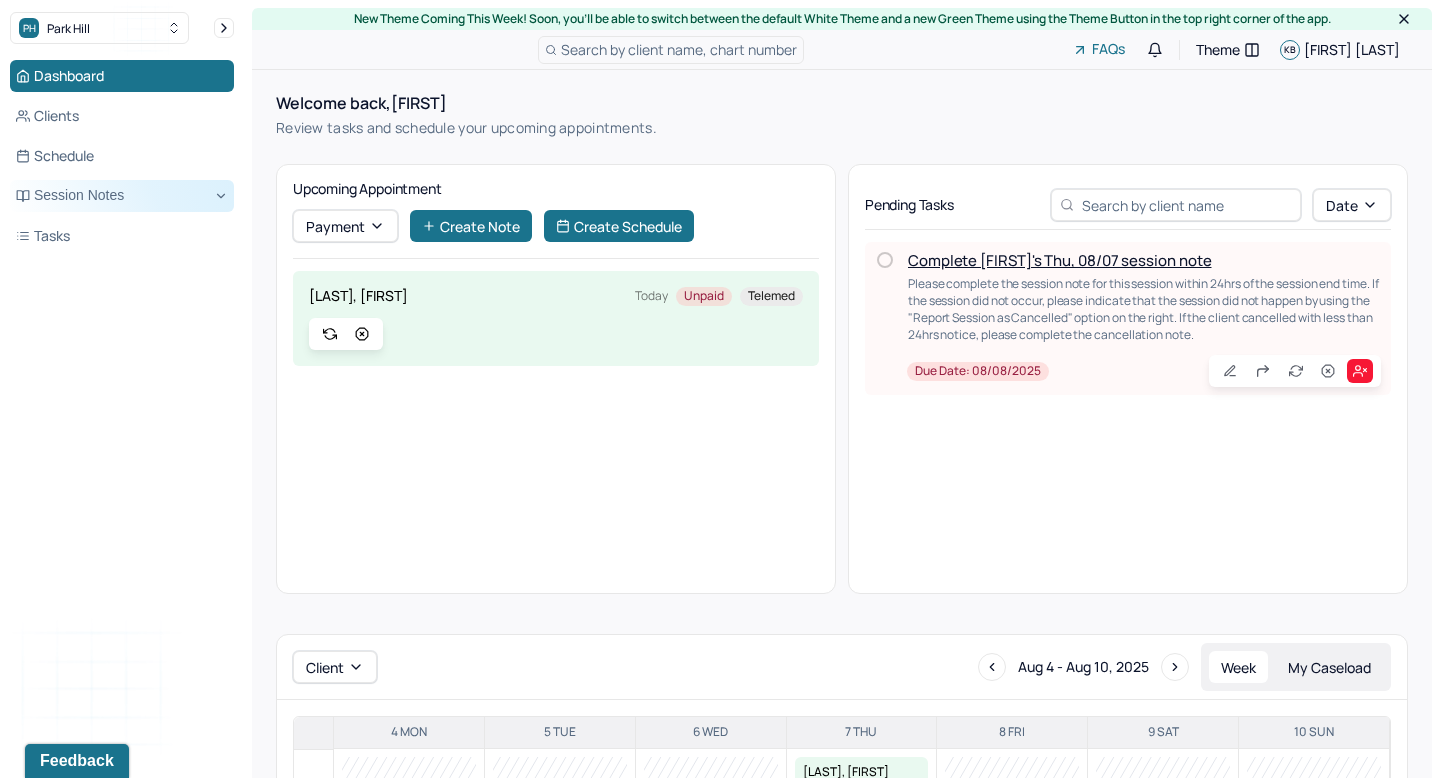 click on "Session Notes" at bounding box center (122, 196) 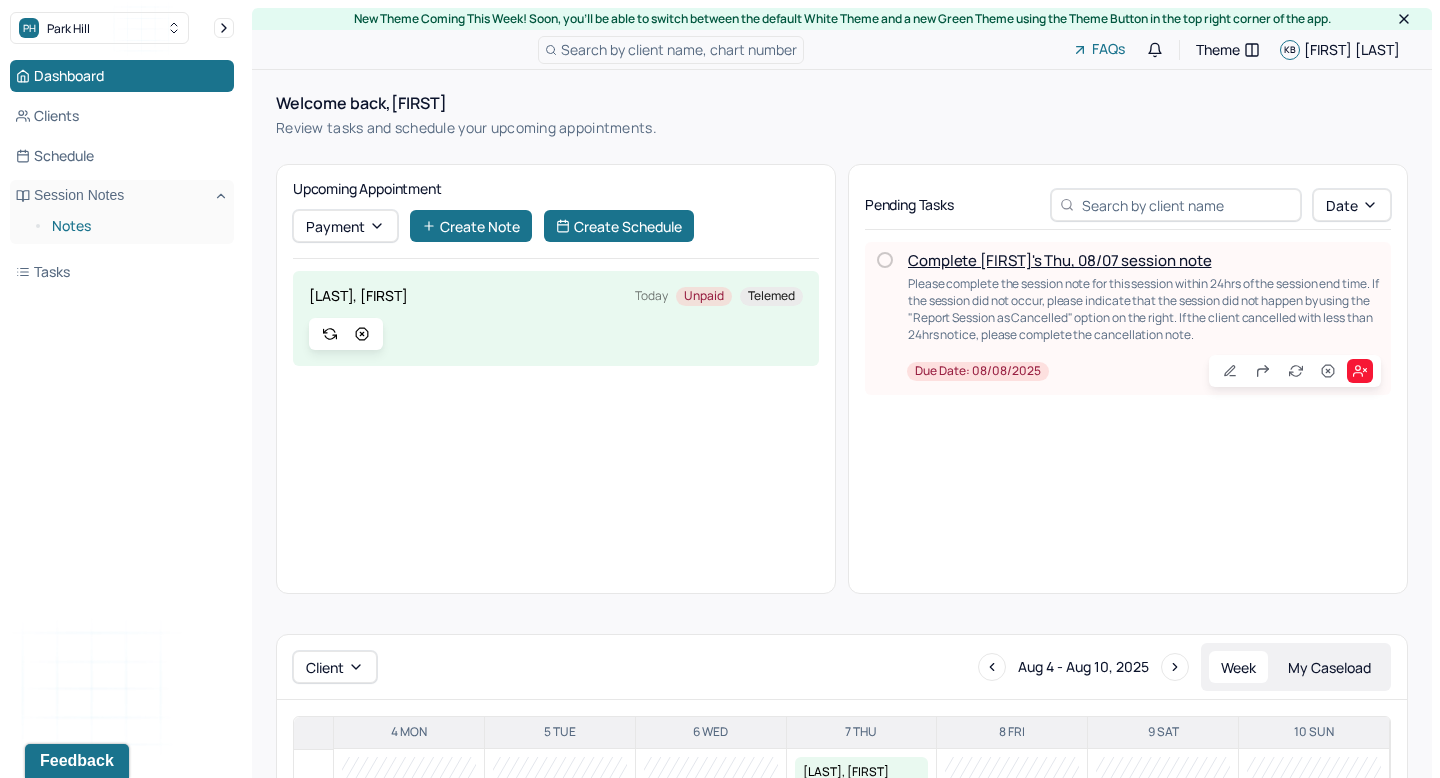 click on "Notes" at bounding box center [135, 226] 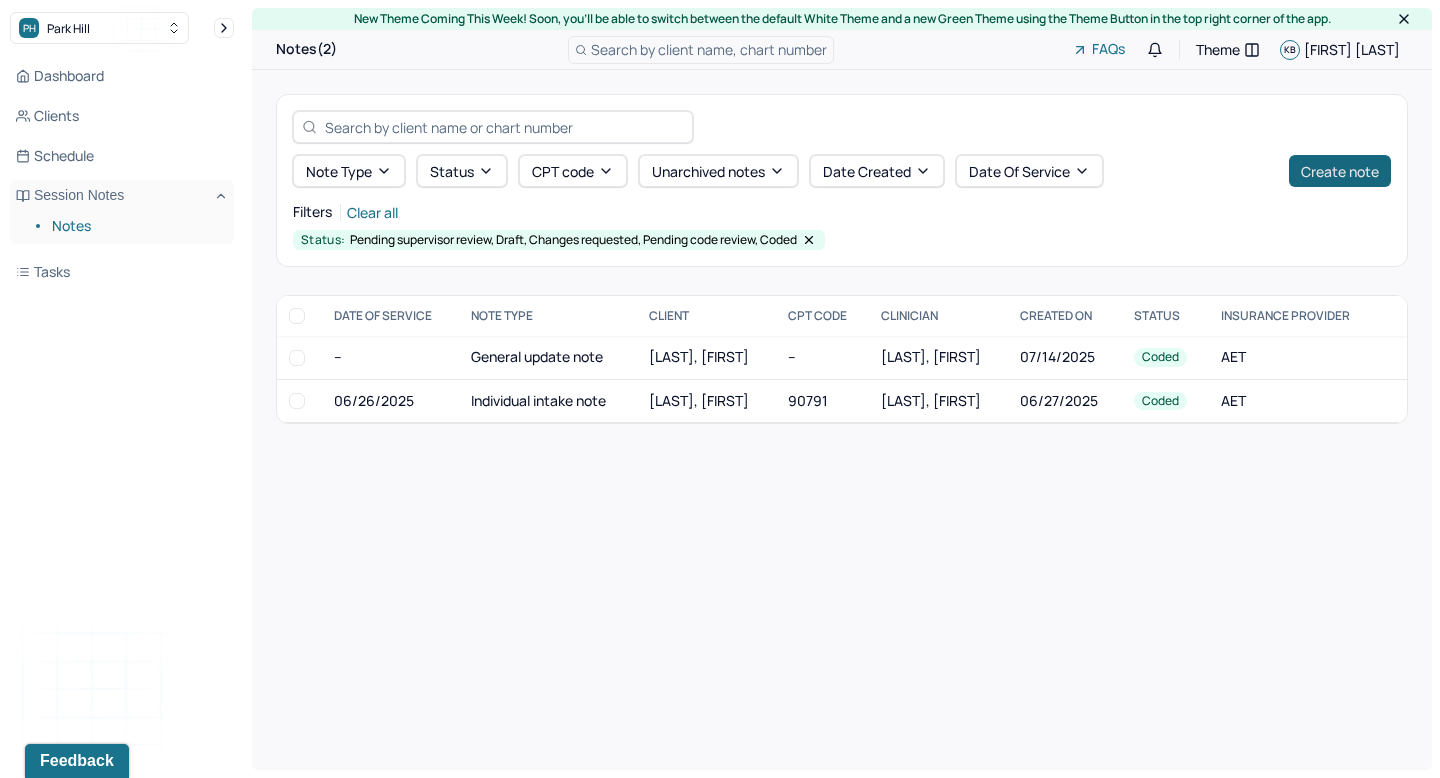 click on "Create note" at bounding box center [1340, 171] 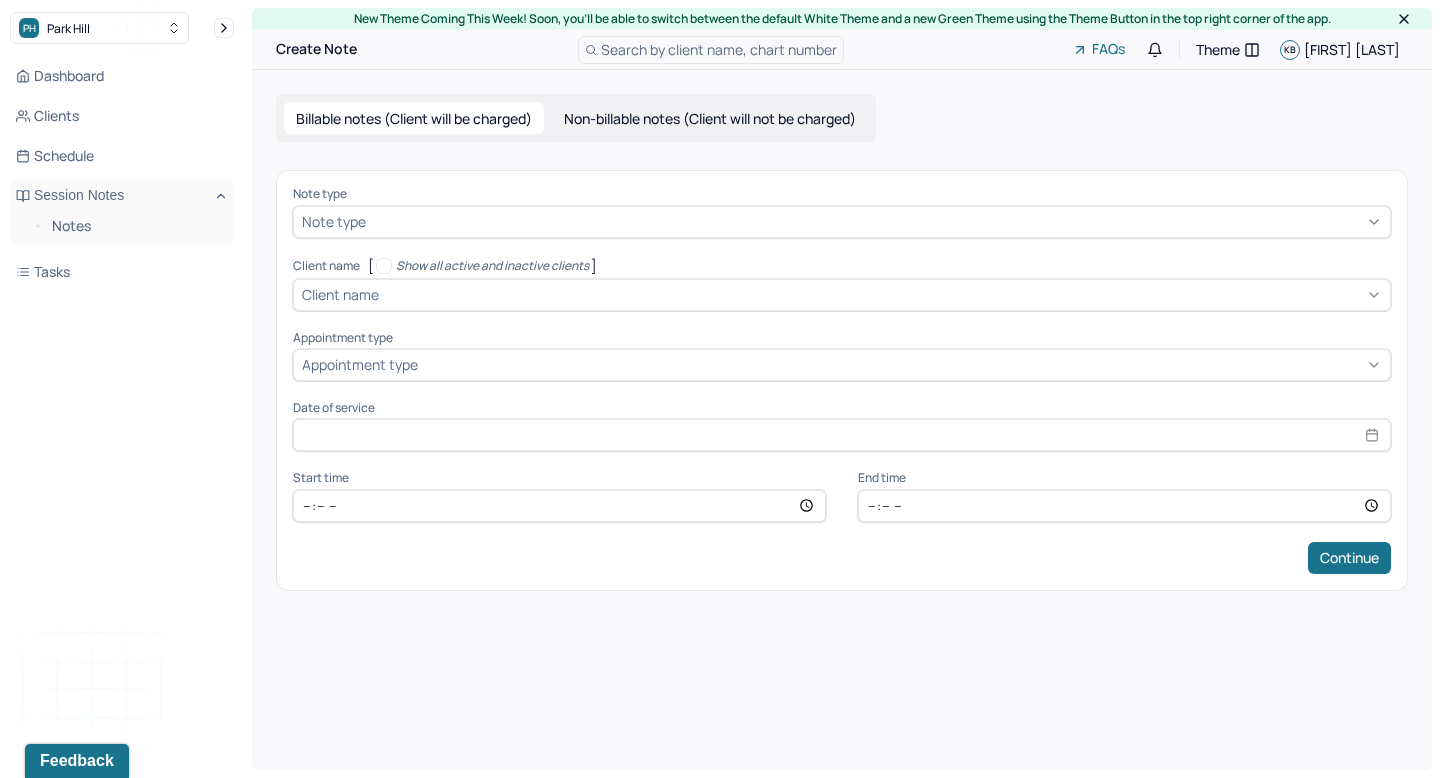 click on "Non-billable notes (Client will not be charged)" at bounding box center (710, 118) 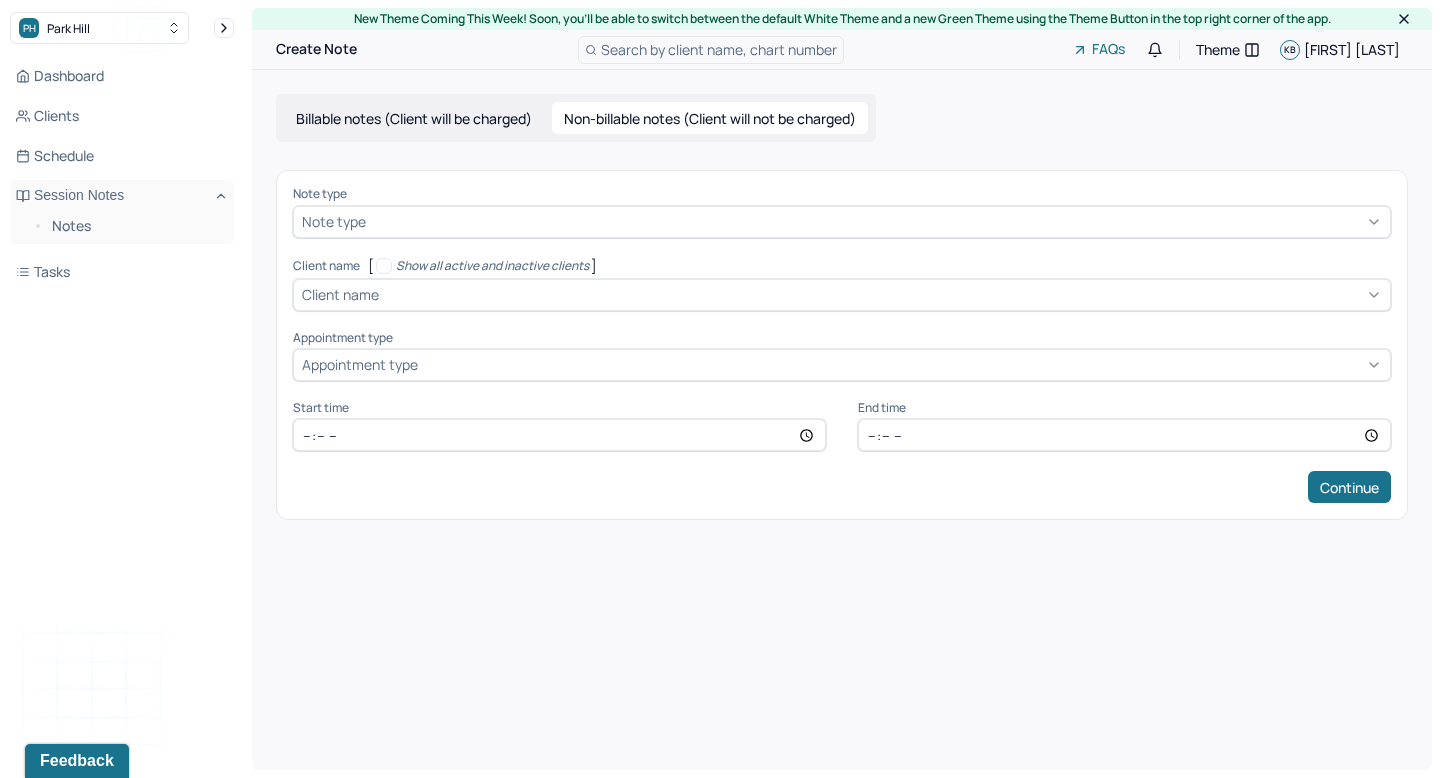 click on "Non-billable notes (Client will not be charged)" at bounding box center [710, 118] 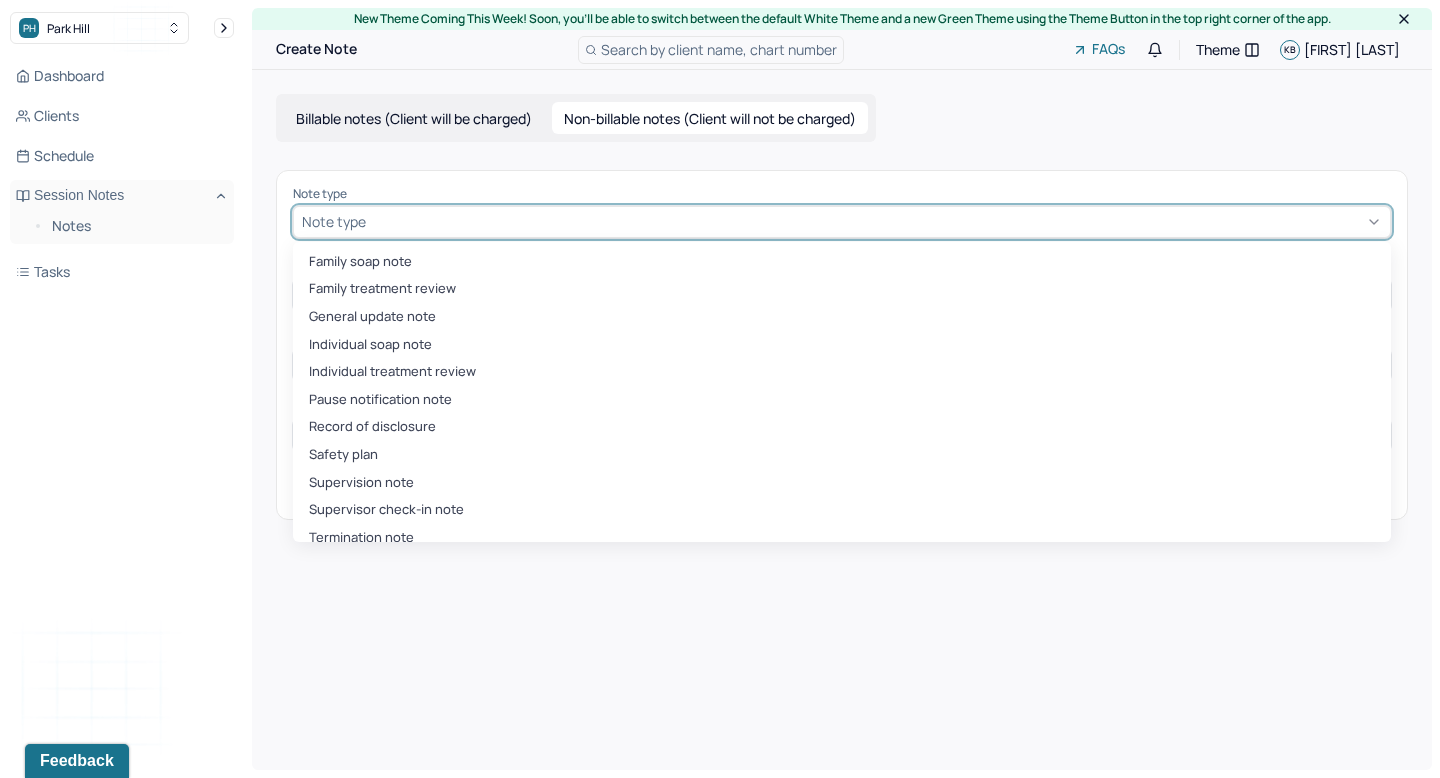 click at bounding box center [876, 221] 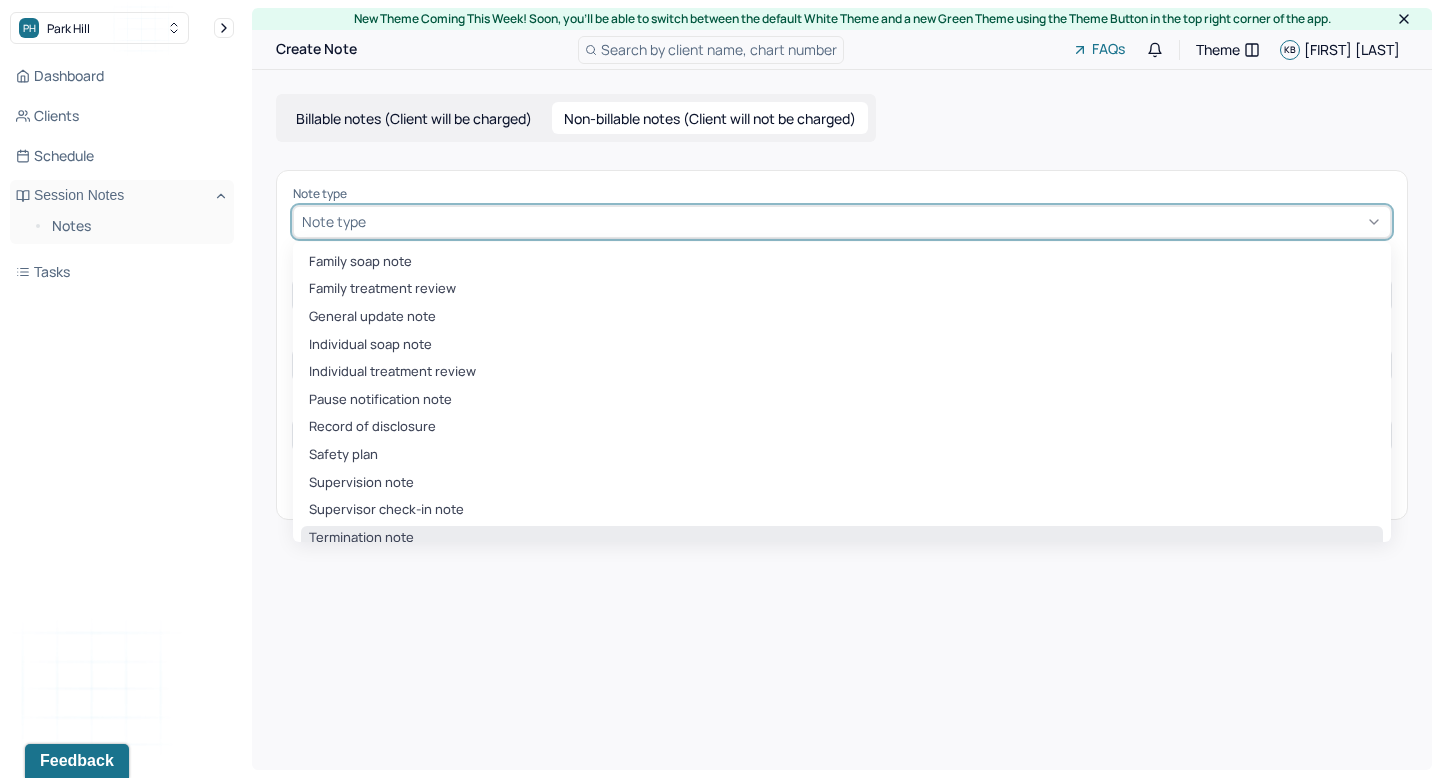 click on "Termination note" at bounding box center [842, 538] 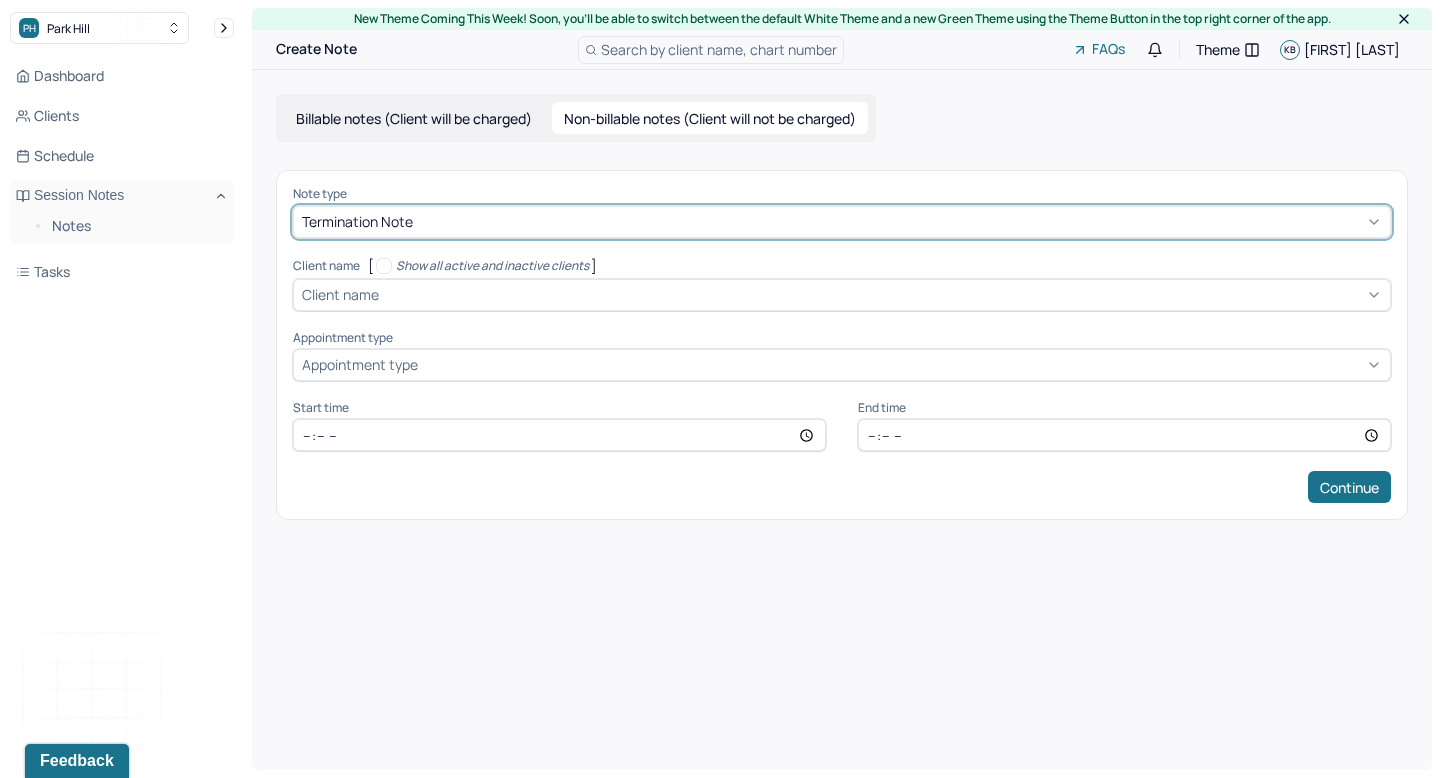 click at bounding box center [882, 294] 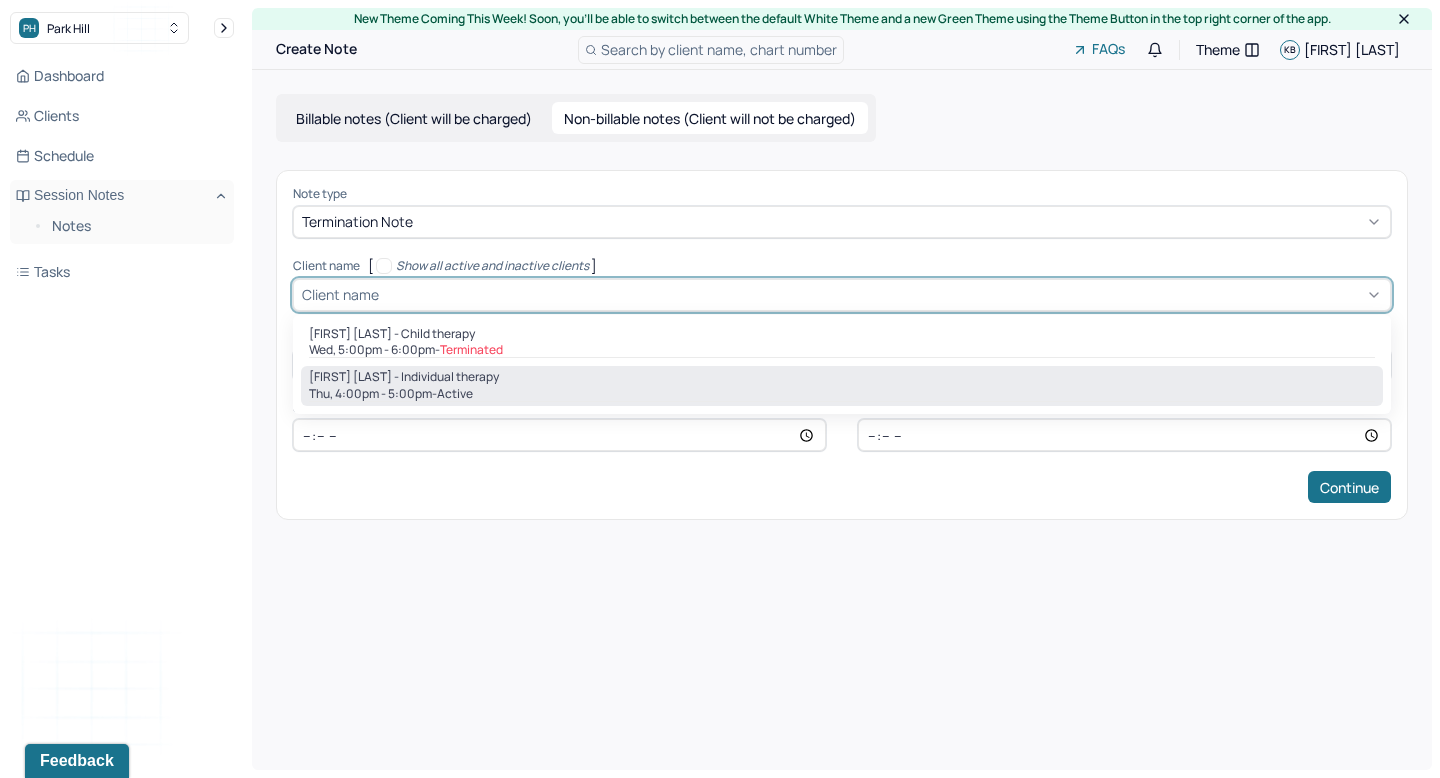 click on "active" at bounding box center [455, 394] 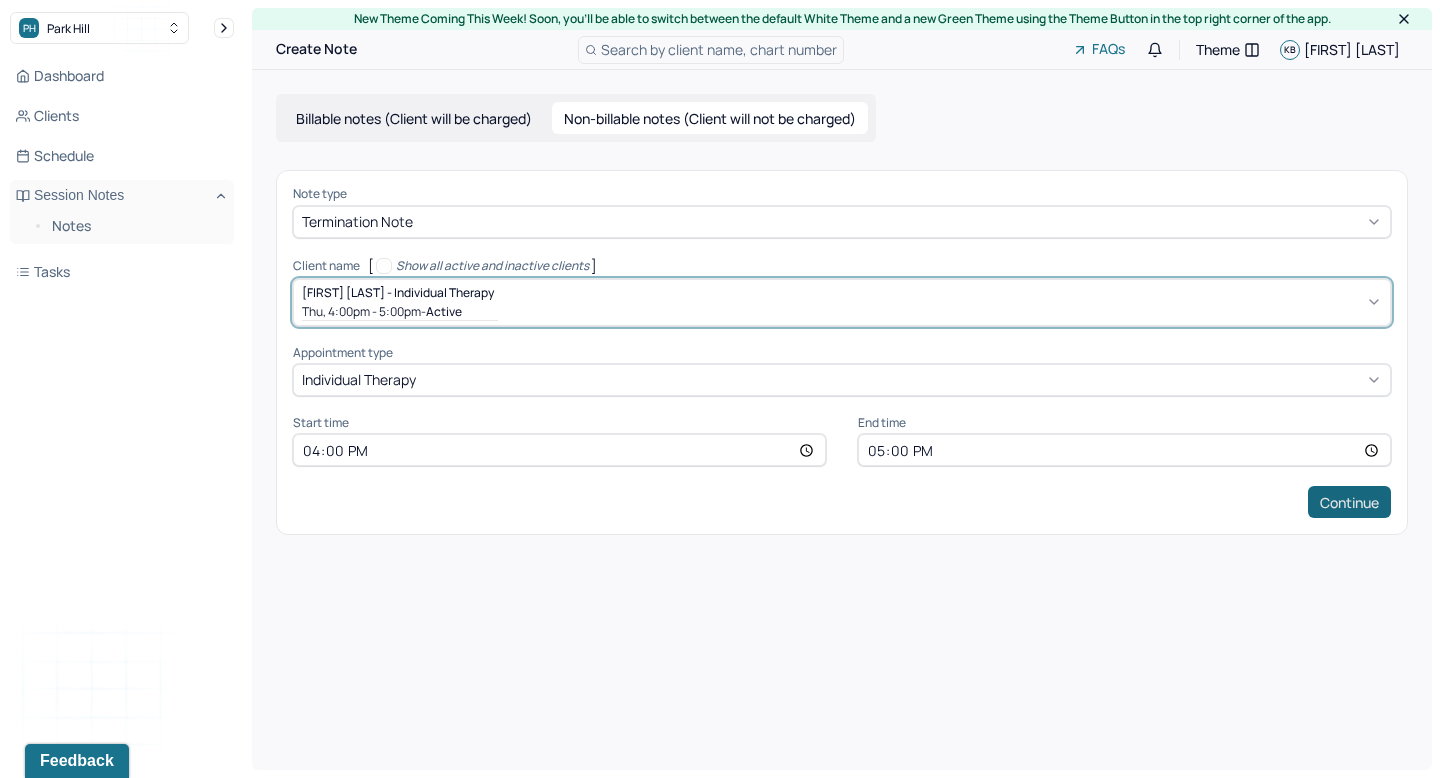 click on "Continue" at bounding box center [1349, 502] 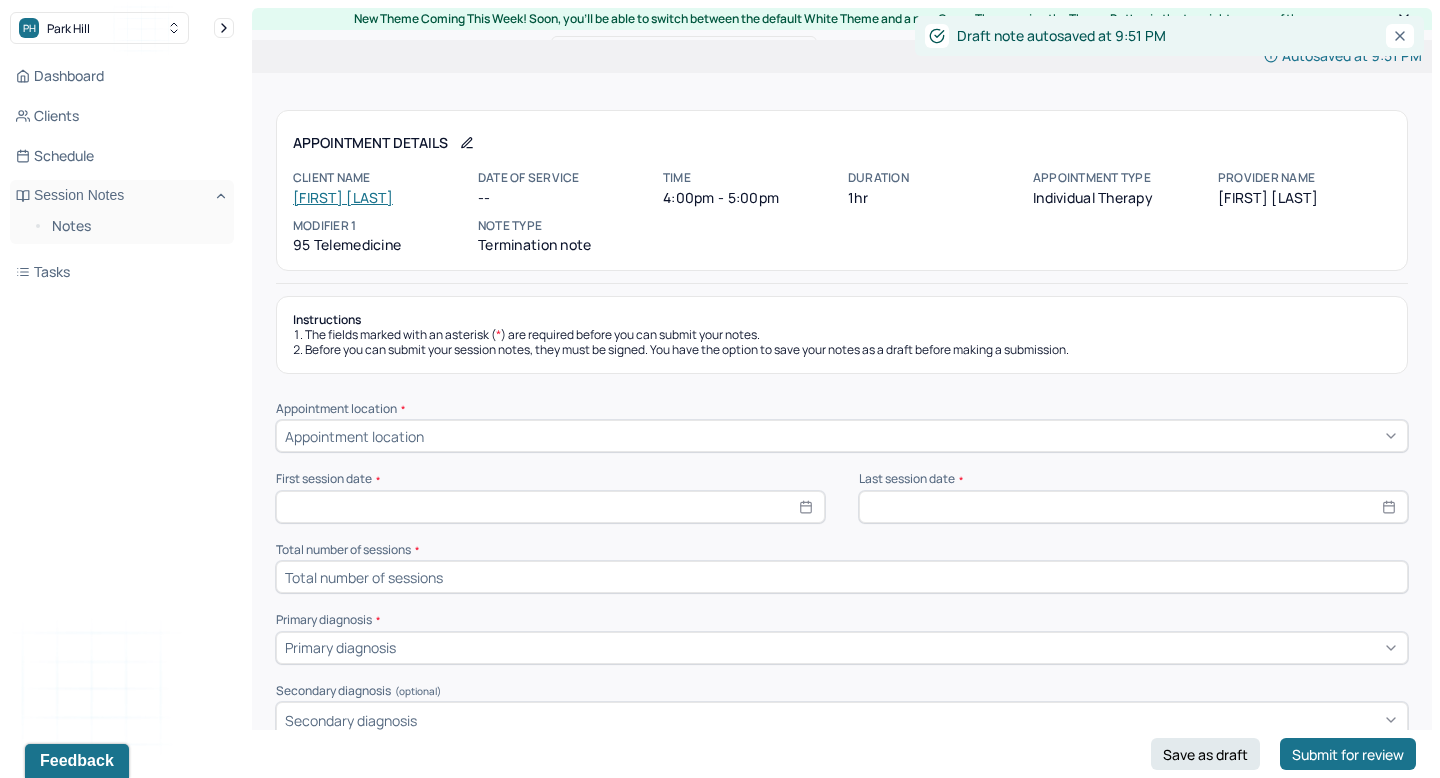 click on "Appointment location" at bounding box center [842, 436] 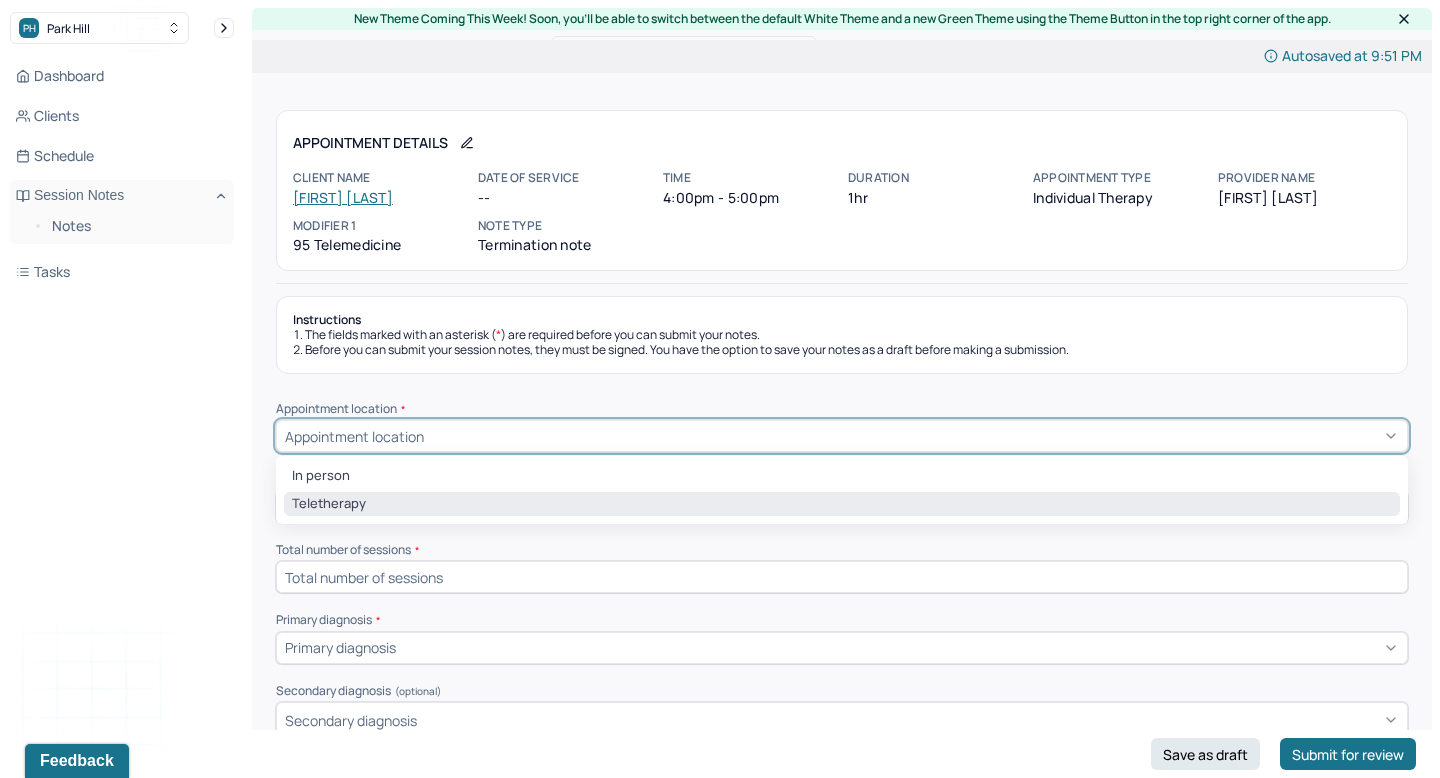 click on "Teletherapy" at bounding box center (842, 504) 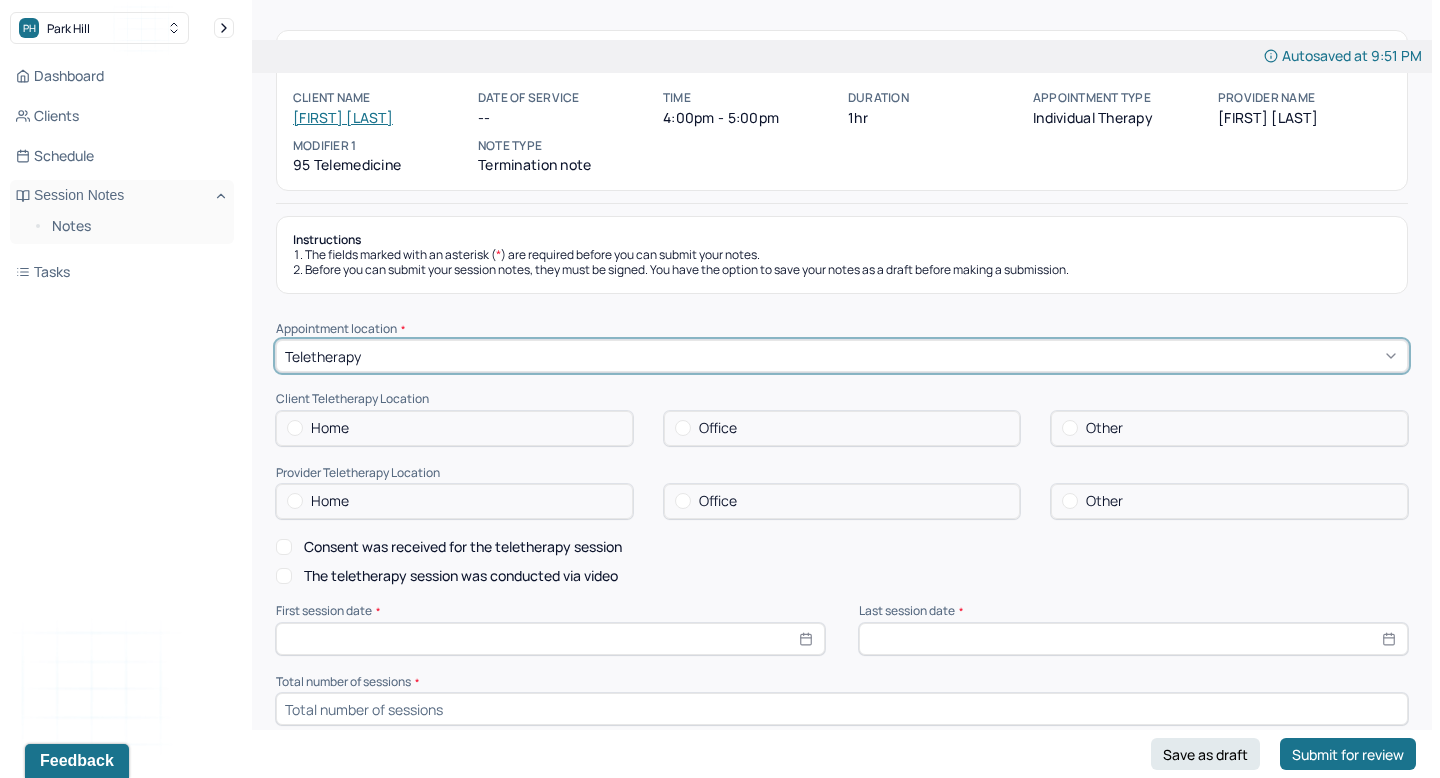 scroll, scrollTop: 116, scrollLeft: 0, axis: vertical 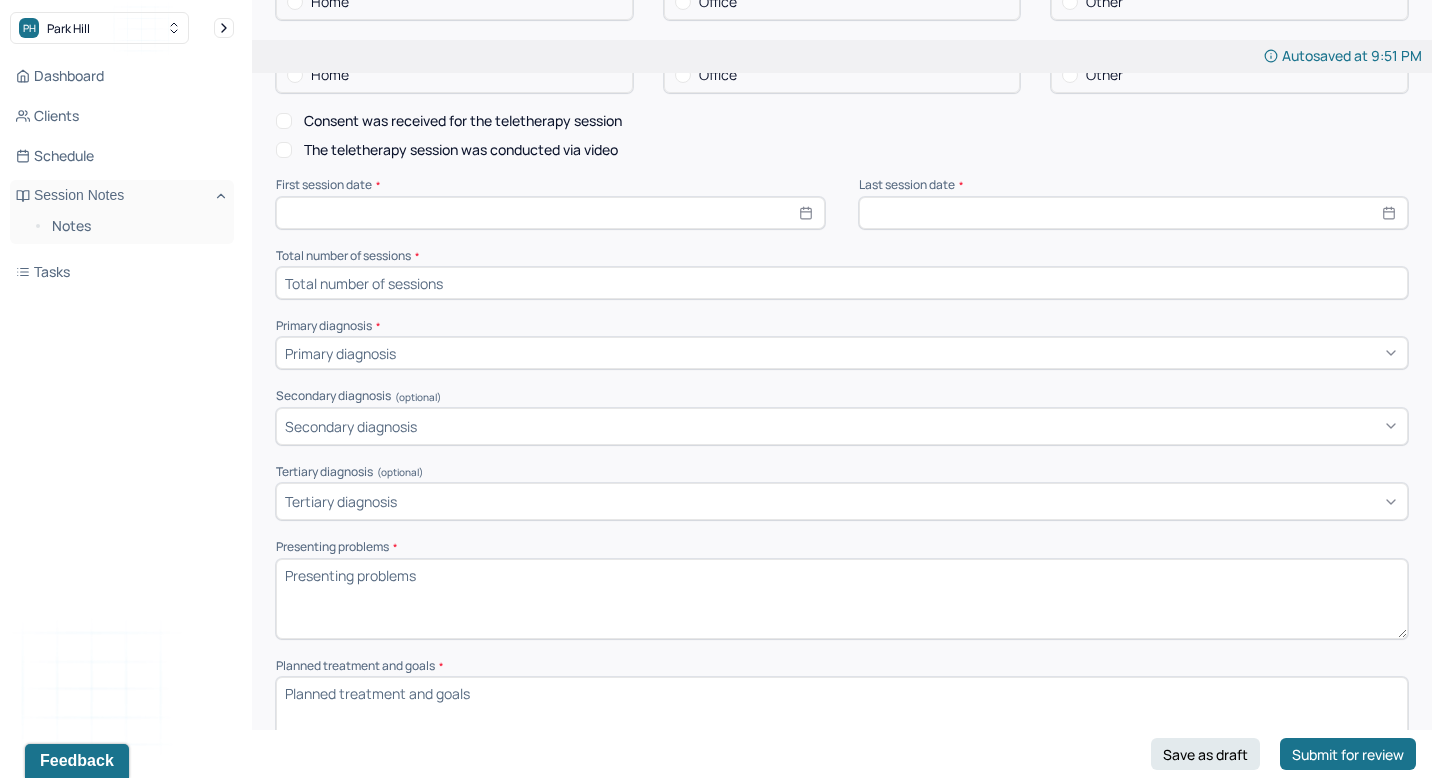 click at bounding box center (842, 283) 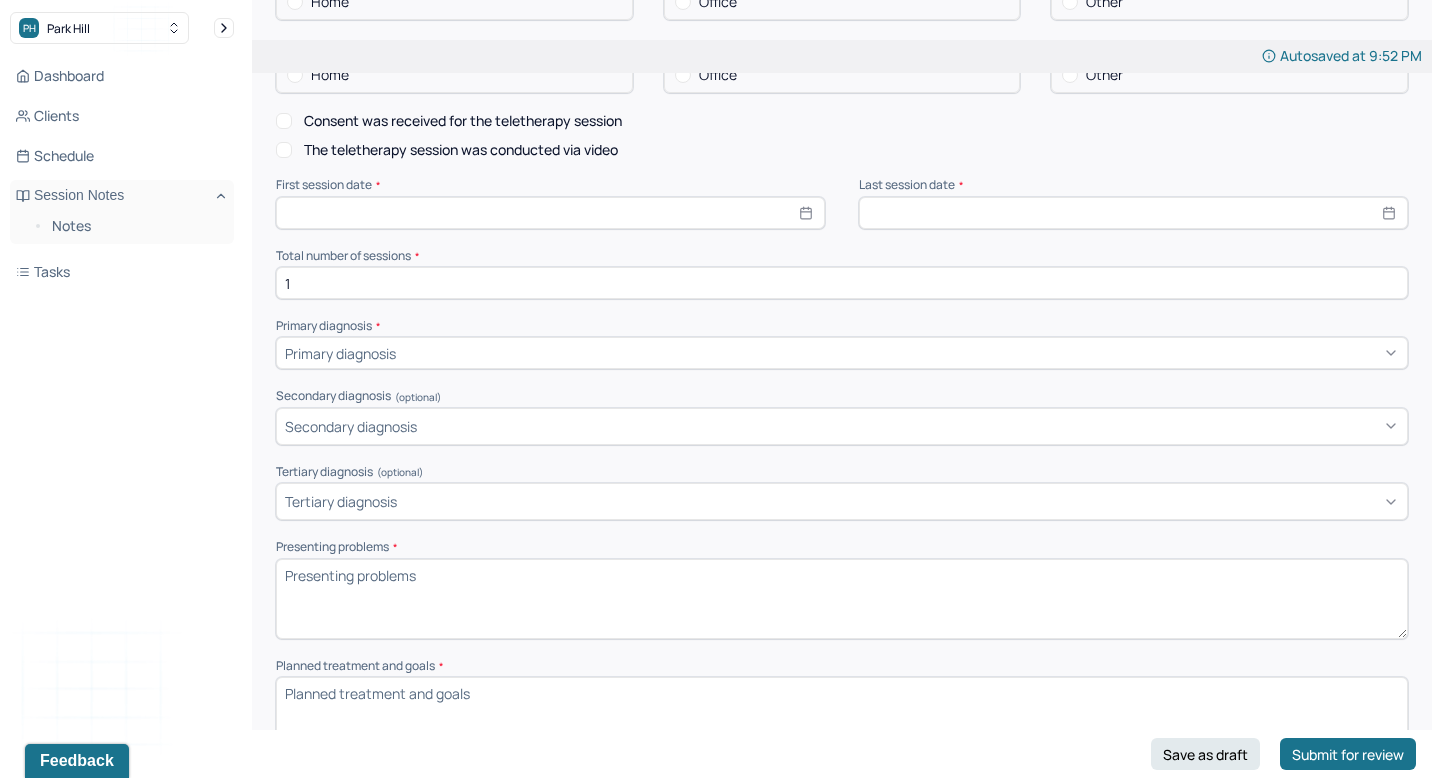 click at bounding box center (550, 213) 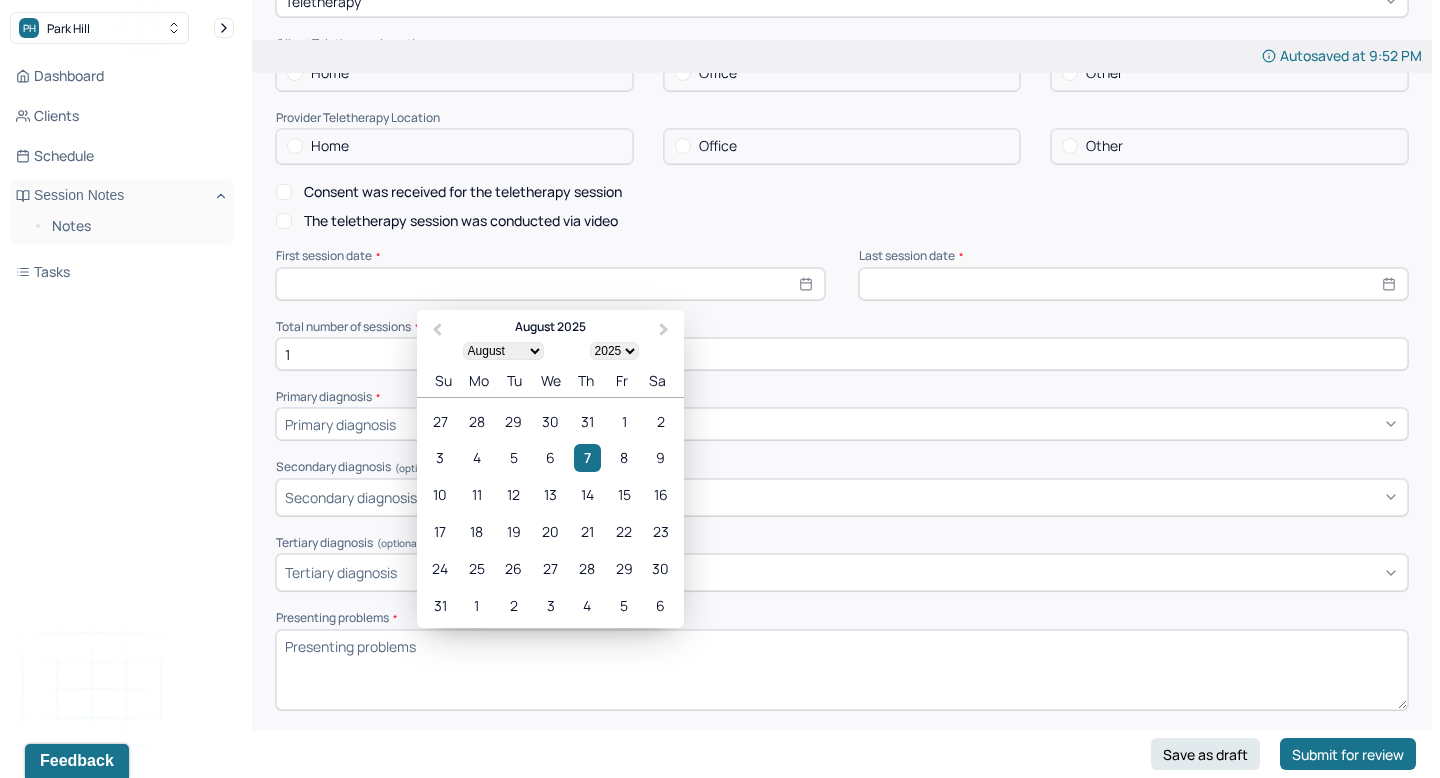 scroll, scrollTop: 426, scrollLeft: 0, axis: vertical 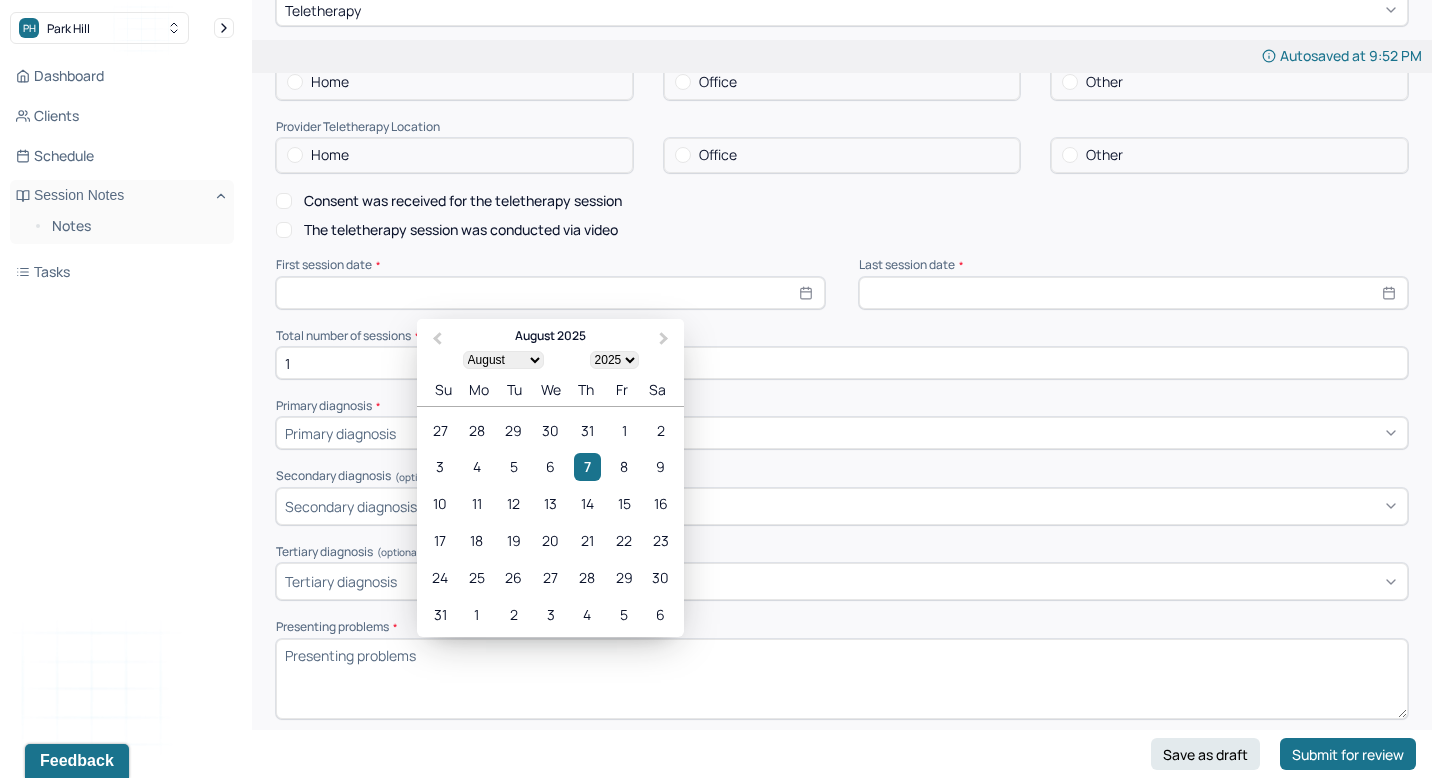 click on "Primary diagnosis" at bounding box center [340, 433] 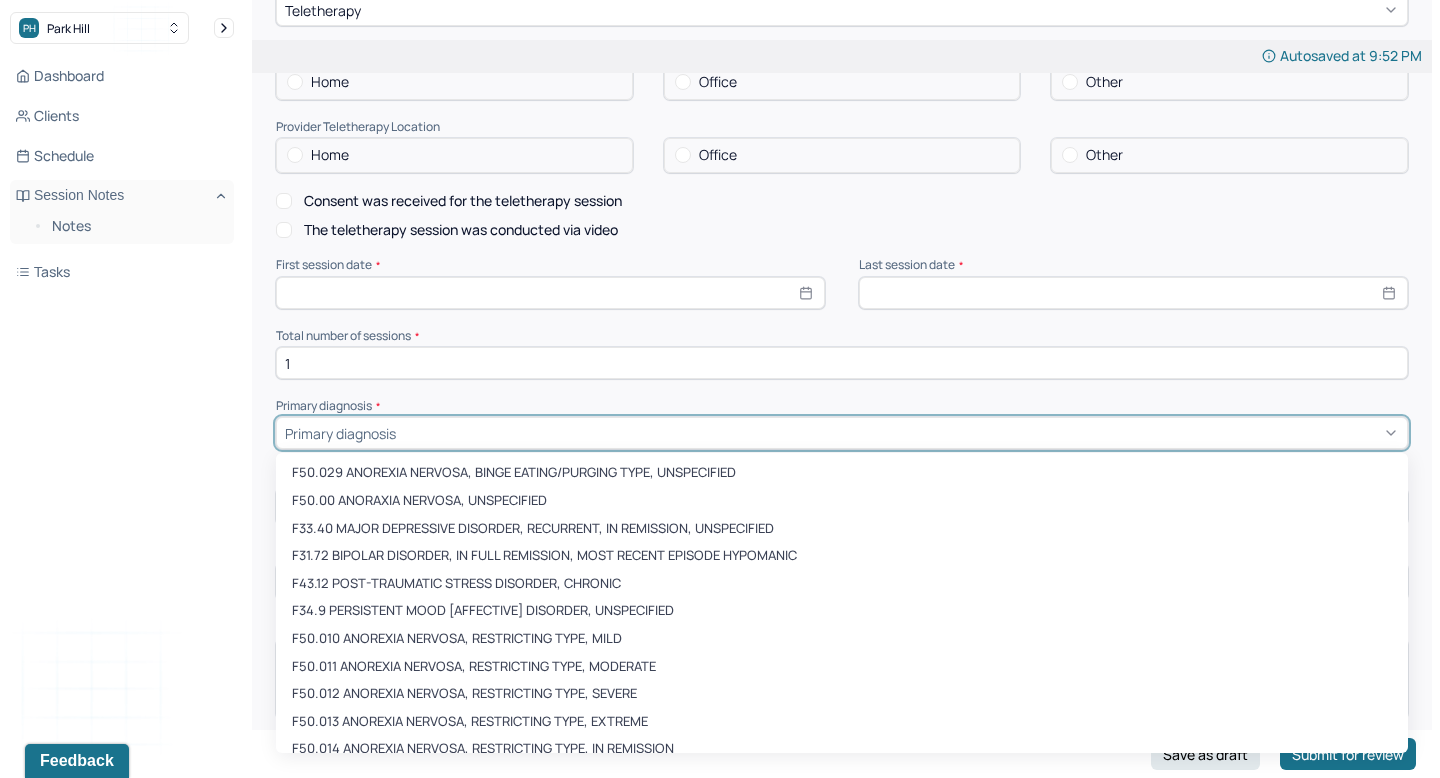 paste on "F43.20 ADJUSTMENT DISORDER UNSPECIFIED" 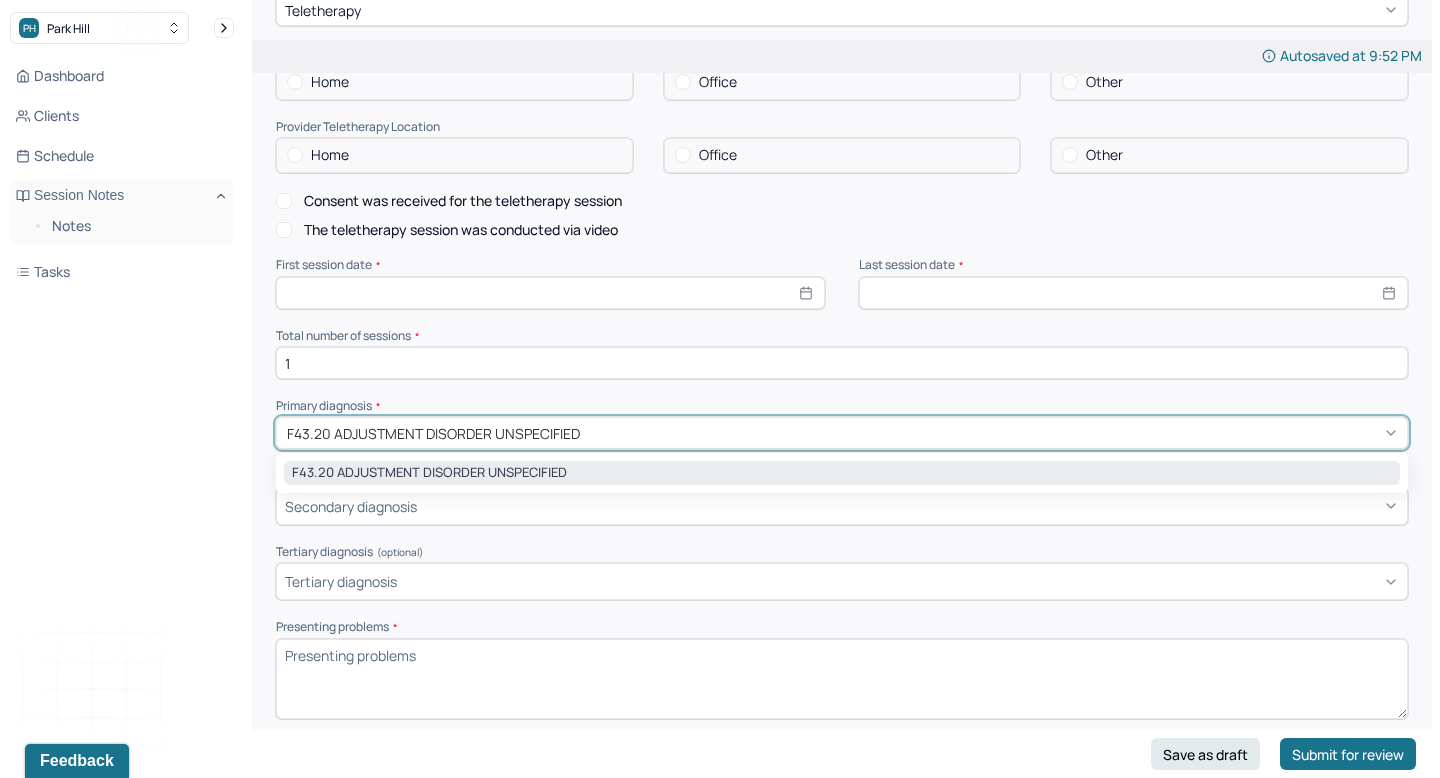 click on "F43.20 ADJUSTMENT DISORDER UNSPECIFIED" at bounding box center [842, 473] 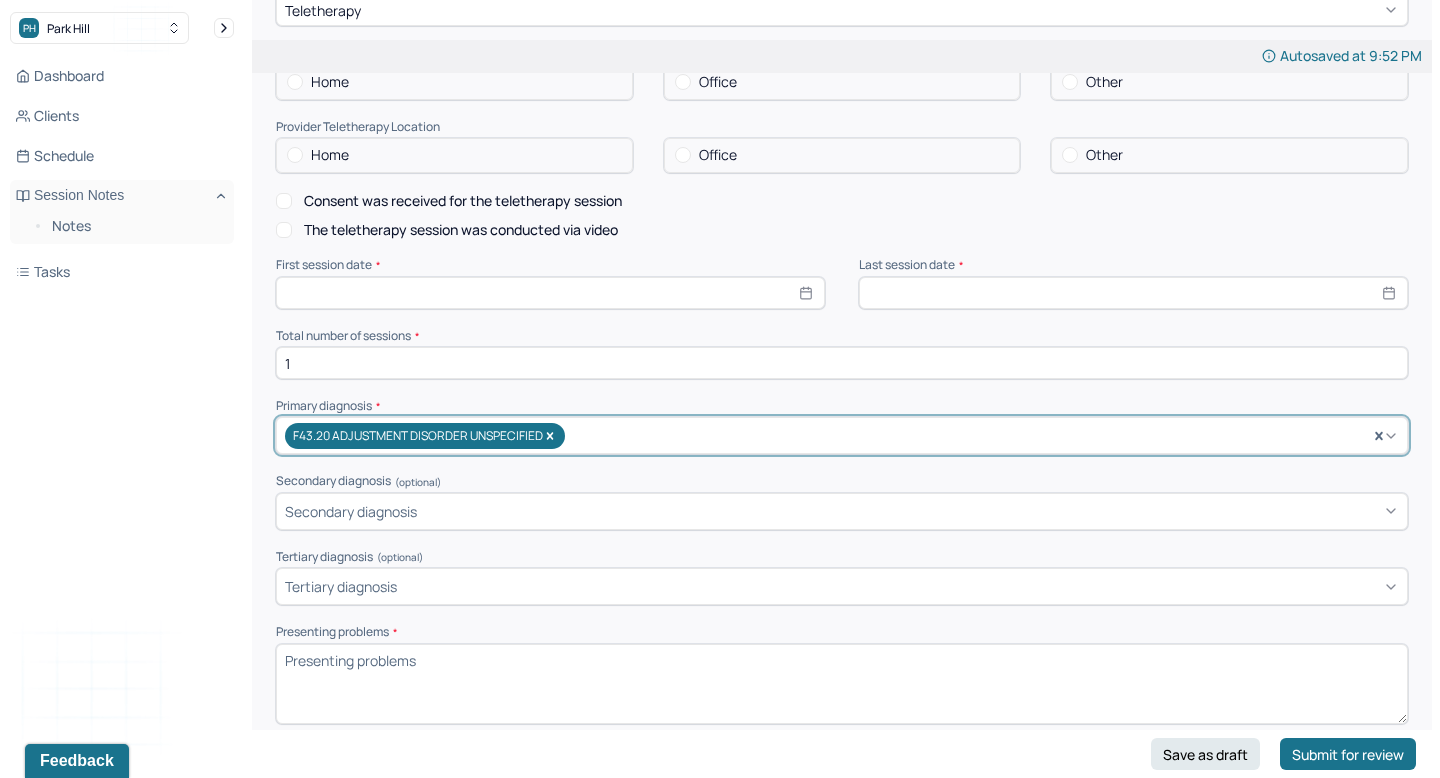 click at bounding box center (550, 293) 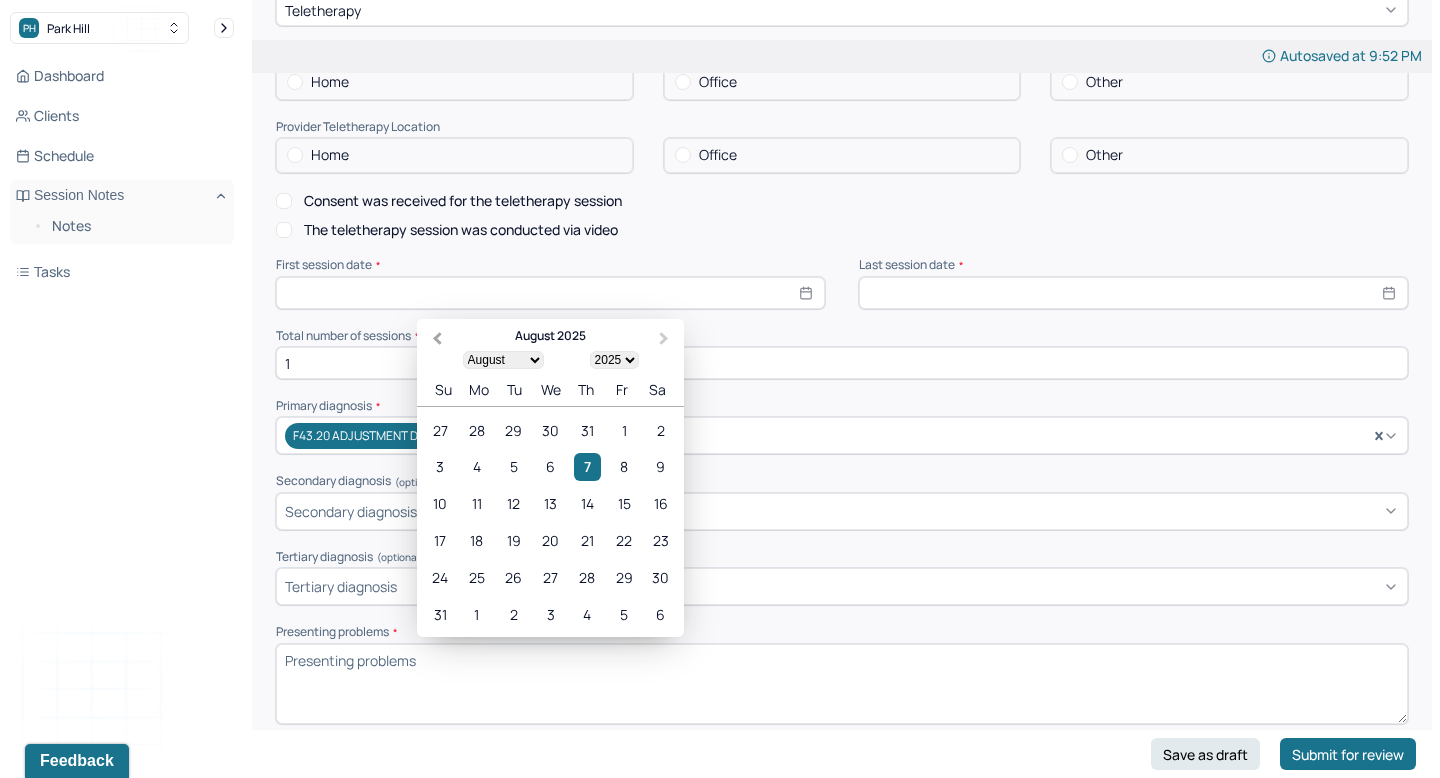 click on "Previous Month" at bounding box center (437, 338) 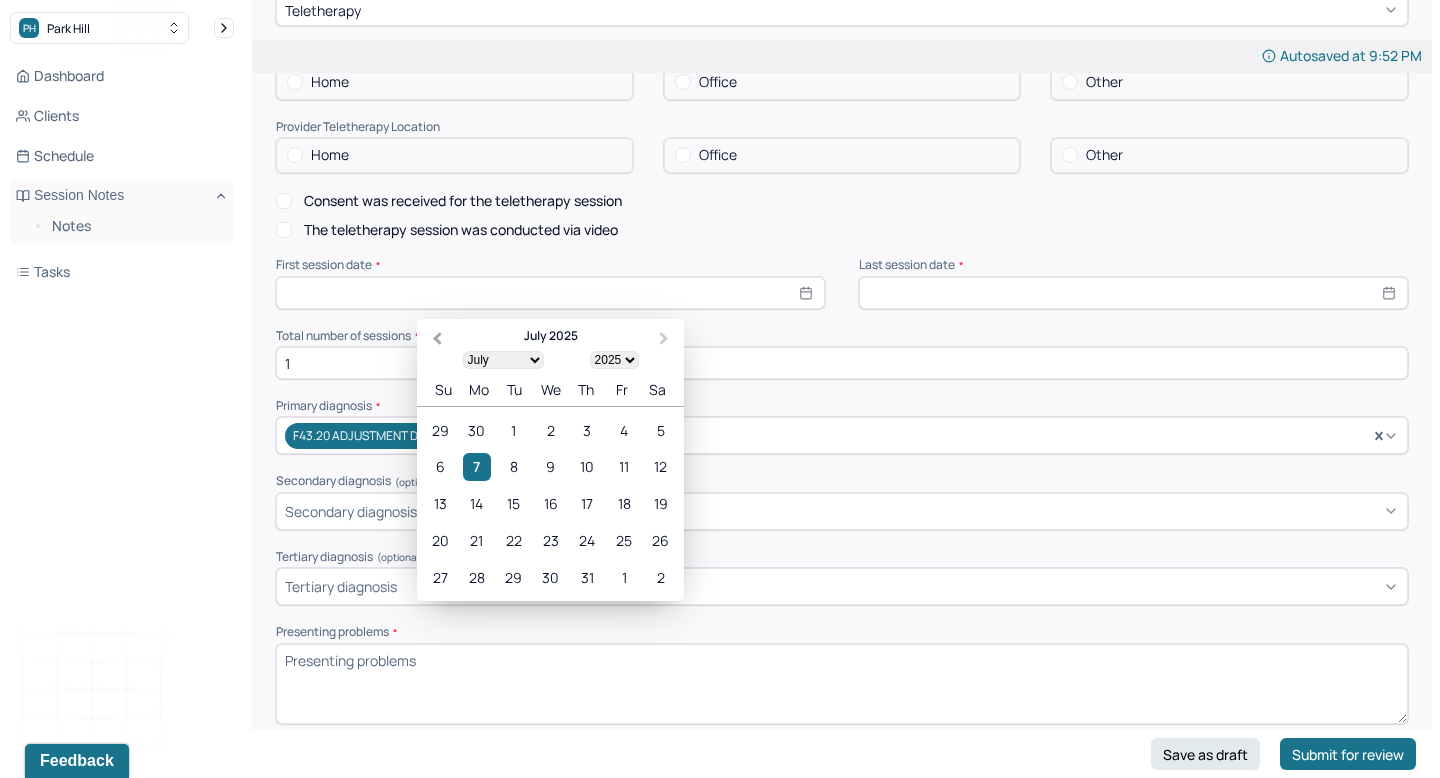 click on "Previous Month" at bounding box center [437, 338] 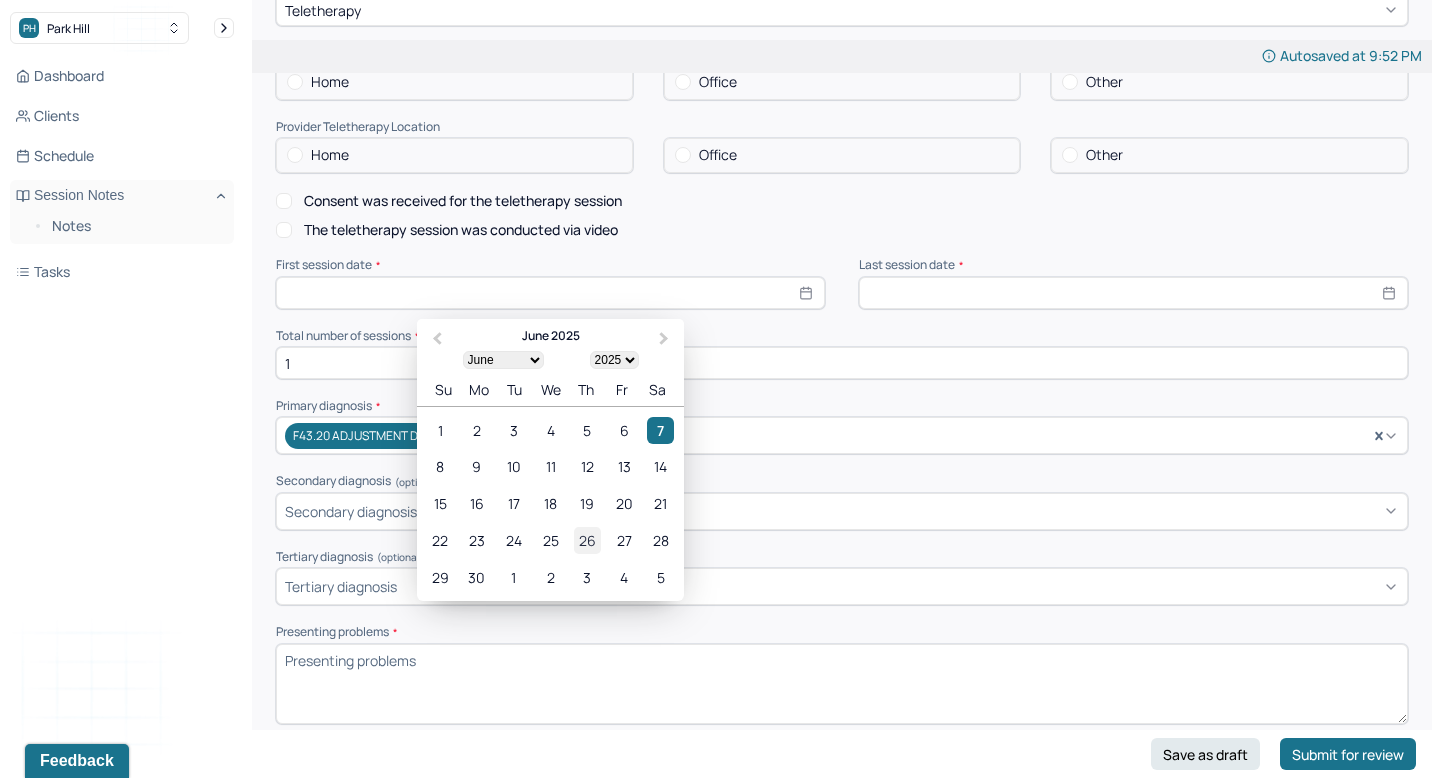 click on "26" at bounding box center [587, 540] 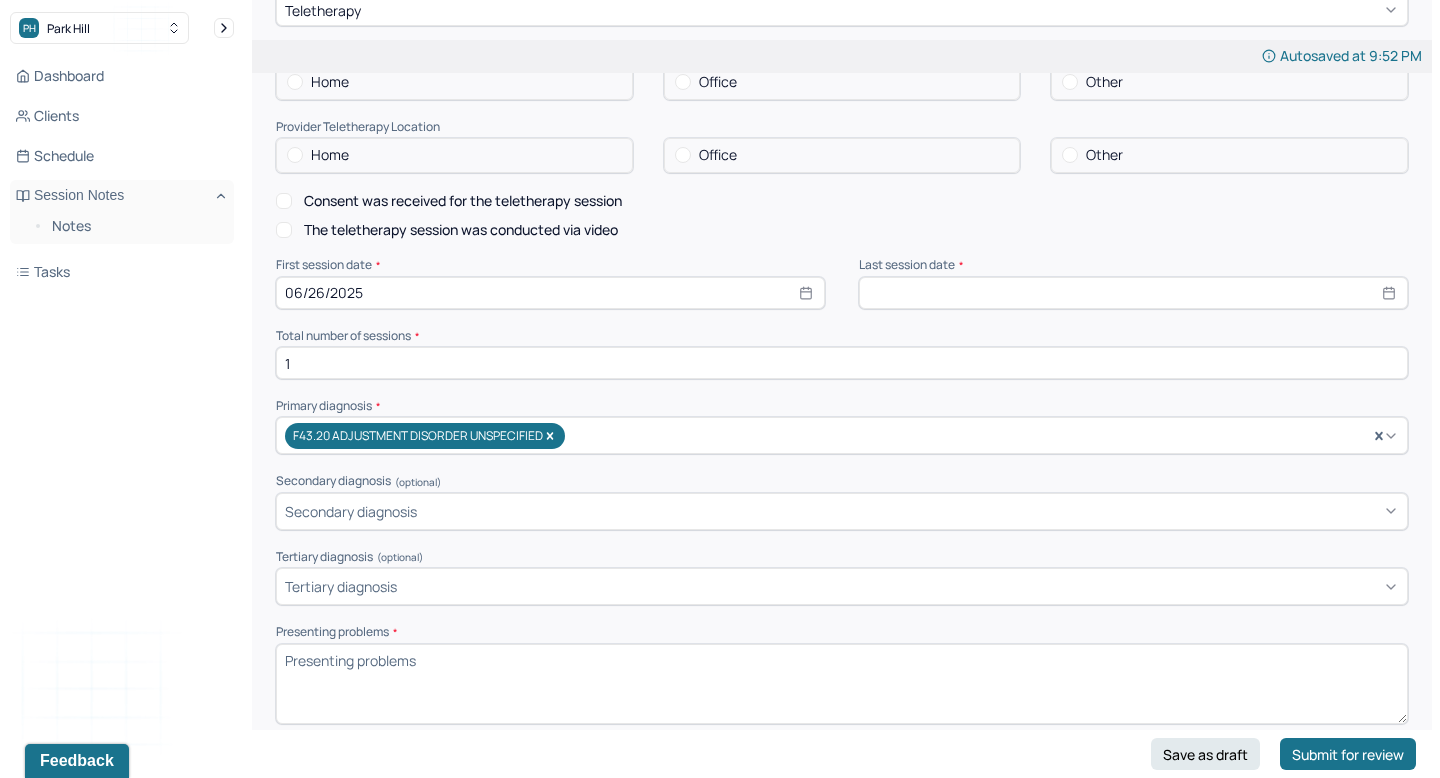 select on "7" 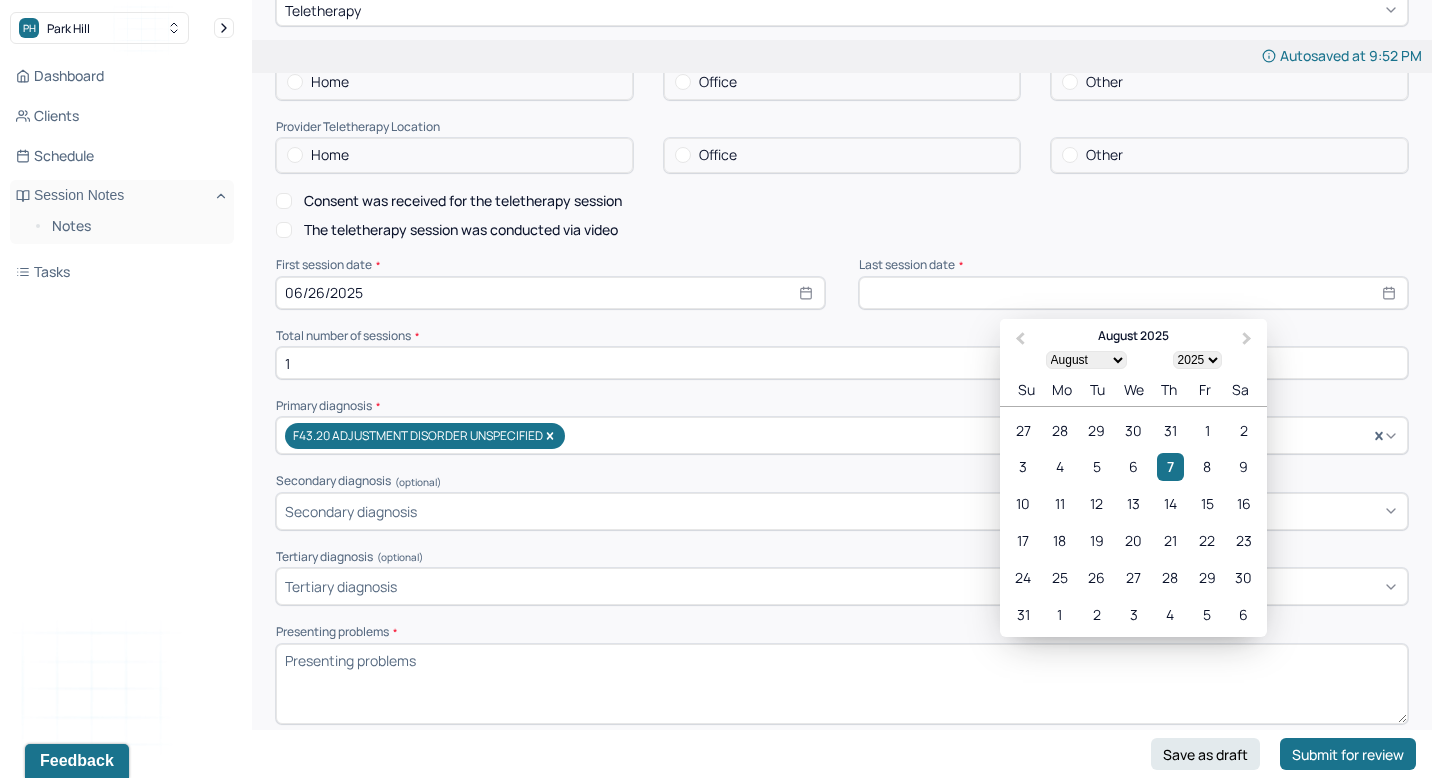 click at bounding box center (1133, 293) 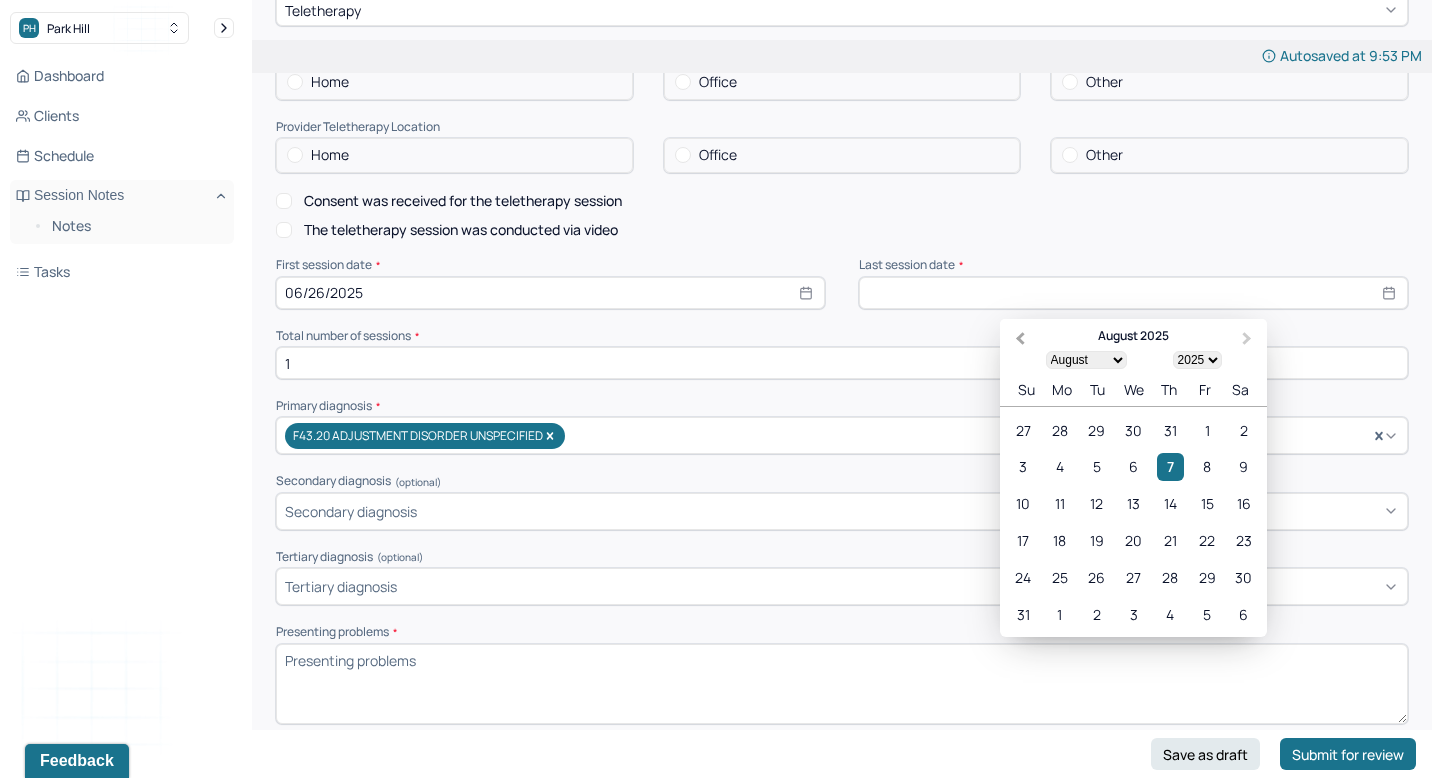 click on "Previous Month" at bounding box center [1020, 338] 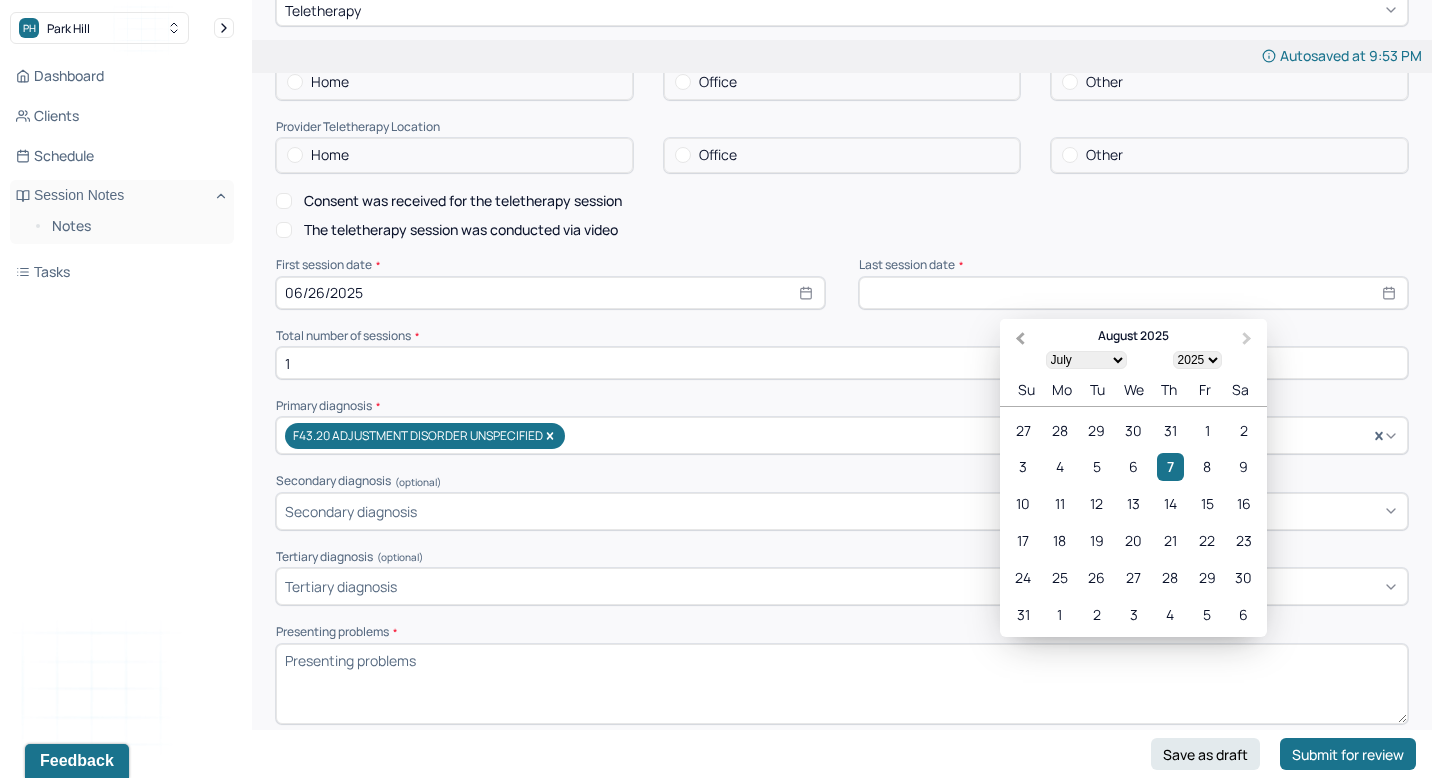 click on "Previous Month" at bounding box center [1020, 338] 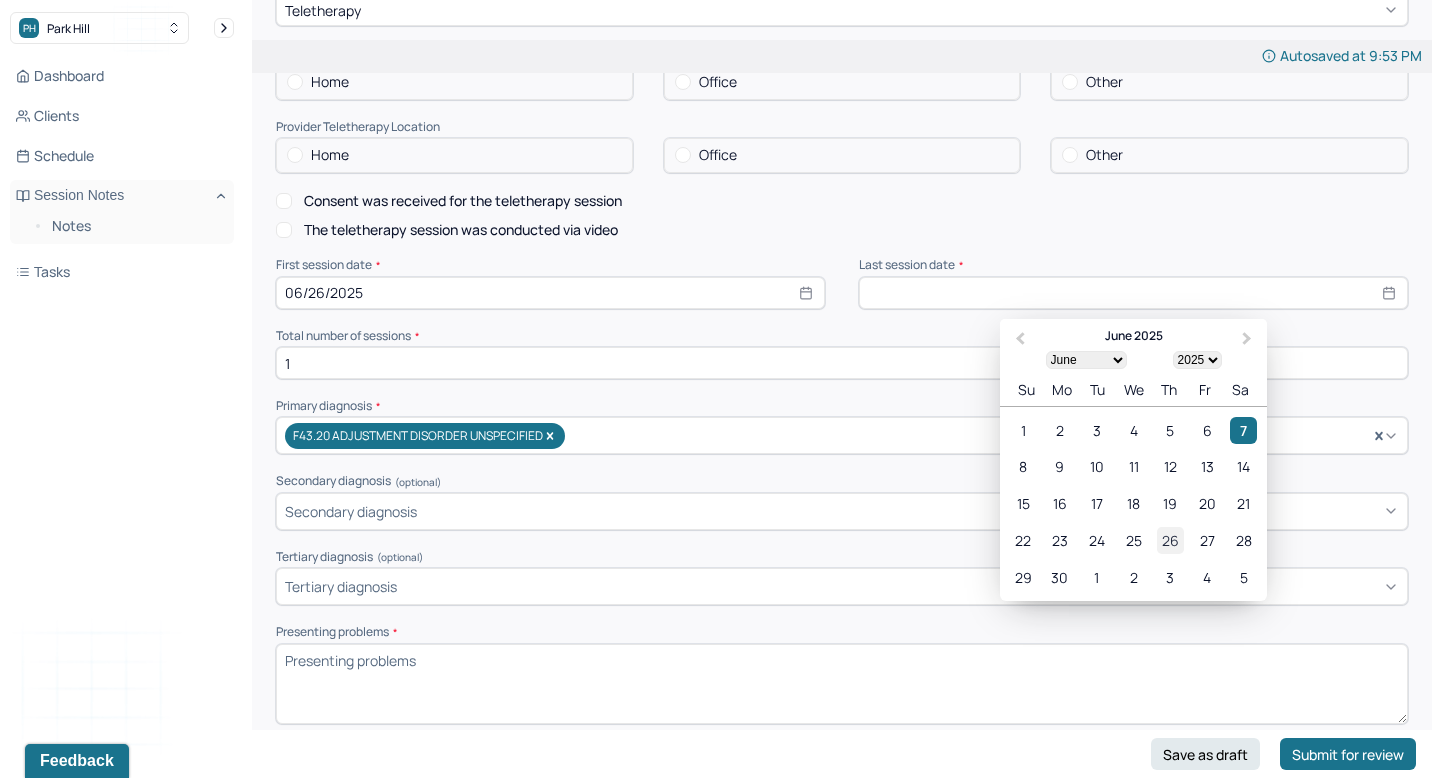 click on "26" at bounding box center (1170, 540) 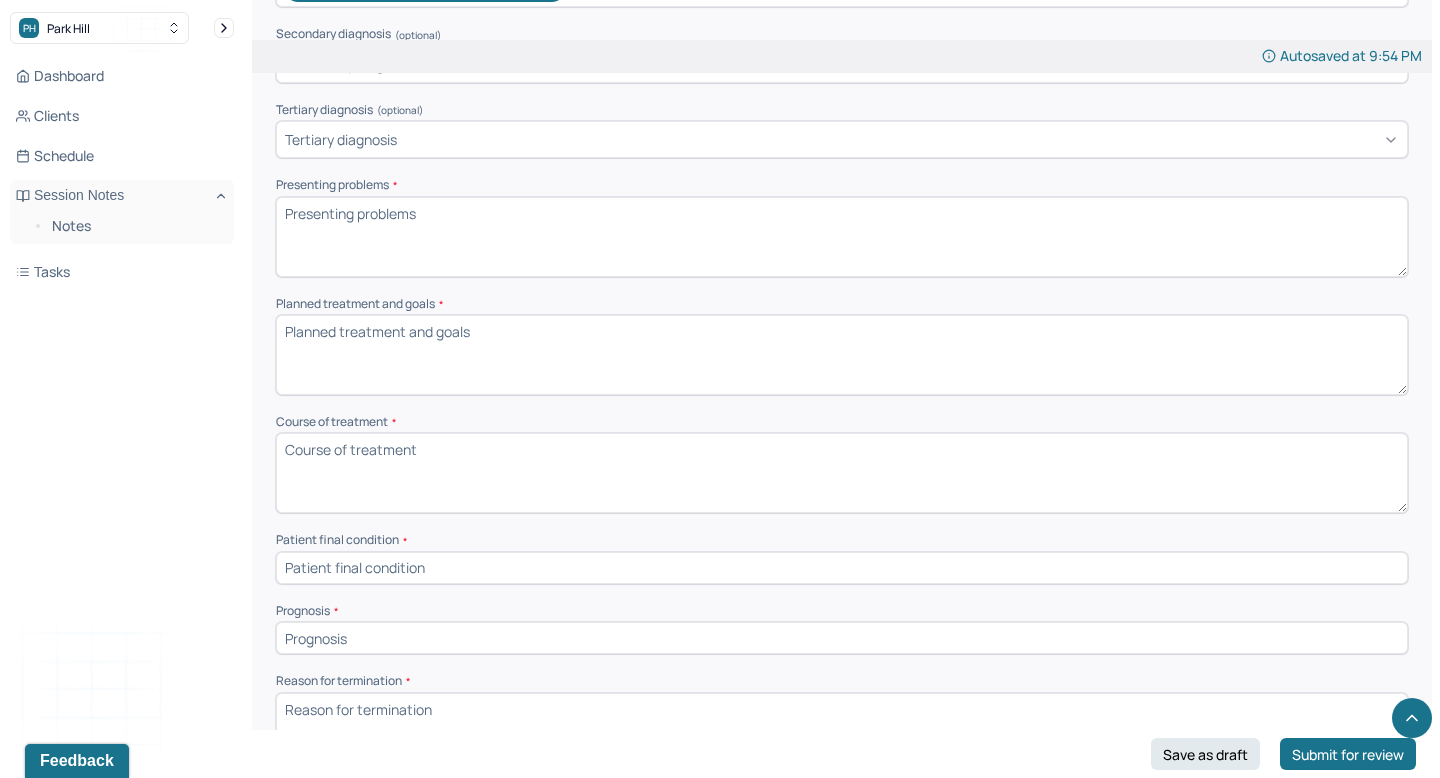 scroll, scrollTop: 875, scrollLeft: 0, axis: vertical 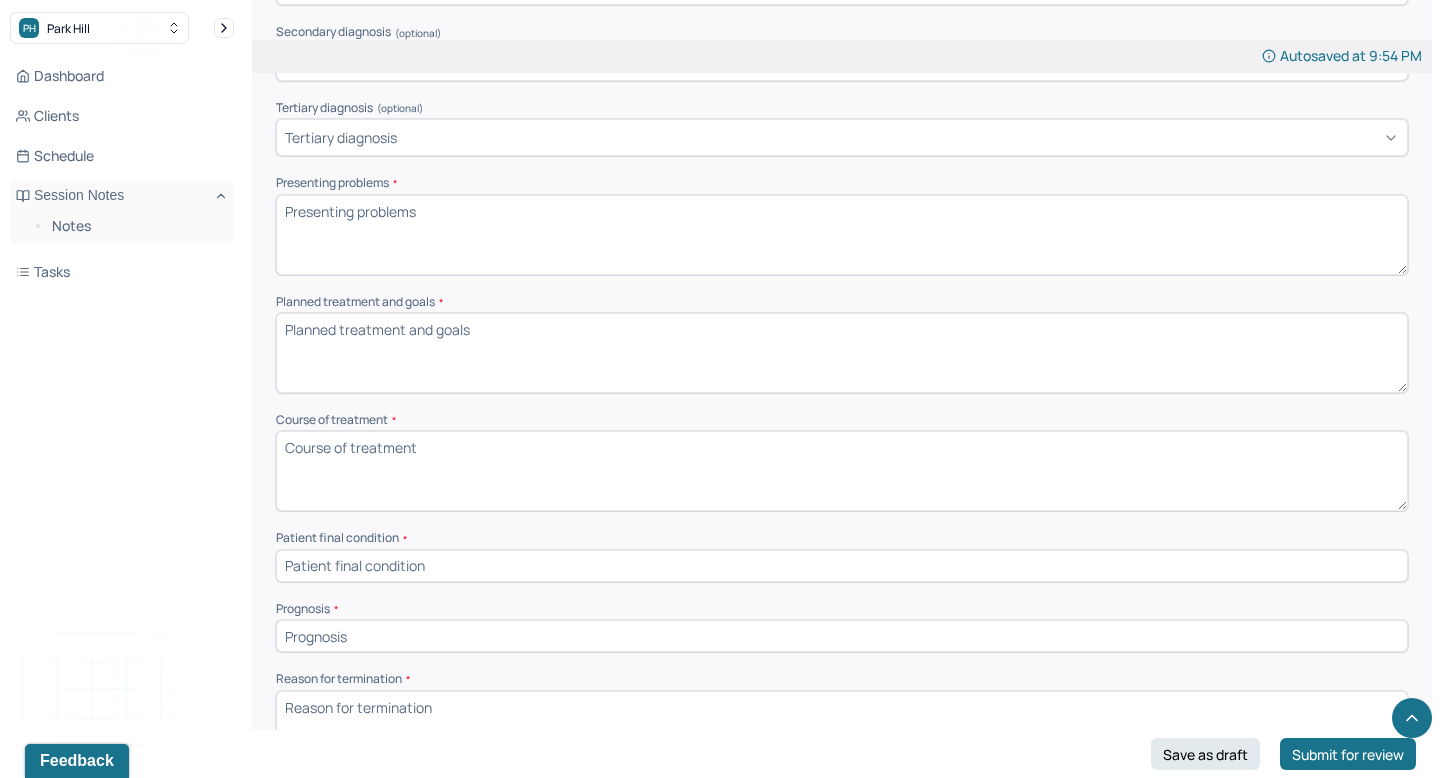 click on "Presenting problems *" at bounding box center [842, 235] 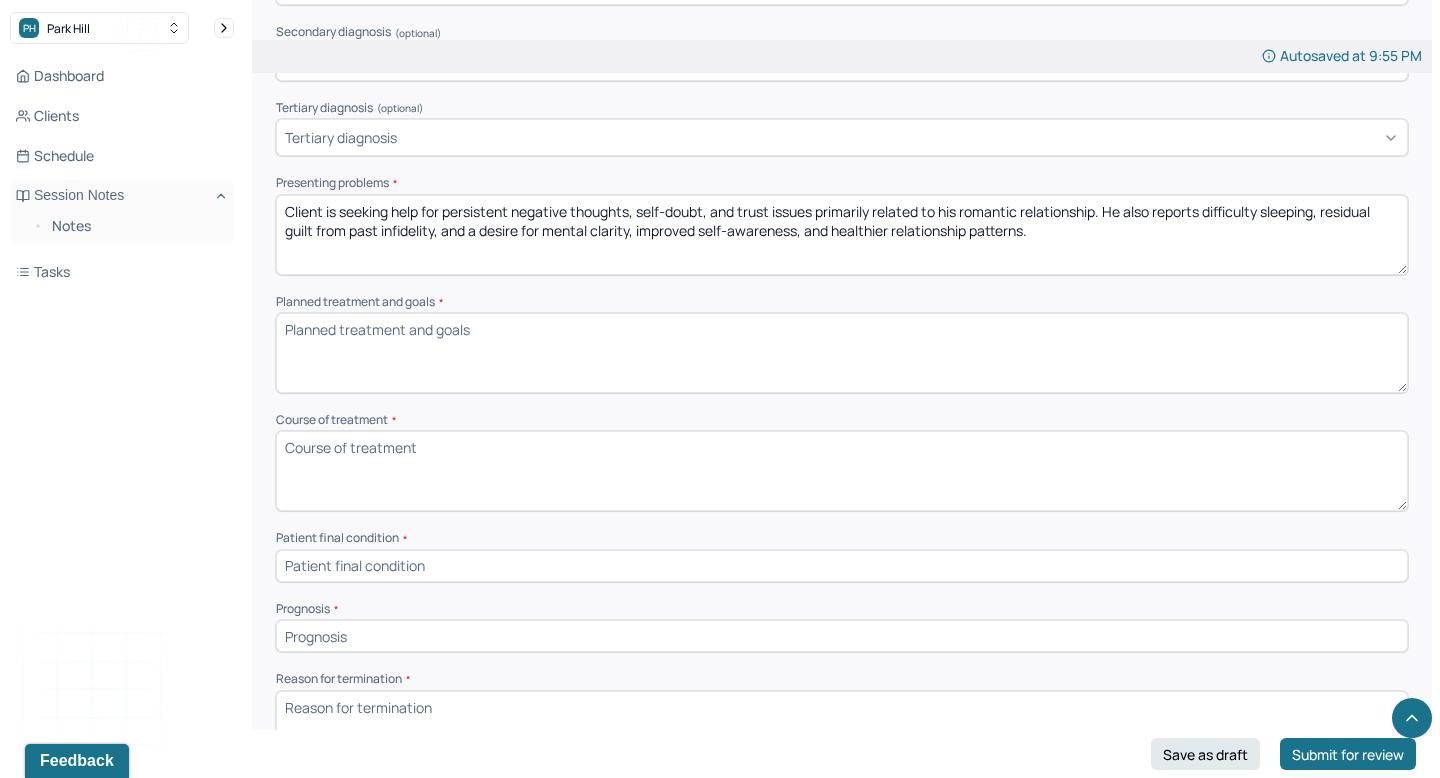type on "Client is seeking help for persistent negative thoughts, self-doubt, and trust issues primarily related to his romantic relationship. He also reports difficulty sleeping, residual guilt from past infidelity, and a desire for mental clarity, improved self-awareness, and healthier relationship patterns." 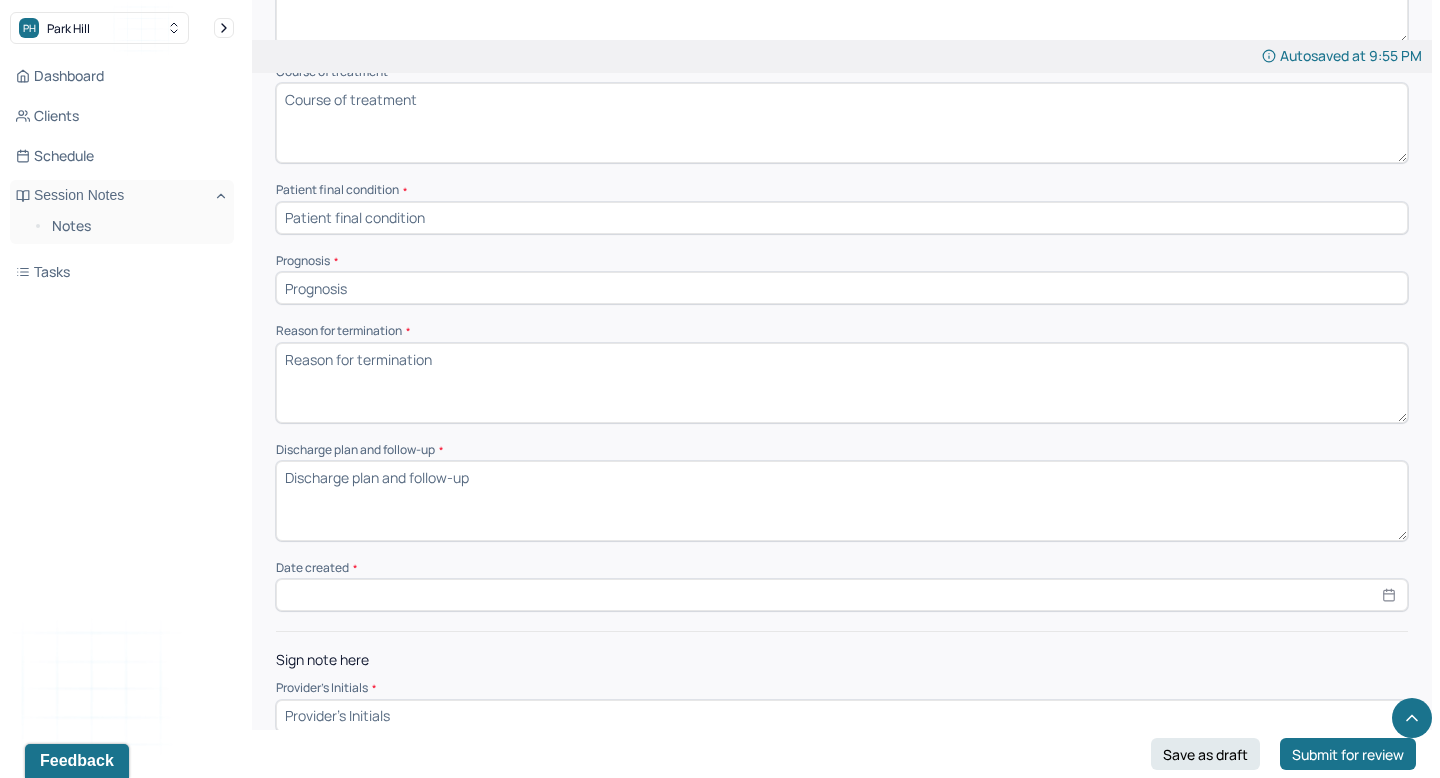 scroll, scrollTop: 1245, scrollLeft: 0, axis: vertical 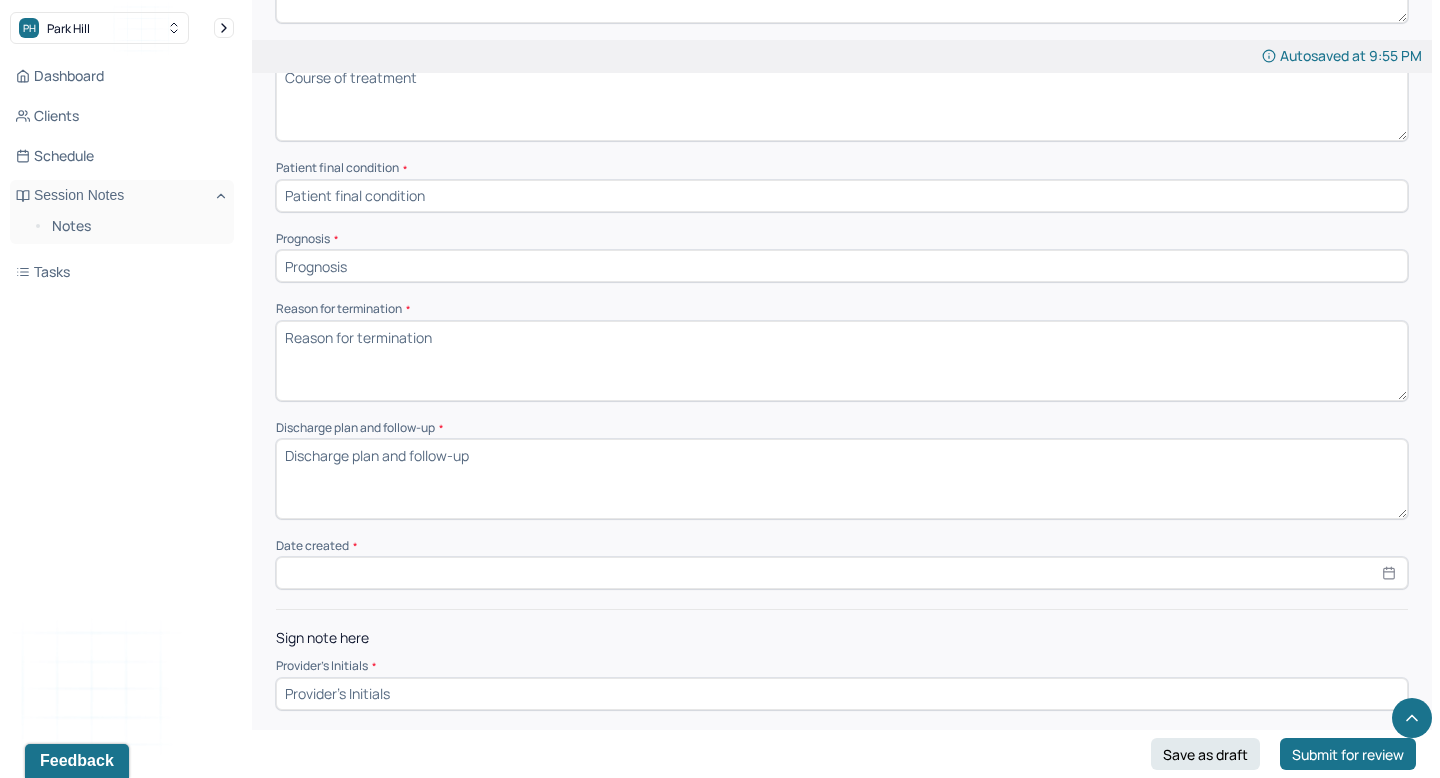 click at bounding box center [842, 694] 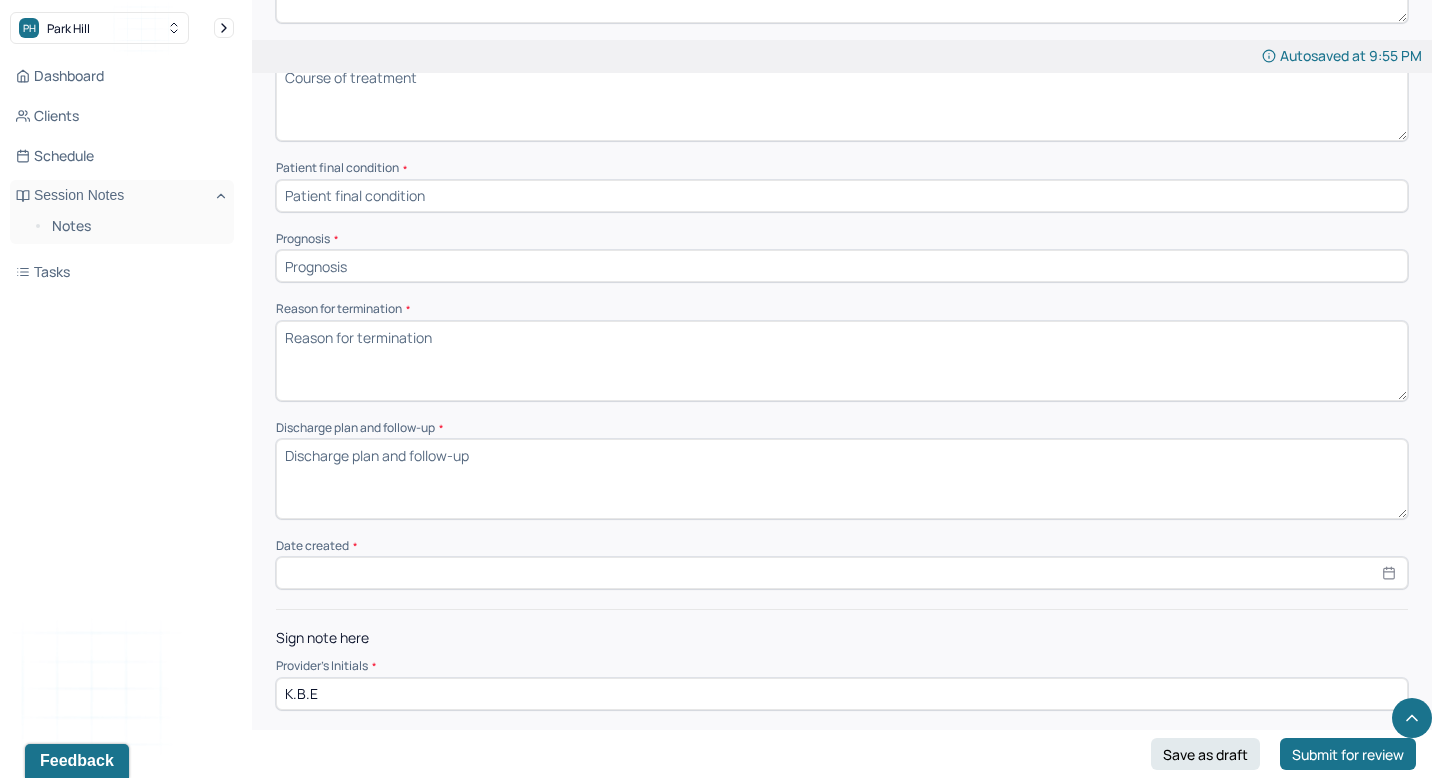 type on "K.B.E" 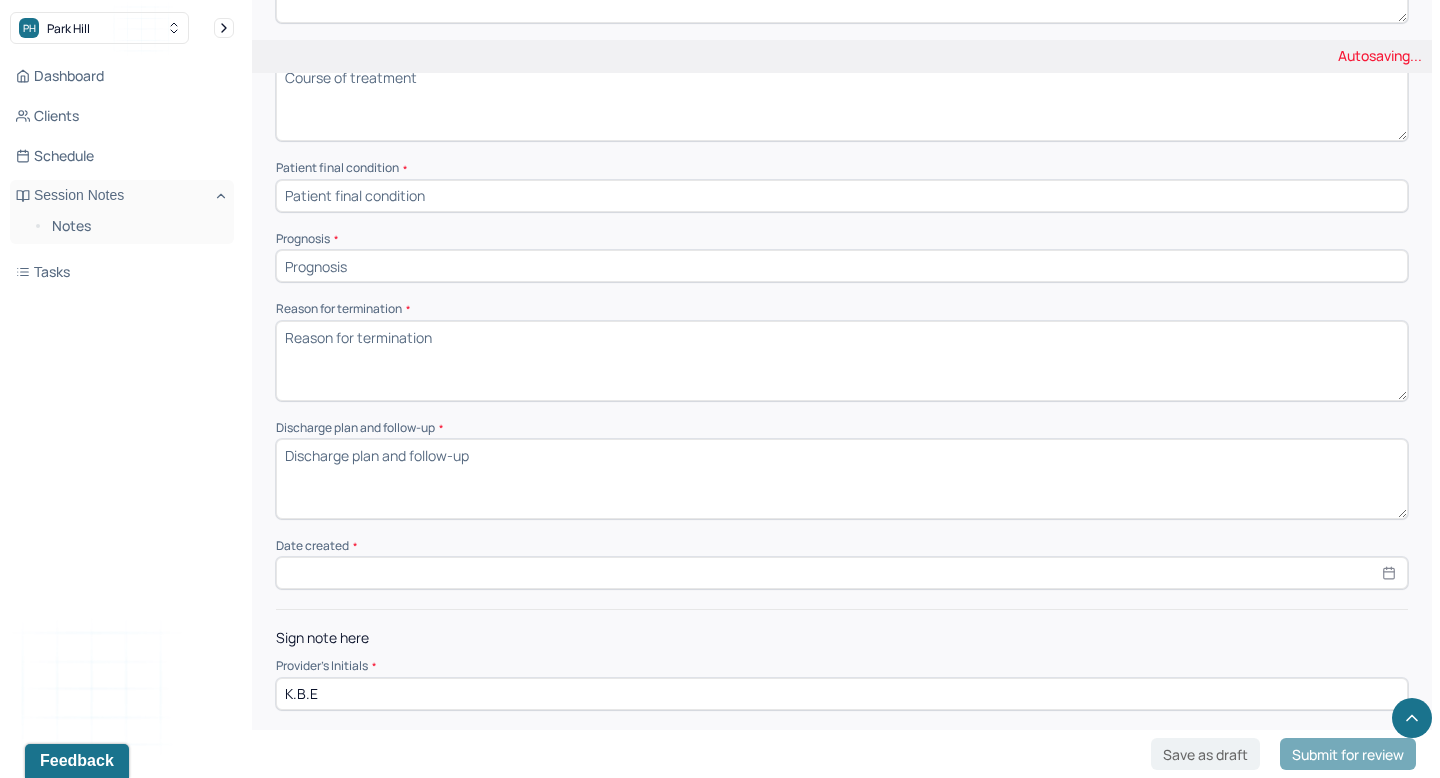click at bounding box center [842, 573] 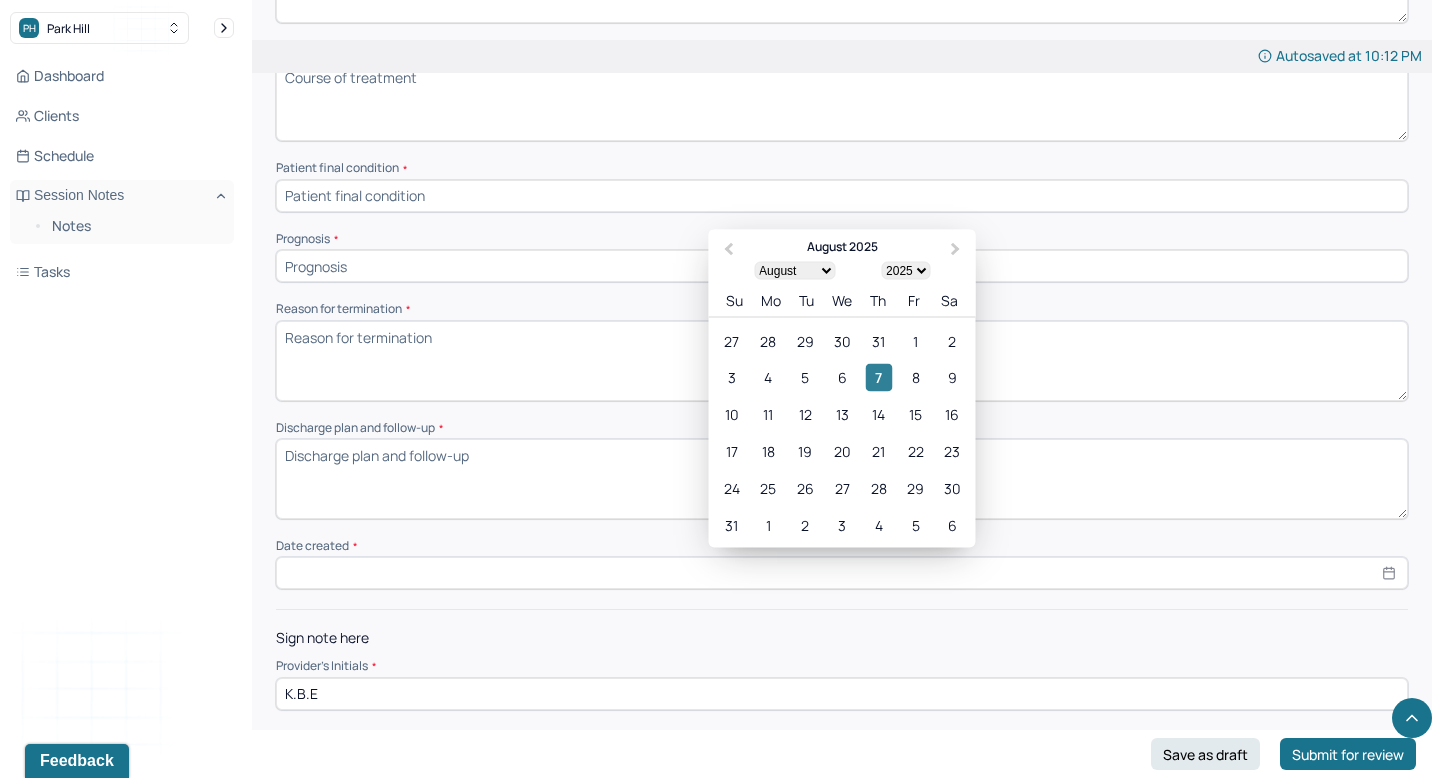 click on "7" at bounding box center (878, 377) 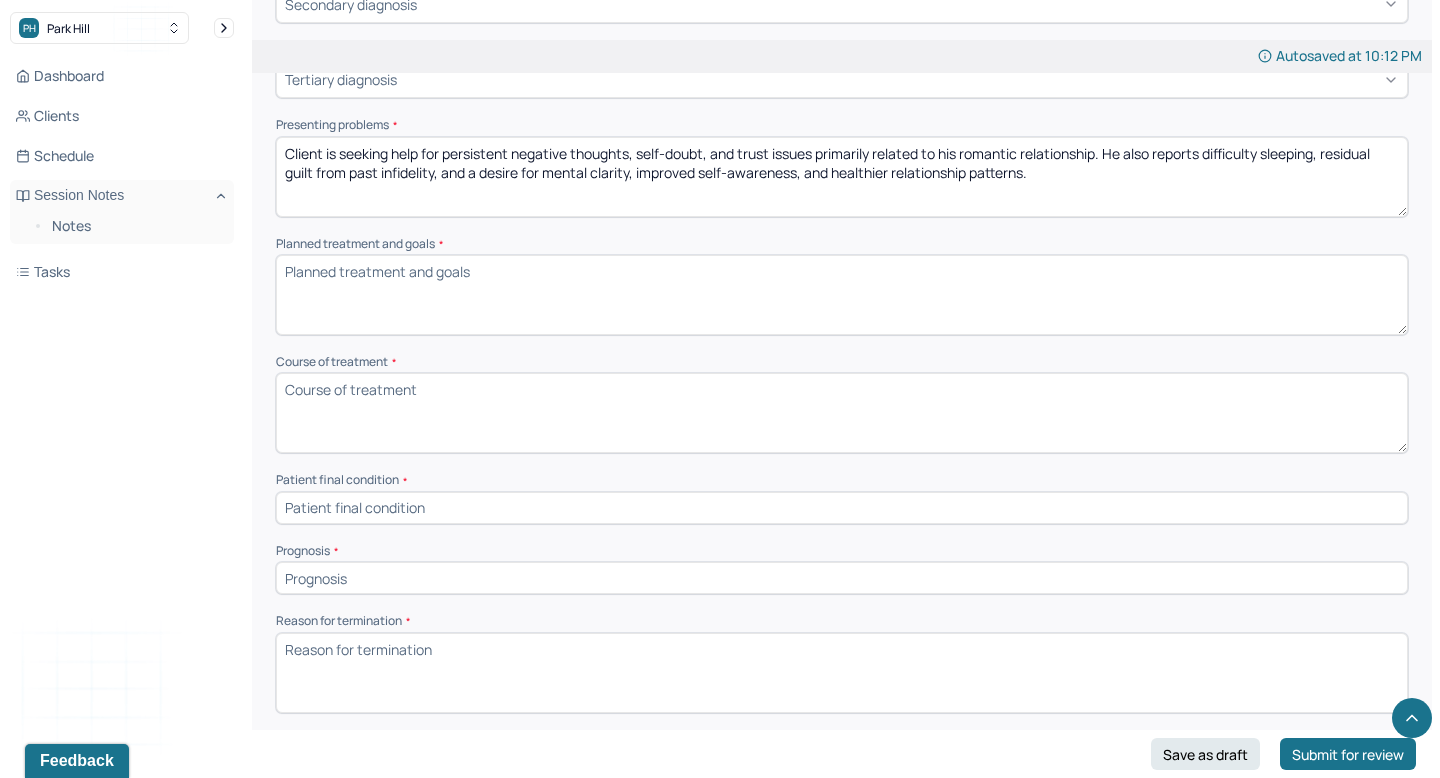 scroll, scrollTop: 800, scrollLeft: 0, axis: vertical 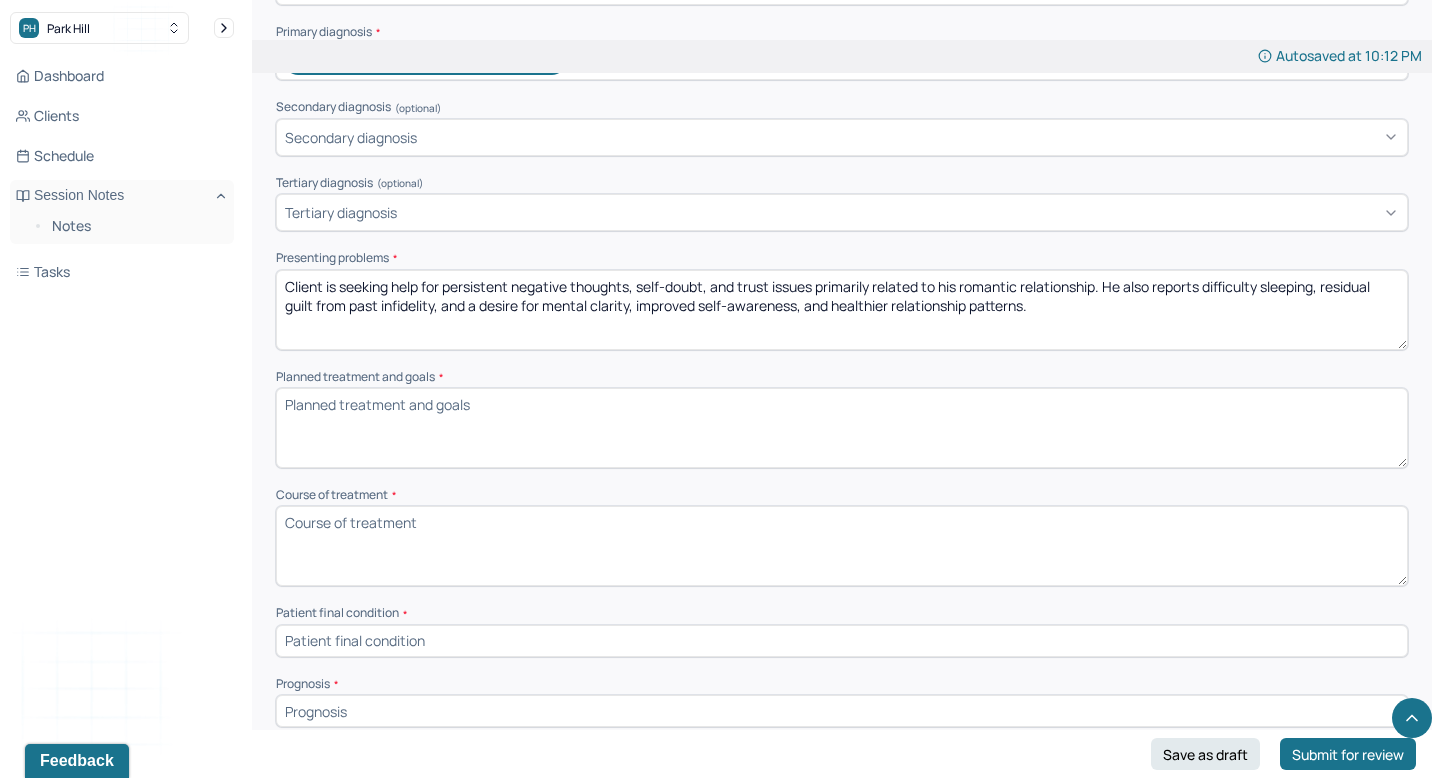 select on "7" 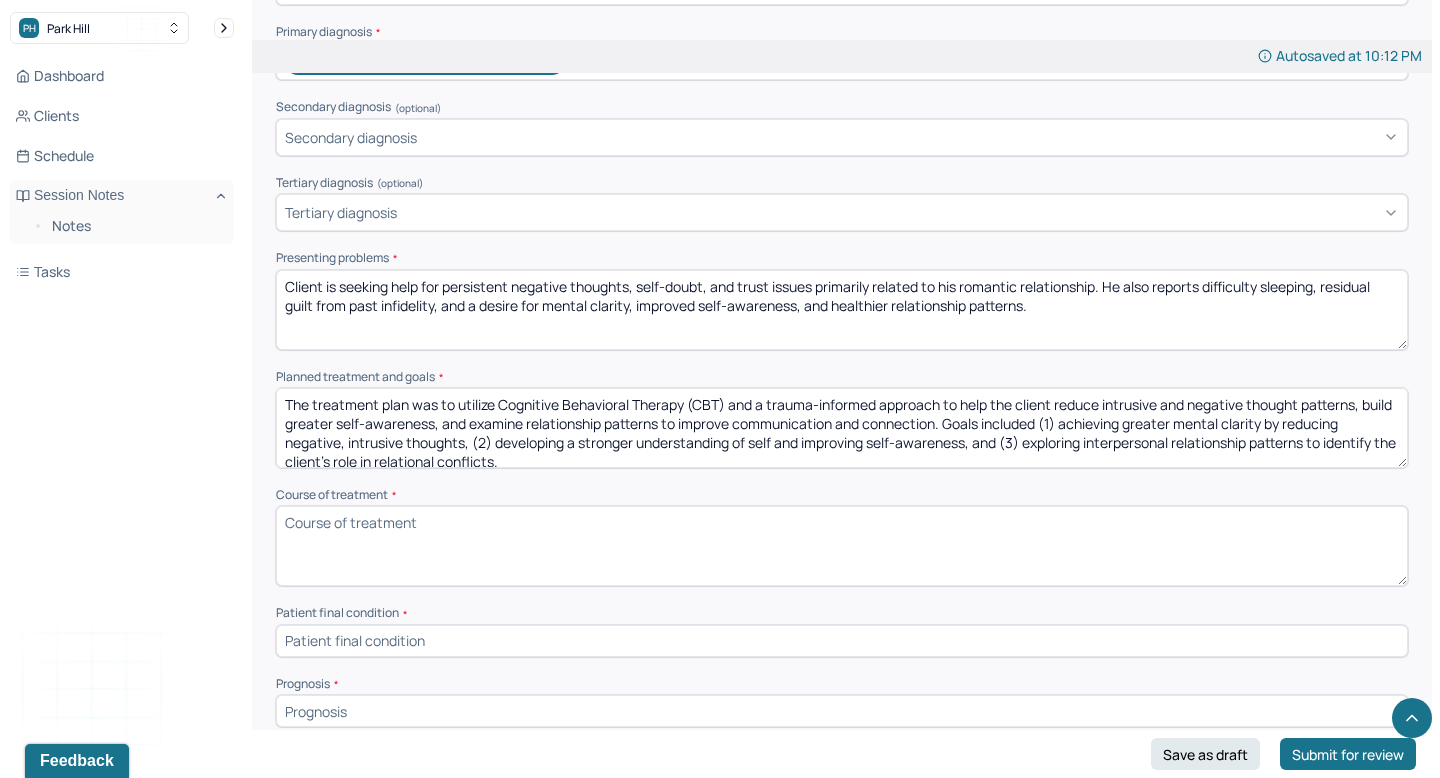 scroll, scrollTop: 3, scrollLeft: 0, axis: vertical 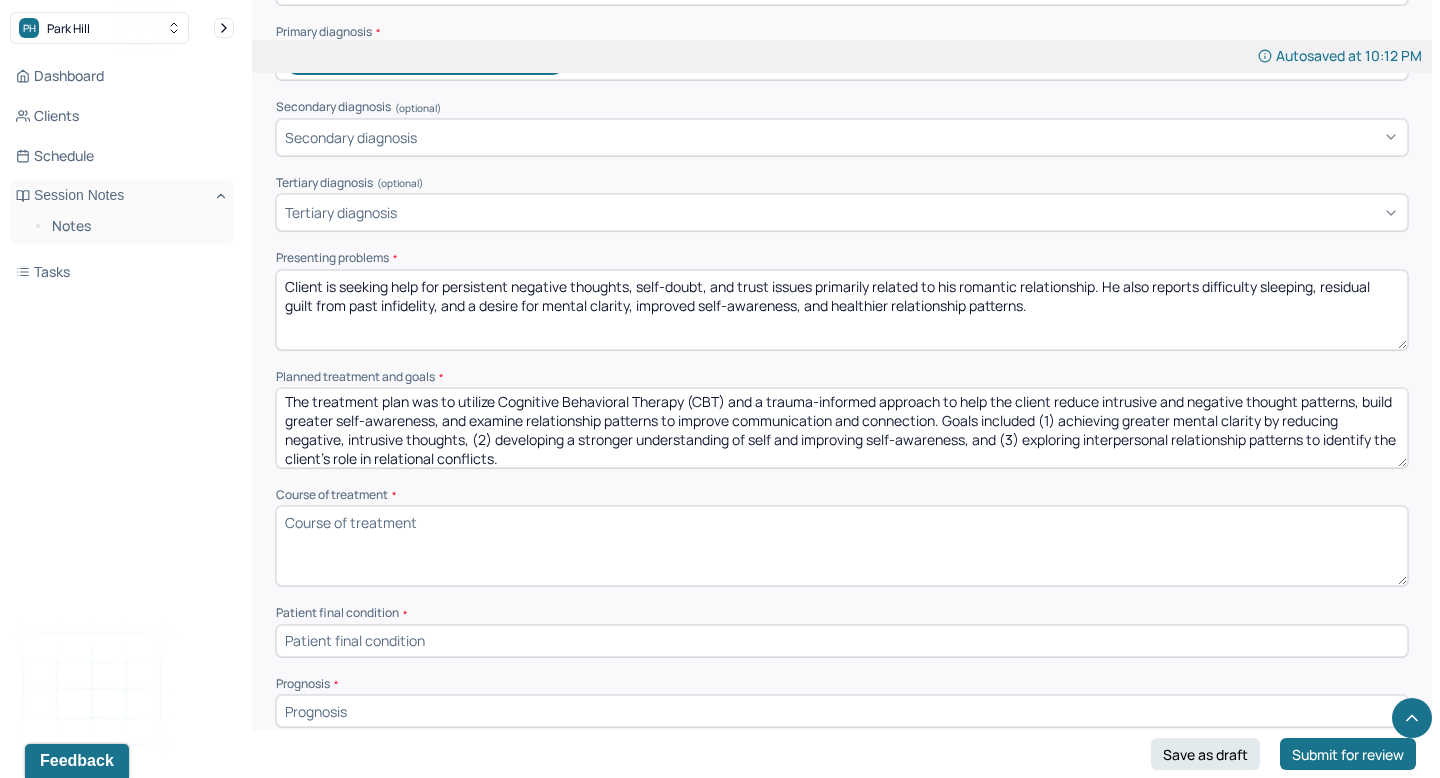type on "The treatment plan was to utilize Cognitive Behavioral Therapy (CBT) and a trauma-informed approach to help the client reduce intrusive and negative thought patterns, build greater self-awareness, and examine relationship patterns to improve communication and connection. Goals included (1) achieving greater mental clarity by reducing negative, intrusive thoughts, (2) developing a stronger understanding of self and improving self-awareness, and (3) exploring interpersonal relationship patterns to identify the client’s role in relational conflicts." 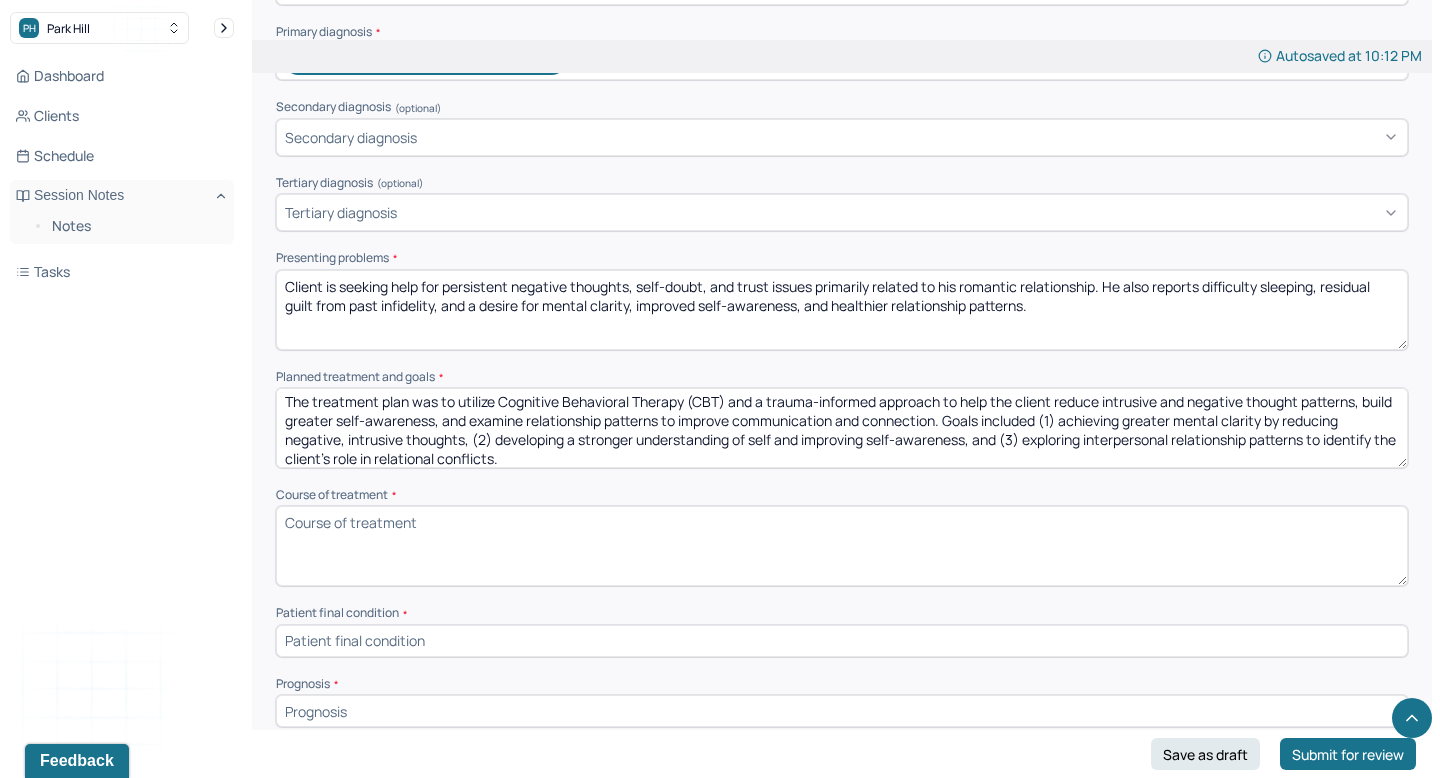 click on "Course of treatment *" at bounding box center (842, 546) 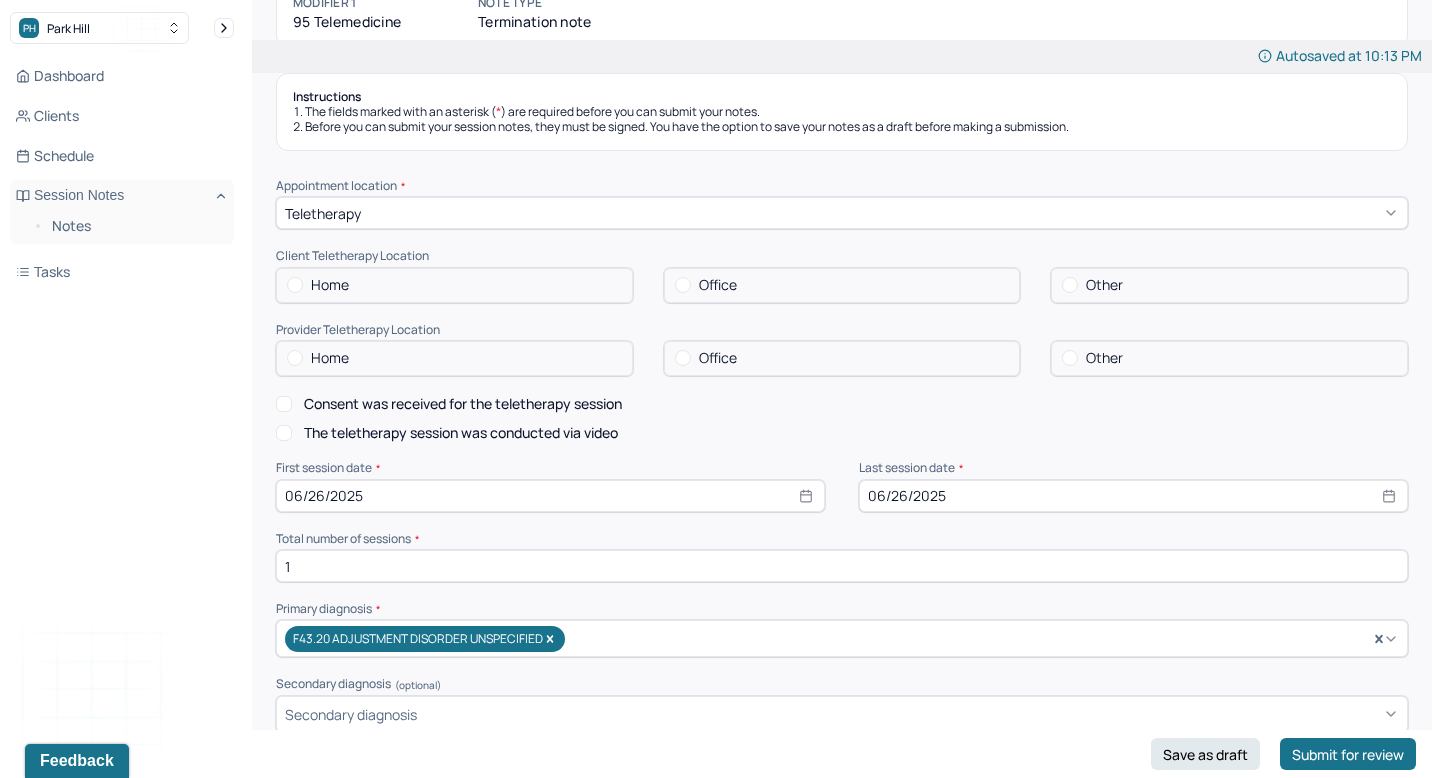 scroll, scrollTop: 201, scrollLeft: 0, axis: vertical 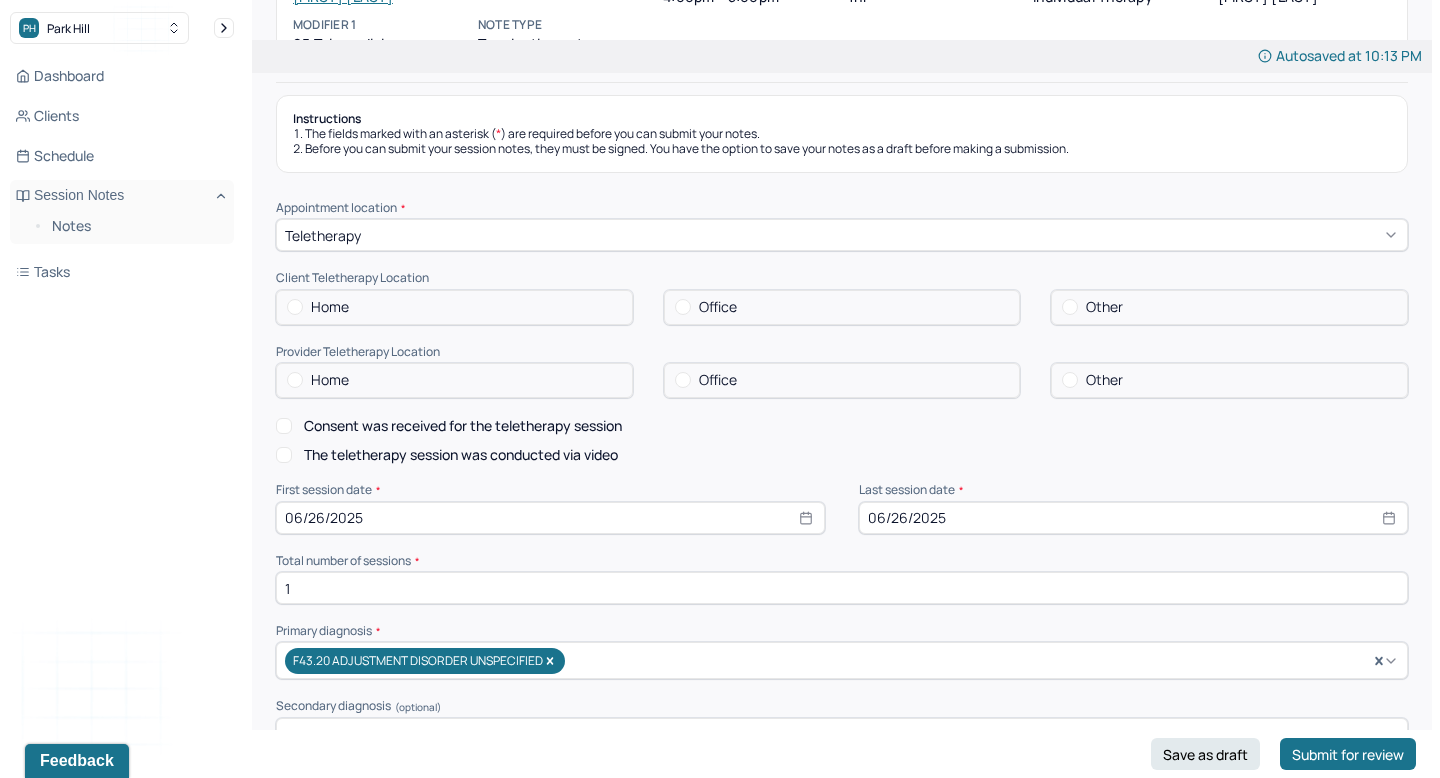 type on "Following the intake session, the plan was to proceed with weekly teletherapy sessions incorporating CBT and trauma-informed techniques. The initial focus was to build rapport, gather background information, and collaboratively develop treatment goals. However, the client was unable to complete the intake process with the clinical supervisor, and no subsequent sessions took place. As a result, therapeutic interventions were not implemented beyond the intake phase." 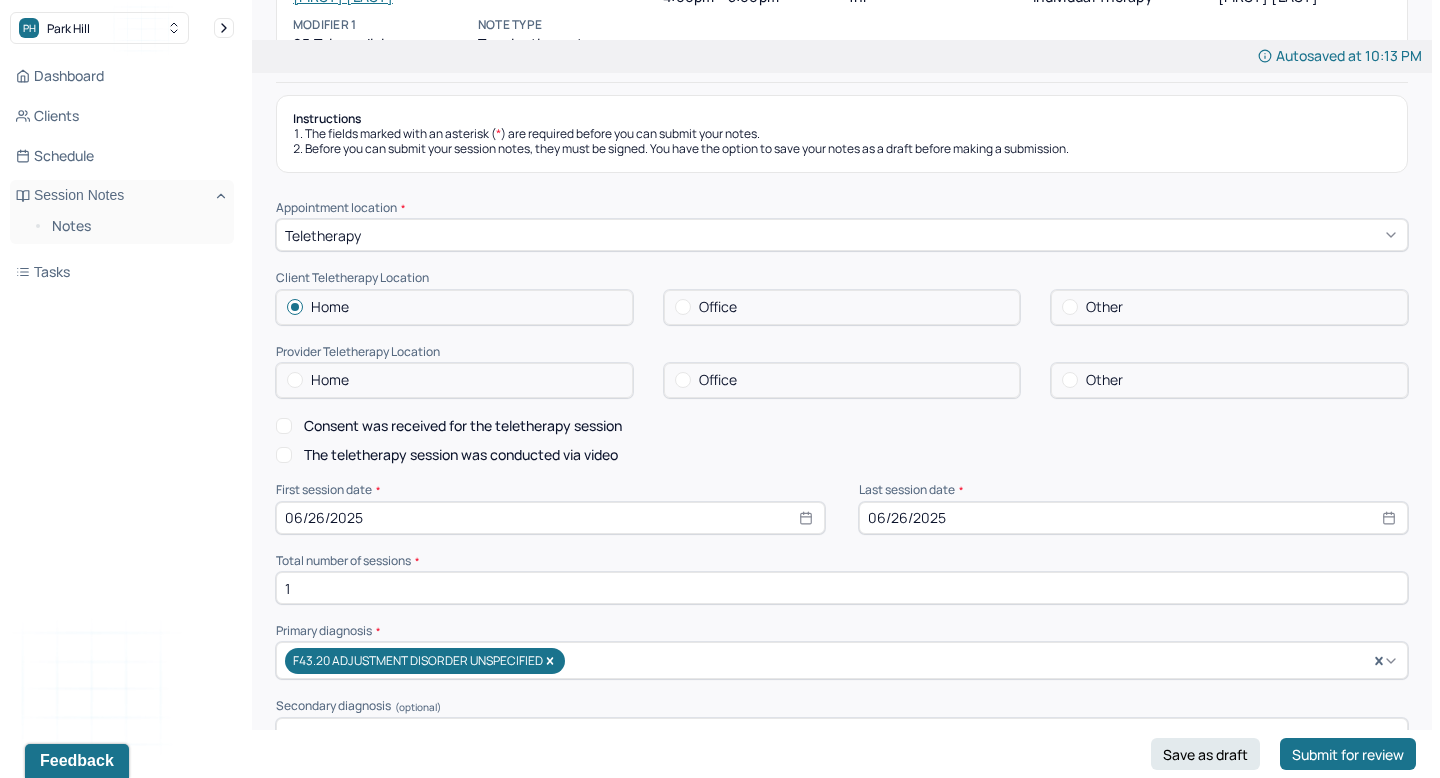 click on "Home" at bounding box center (454, 380) 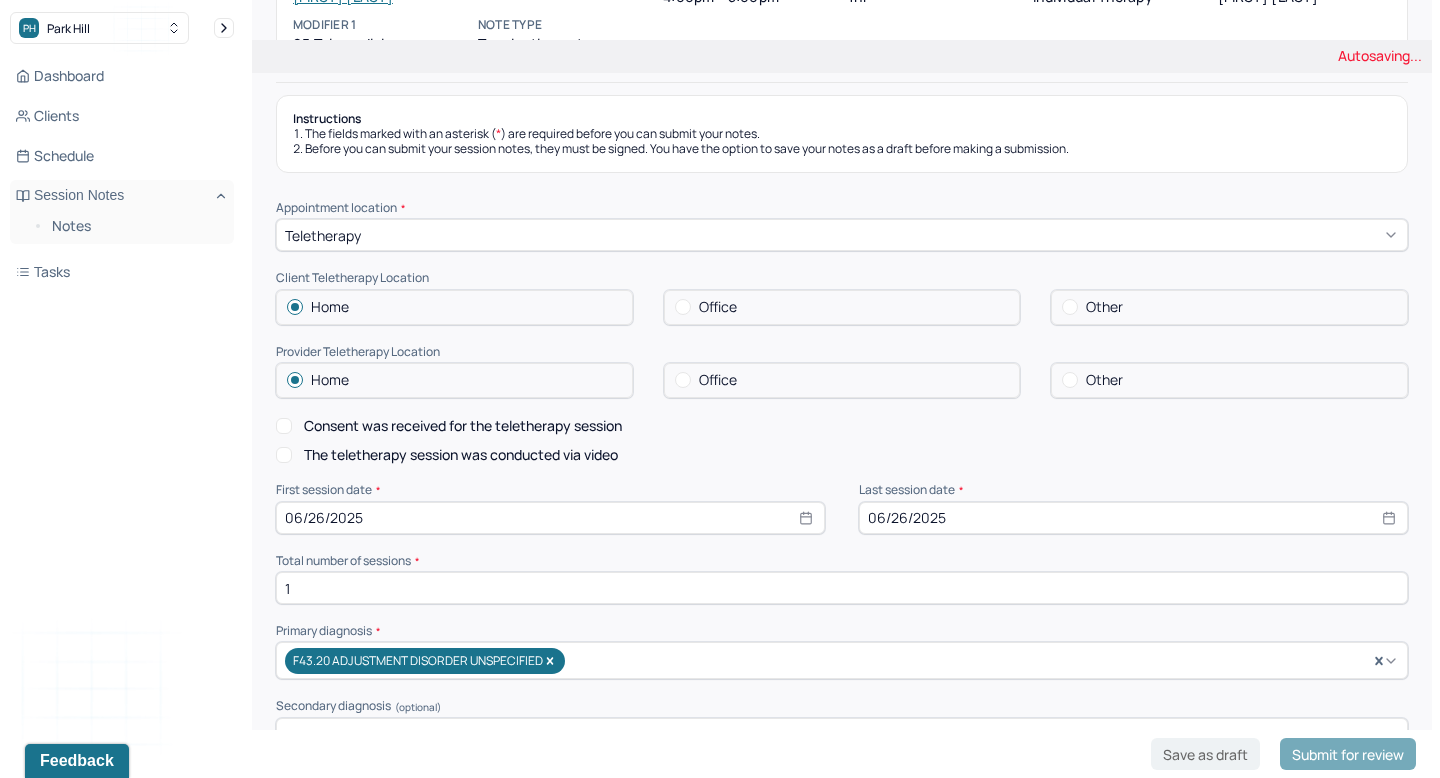 click on "Other" at bounding box center [1104, 380] 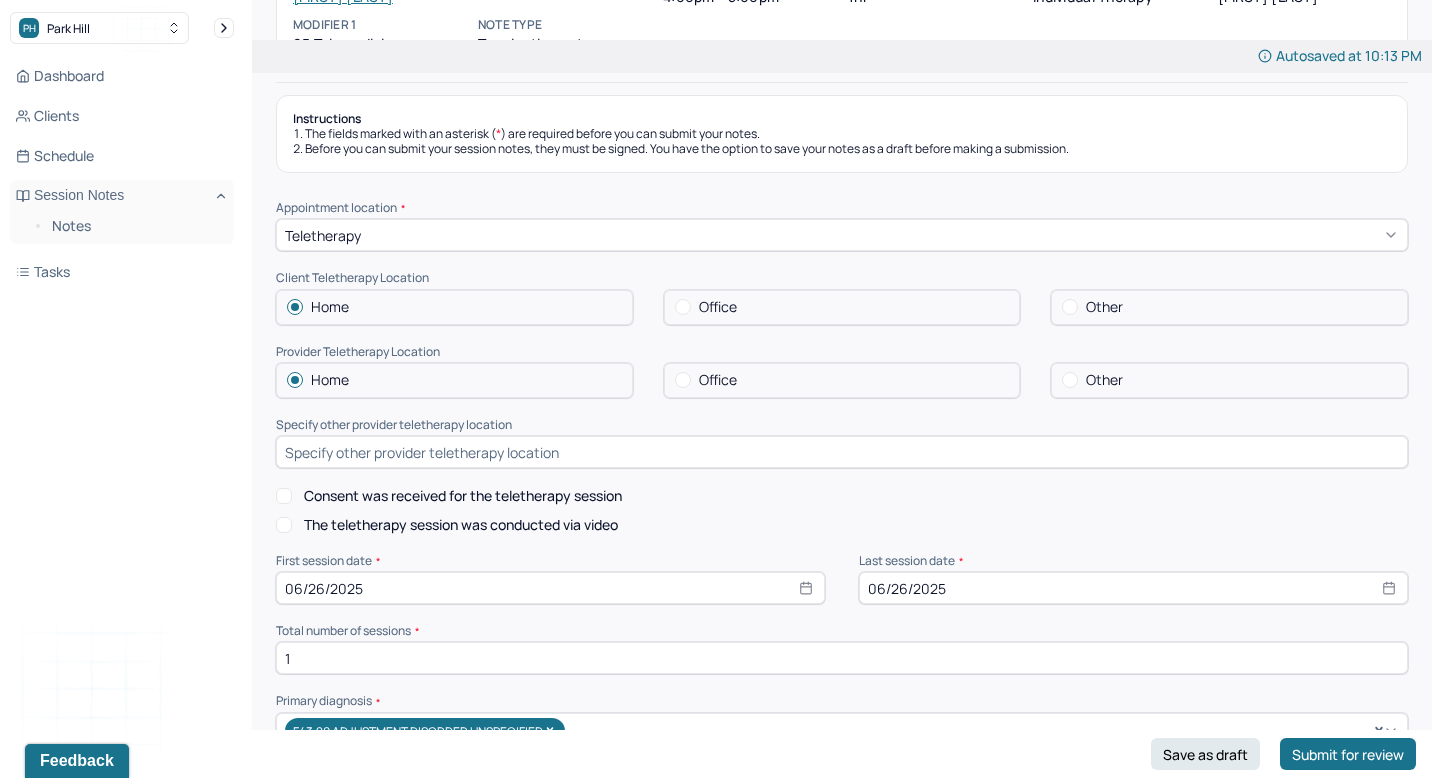 click on "Home" at bounding box center (454, 380) 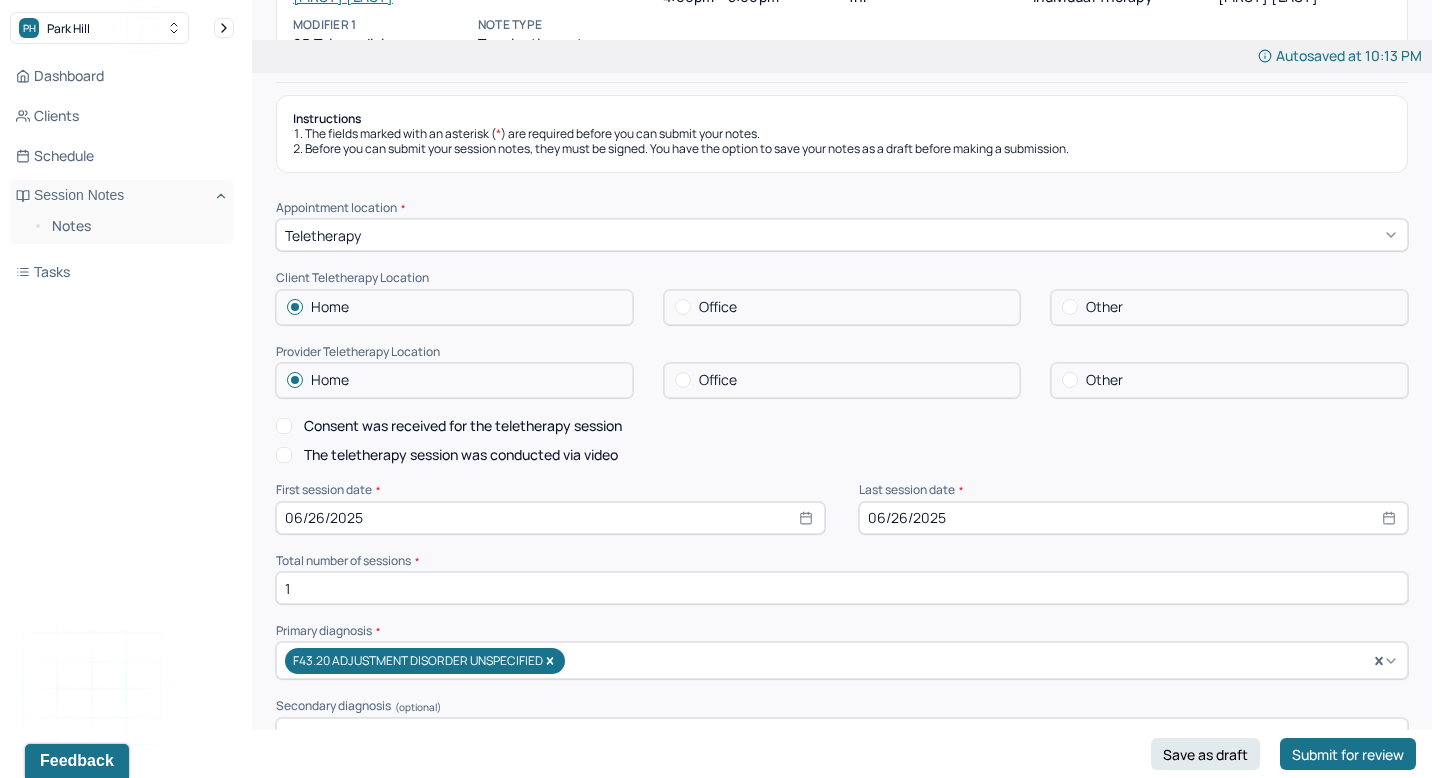 click on "Other" at bounding box center [1229, 307] 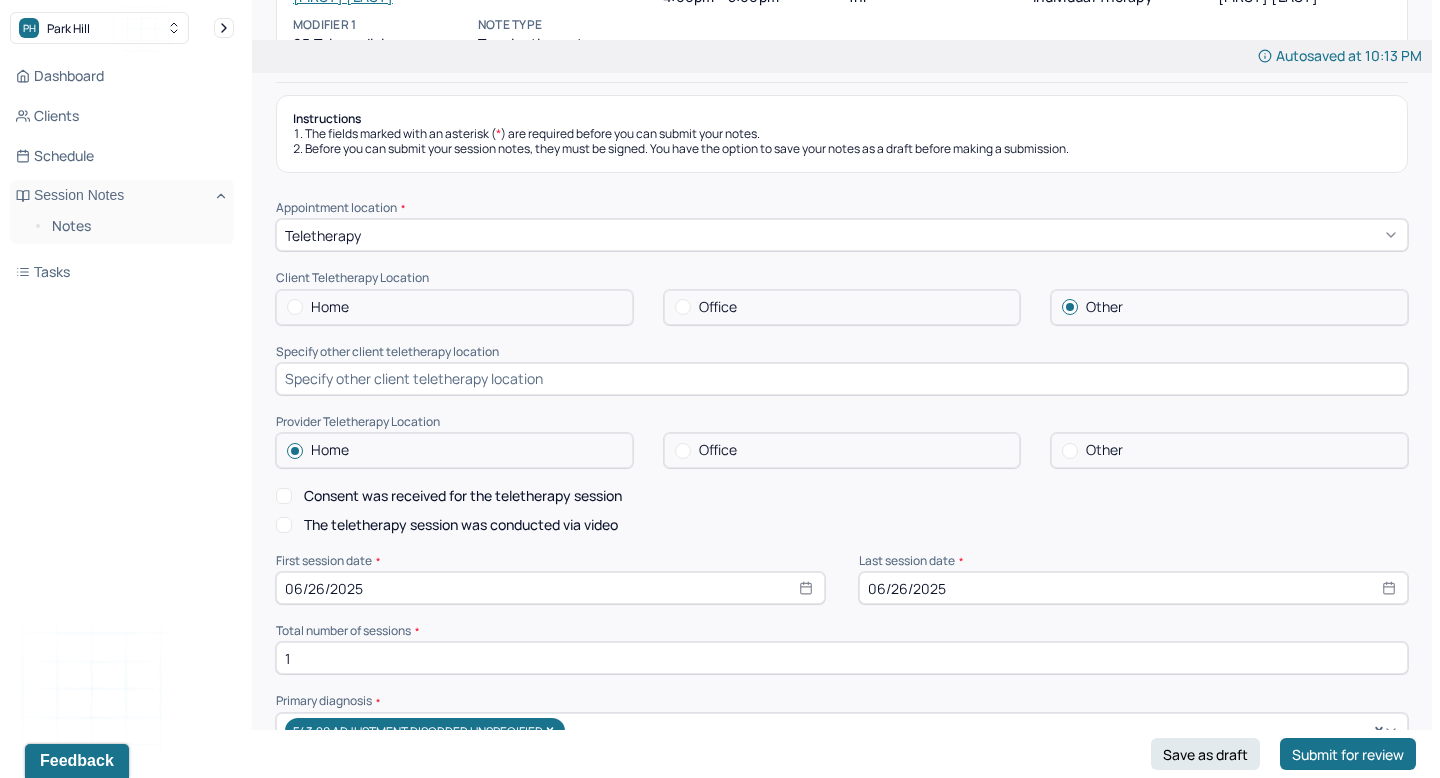 click at bounding box center (842, 379) 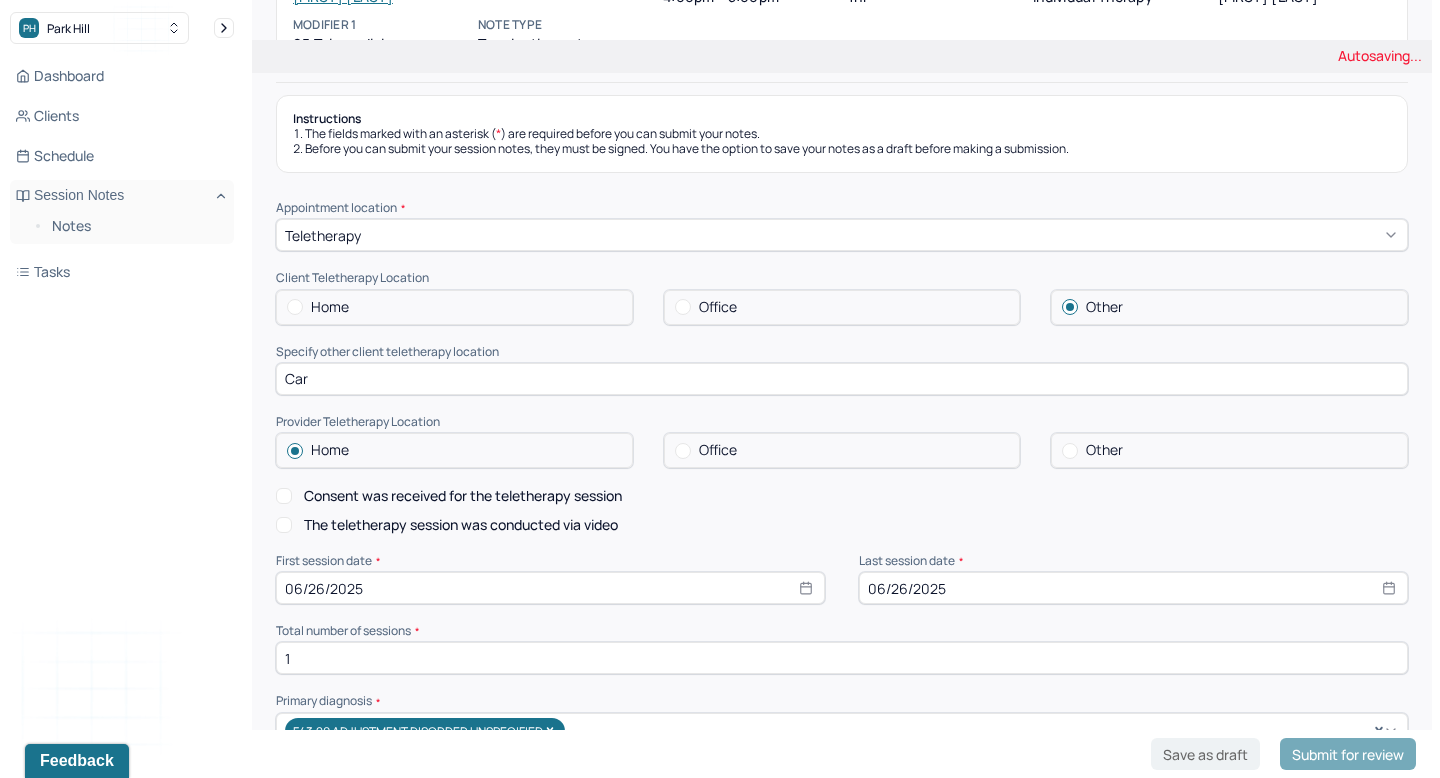 type on "Car" 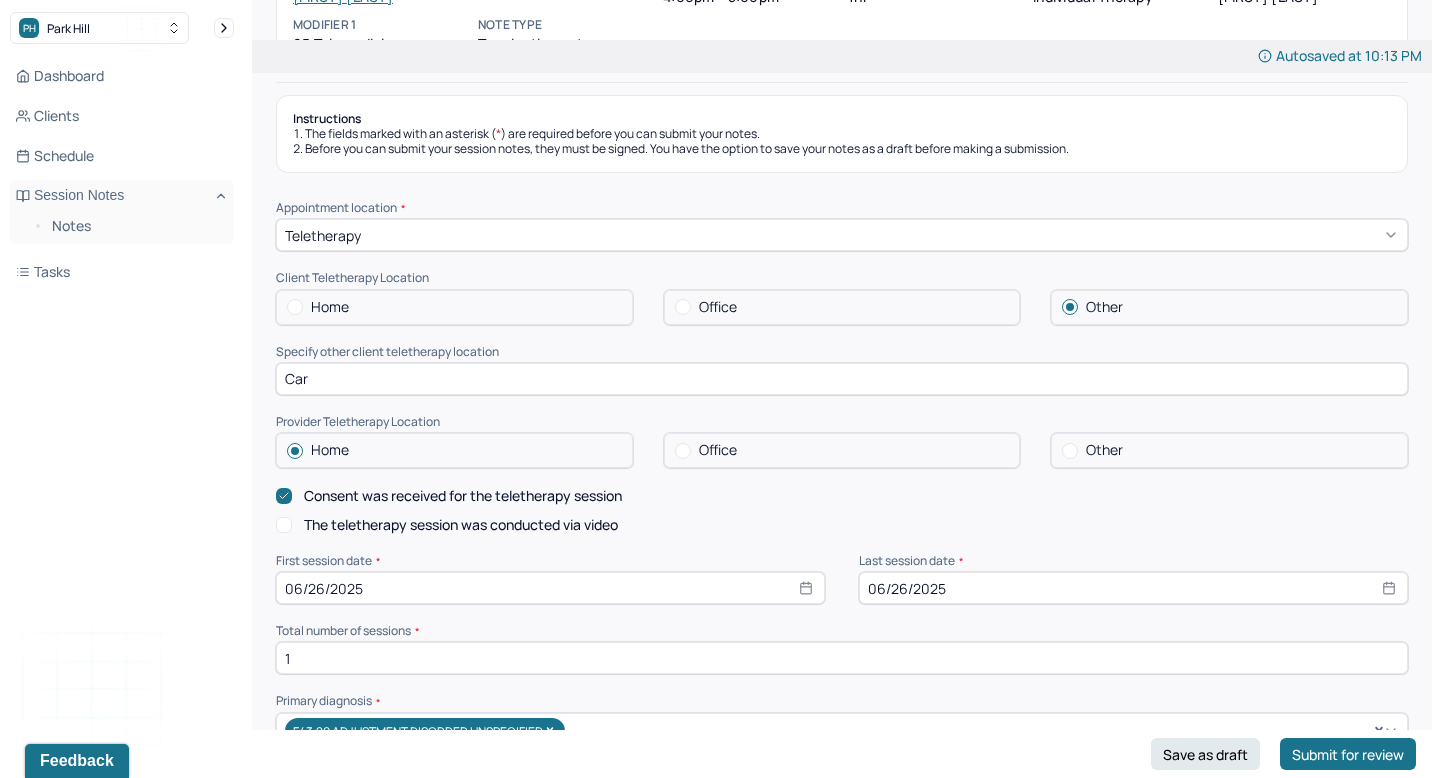 click on "The teletherapy session was conducted via video" at bounding box center [461, 525] 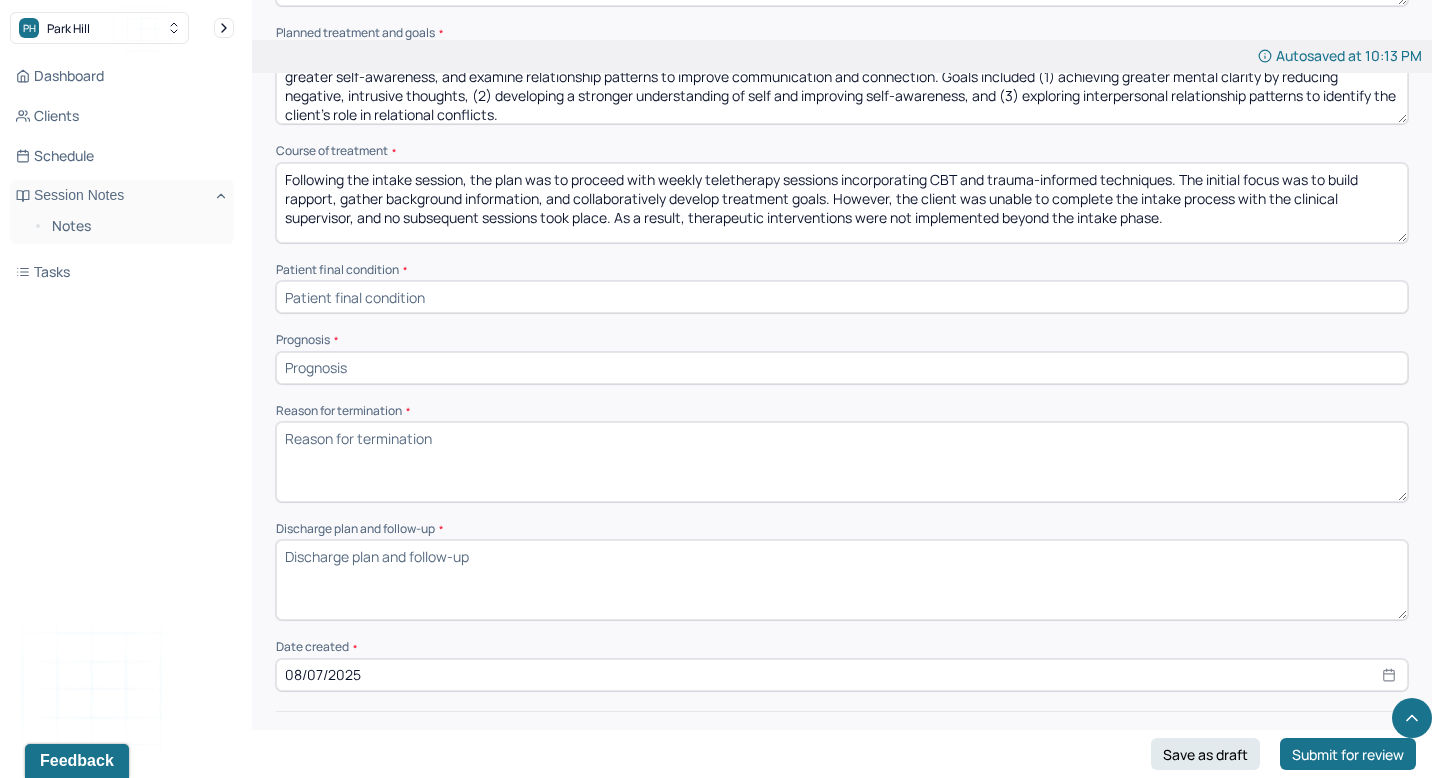 scroll, scrollTop: 1215, scrollLeft: 0, axis: vertical 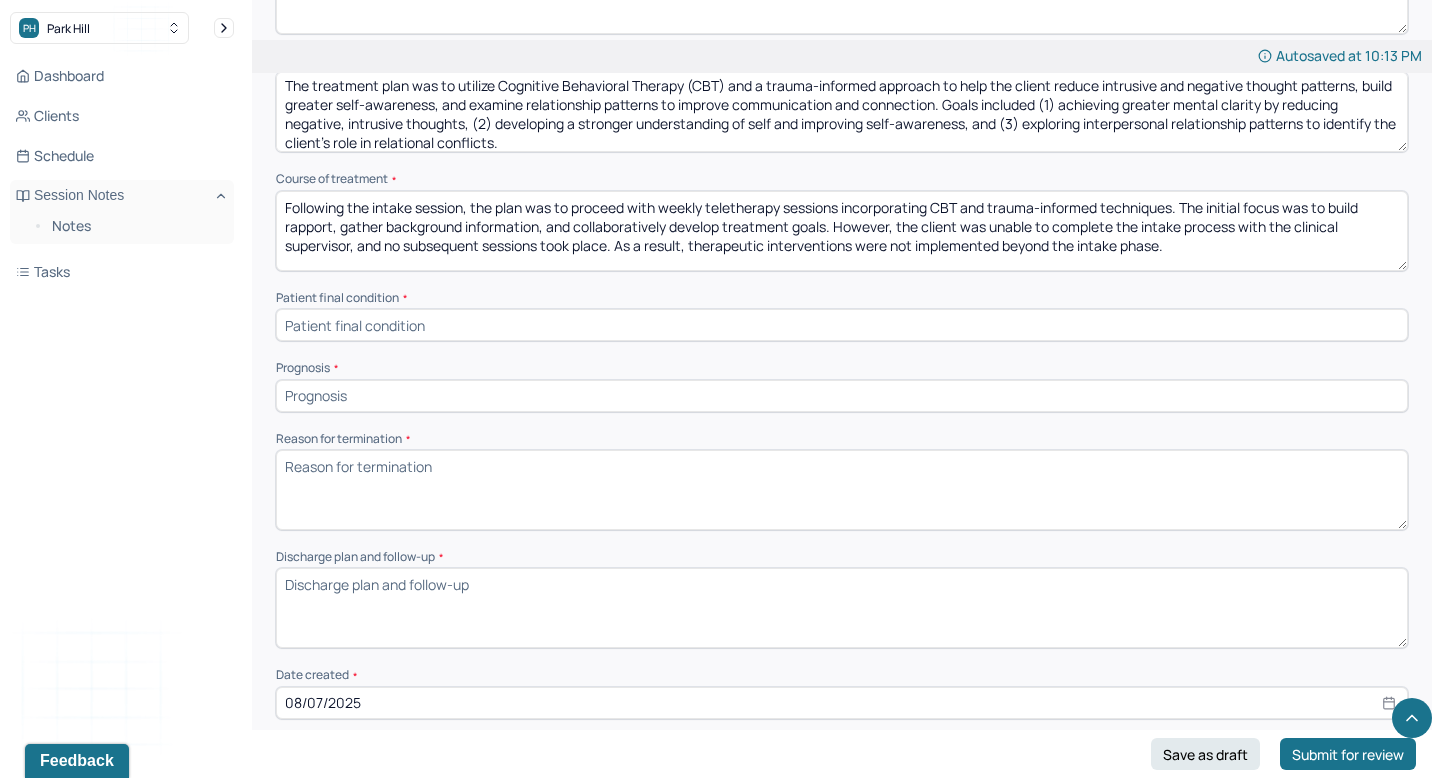 click at bounding box center (842, 396) 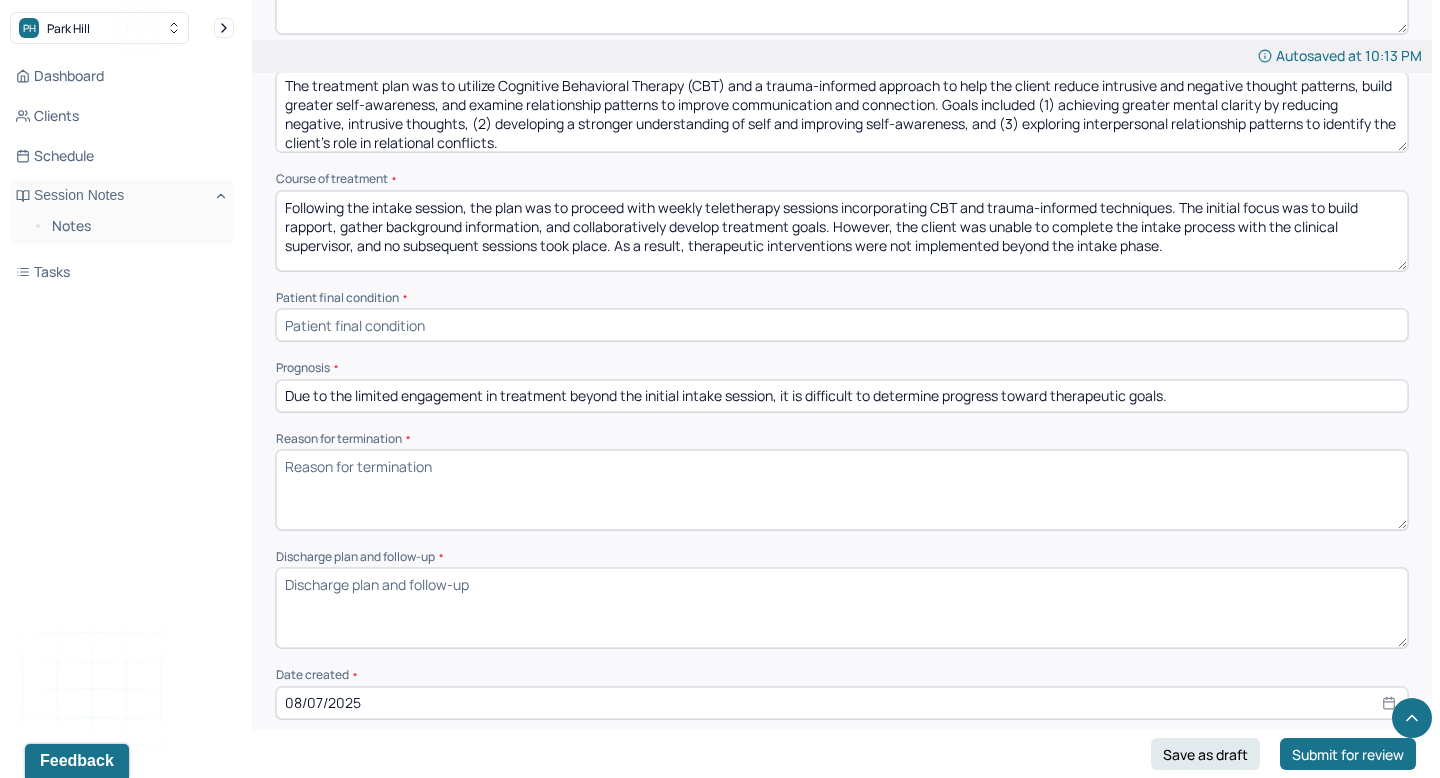 type on "Due to the limited engagement in treatment beyond the initial intake session, it is difficult to determine progress toward therapeutic goals." 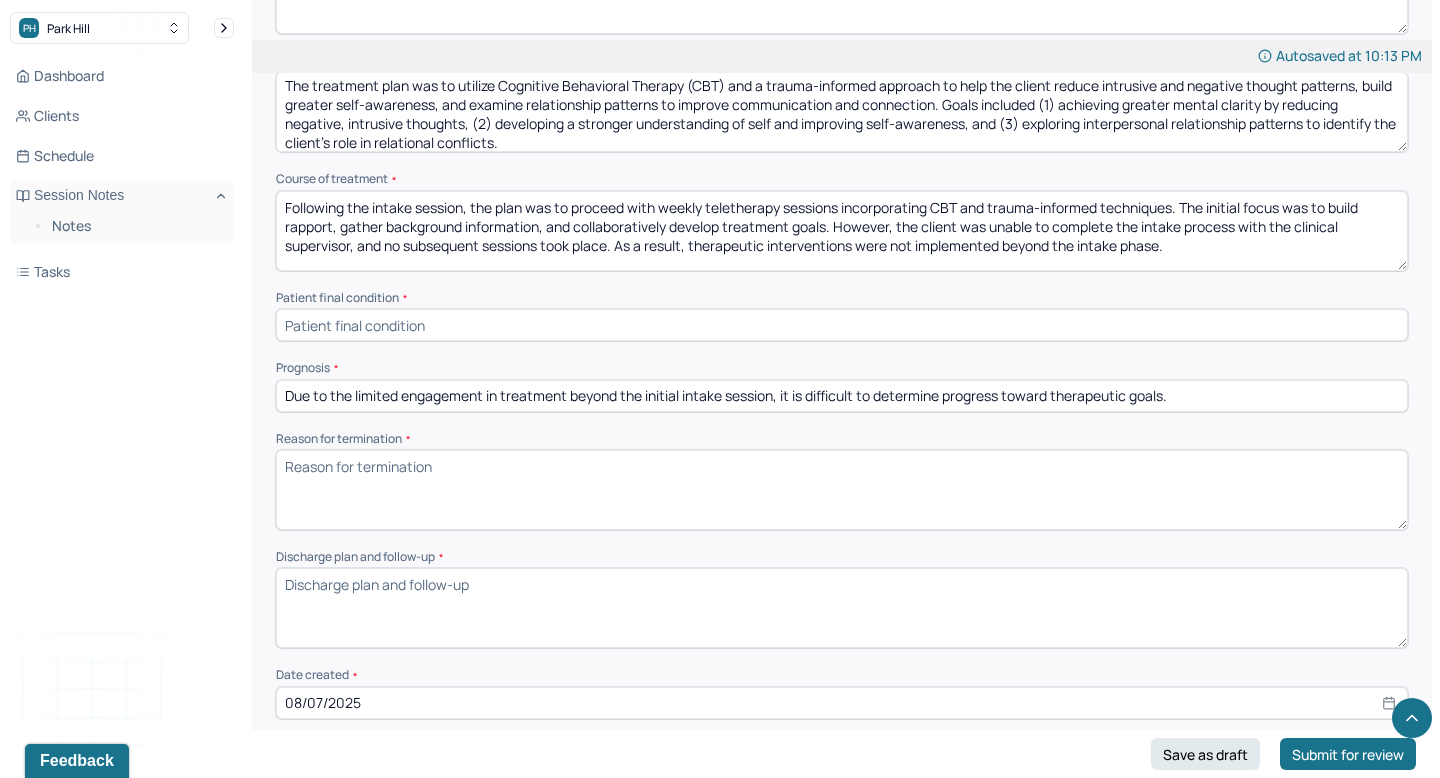 scroll, scrollTop: 0, scrollLeft: 0, axis: both 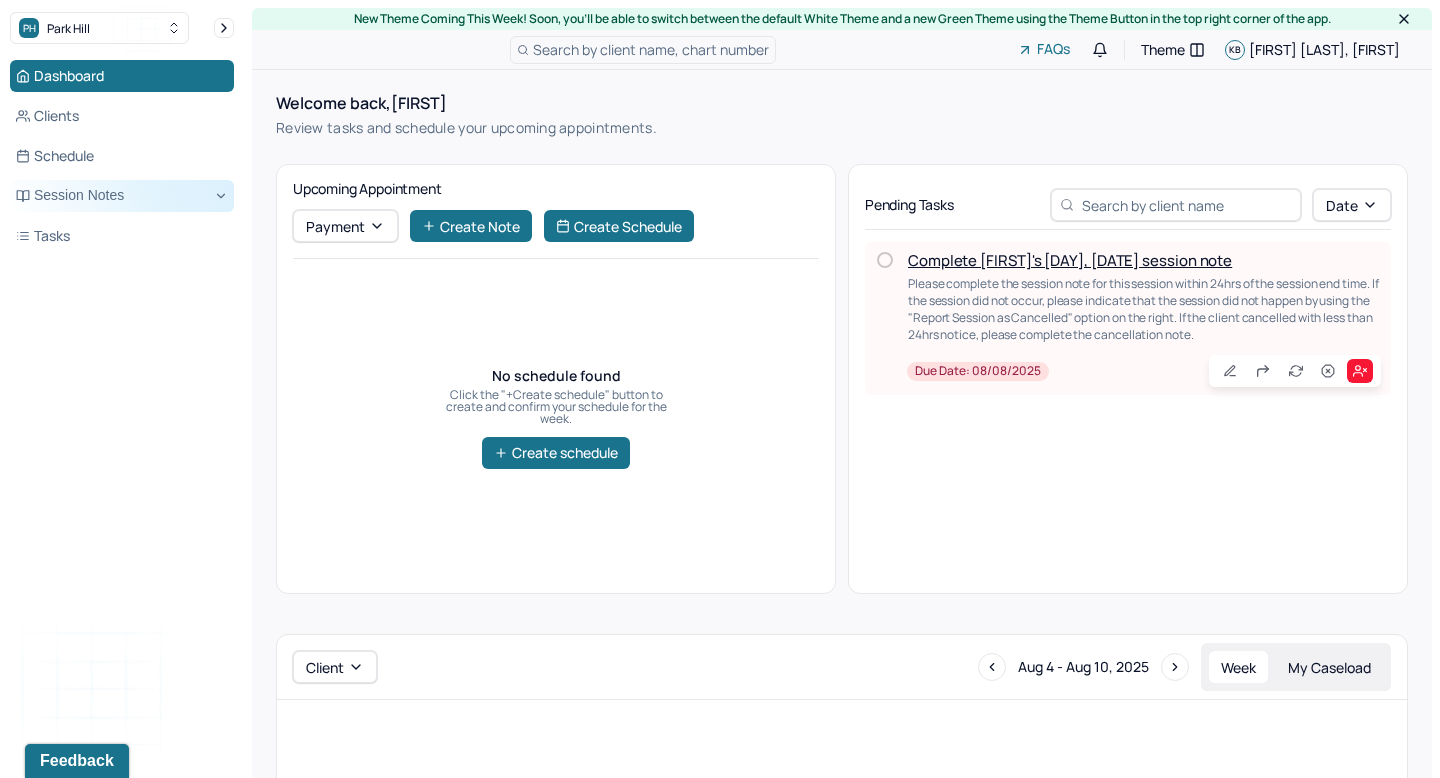 click on "Session Notes" at bounding box center (122, 196) 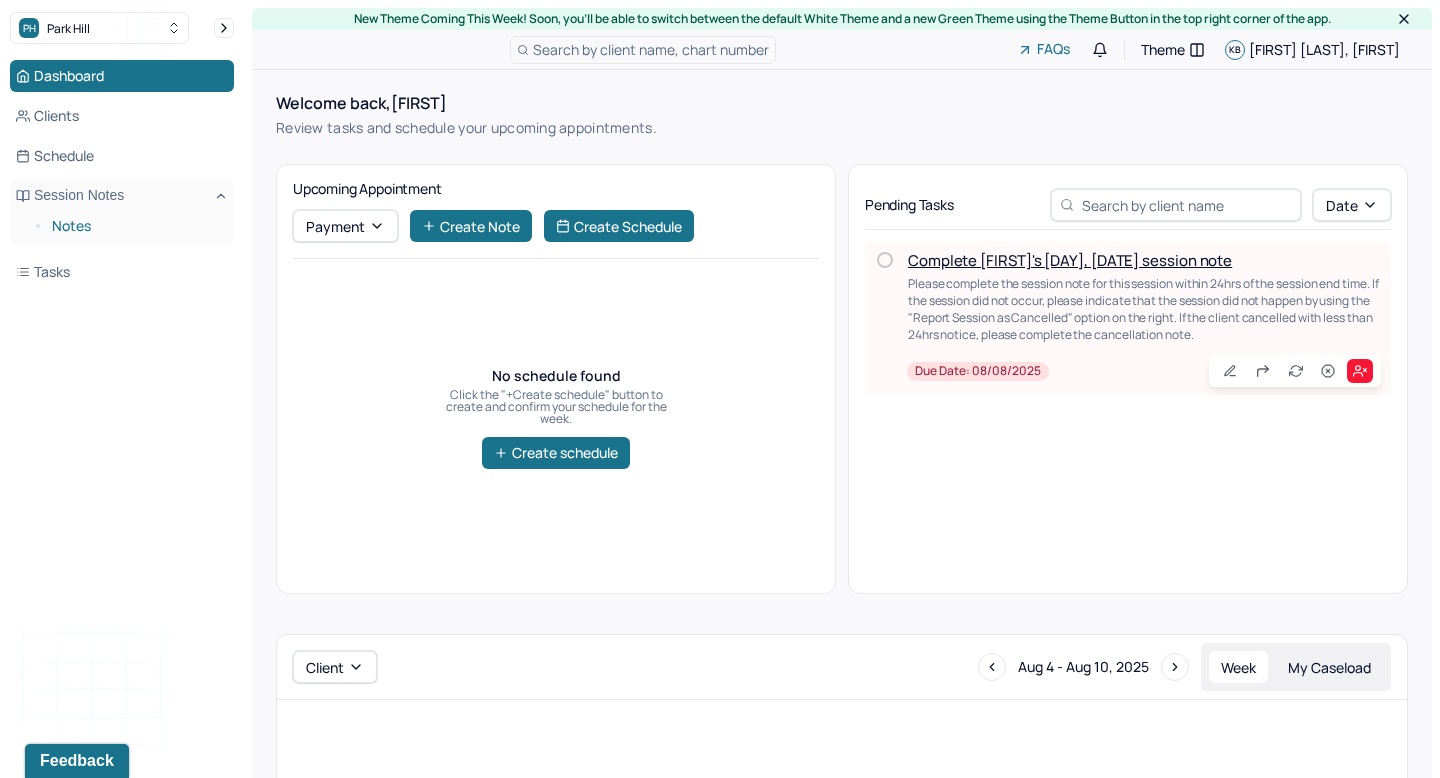 click on "Notes" at bounding box center [135, 226] 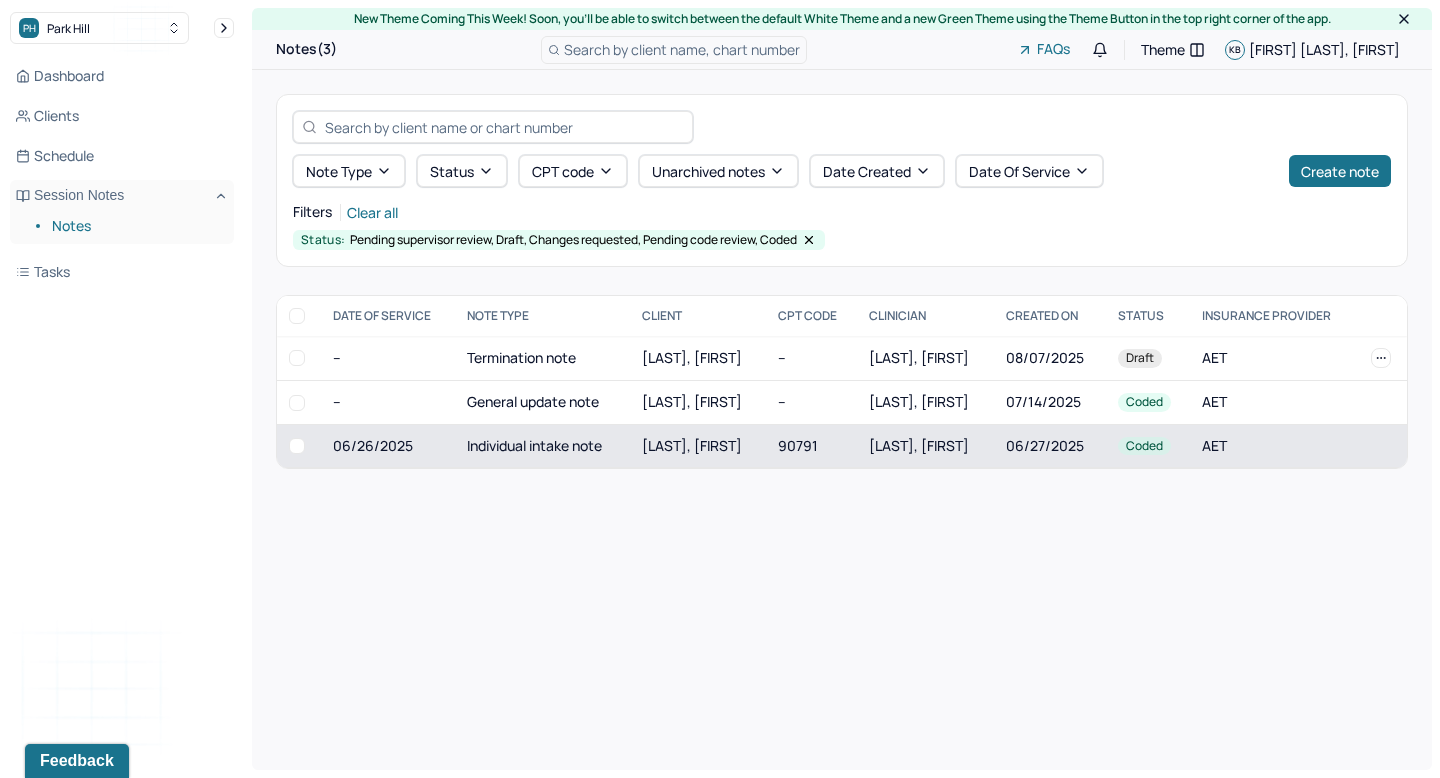 click on "Individual intake note" at bounding box center (542, 445) 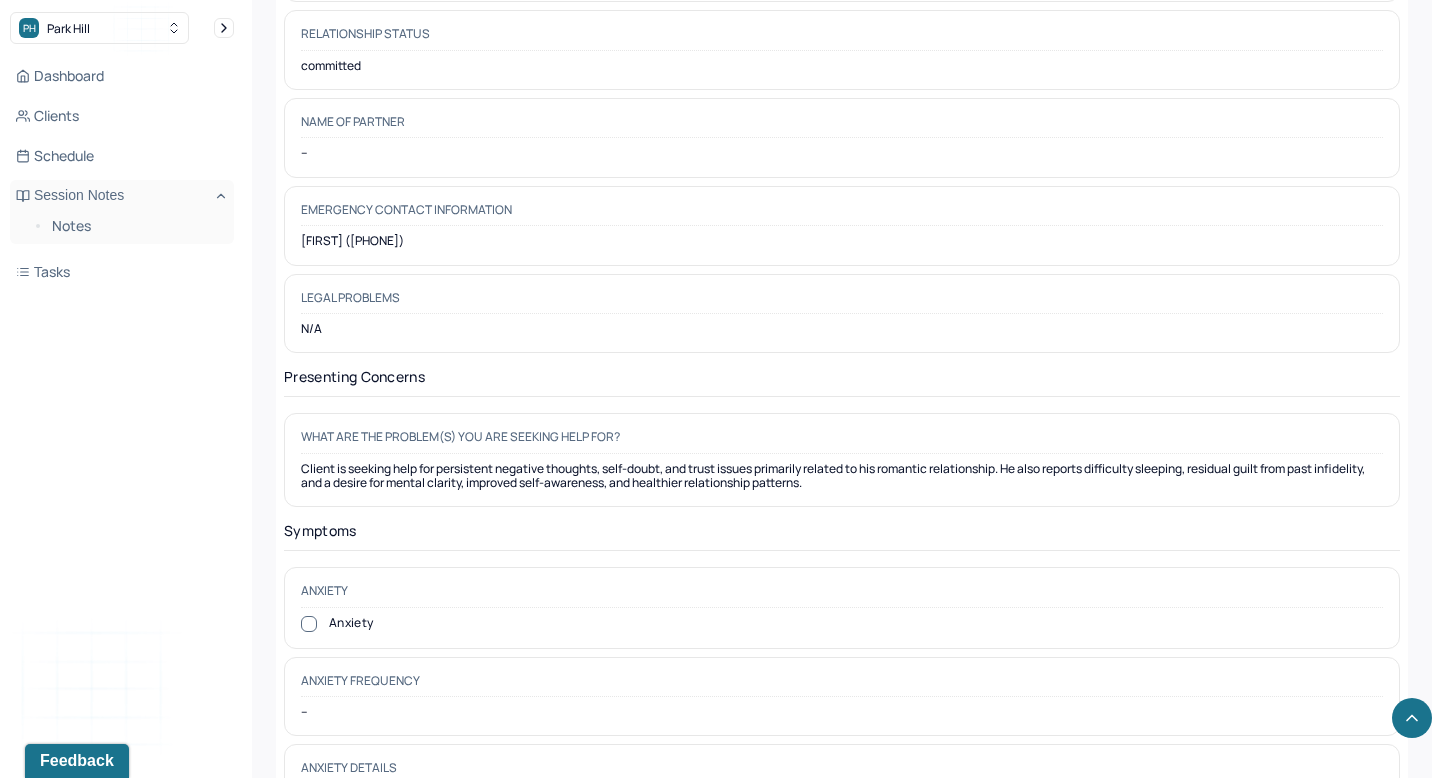 scroll, scrollTop: 2638, scrollLeft: 0, axis: vertical 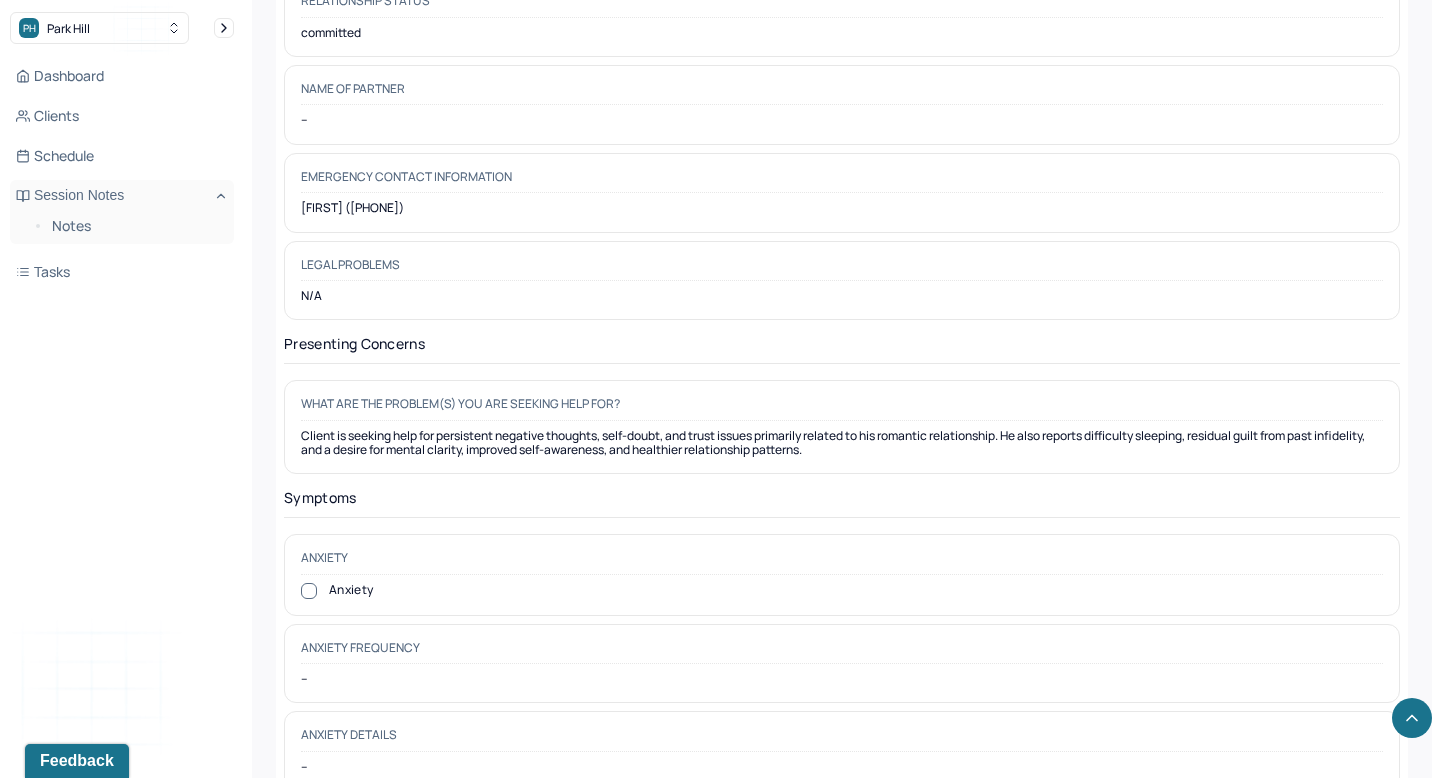 click on "Client is seeking help for persistent negative thoughts, self-doubt, and trust issues primarily related to his romantic relationship. He also reports difficulty sleeping, residual guilt from past infidelity, and a desire for mental clarity, improved self-awareness, and healthier relationship patterns." at bounding box center (842, 443) 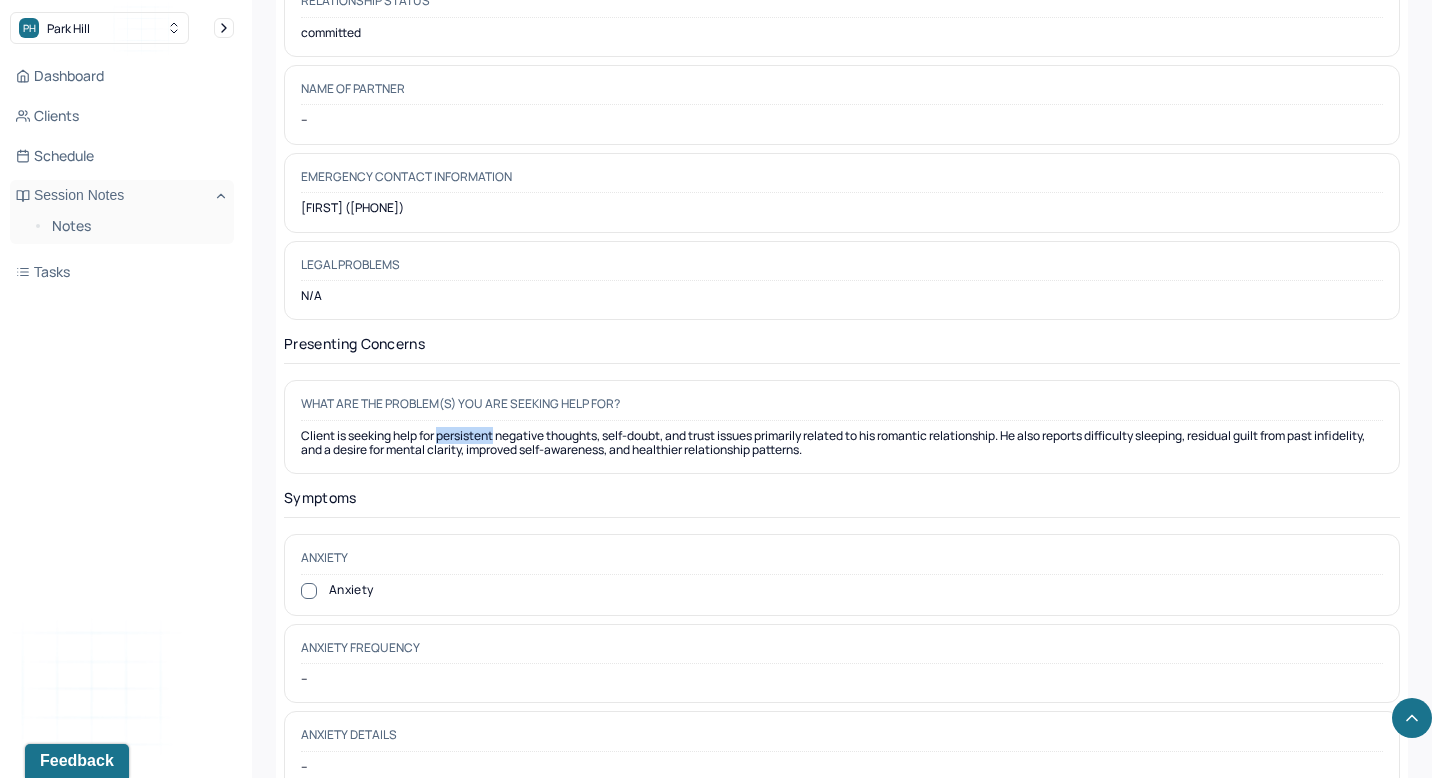 click on "Client is seeking help for persistent negative thoughts, self-doubt, and trust issues primarily related to his romantic relationship. He also reports difficulty sleeping, residual guilt from past infidelity, and a desire for mental clarity, improved self-awareness, and healthier relationship patterns." at bounding box center [842, 443] 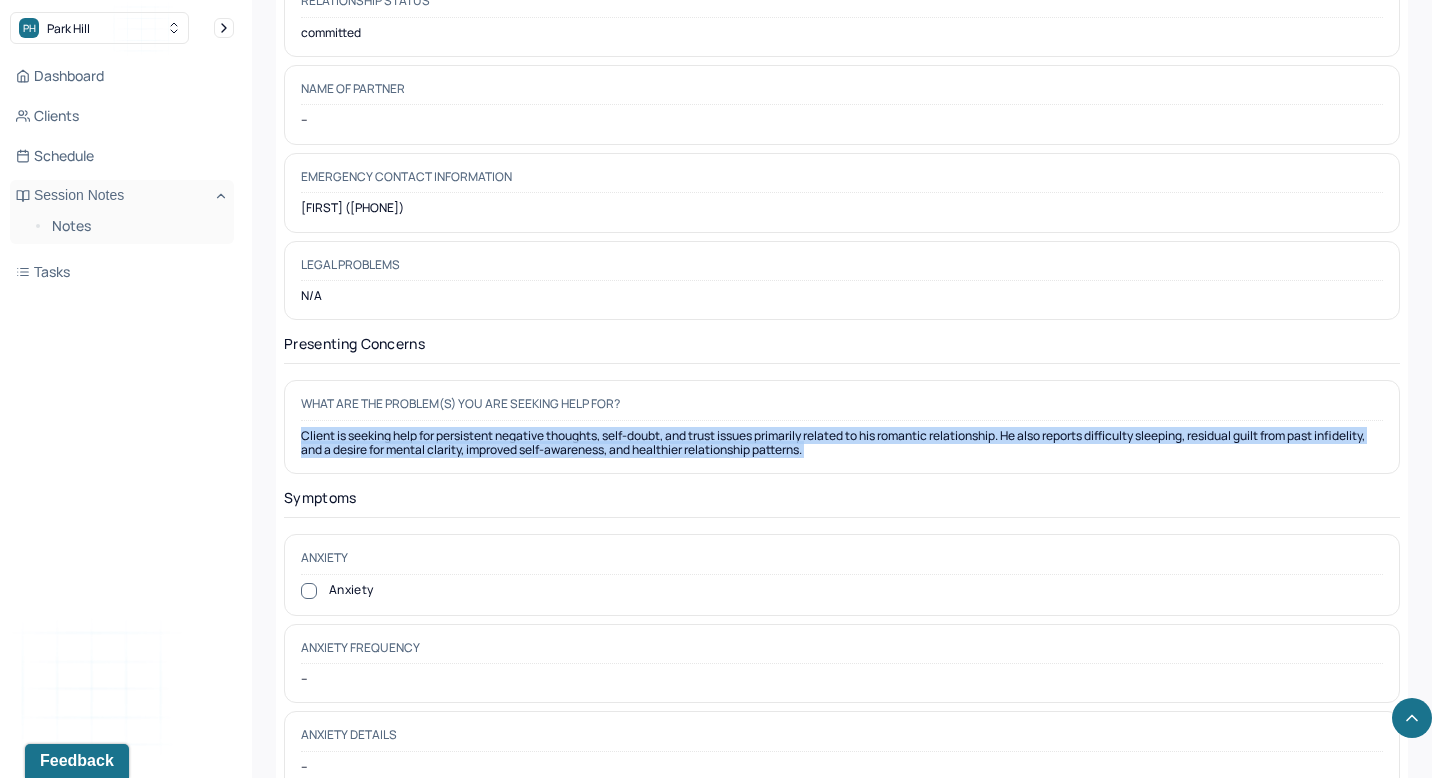 click on "Client is seeking help for persistent negative thoughts, self-doubt, and trust issues primarily related to his romantic relationship. He also reports difficulty sleeping, residual guilt from past infidelity, and a desire for mental clarity, improved self-awareness, and healthier relationship patterns." at bounding box center (842, 443) 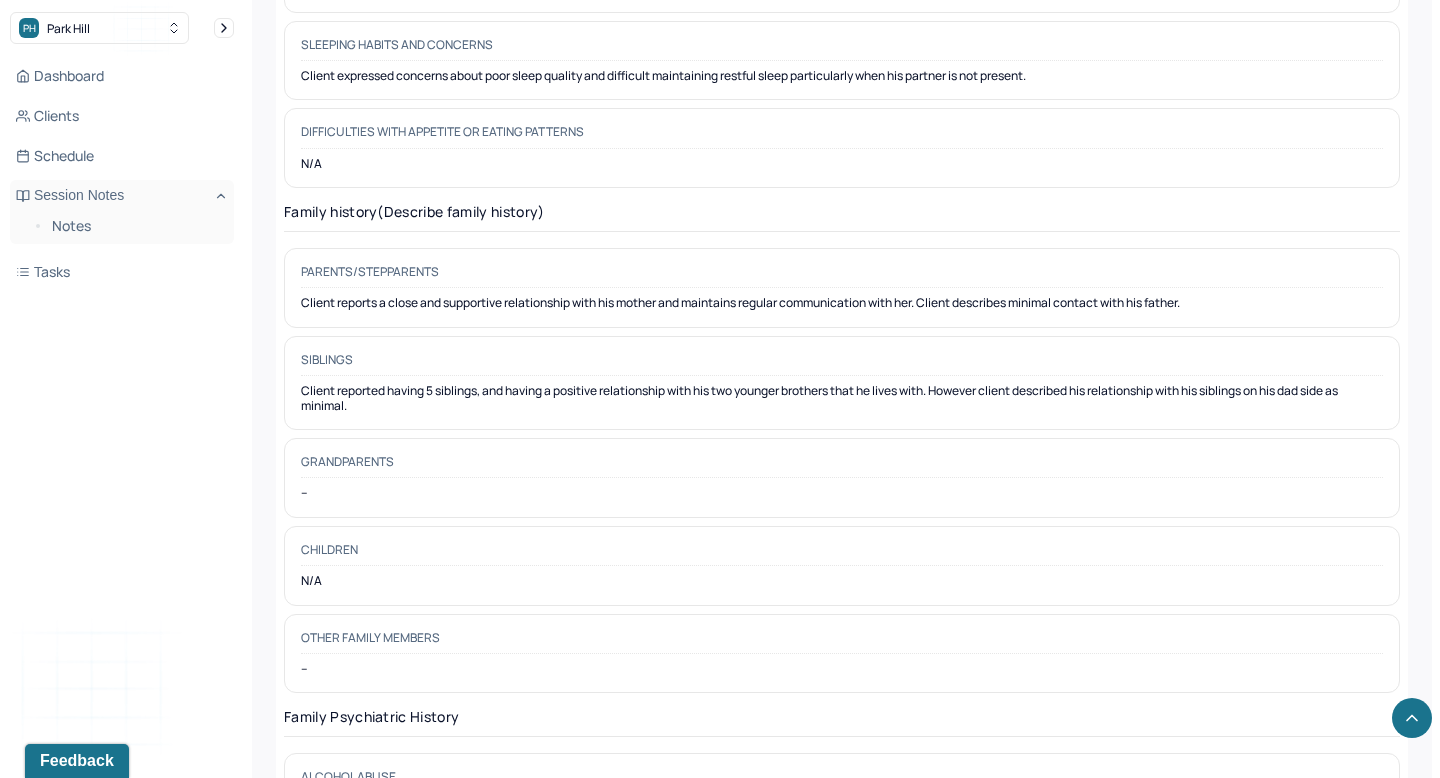 scroll, scrollTop: 4288, scrollLeft: 0, axis: vertical 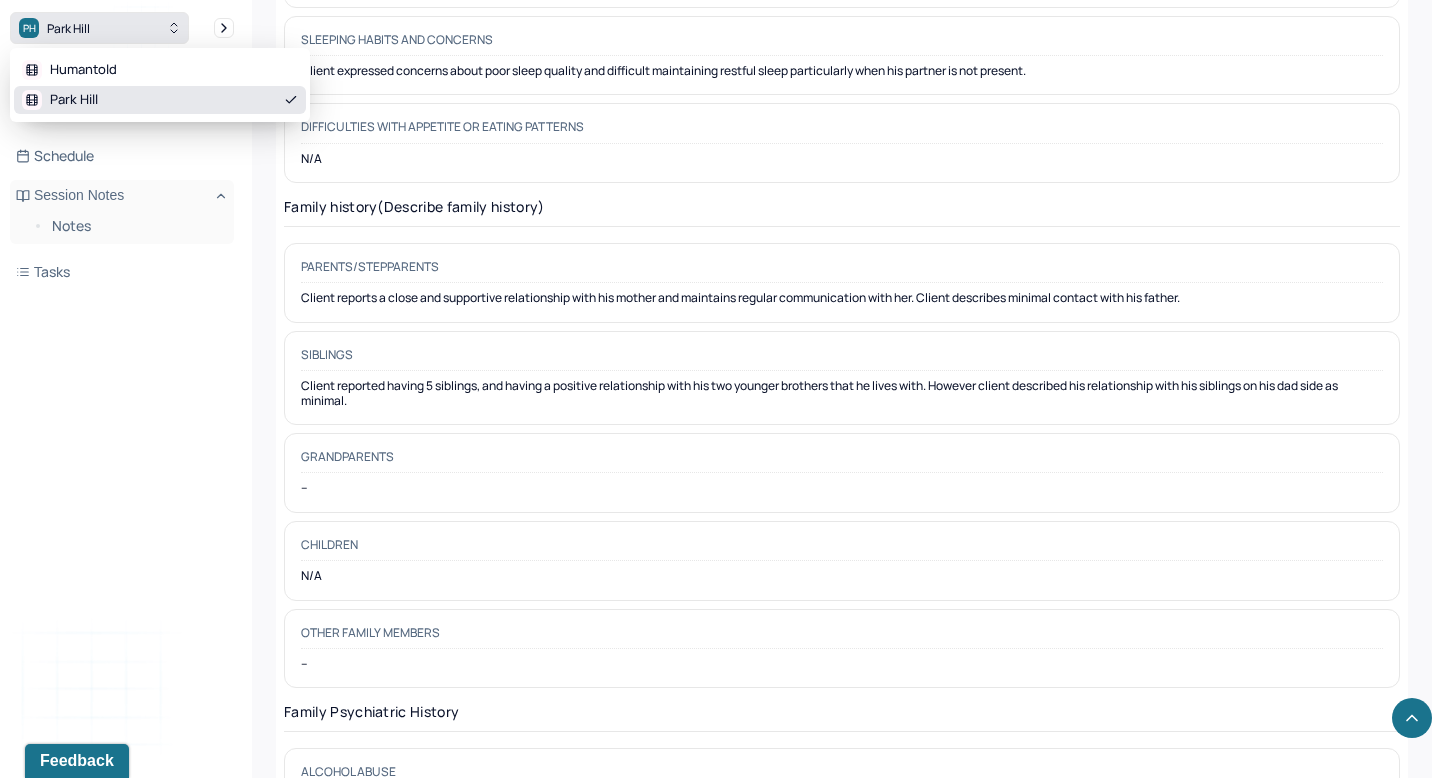 click on "PH Park Hill" at bounding box center [99, 28] 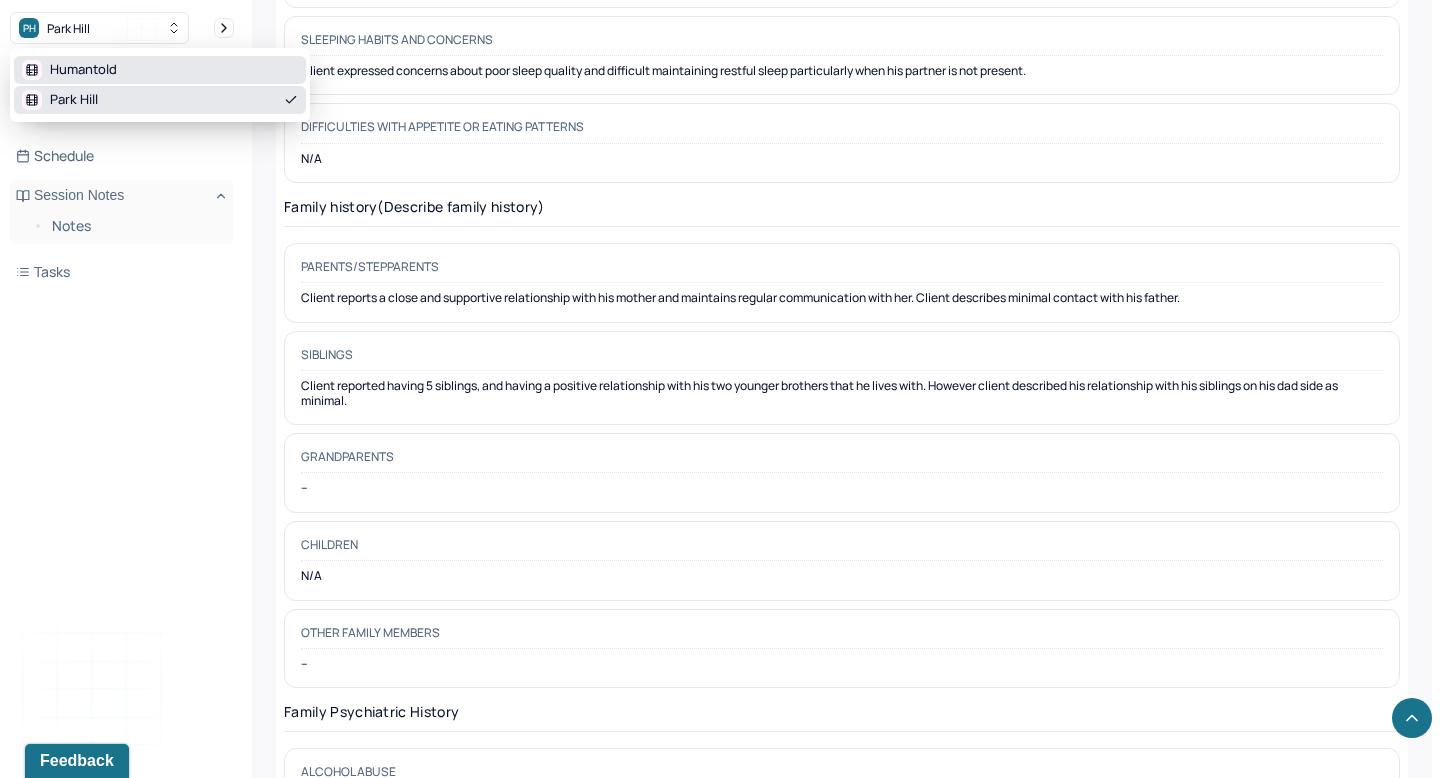 click on "Humantold" at bounding box center [83, 70] 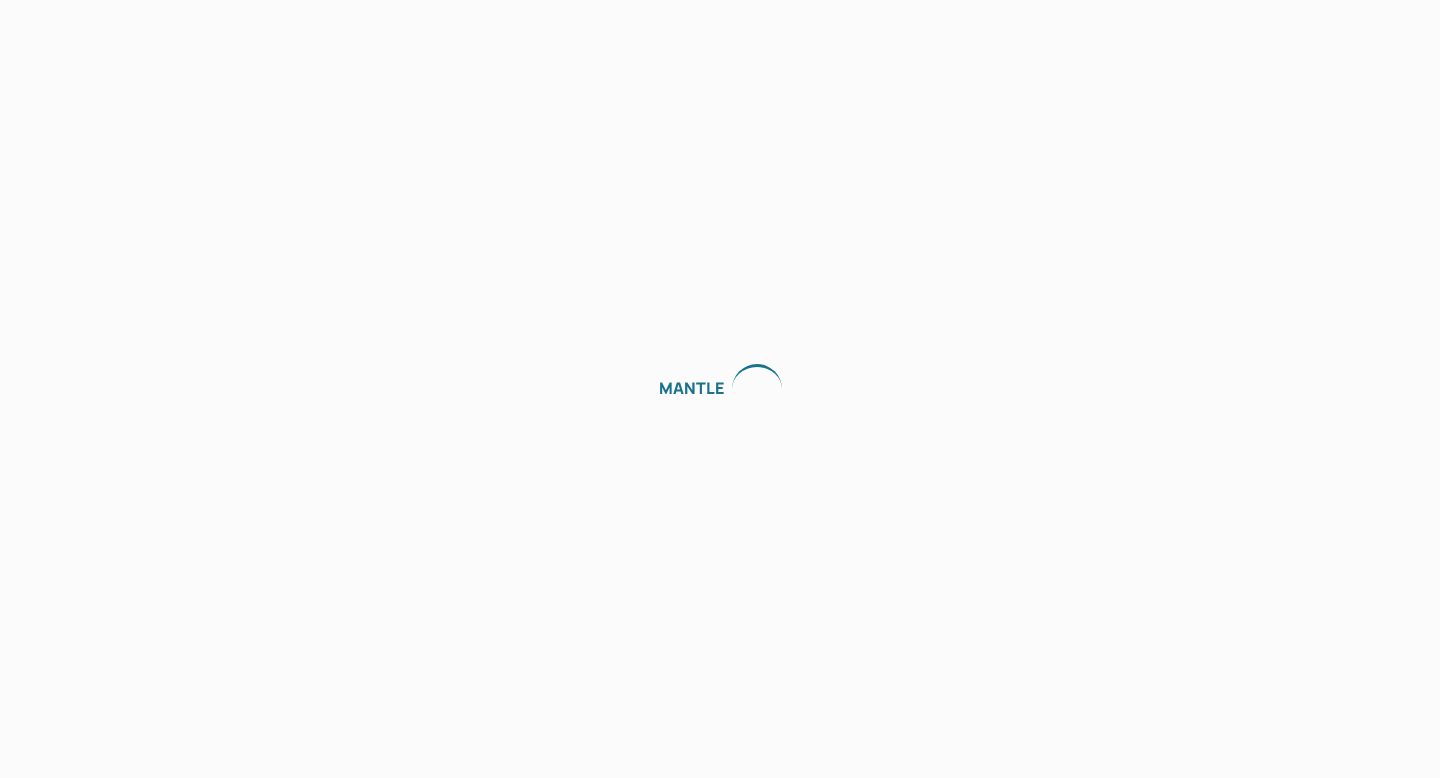 scroll, scrollTop: 0, scrollLeft: 0, axis: both 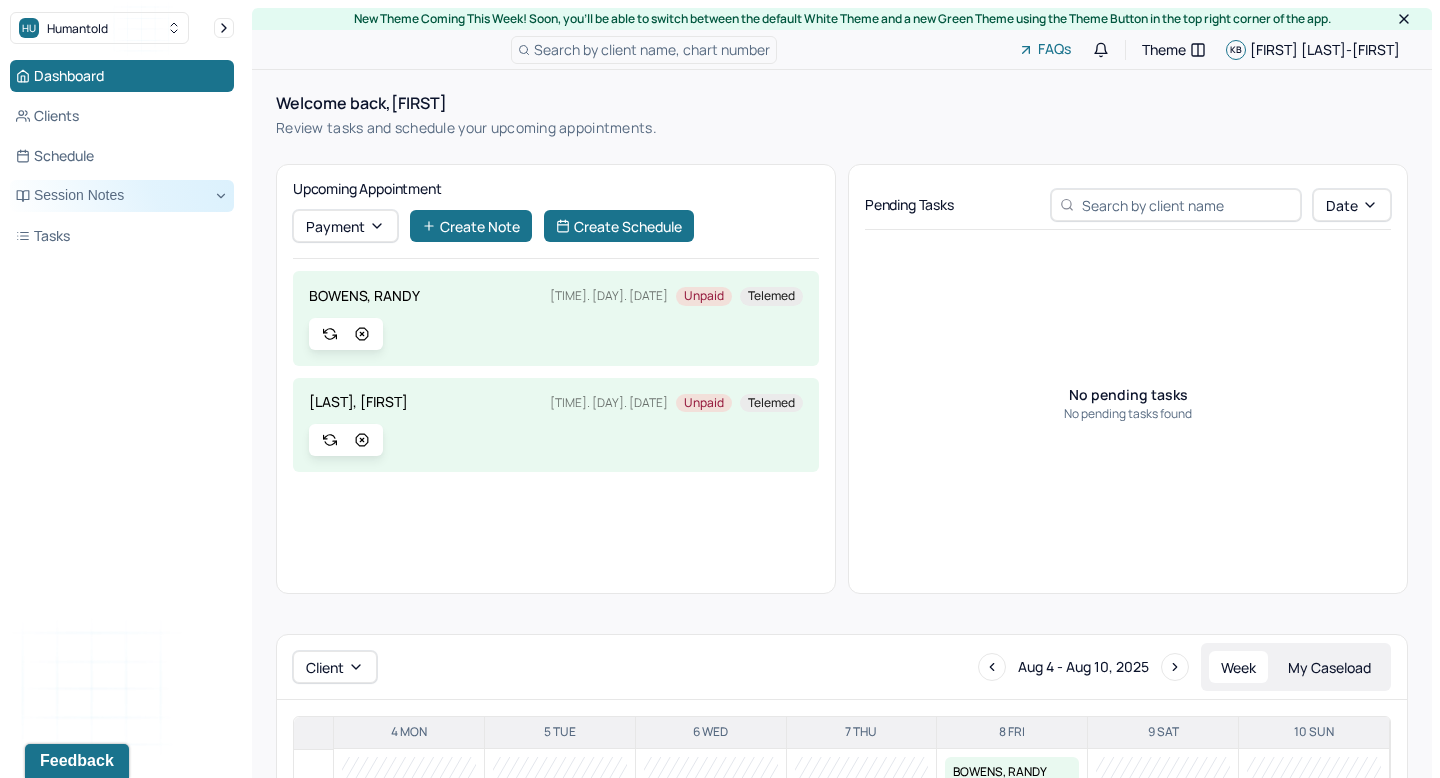 click on "Session Notes" at bounding box center [122, 196] 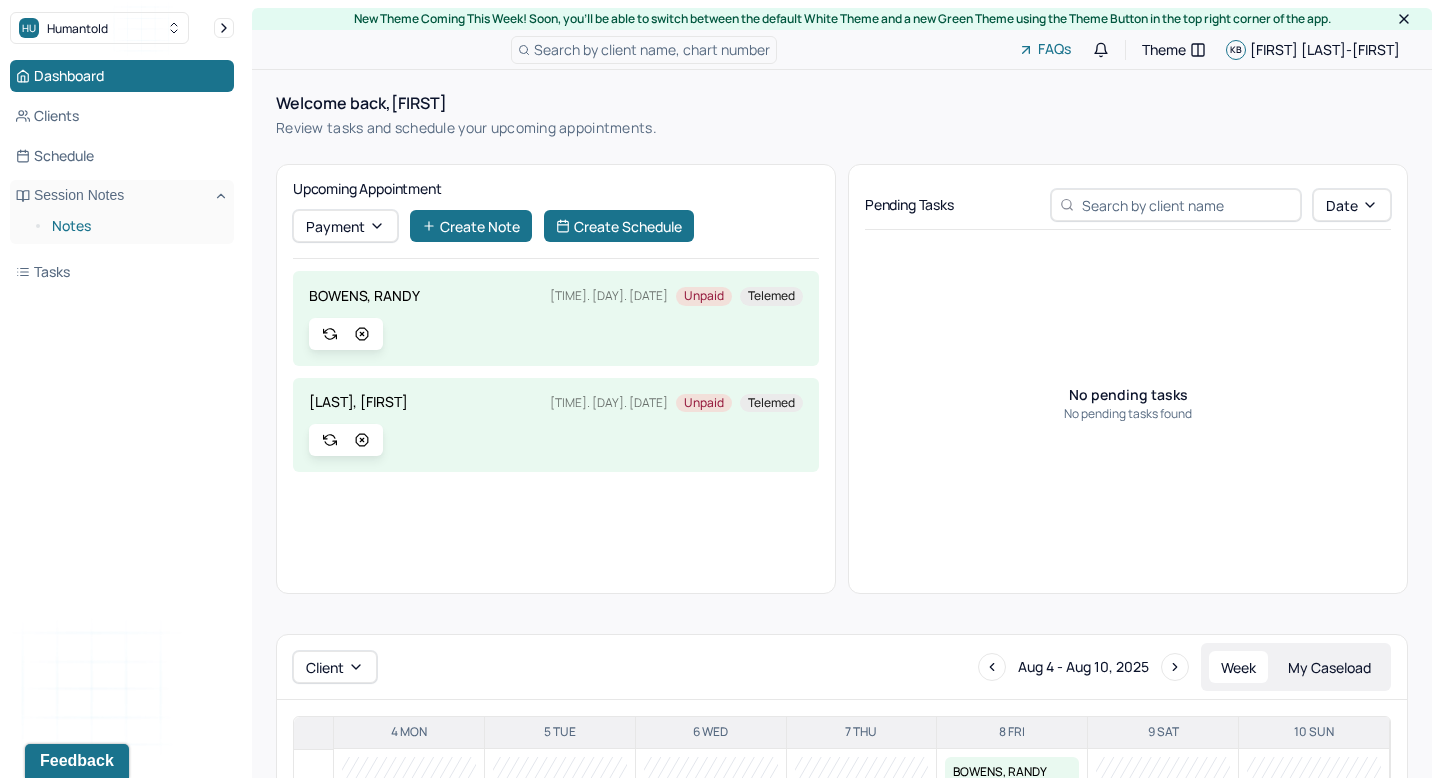 click on "Notes" at bounding box center [135, 226] 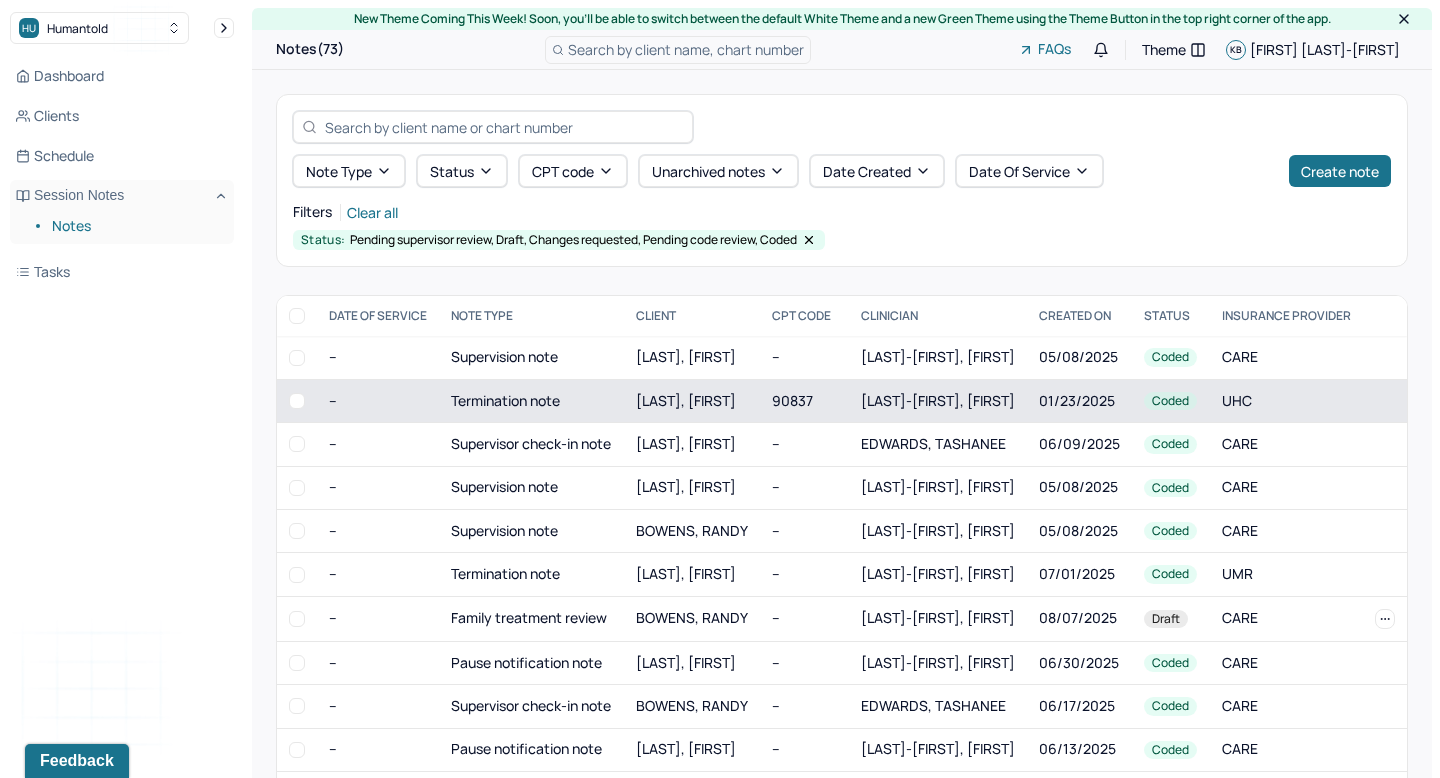 click on "[LAST], [FIRST]" at bounding box center [692, 400] 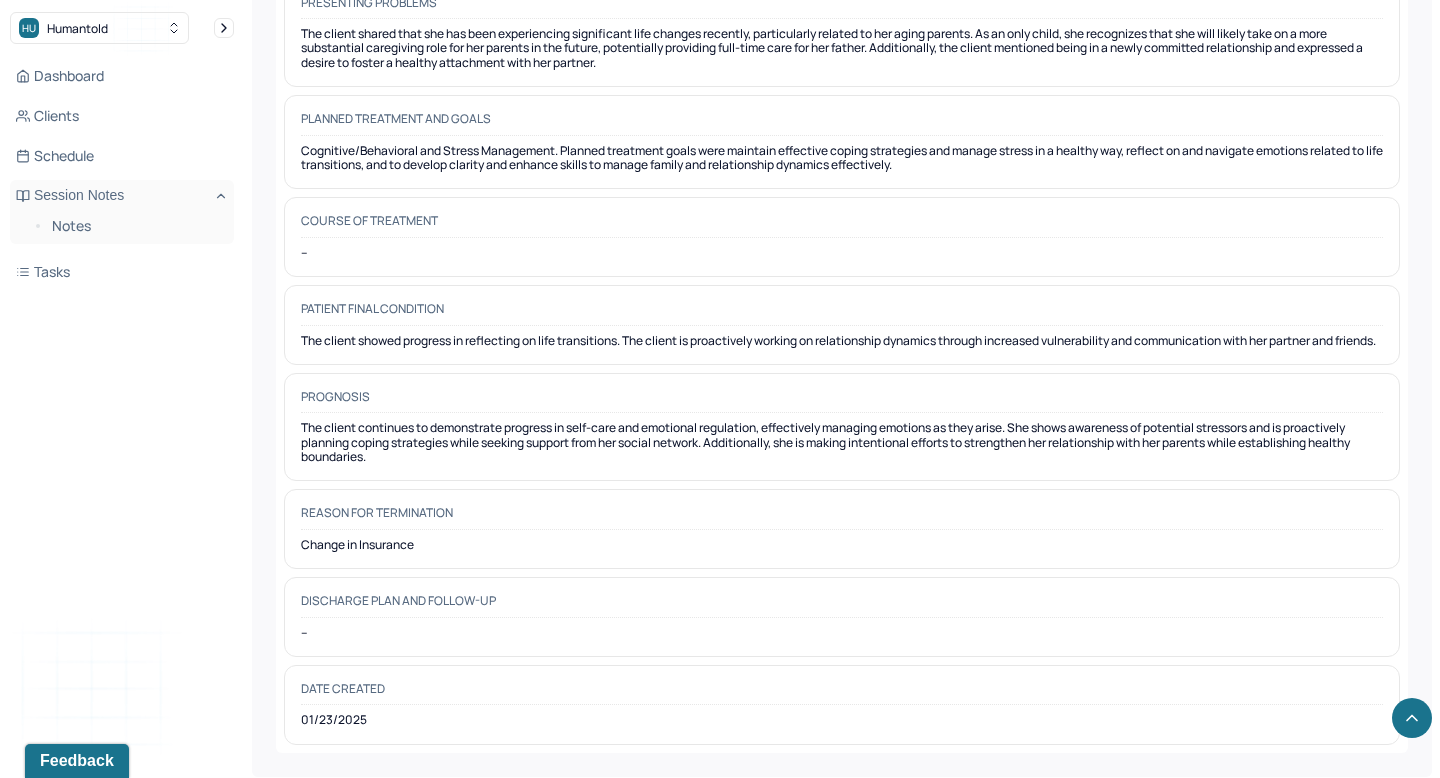 scroll, scrollTop: 1640, scrollLeft: 0, axis: vertical 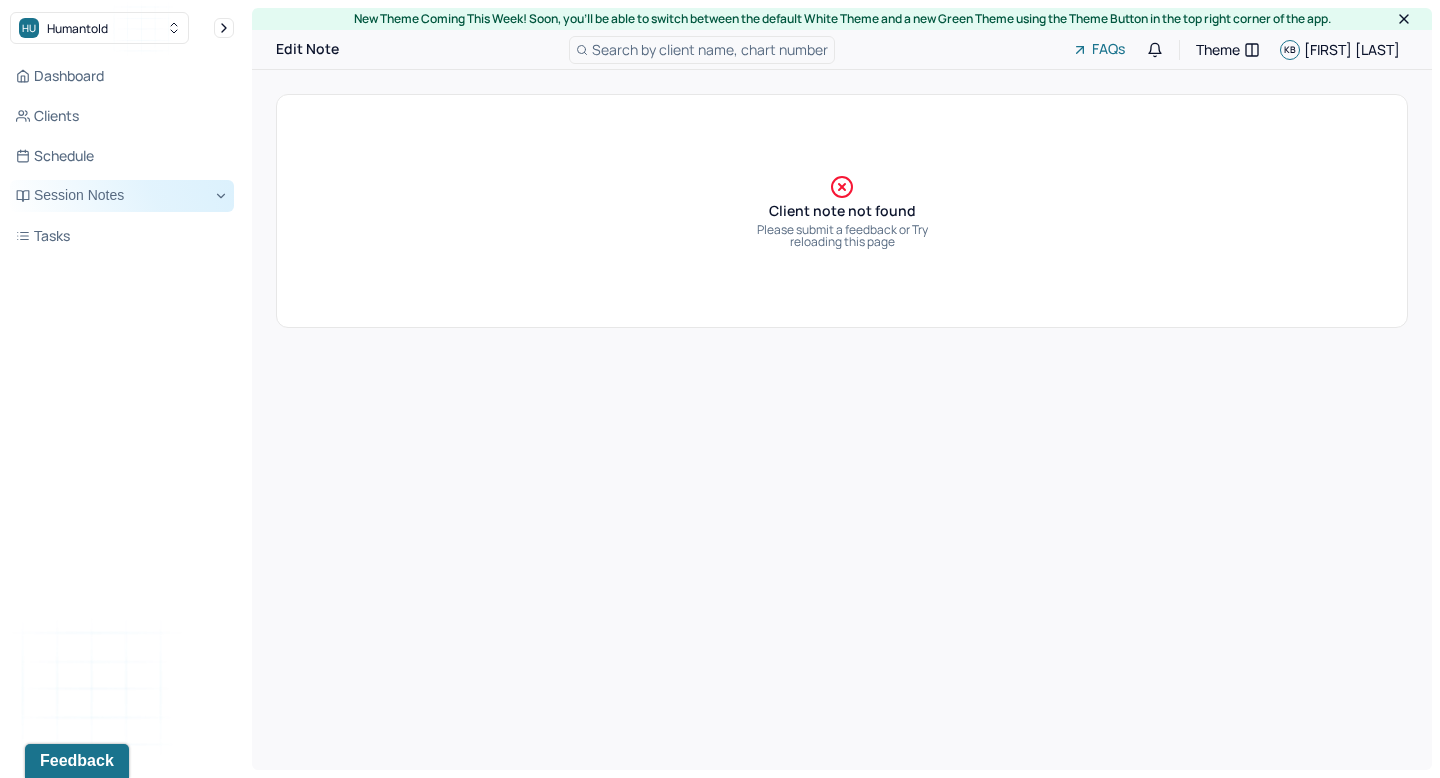 click on "Session Notes" at bounding box center [122, 196] 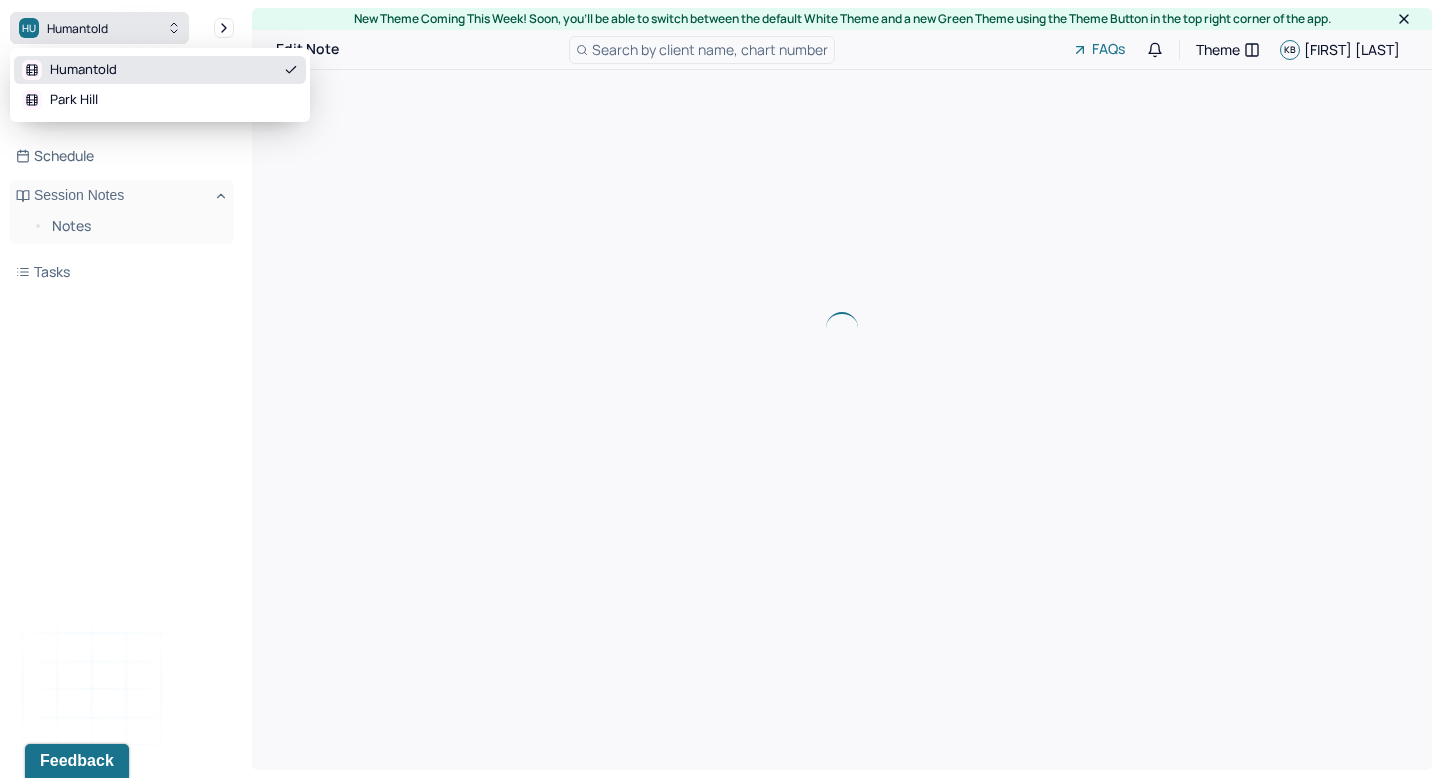 click on "Humantold" at bounding box center (77, 28) 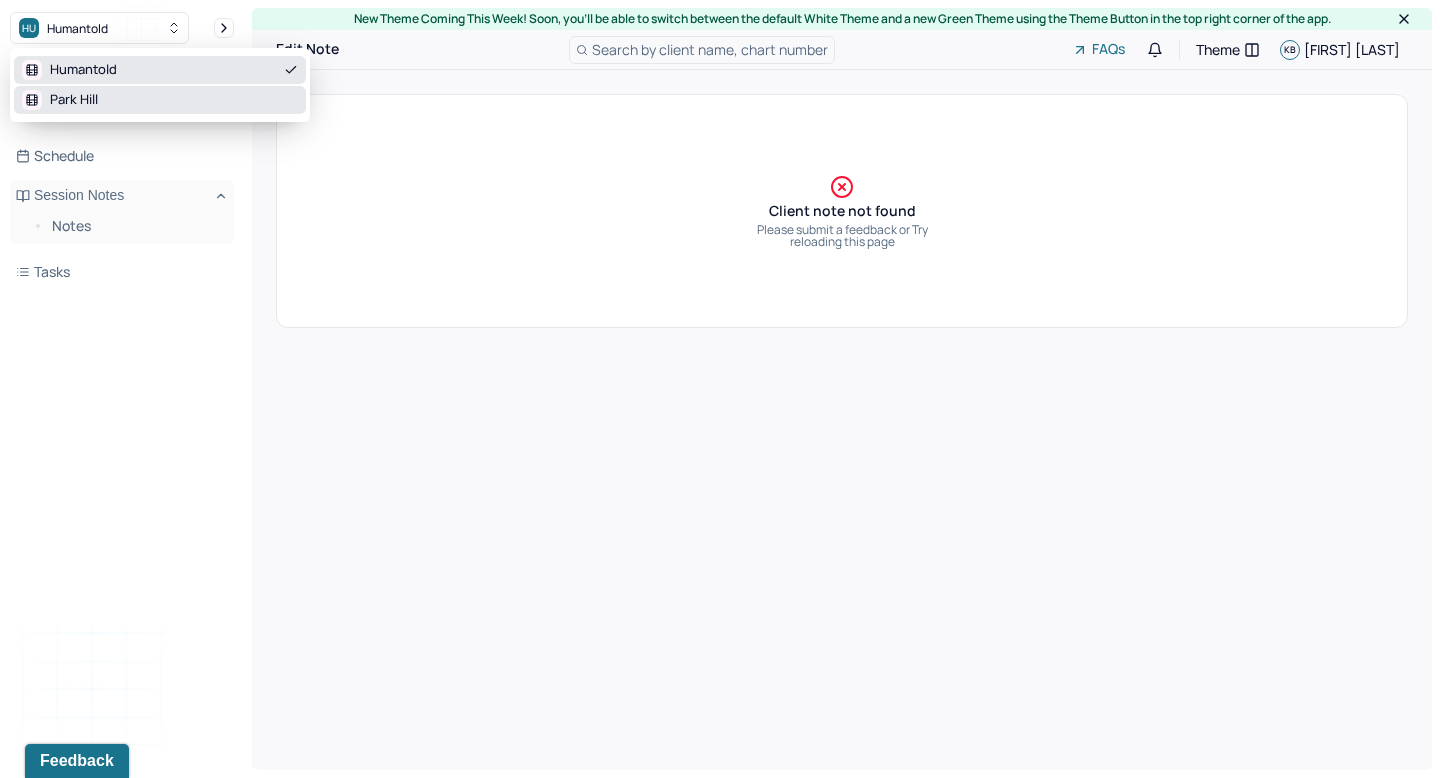 click on "Park Hill" at bounding box center (74, 100) 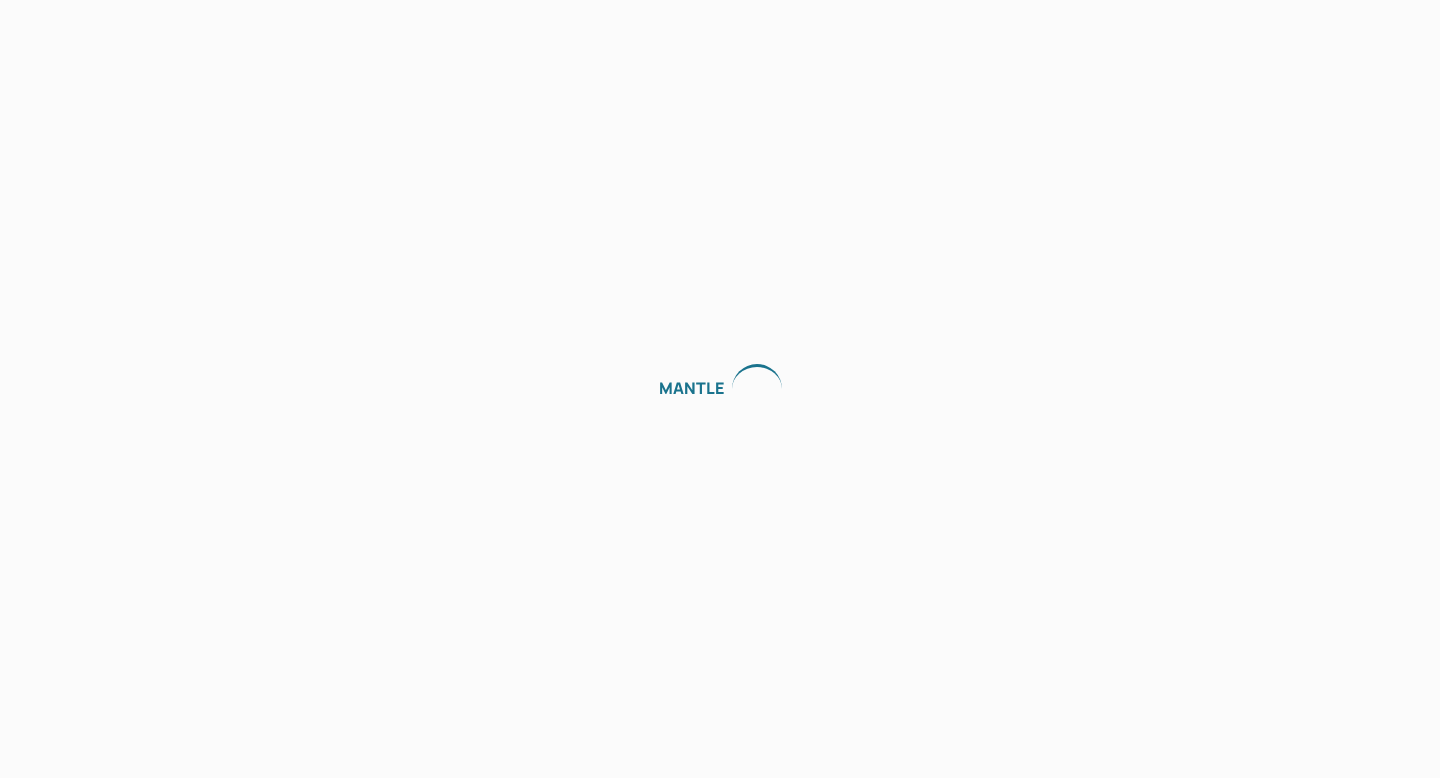 scroll, scrollTop: 0, scrollLeft: 0, axis: both 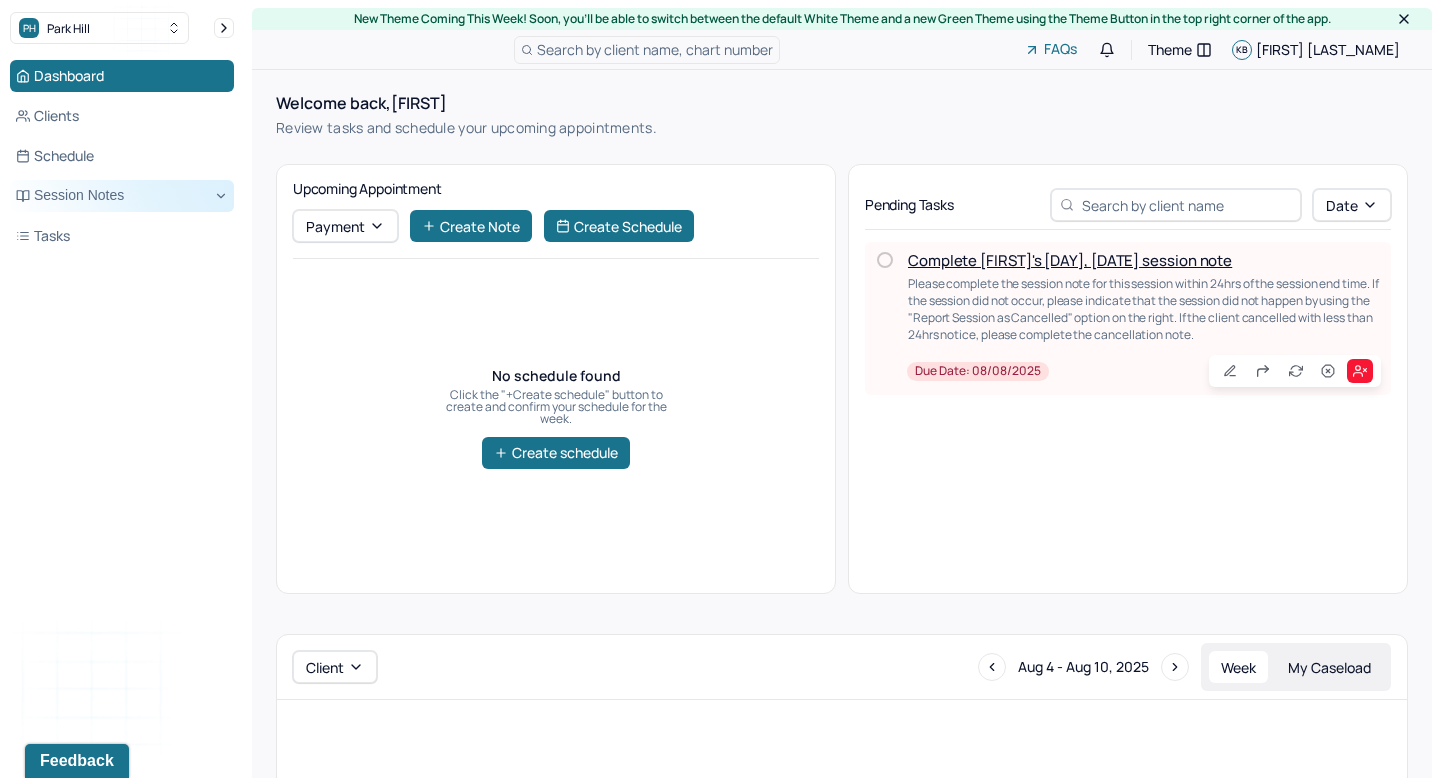 click on "Session Notes" at bounding box center [122, 196] 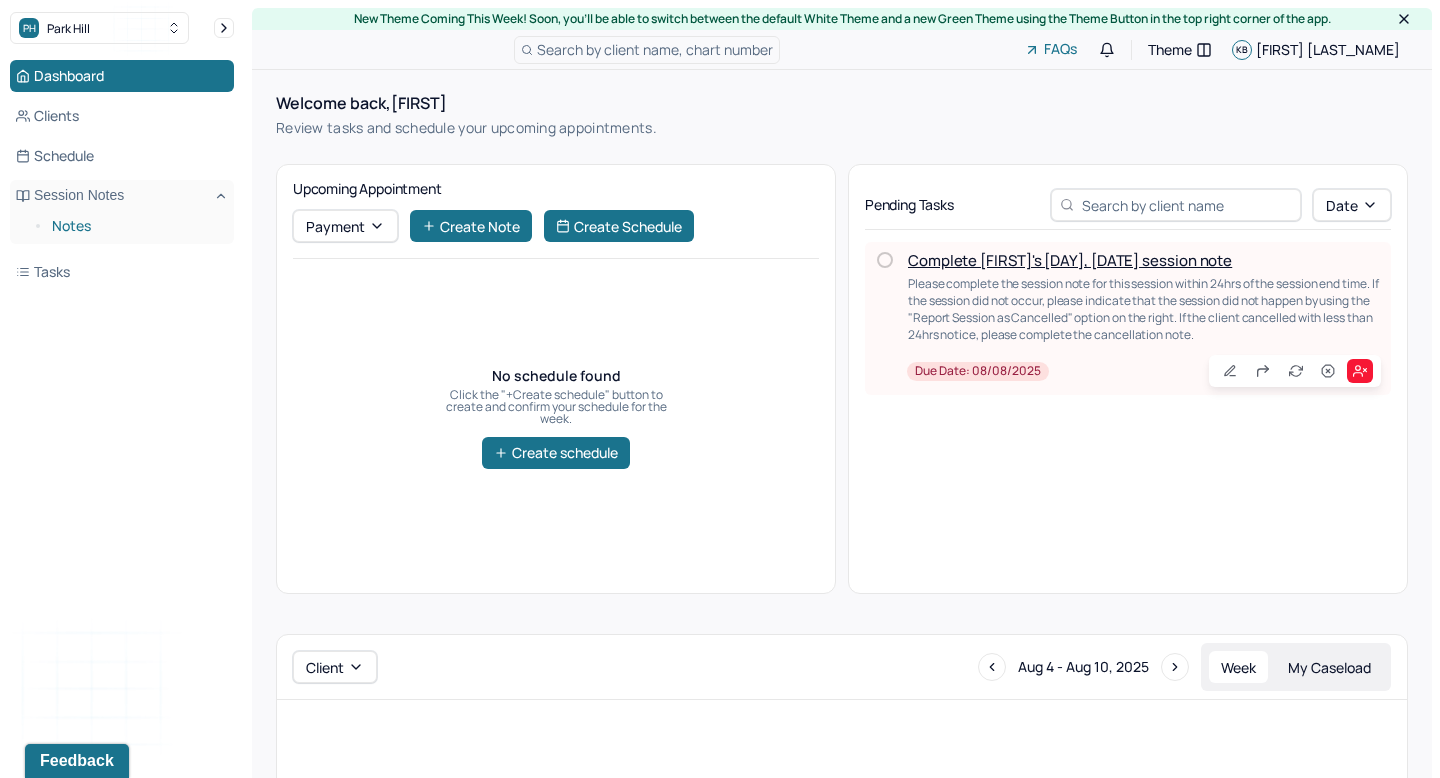click on "Notes" at bounding box center (135, 226) 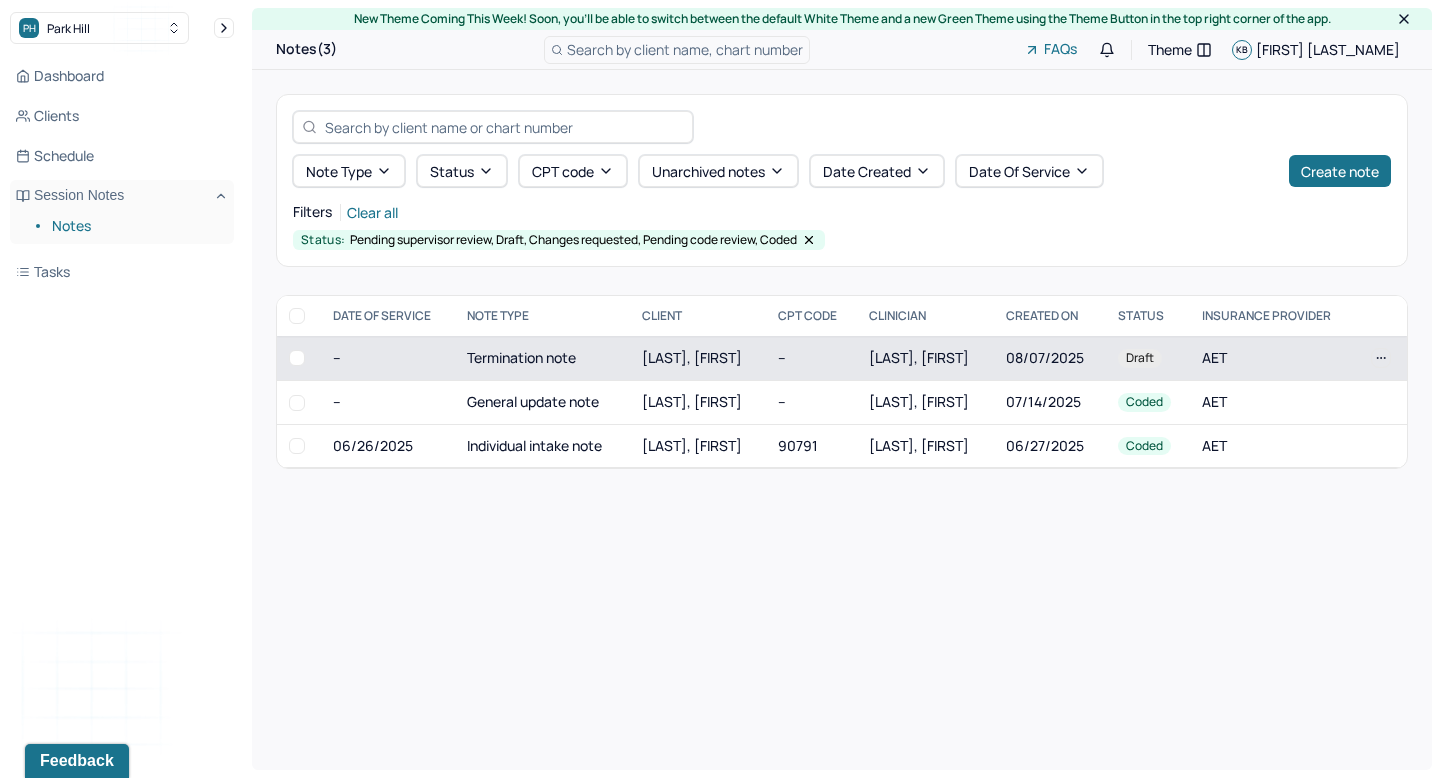 click on "Termination note" at bounding box center [542, 358] 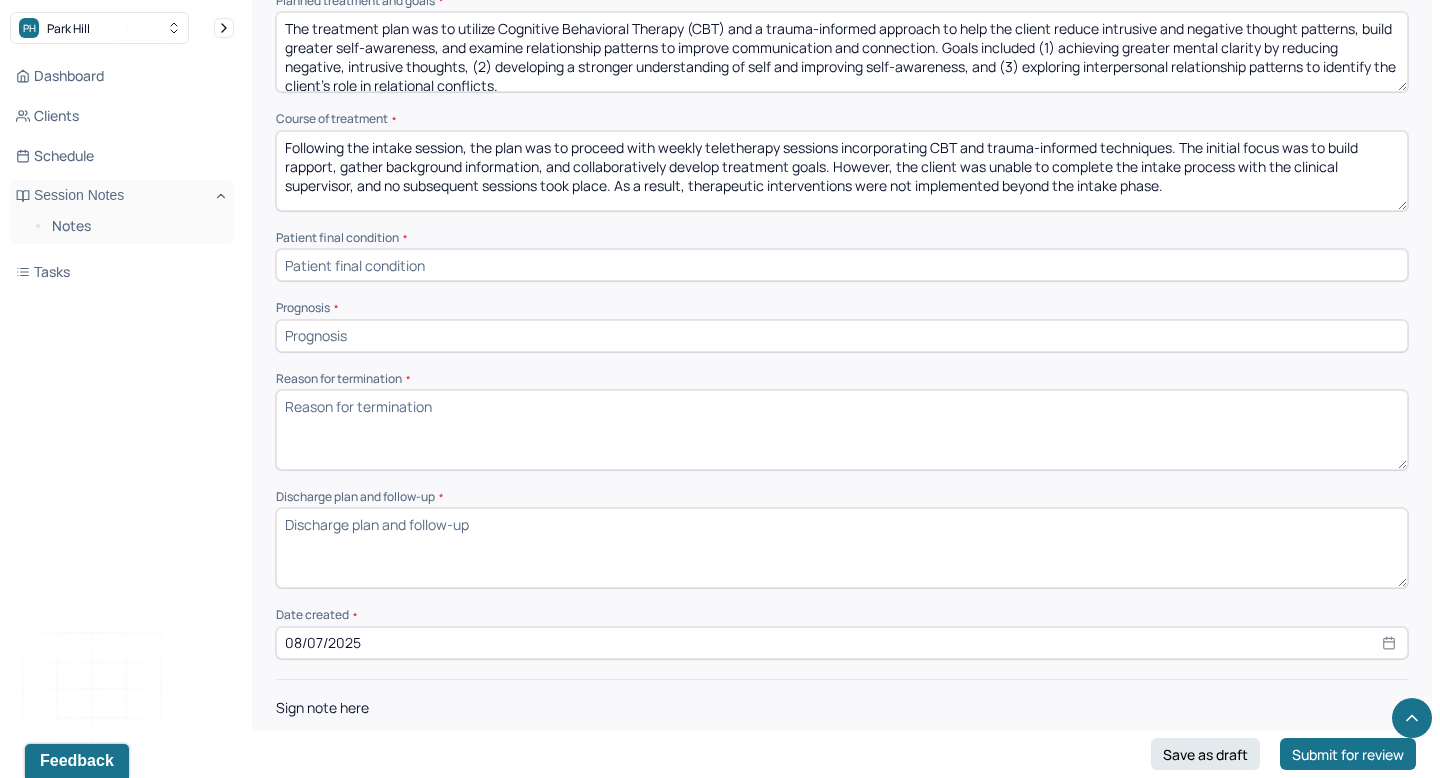 scroll, scrollTop: 1247, scrollLeft: 0, axis: vertical 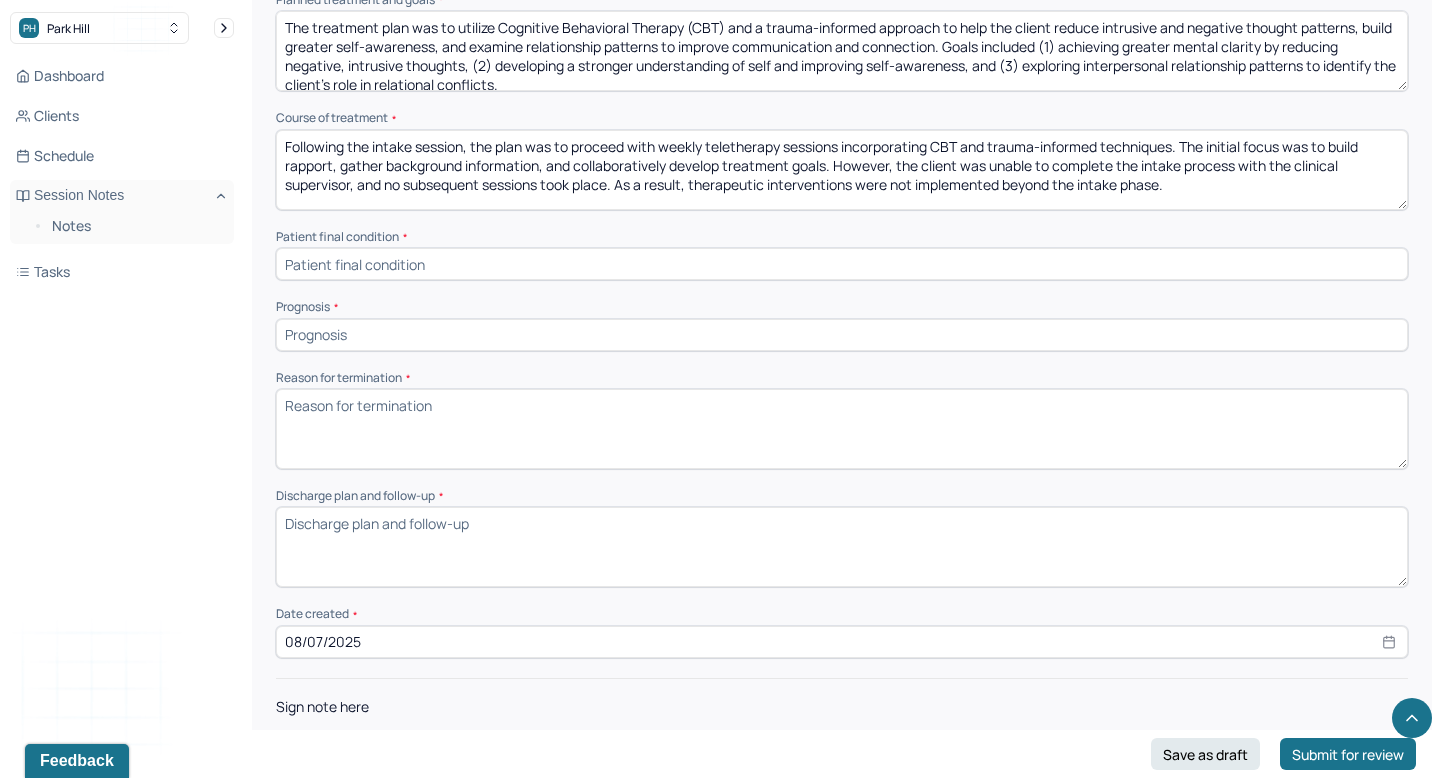 click at bounding box center (842, 264) 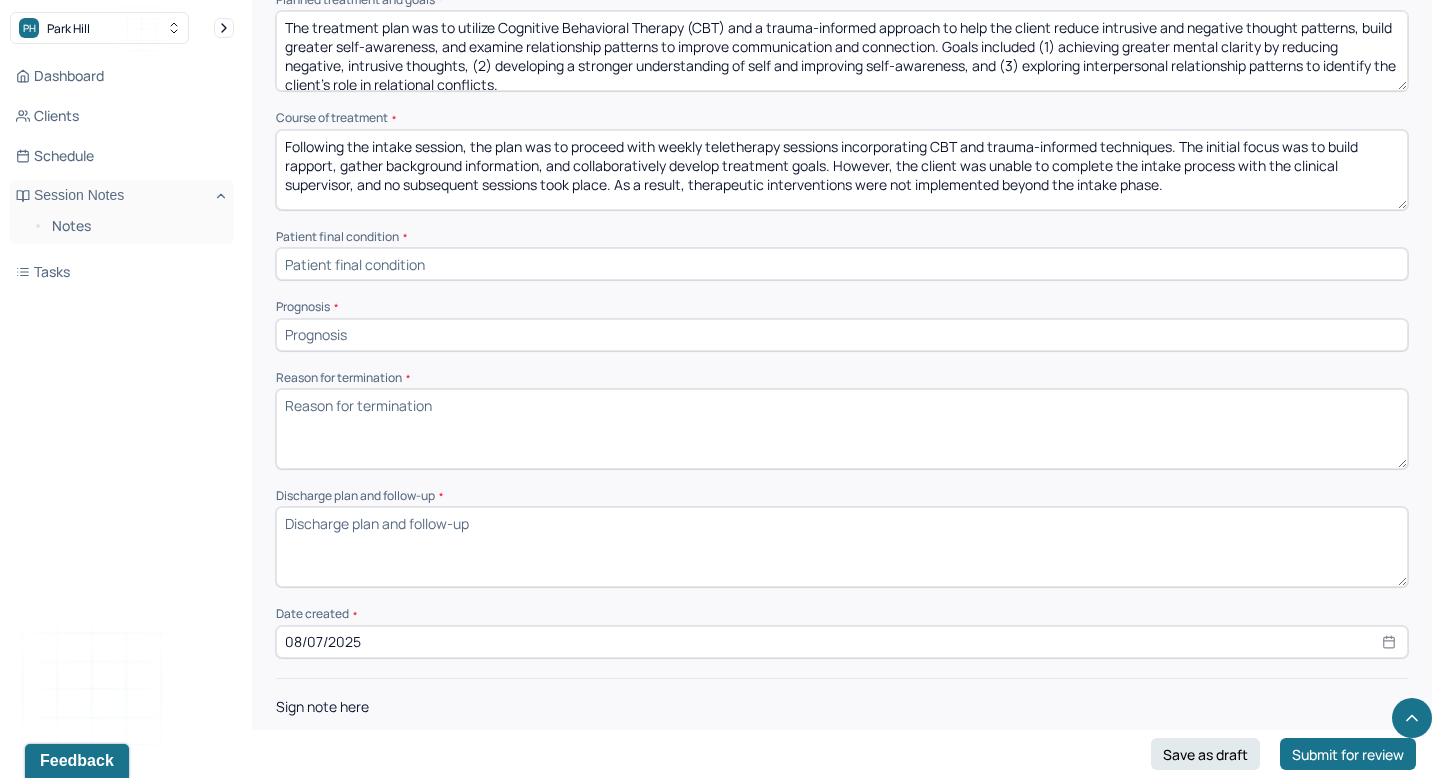 paste on "At the conclusion of services, the client’s presenting concerns remained largely unchanged due to limited participation in treatment following the intake session. The client demonstrated insight during the initial session and may benefit from continued therapy in the future to address identified goals and concerns." 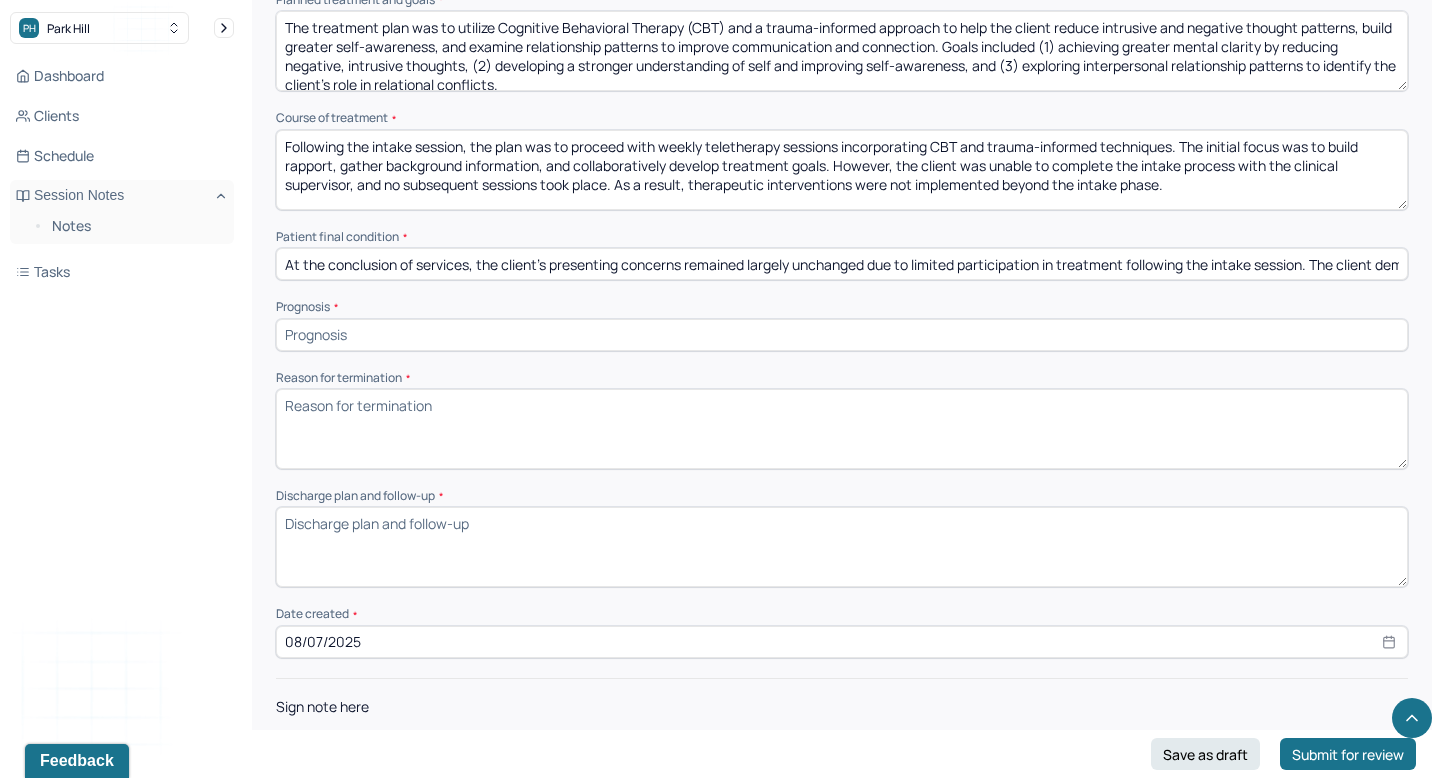 scroll, scrollTop: 0, scrollLeft: 891, axis: horizontal 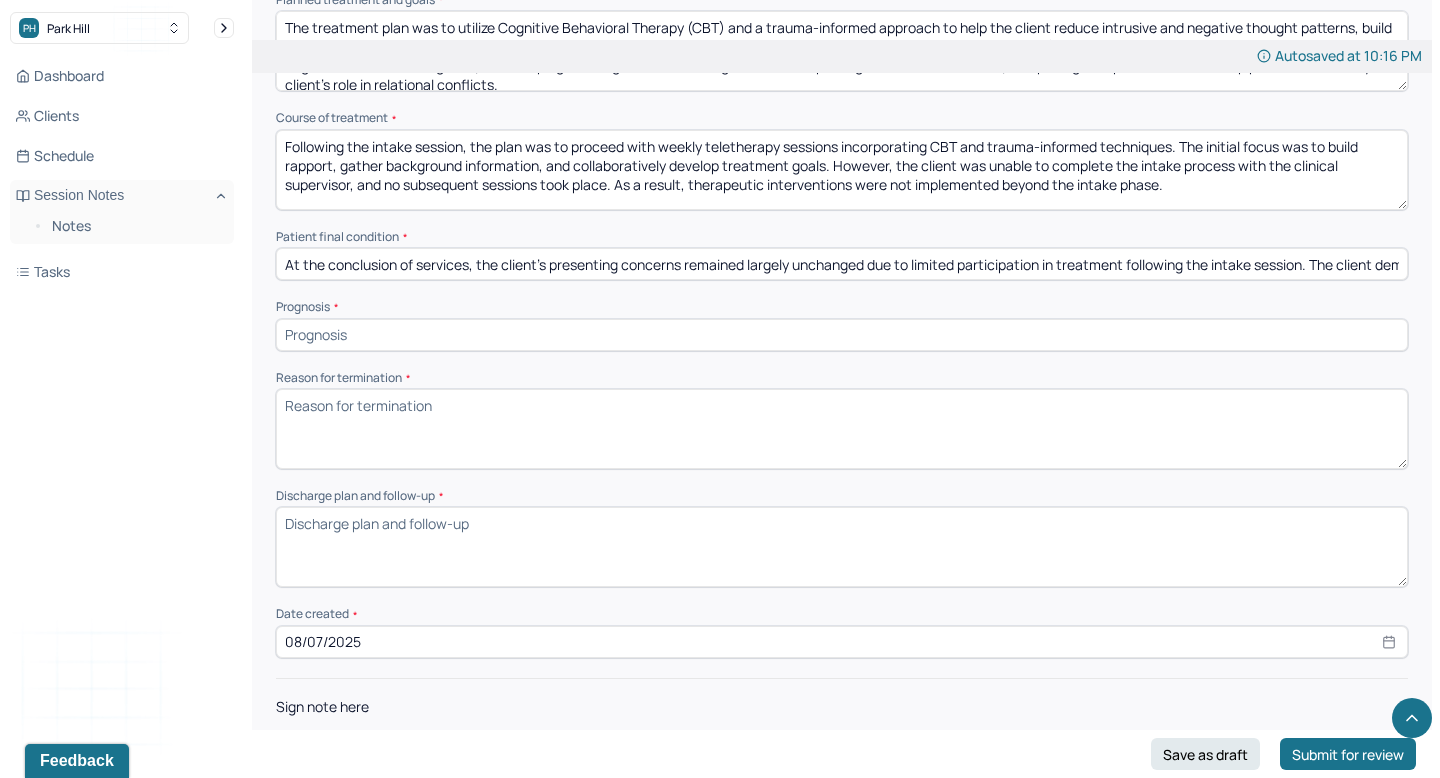 drag, startPoint x: 444, startPoint y: 257, endPoint x: 258, endPoint y: 257, distance: 186 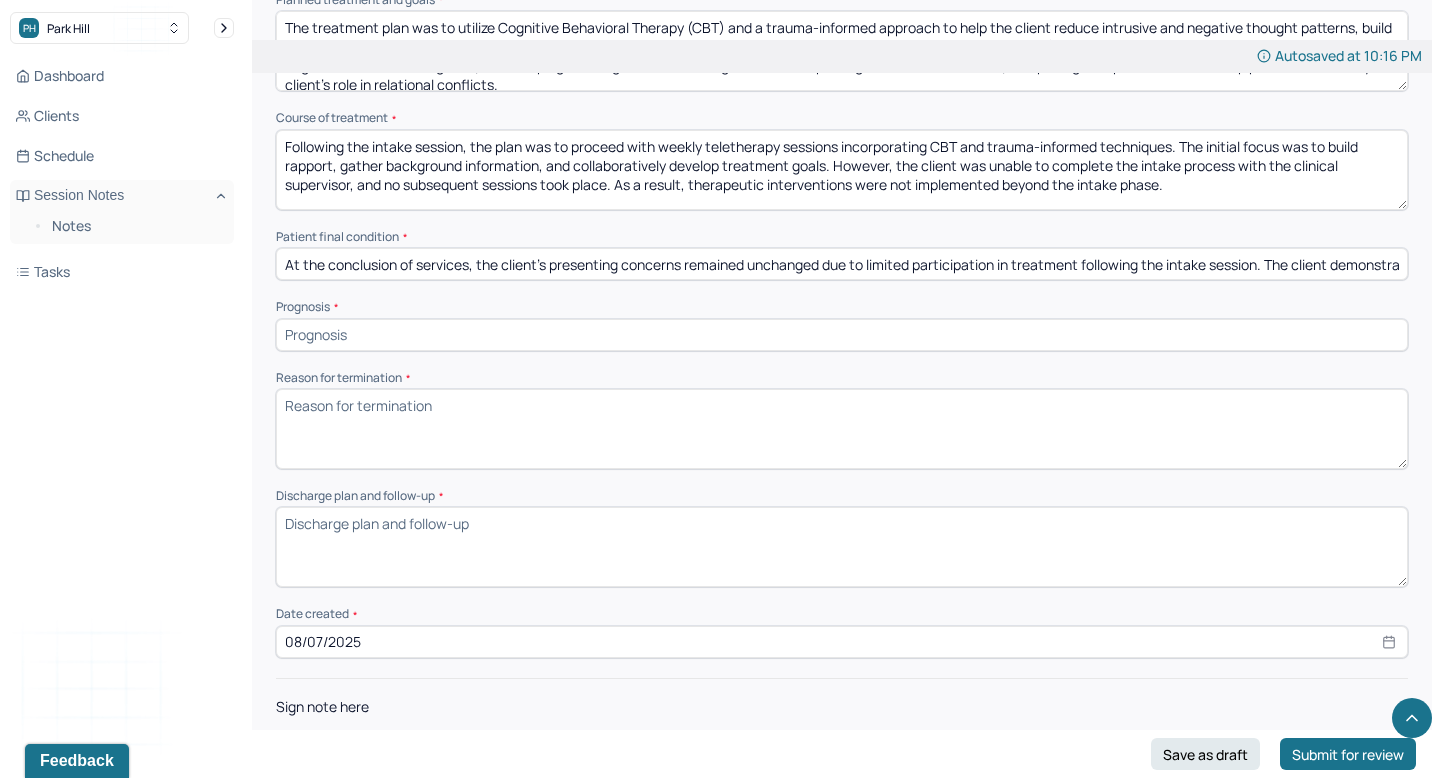 type on "At the conclusion of services, the client’s presenting concerns remained unchanged due to limited participation in treatment following the intake session. The client demonstrated insight during the initial session and may benefit from continued therapy in the future to address identified goals and concerns." 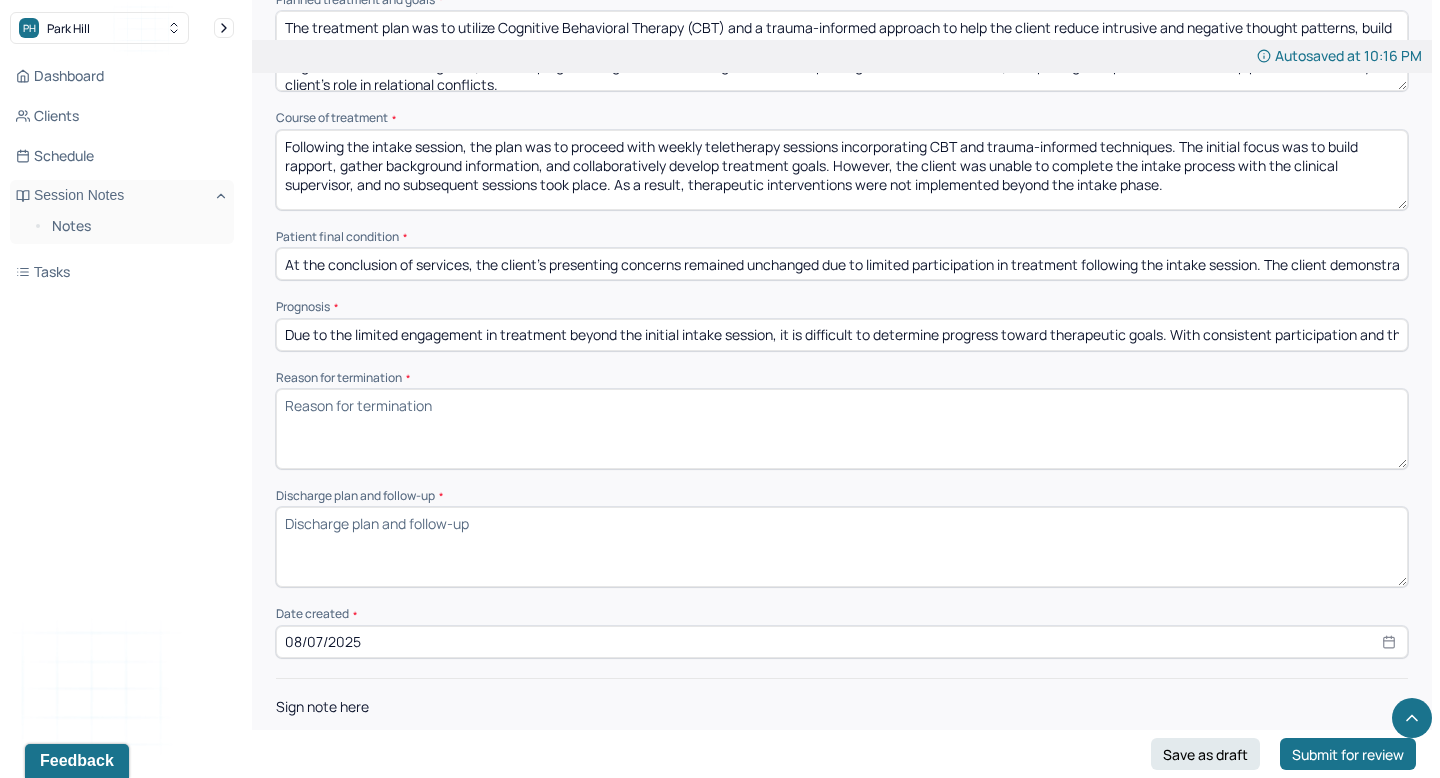 scroll, scrollTop: 0, scrollLeft: 1275, axis: horizontal 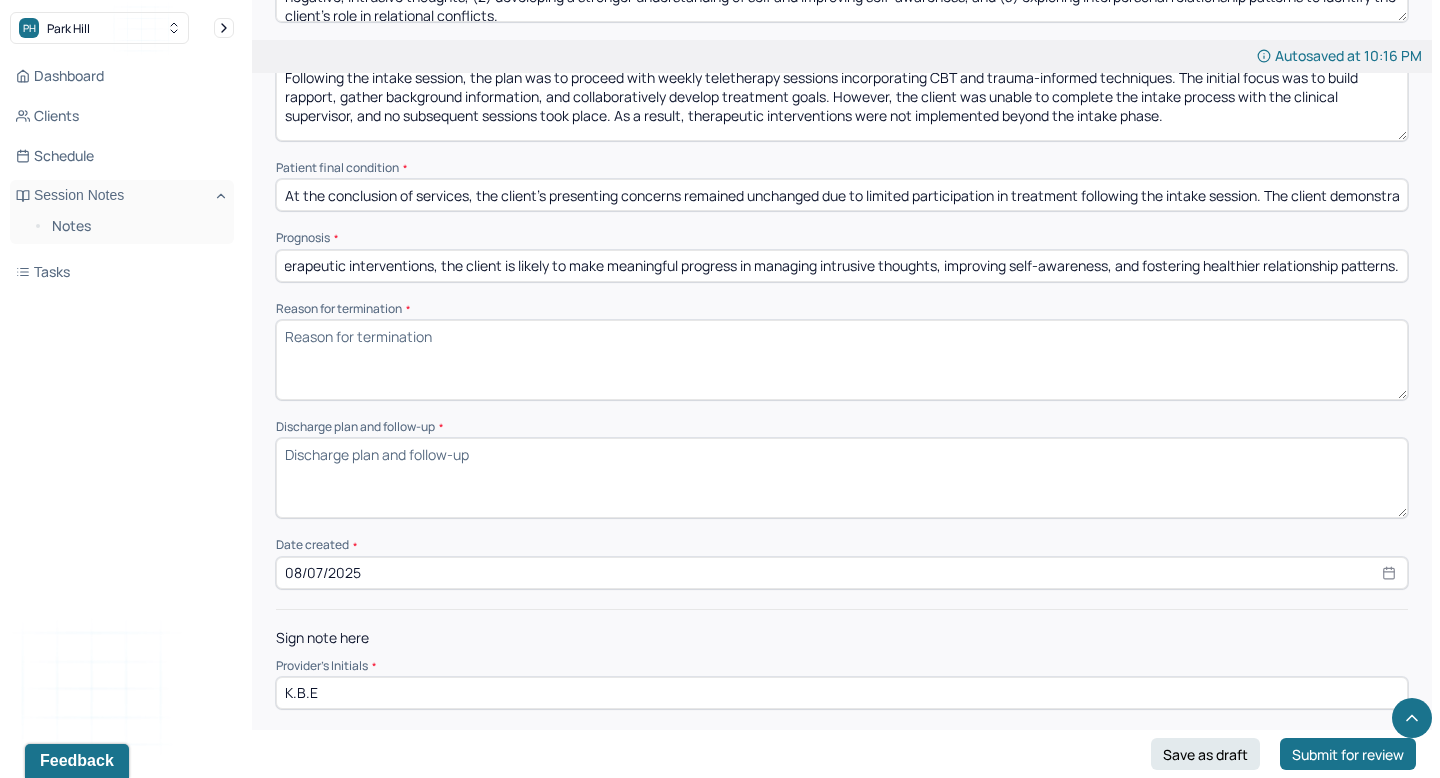 type on "Due to the limited engagement in treatment beyond the initial intake session, it is difficult to determine progress toward therapeutic goals. With consistent participation and the use of appropriate therapeutic interventions, the client is likely to make meaningful progress in managing intrusive thoughts, improving self-awareness, and fostering healthier relationship patterns." 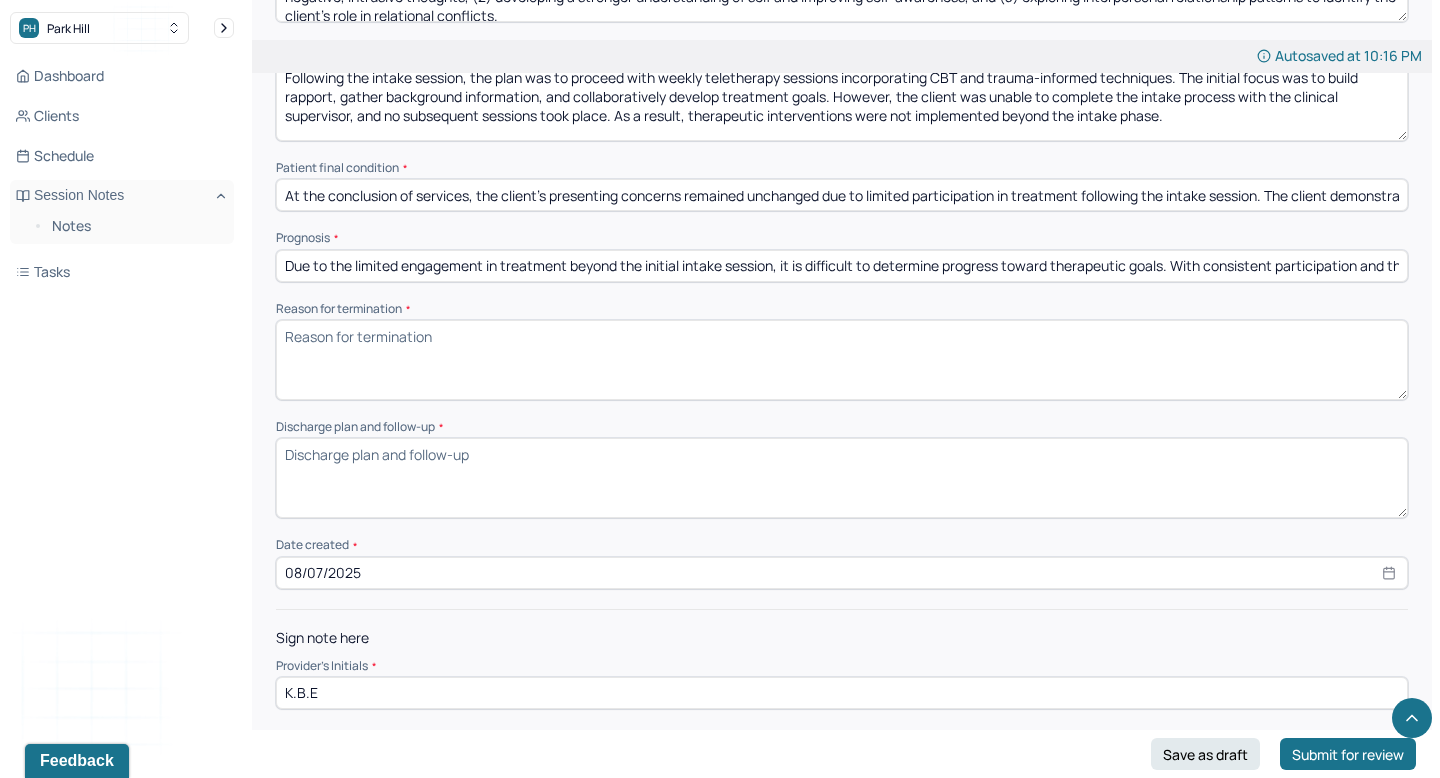 click on "Reason for termination *" at bounding box center (842, 360) 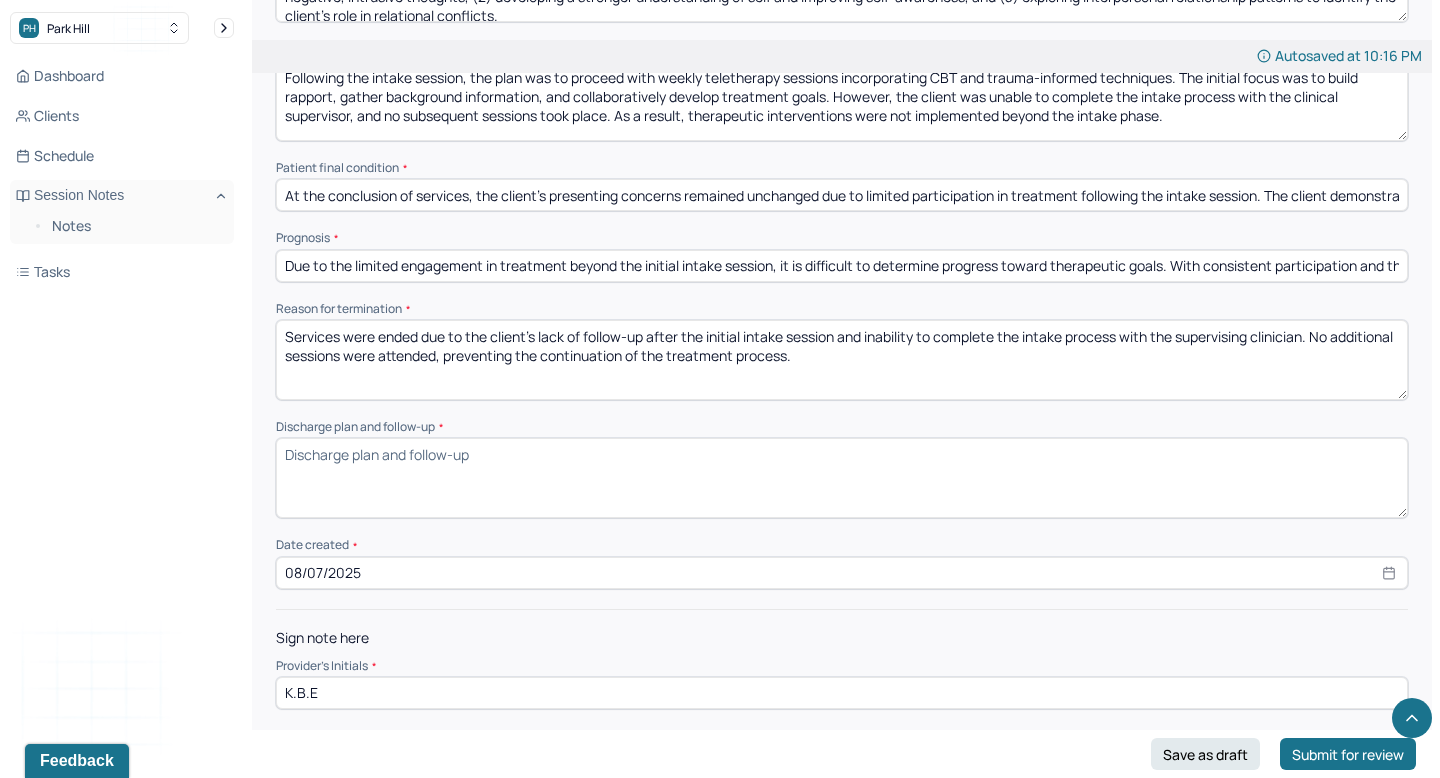type on "Services were ended due to the client’s lack of follow-up after the initial intake session and inability to complete the intake process with the supervising clinician. No additional sessions were attended, preventing the continuation of the treatment process." 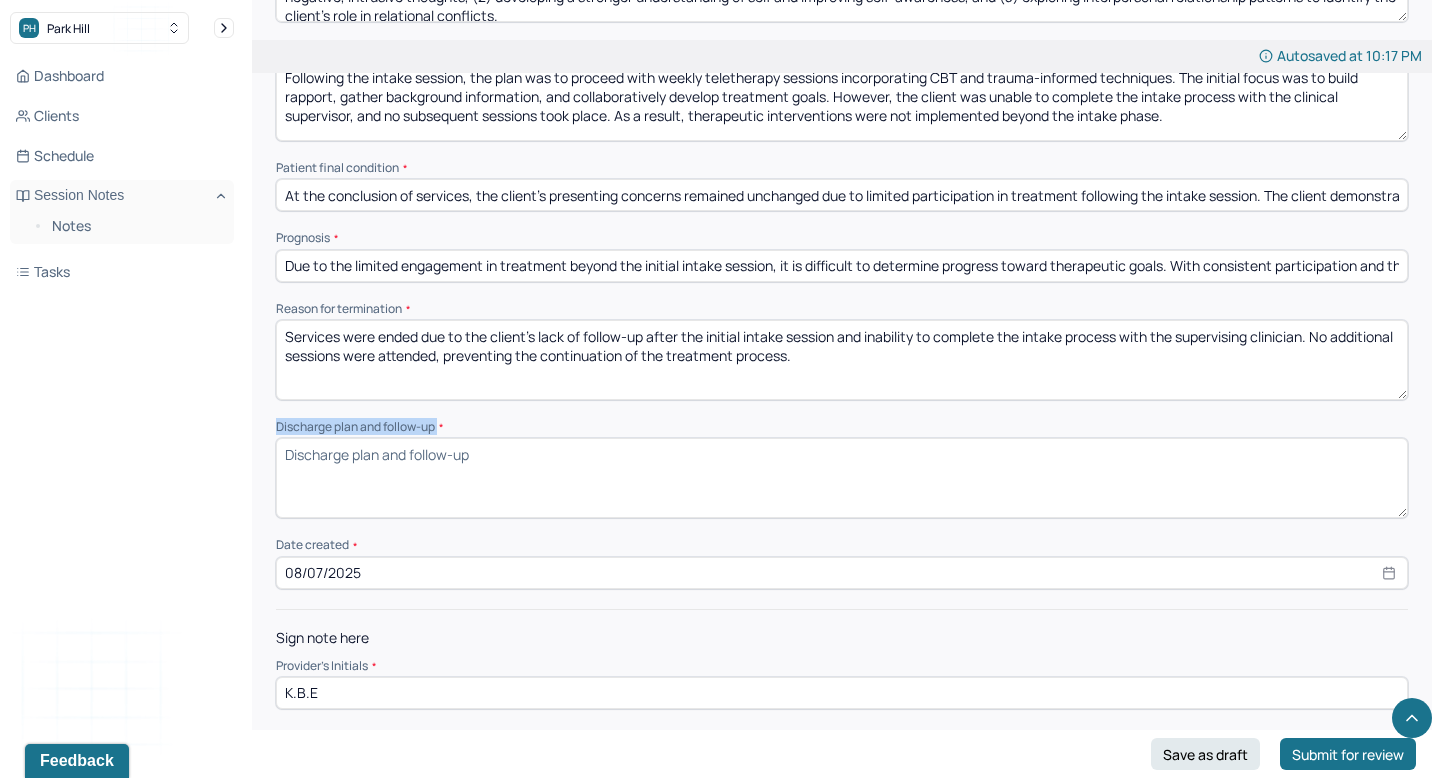 drag, startPoint x: 273, startPoint y: 418, endPoint x: 444, endPoint y: 414, distance: 171.04678 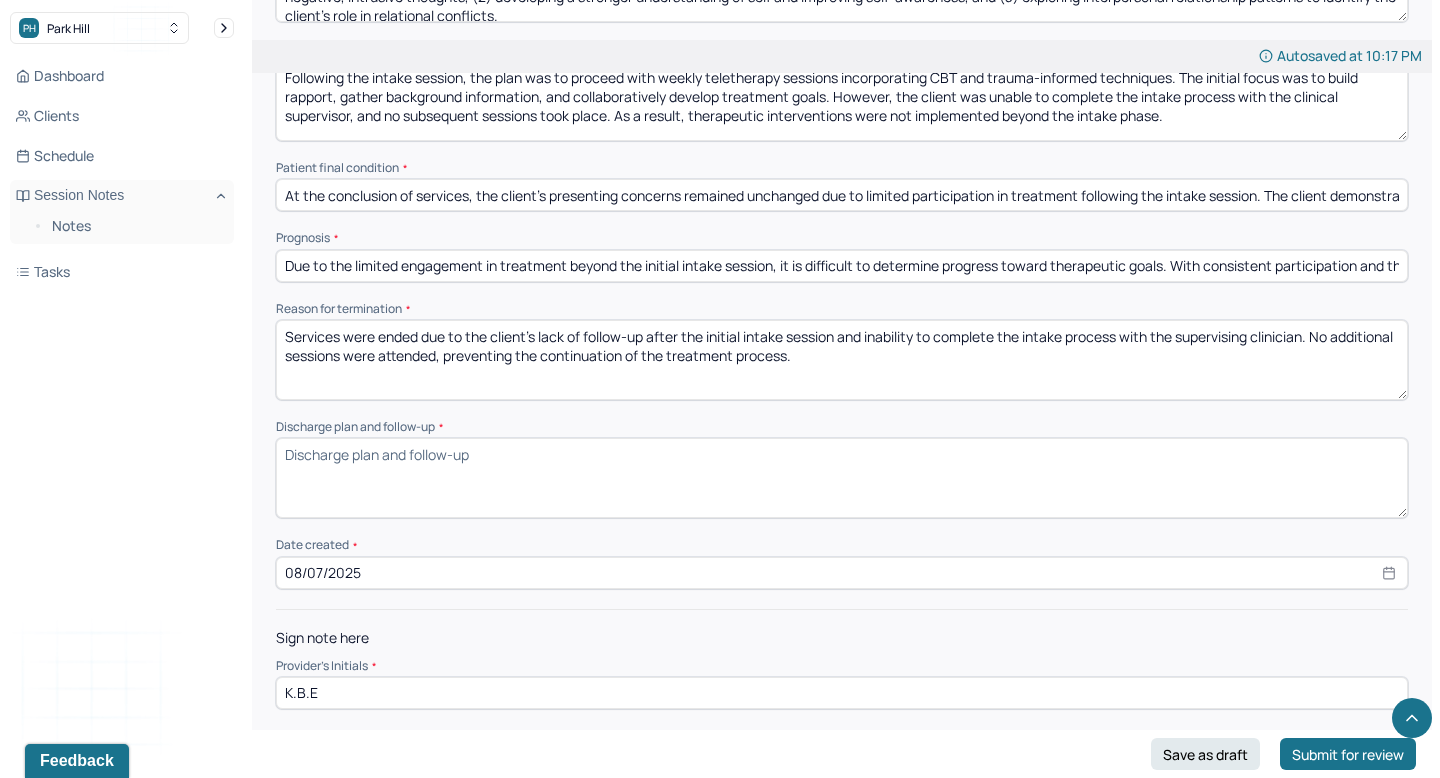 click on "Discharge plan and follow-up *" at bounding box center (842, 478) 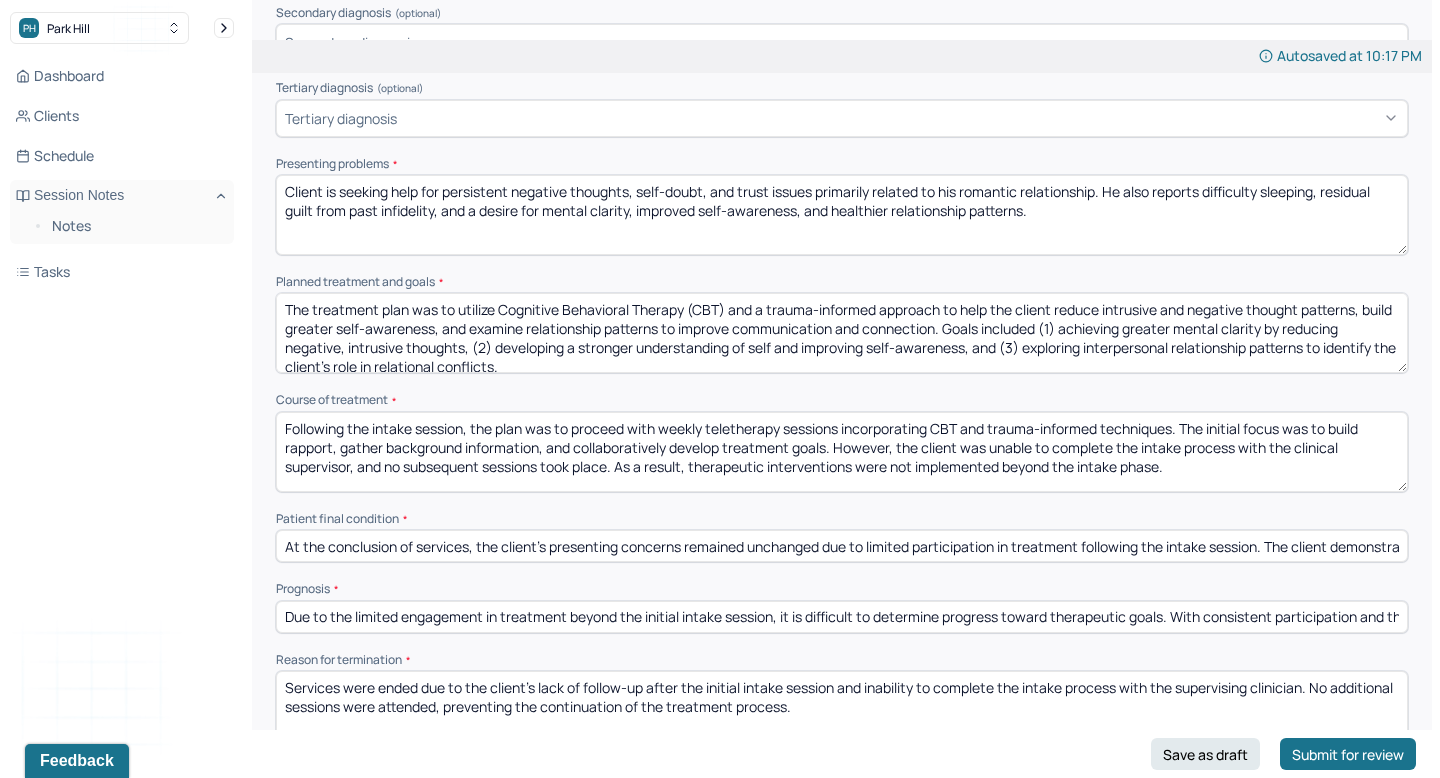 scroll, scrollTop: 1316, scrollLeft: 0, axis: vertical 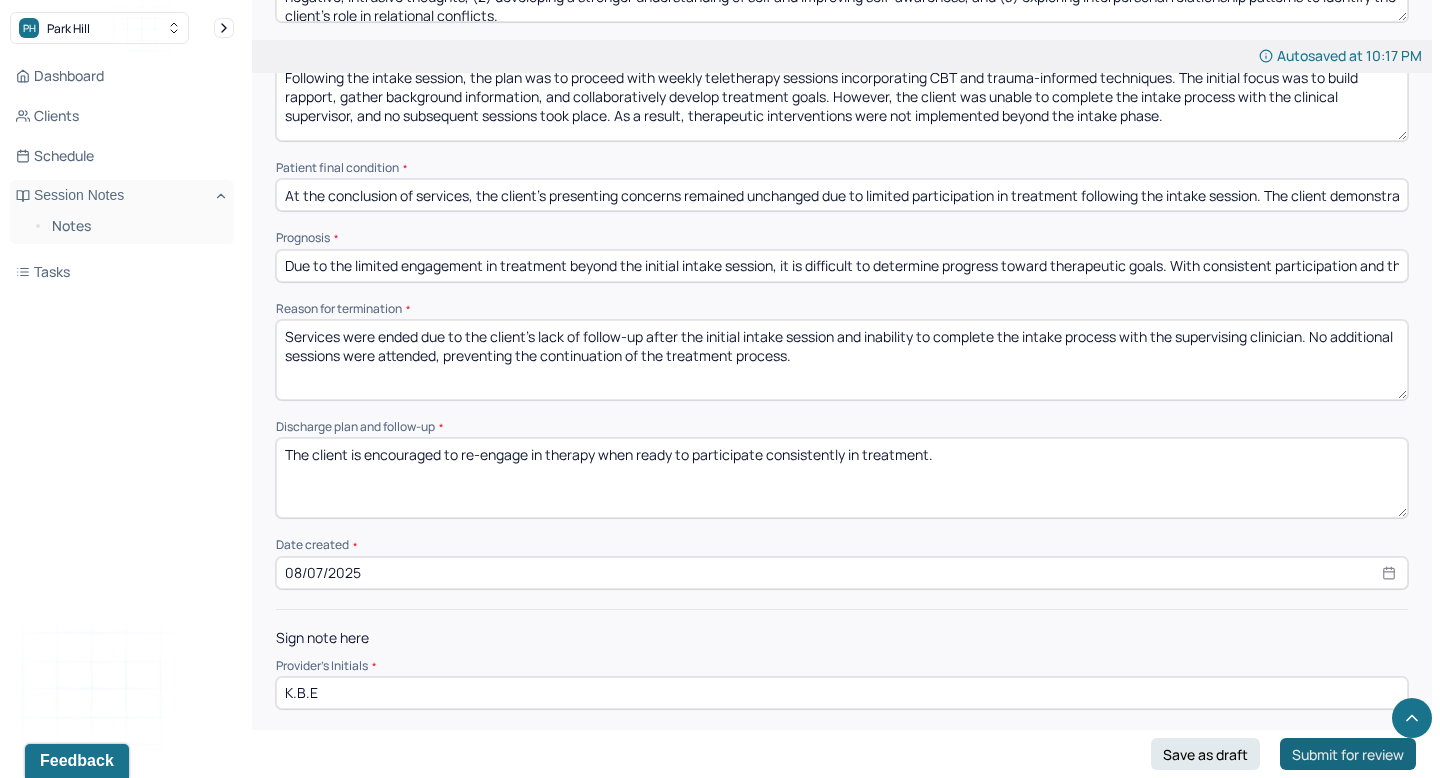 type on "The client is encouraged to re-engage in therapy when ready to participate consistently in treatment." 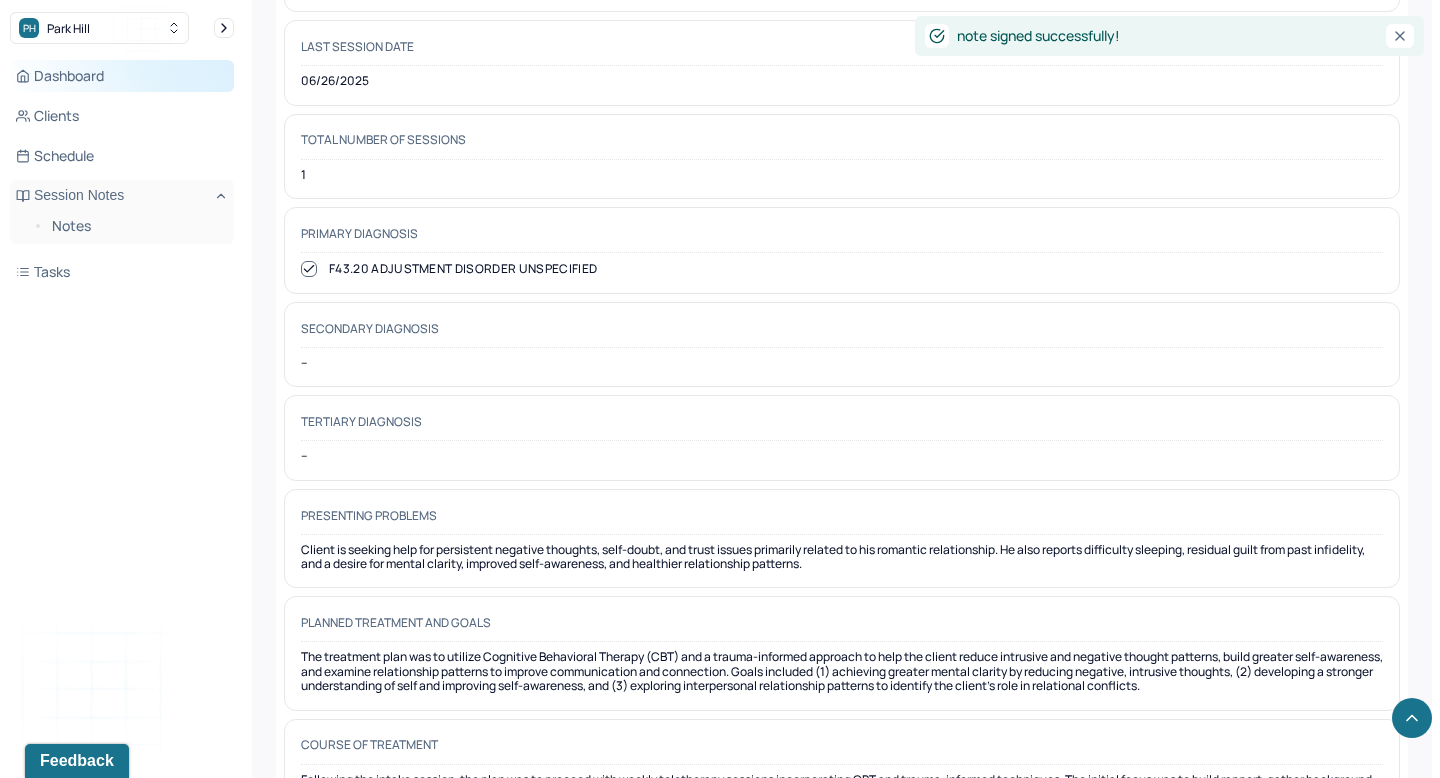 click on "Dashboard" at bounding box center [122, 76] 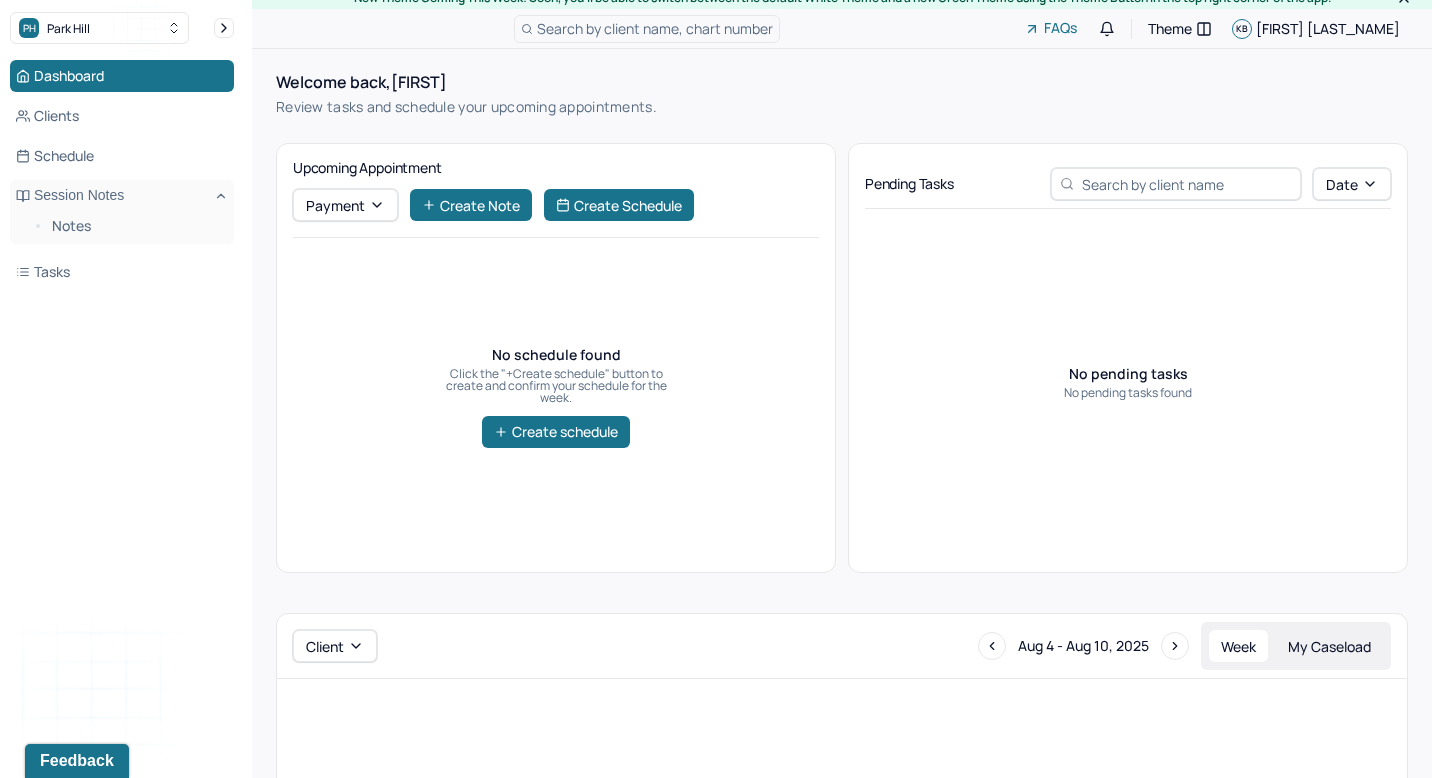 scroll, scrollTop: 0, scrollLeft: 0, axis: both 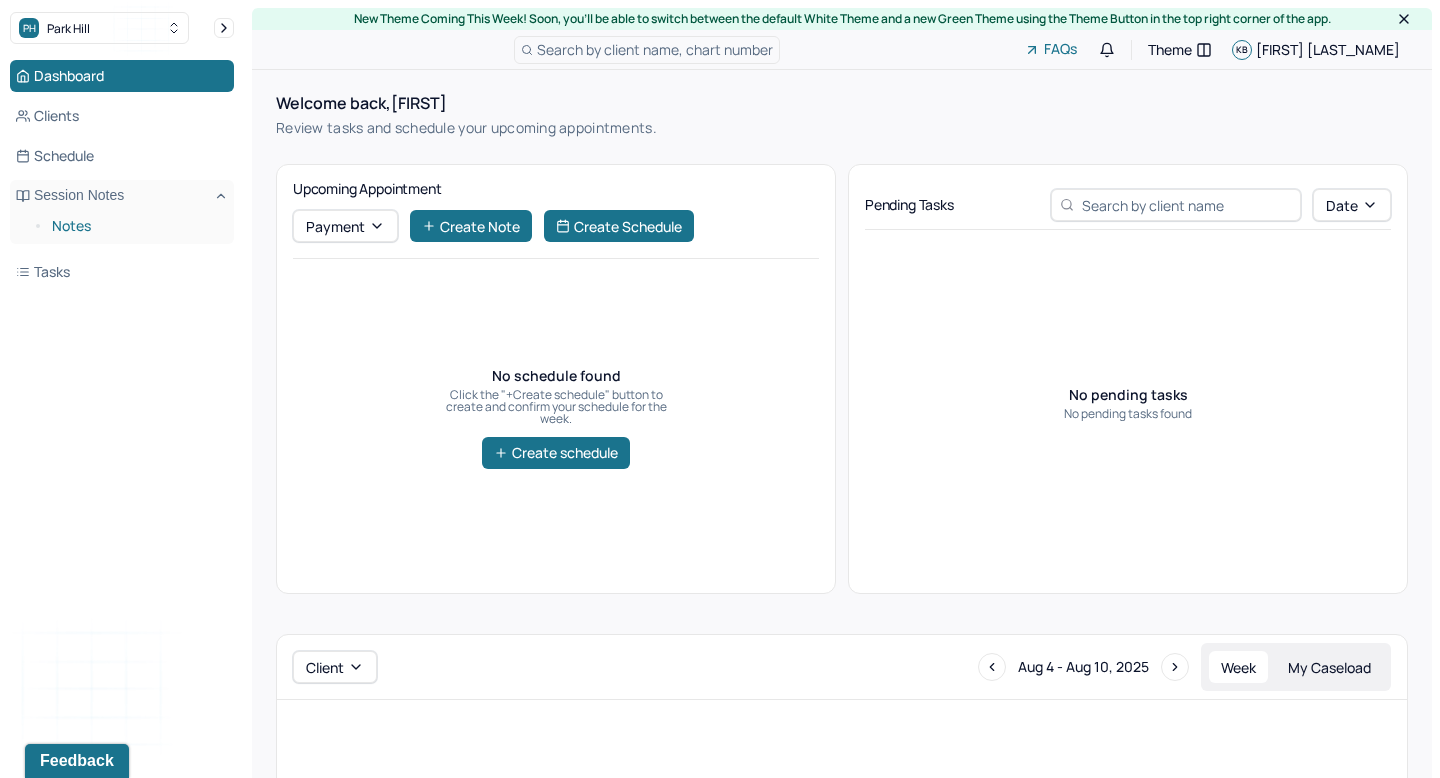 click on "Notes" at bounding box center (135, 226) 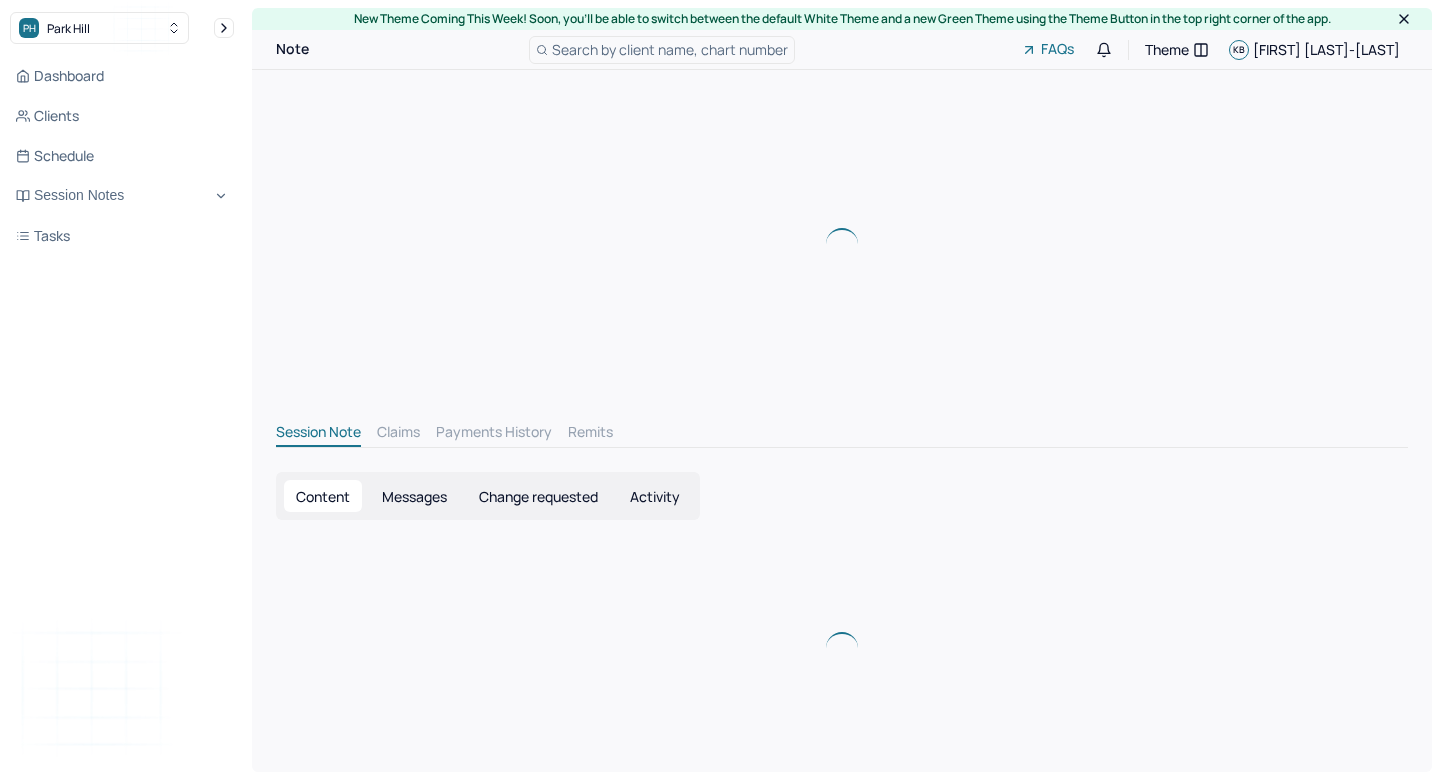 scroll, scrollTop: 0, scrollLeft: 0, axis: both 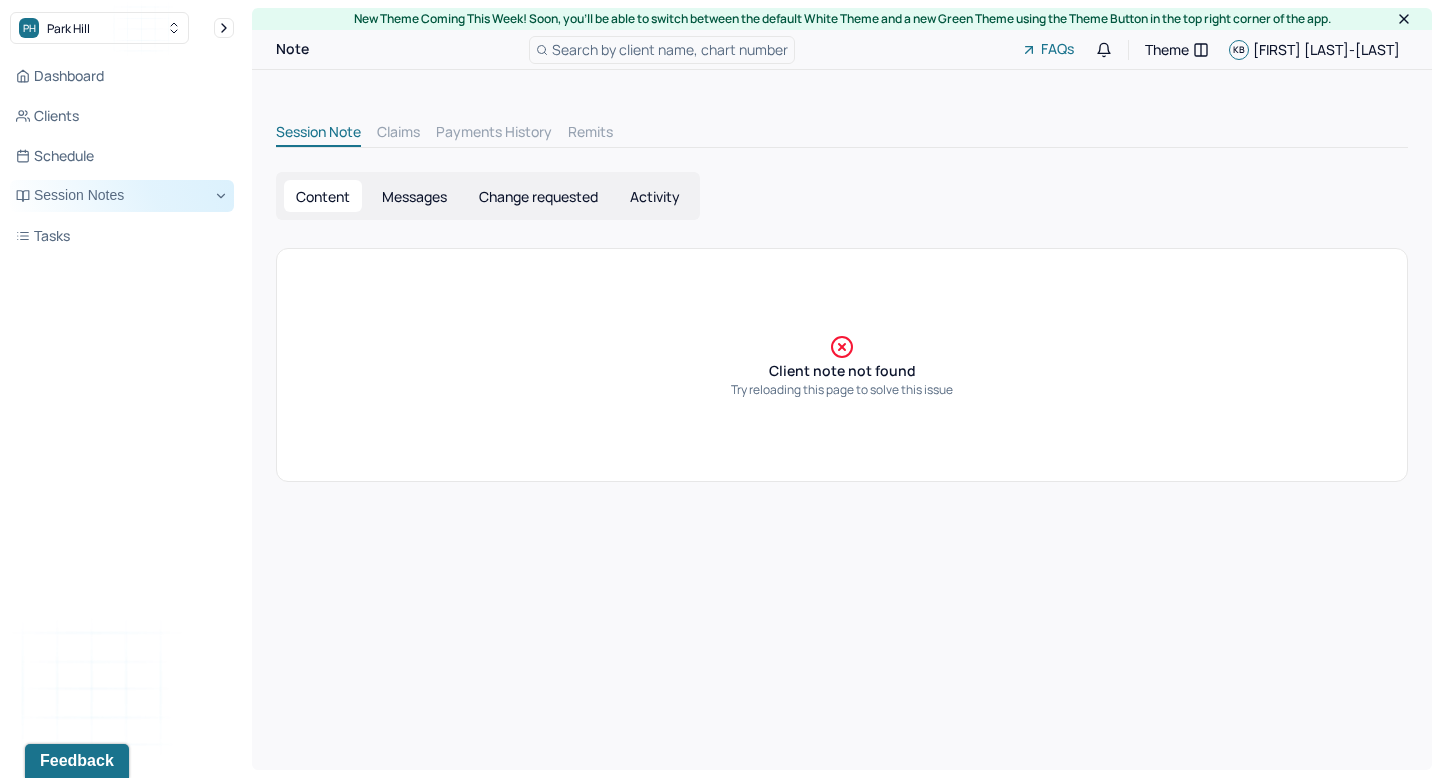 click on "Session Notes" at bounding box center [122, 196] 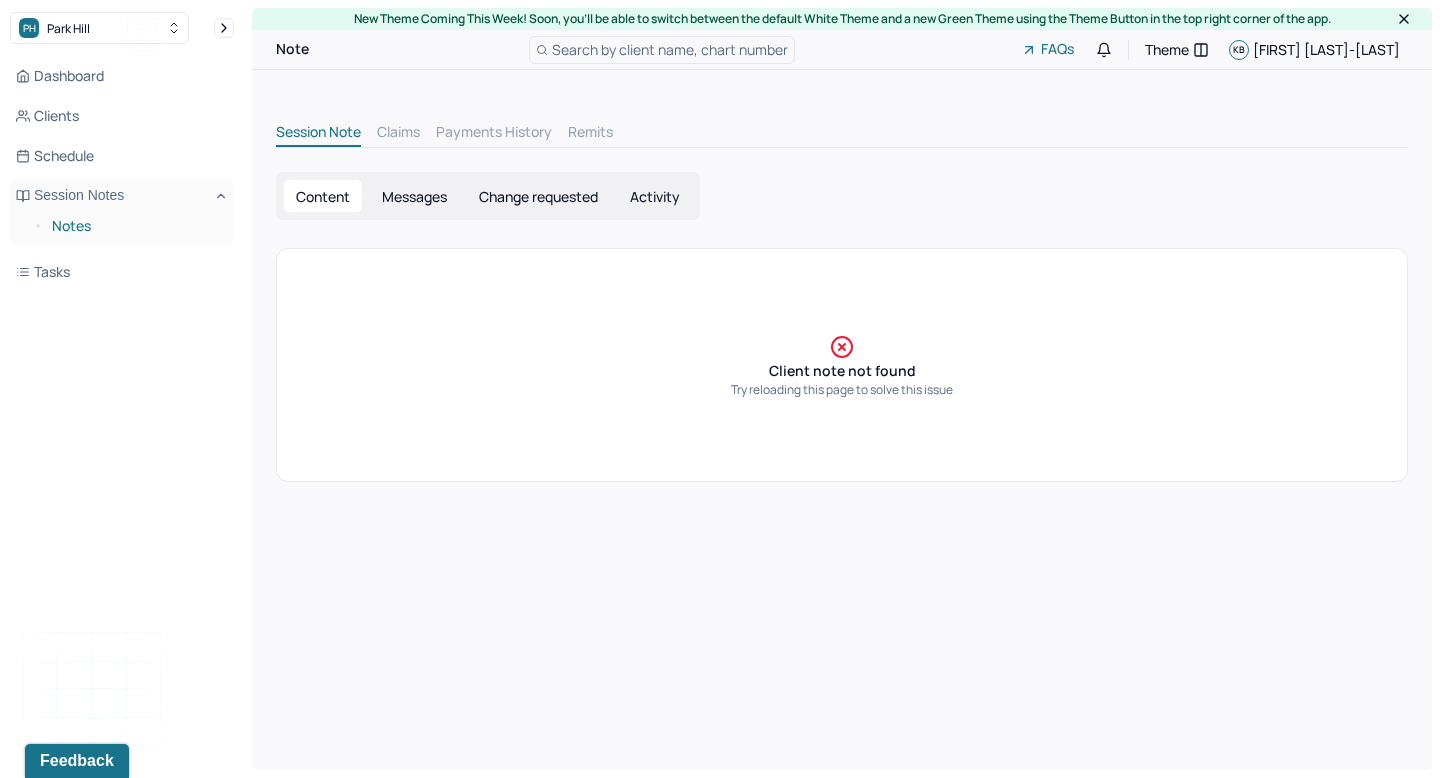 click on "Notes" at bounding box center [135, 226] 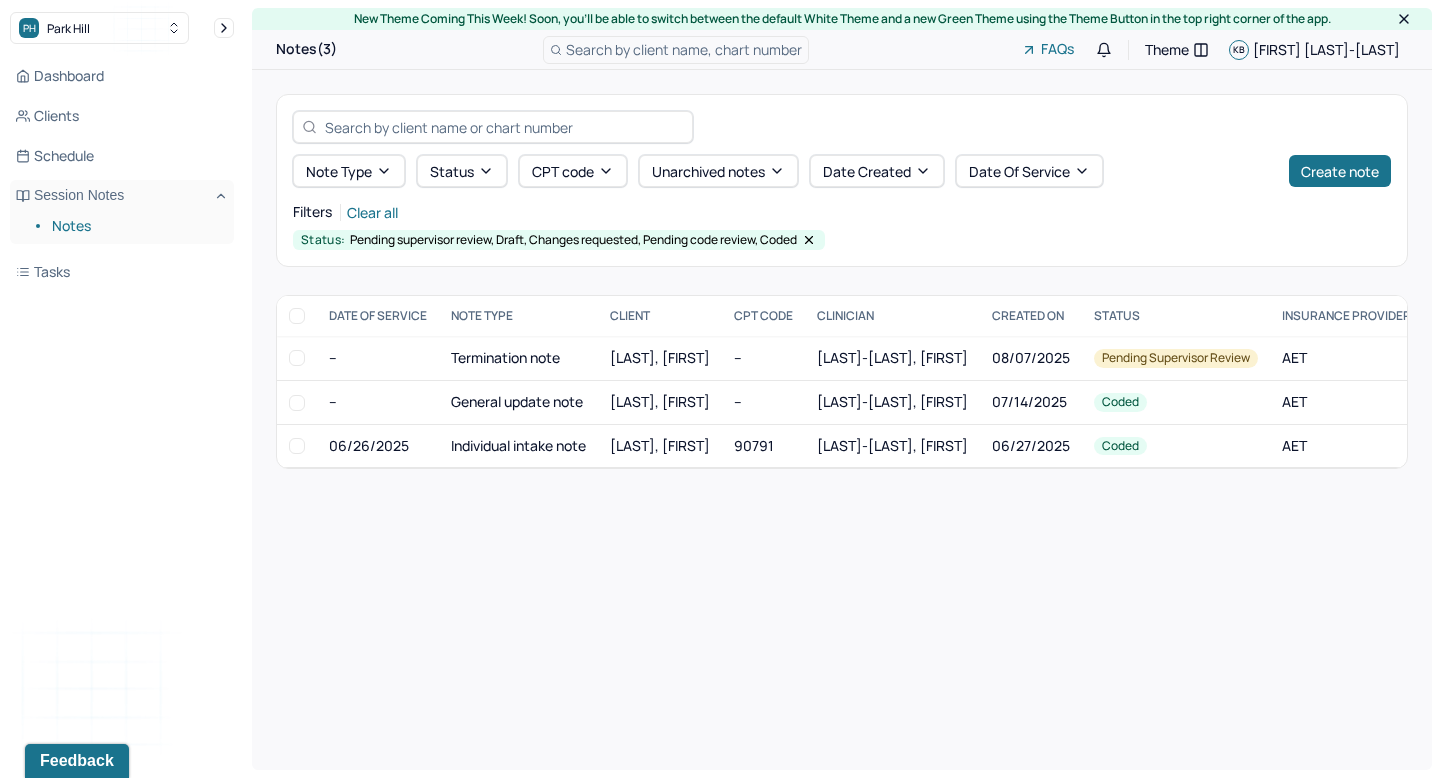 click on "Notes" at bounding box center (135, 226) 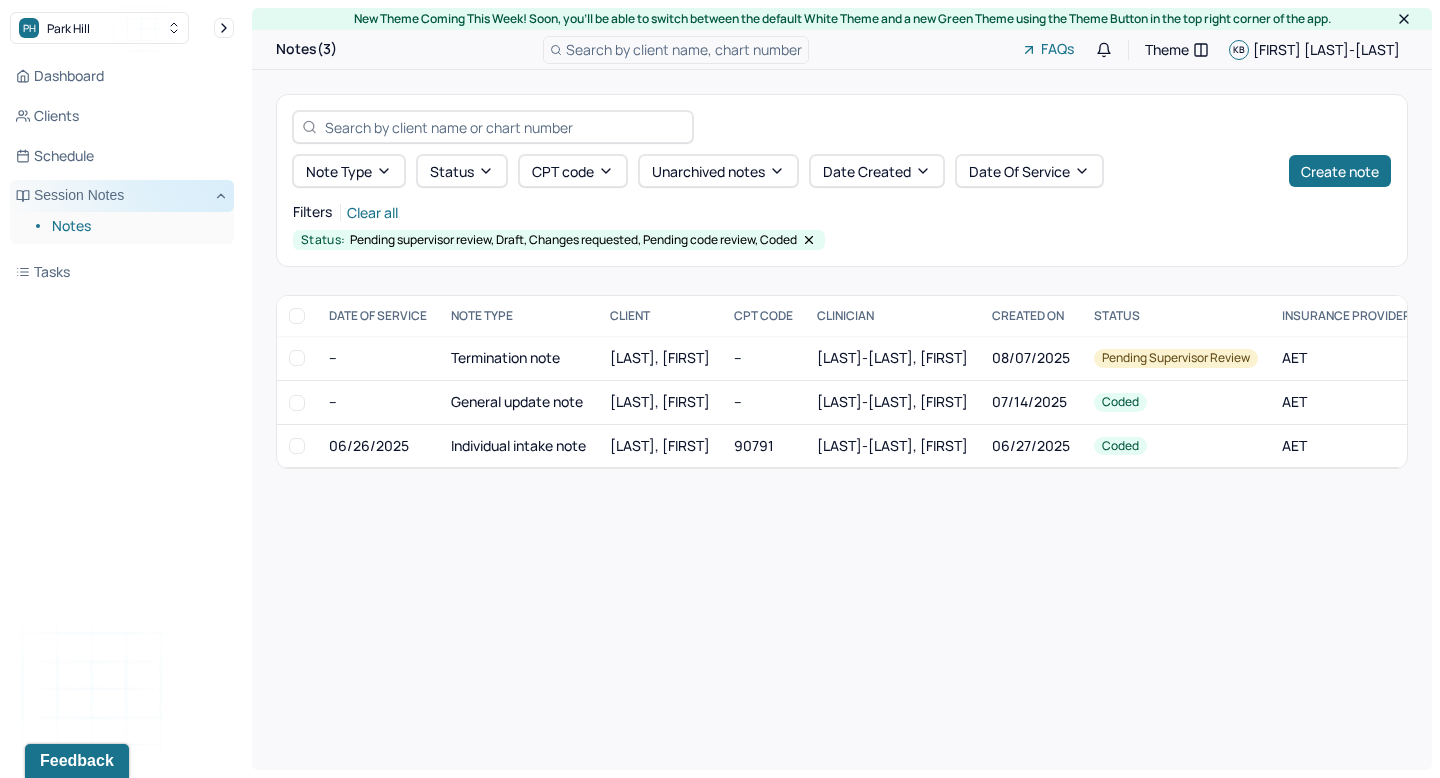 click on "Session Notes" at bounding box center [122, 196] 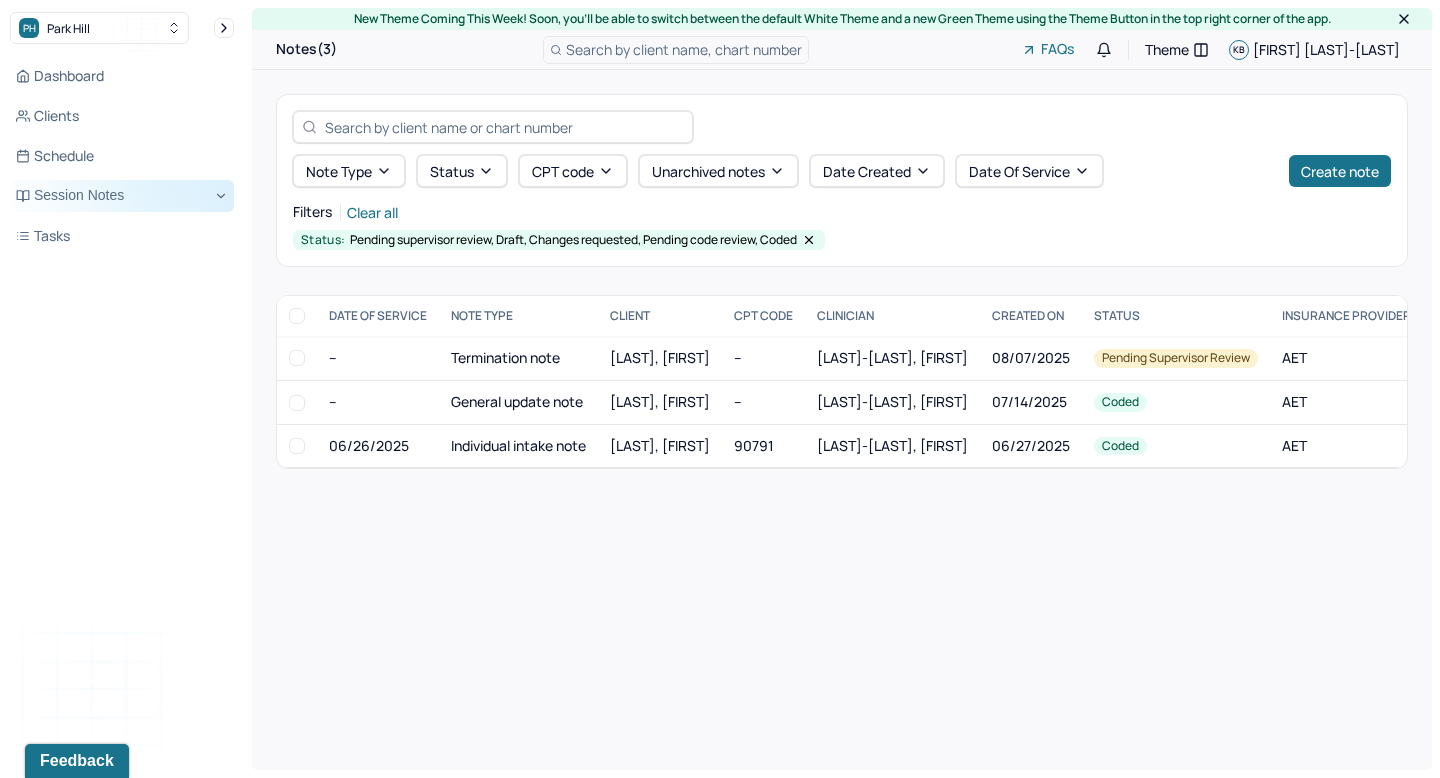 click on "Session Notes" at bounding box center (122, 196) 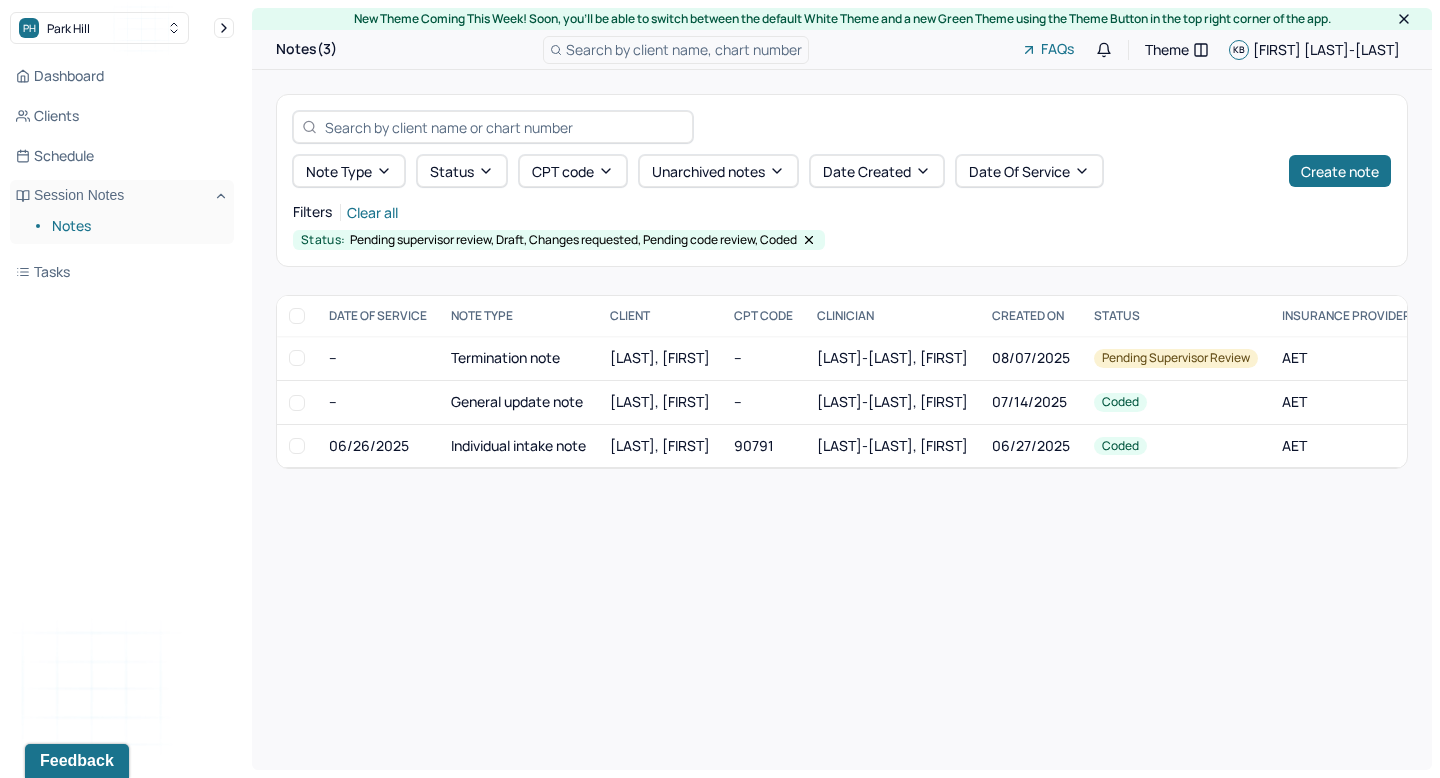 click on "Notes" at bounding box center [135, 226] 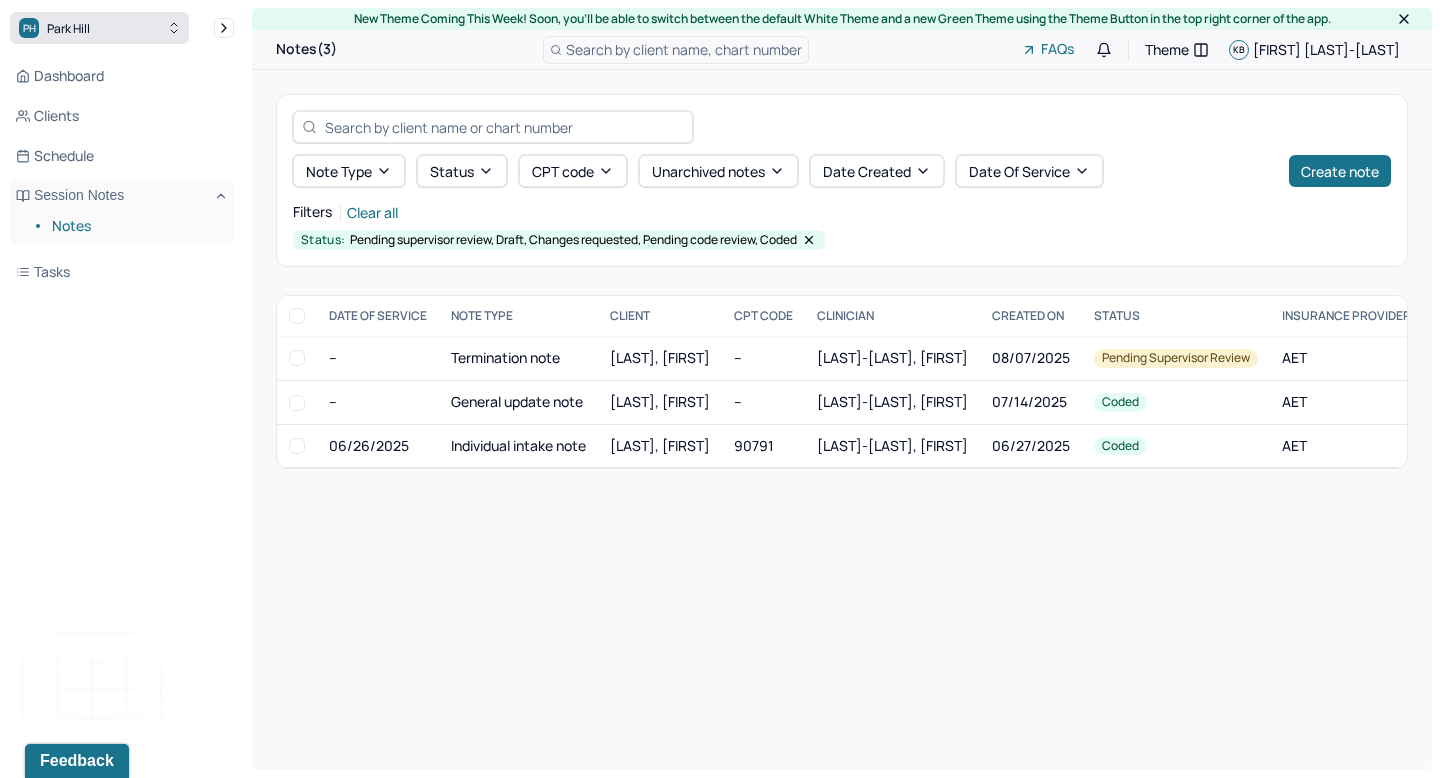 click on "PH Park Hill" at bounding box center (99, 28) 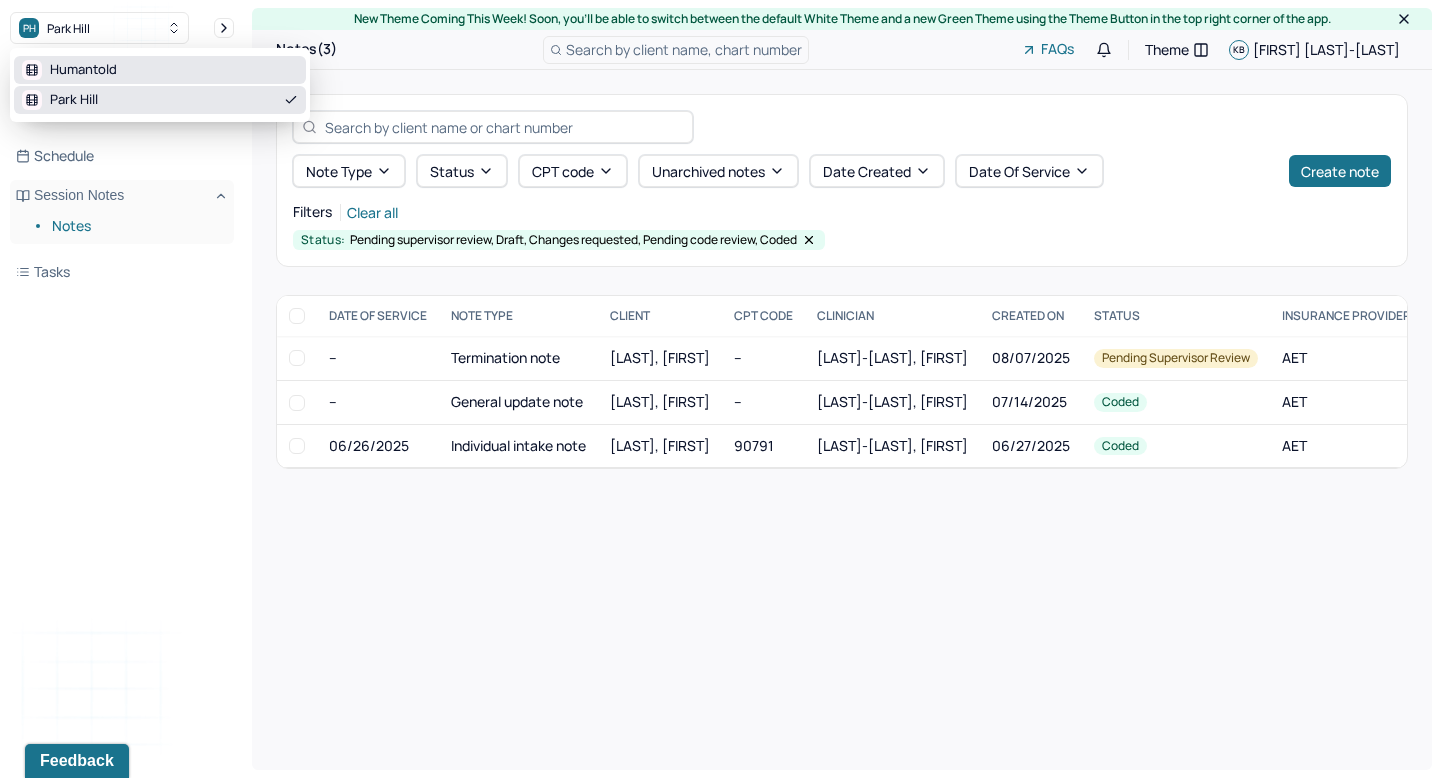 click on "Humantold Park Hill" at bounding box center (160, 85) 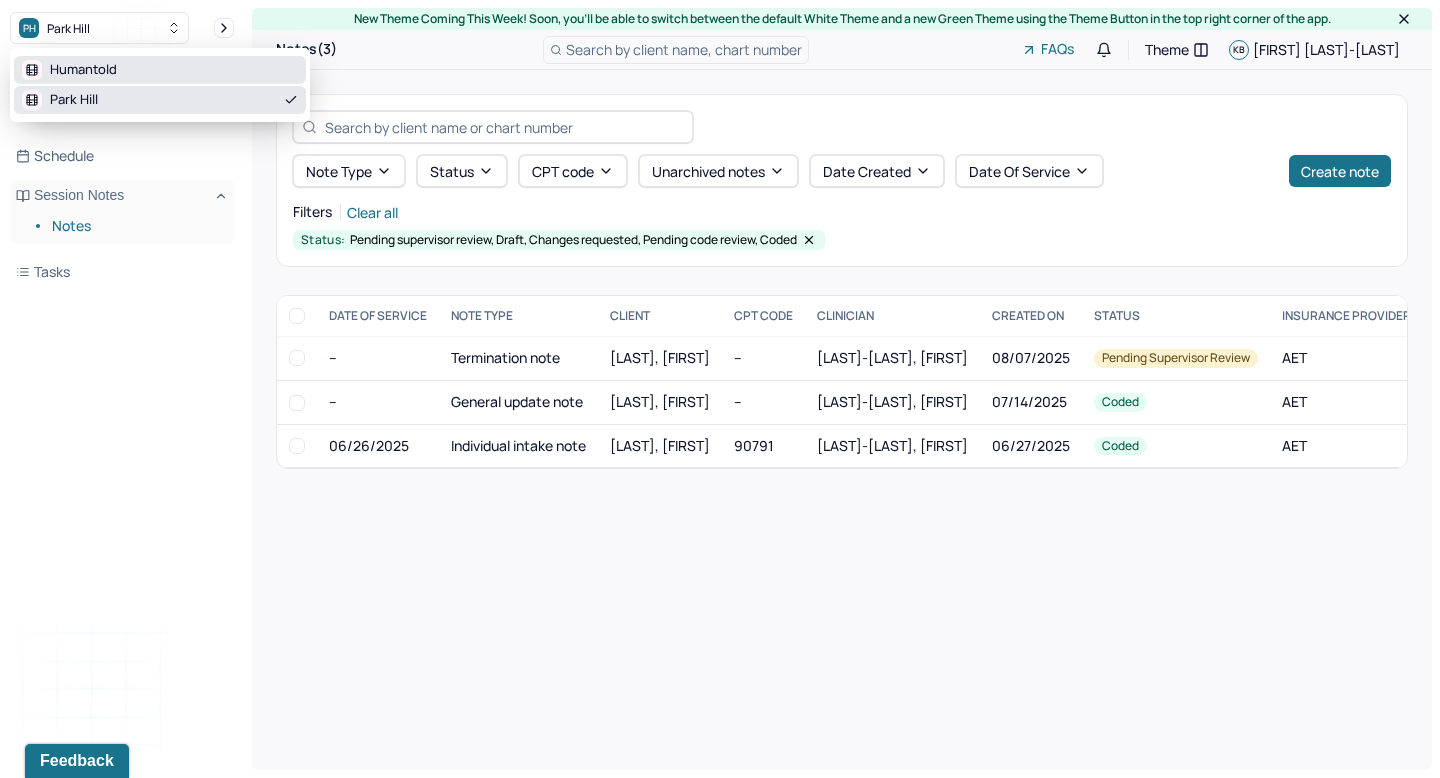 click on "Humantold" at bounding box center [83, 70] 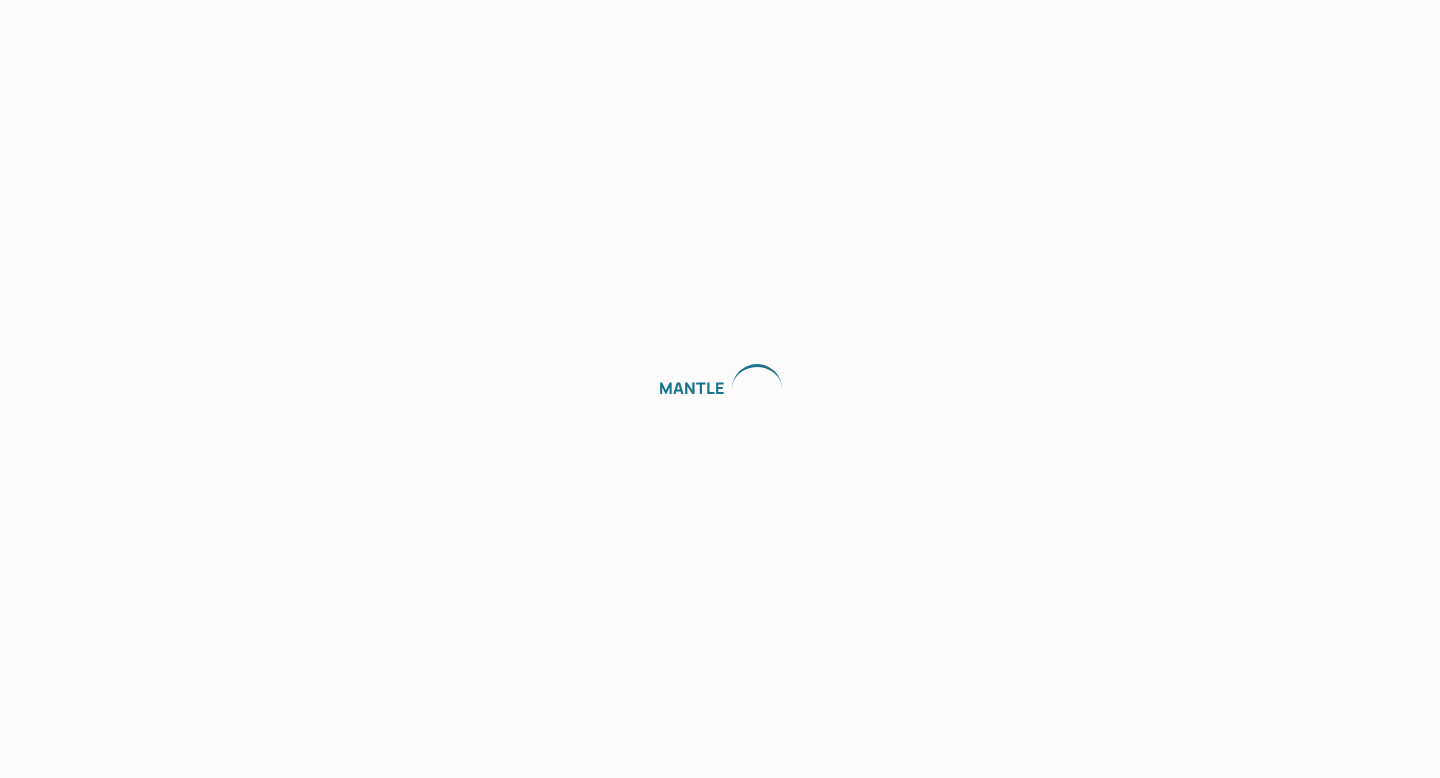 scroll, scrollTop: 0, scrollLeft: 0, axis: both 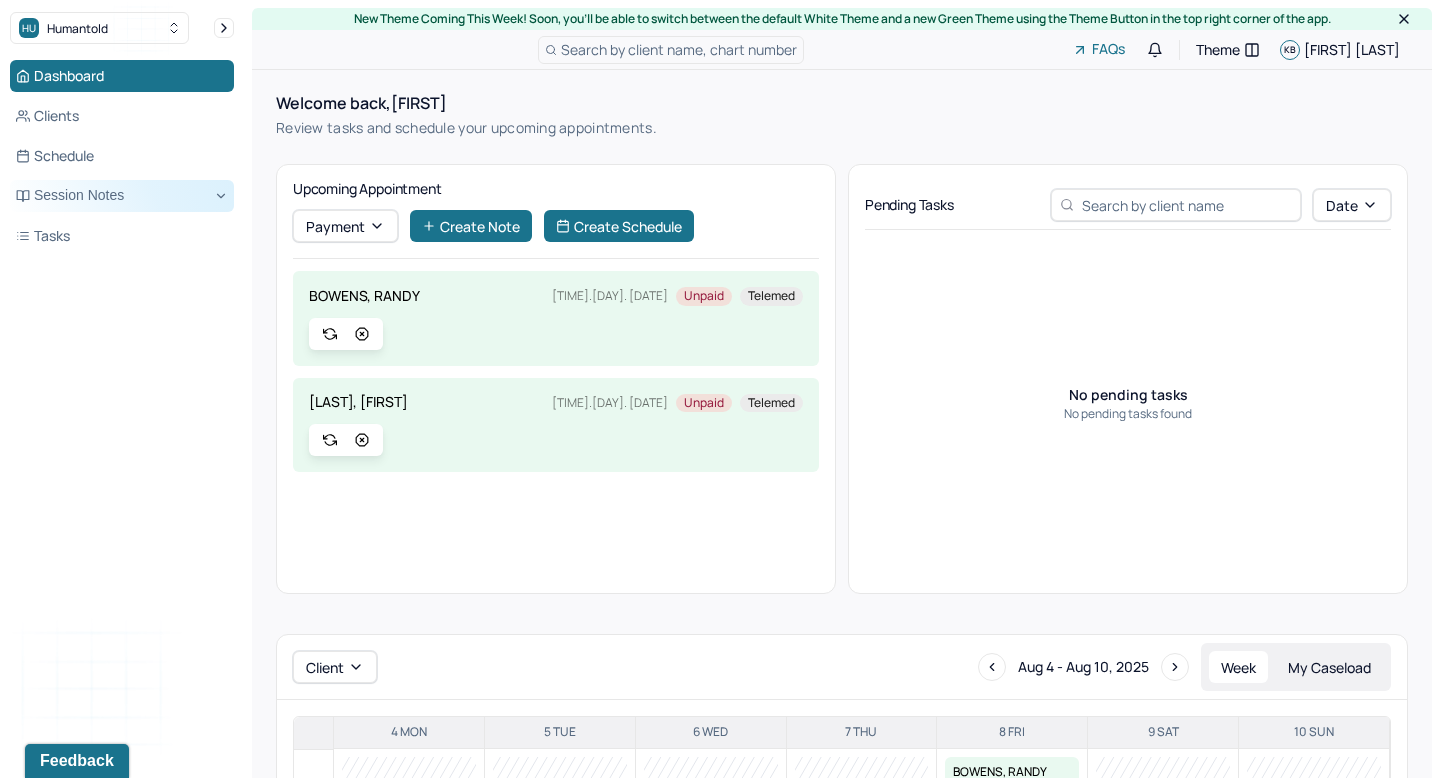 click on "Session Notes" at bounding box center [122, 196] 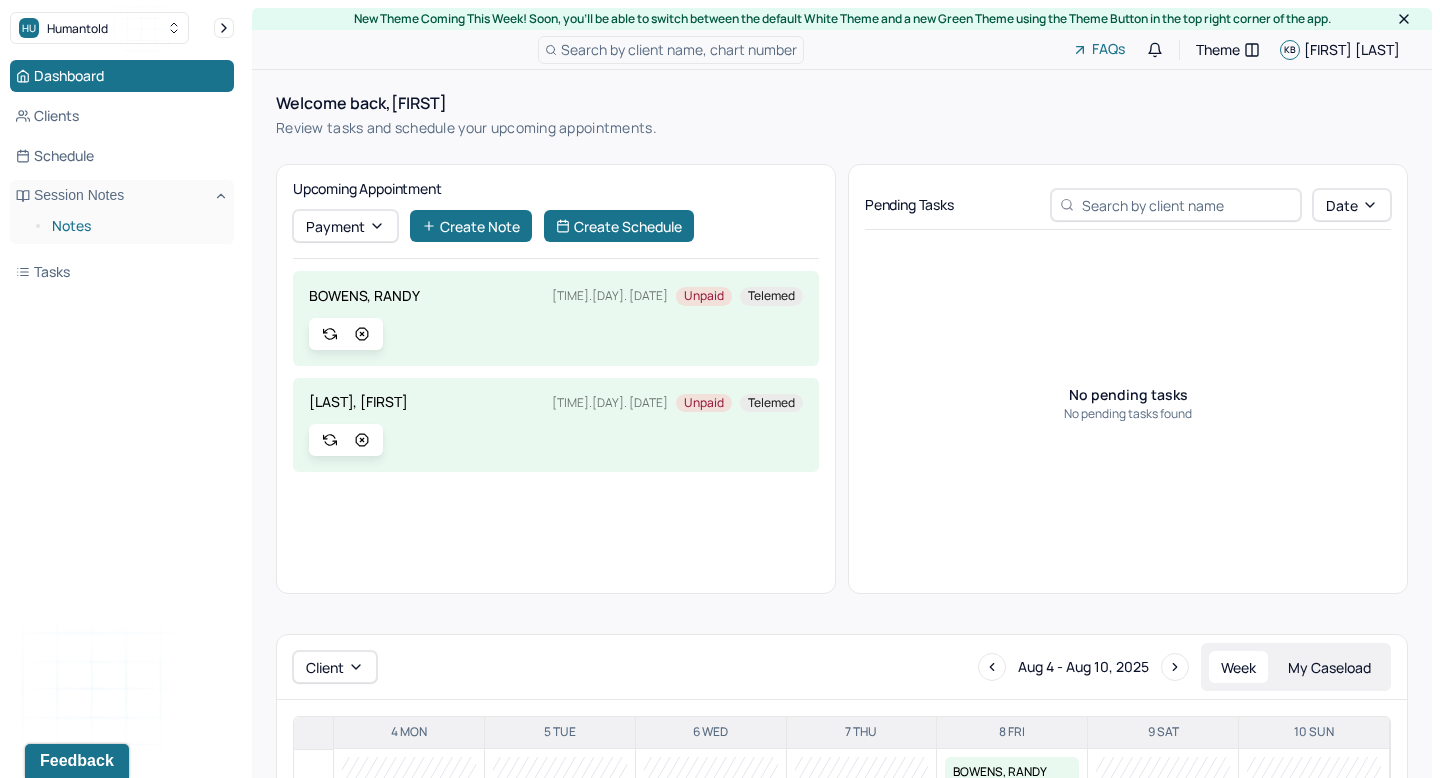 click on "Notes" at bounding box center (135, 226) 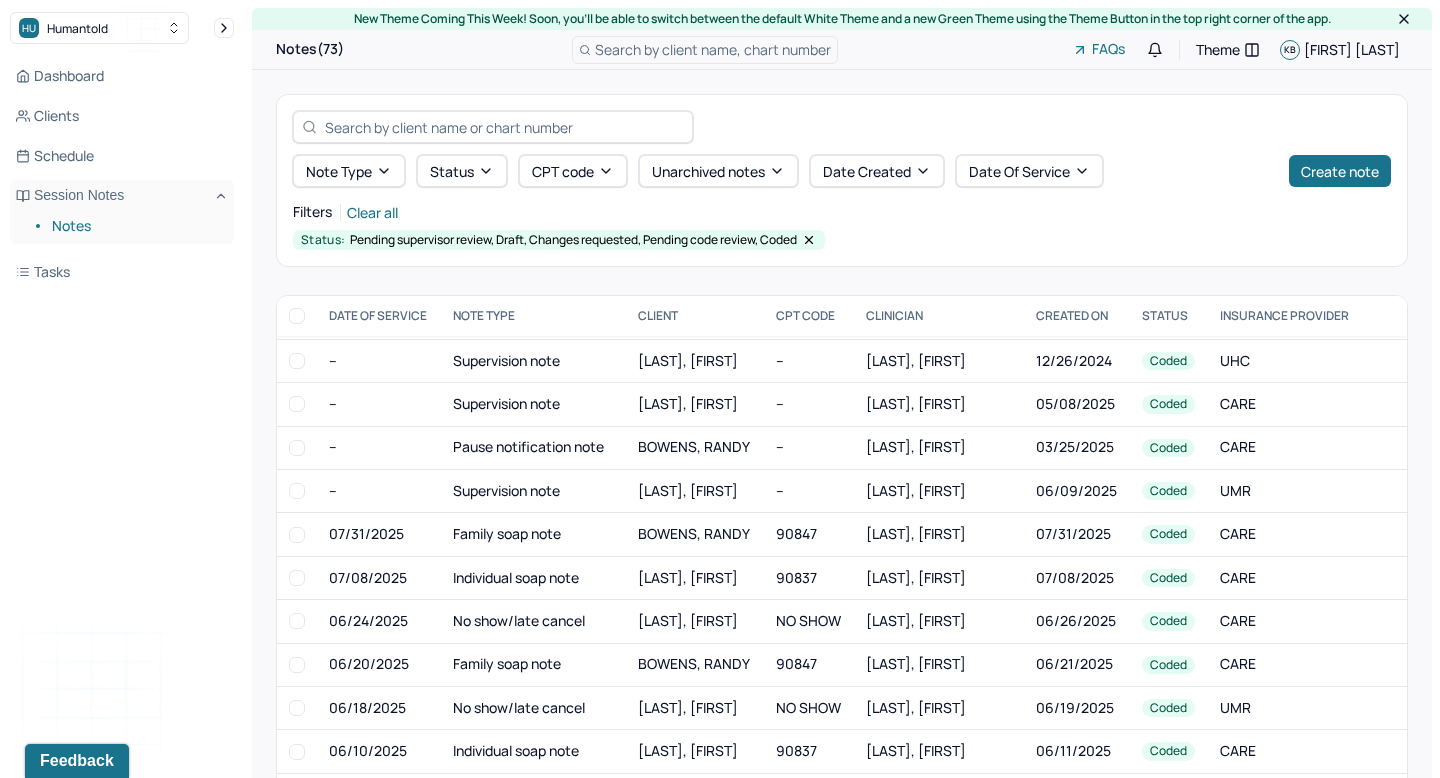 scroll, scrollTop: 442, scrollLeft: 0, axis: vertical 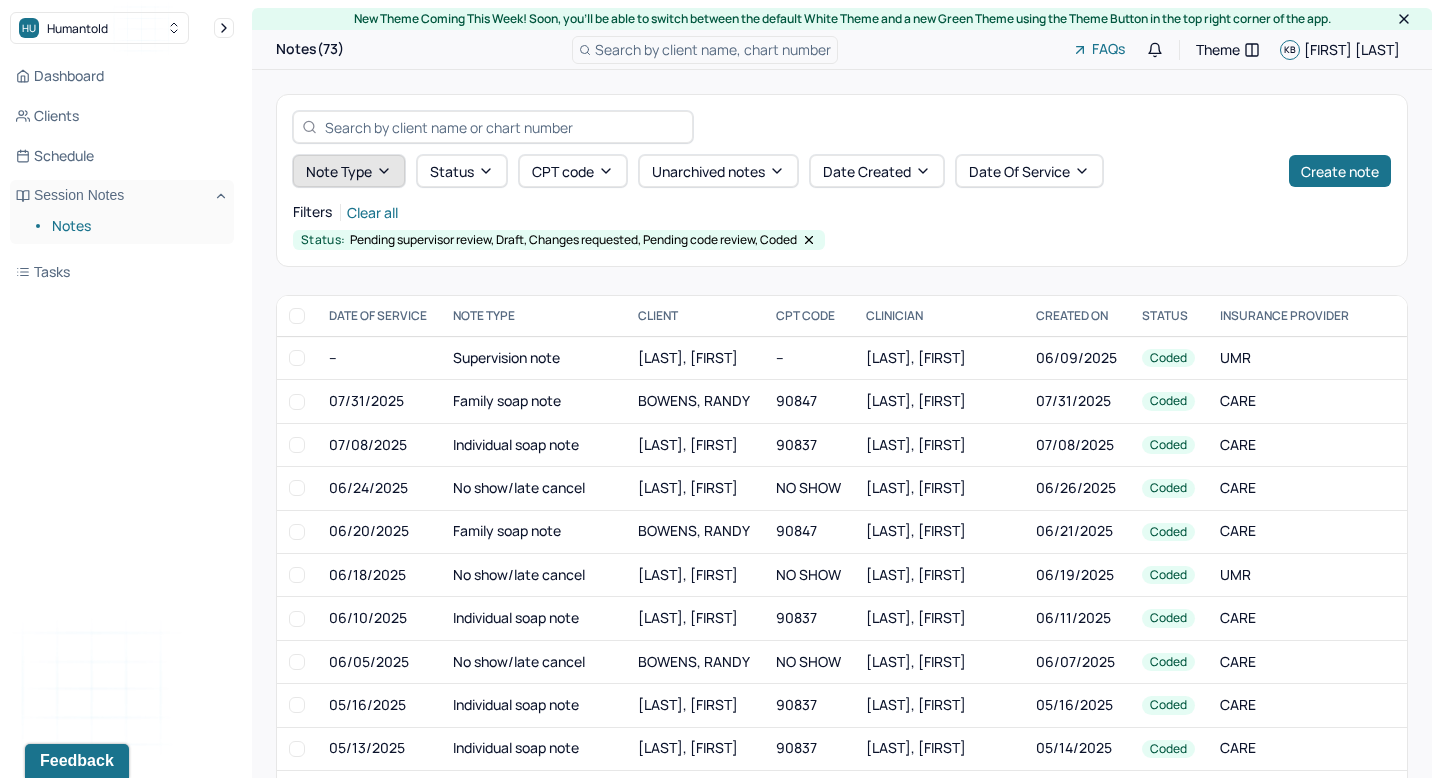 click on "Note type" at bounding box center [349, 171] 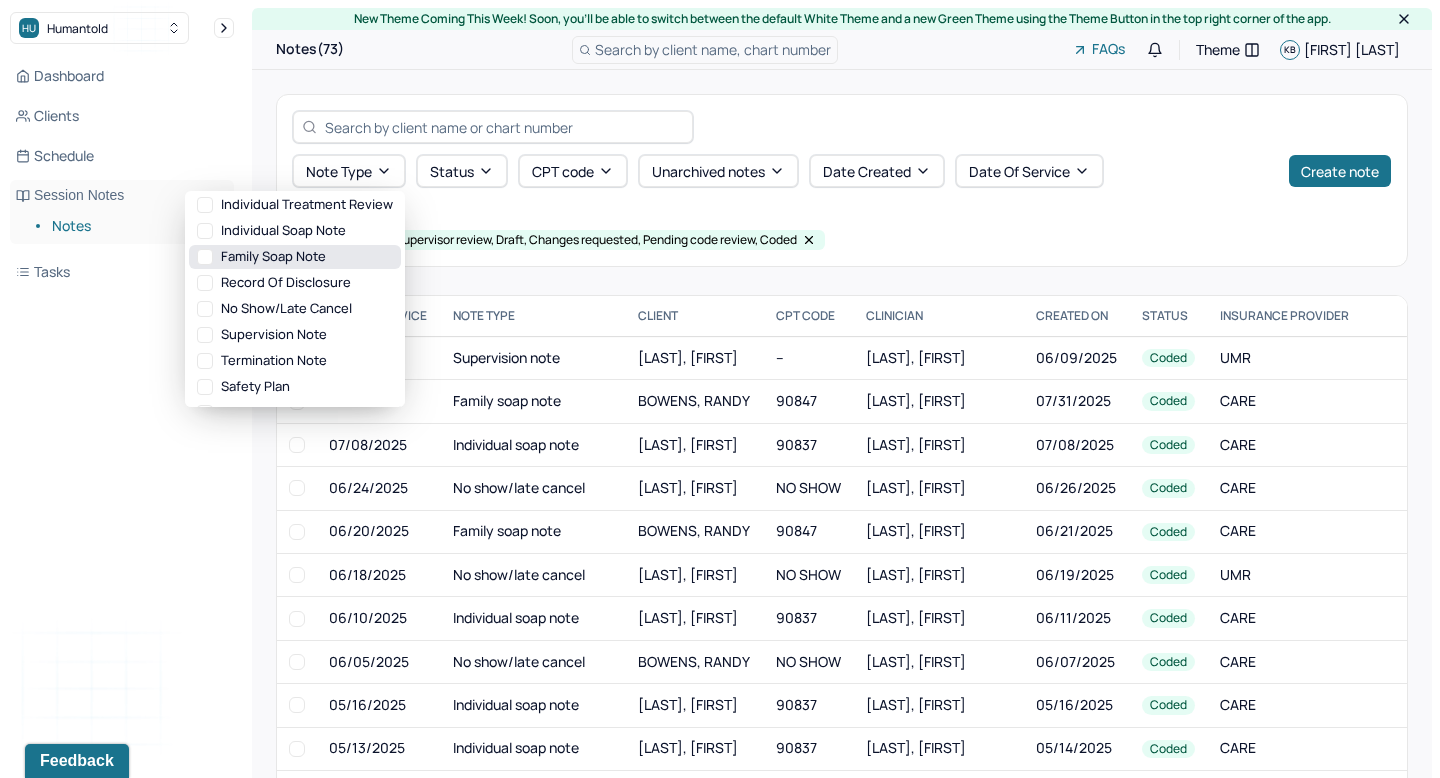 scroll, scrollTop: 112, scrollLeft: 0, axis: vertical 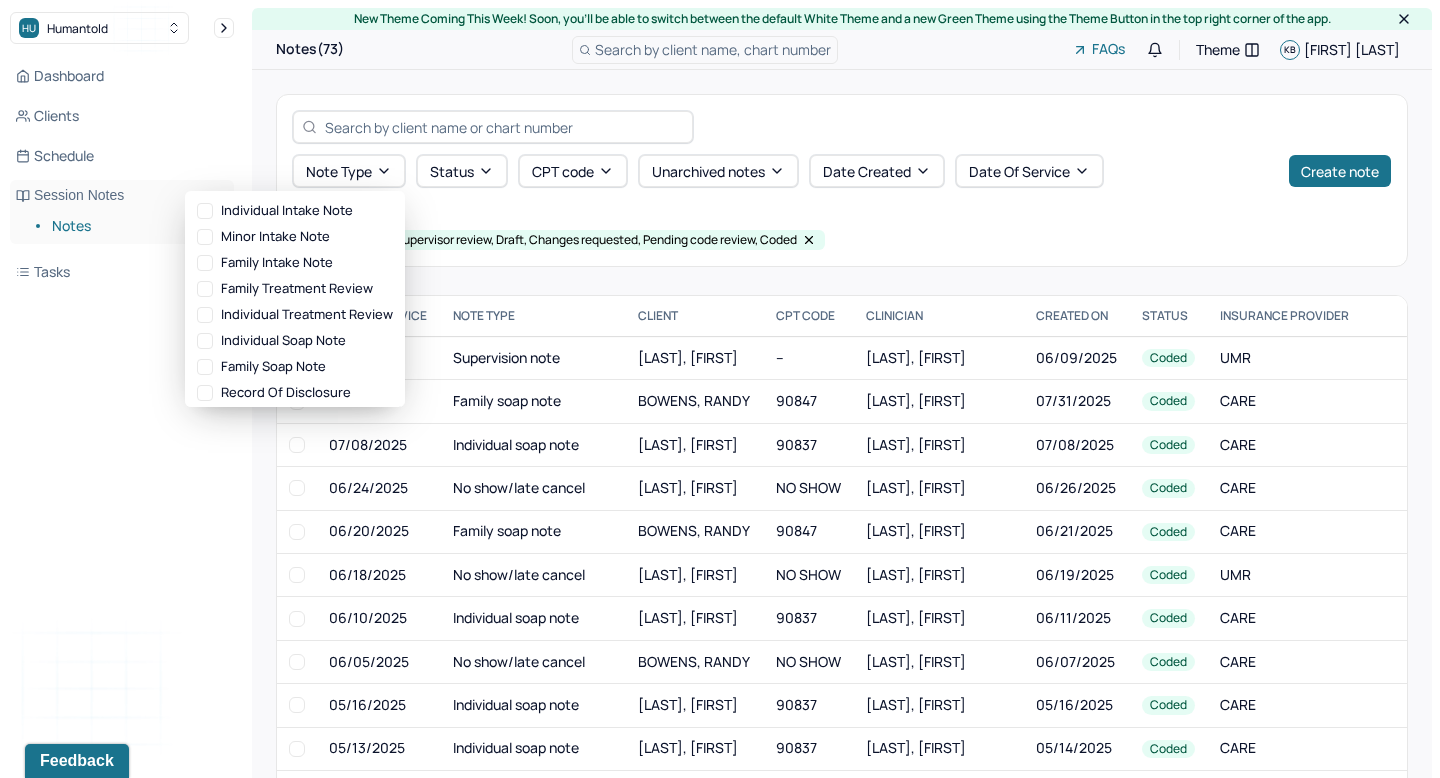 click on "Note type Status CPT code Unarchived notes Date Created Date Of Service Create note Filters Clear all Status: Pending supervisor review, Draft, Changes requested, Pending code review, Coded DATE OF SERVICE NOTE TYPE CLIENT CPT CODE CLINICIAN CREATED ON STATUS INSURANCE PROVIDER -- Supervision note YZAGUIRRE, ASHLEY -- BISPHAM-EVELYN, KENDRA 05/08/2025 Coded CARE -- Termination note PASTRE, MARISSA 90837 BISPHAM-EVELYN, KENDRA 01/23/2025 Coded UHC -- Supervisor check-in note YZAGUIRRE, ASHLEY -- EDWARDS, TASHANEE 06/09/2025 Coded CARE -- Supervision note SINGH, PRIYA -- BISPHAM-EVELYN, KENDRA 05/08/2025 Coded CARE -- Supervision note BOWENS, RANDY -- BISPHAM-EVELYN, KENDRA 05/08/2025 Coded CARE -- Termination note JEWETT, MADISYN -- BISPHAM-EVELYN, KENDRA 07/01/2025 Coded UMR -- Family treatment review BOWENS, RANDY -- BISPHAM-EVELYN, KENDRA 08/07/2025 Draft CARE -- Pause notification note WAHAB, BIBI -- BISPHAM-EVELYN, KENDRA 06/30/2025 Coded CARE -- Supervisor check-in note BOWENS, RANDY -- EDWARDS, TASHANEE" at bounding box center (842, 505) 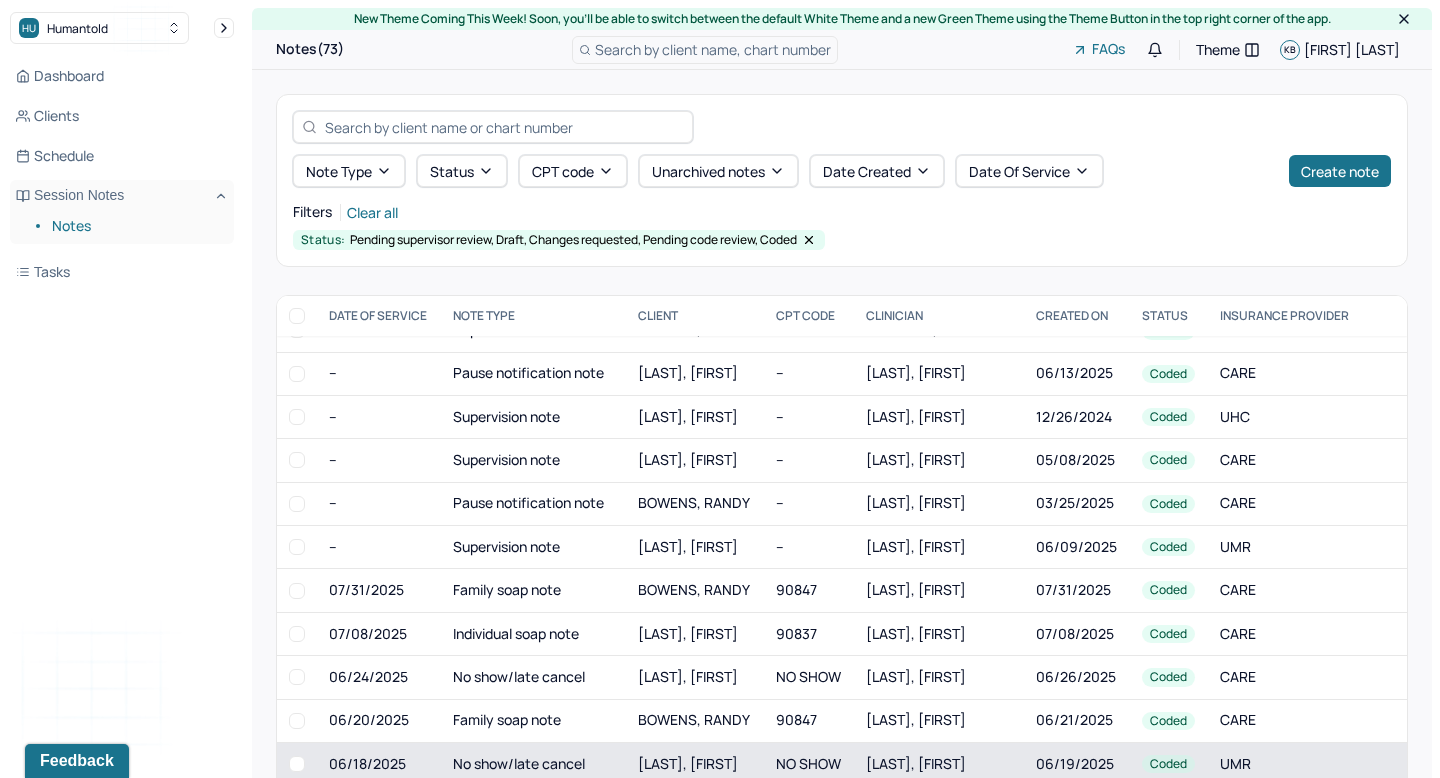 scroll, scrollTop: 364, scrollLeft: 0, axis: vertical 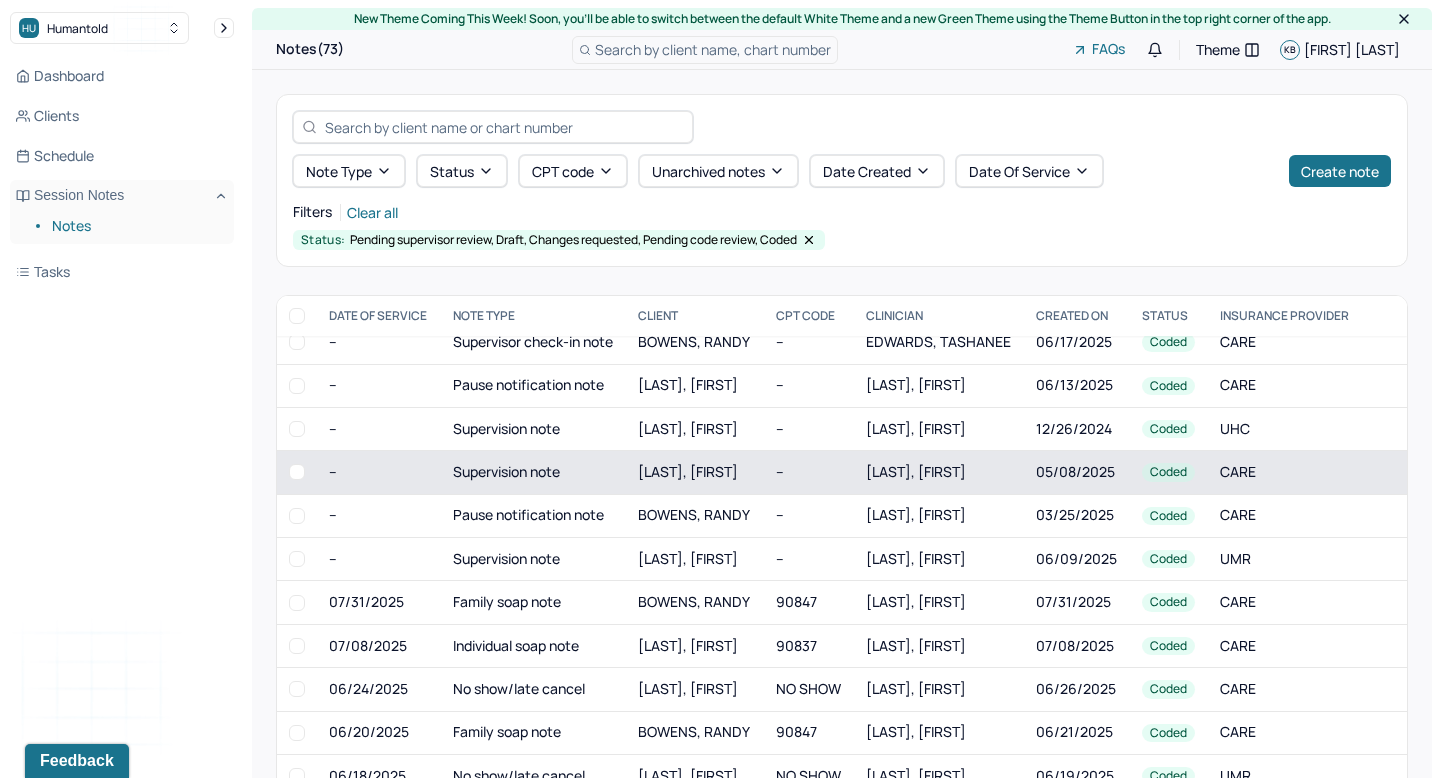 click on "Supervision note" at bounding box center [534, 472] 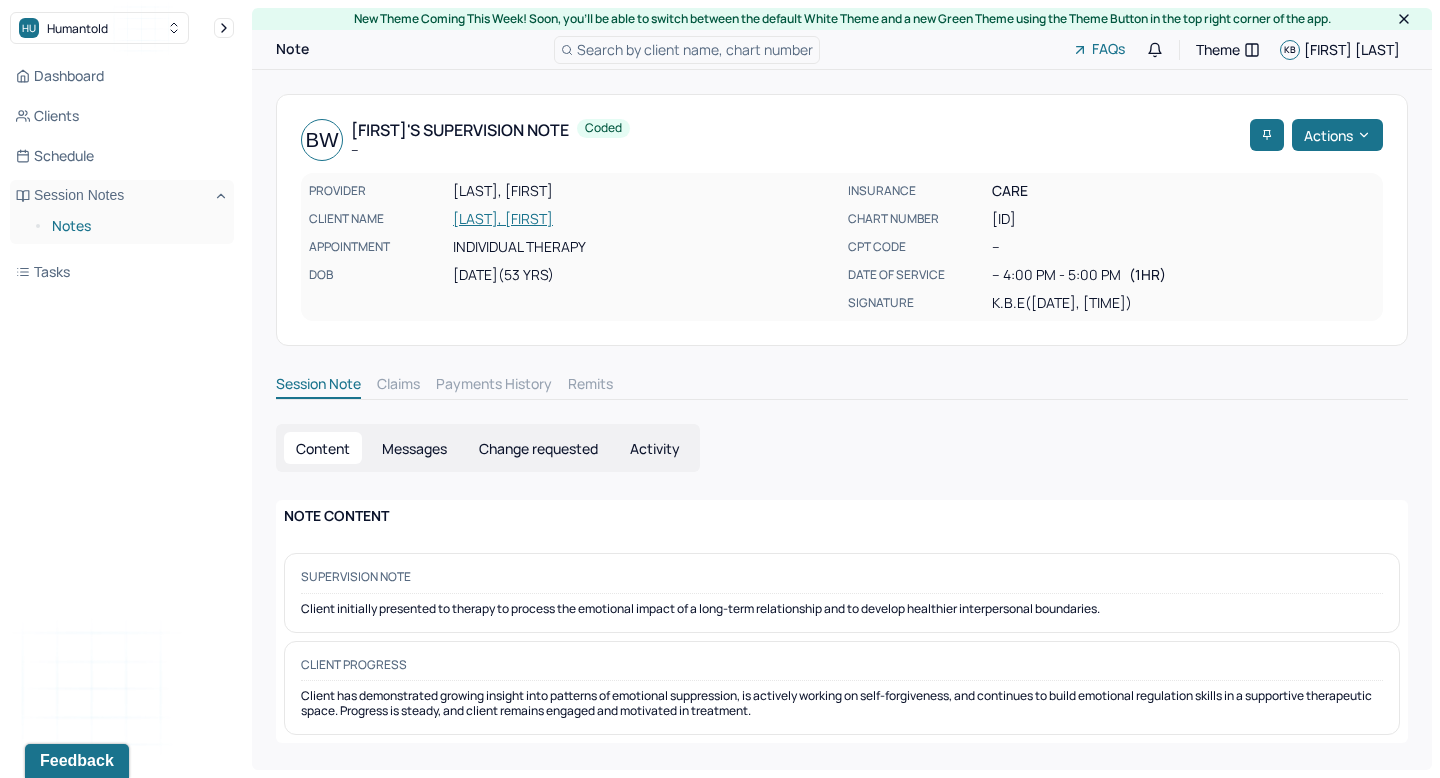click on "Notes" at bounding box center (135, 226) 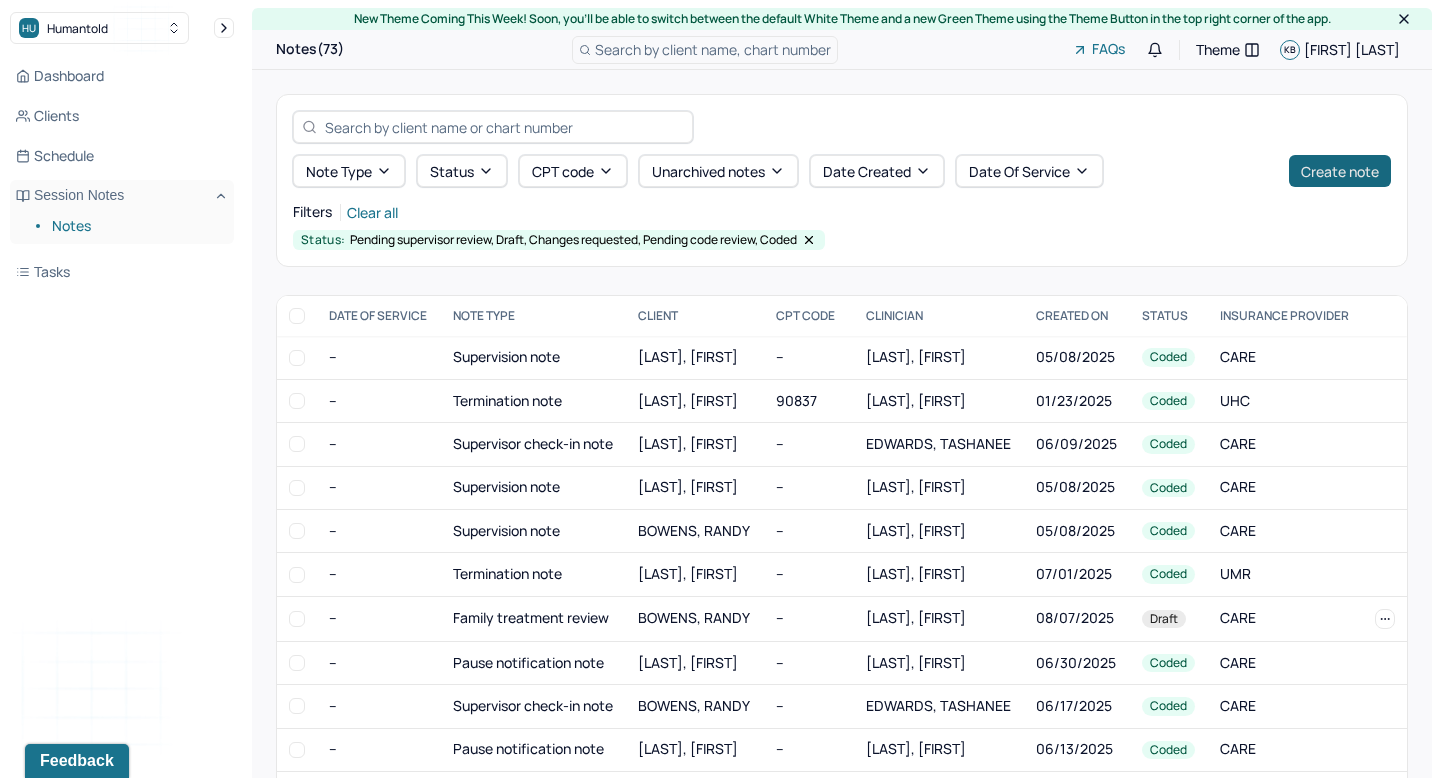 click on "Create note" at bounding box center [1340, 171] 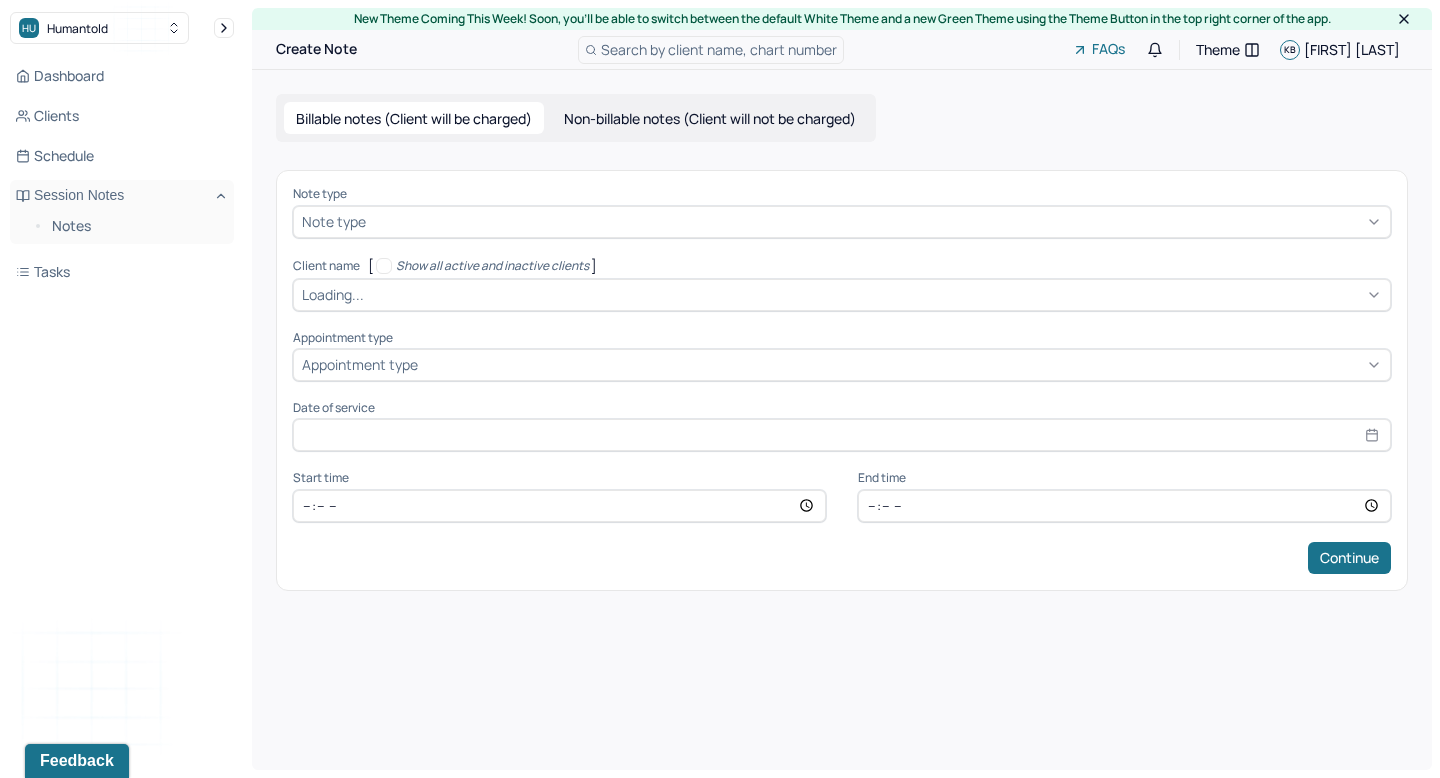 click at bounding box center [876, 221] 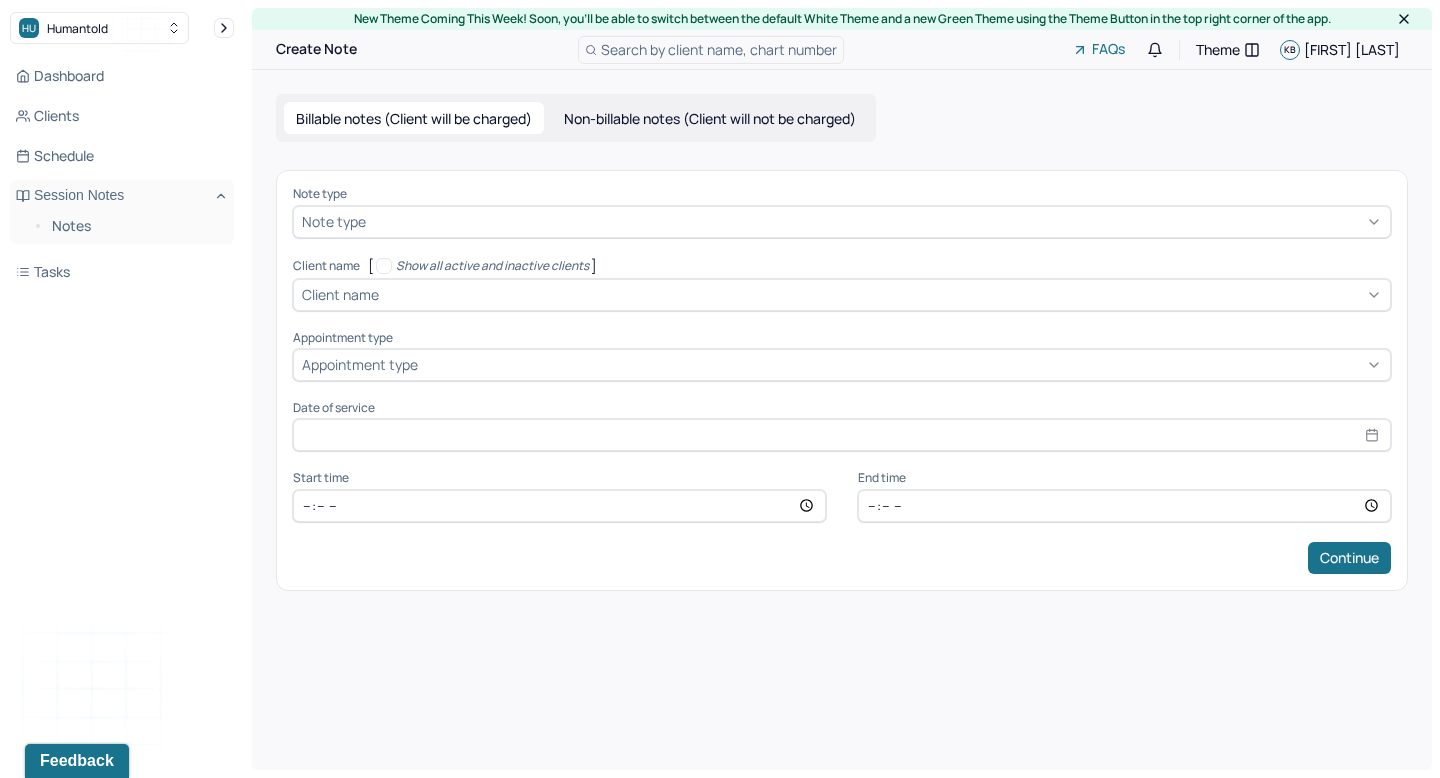 click on "Non-billable notes (Client will not be charged)" at bounding box center (710, 118) 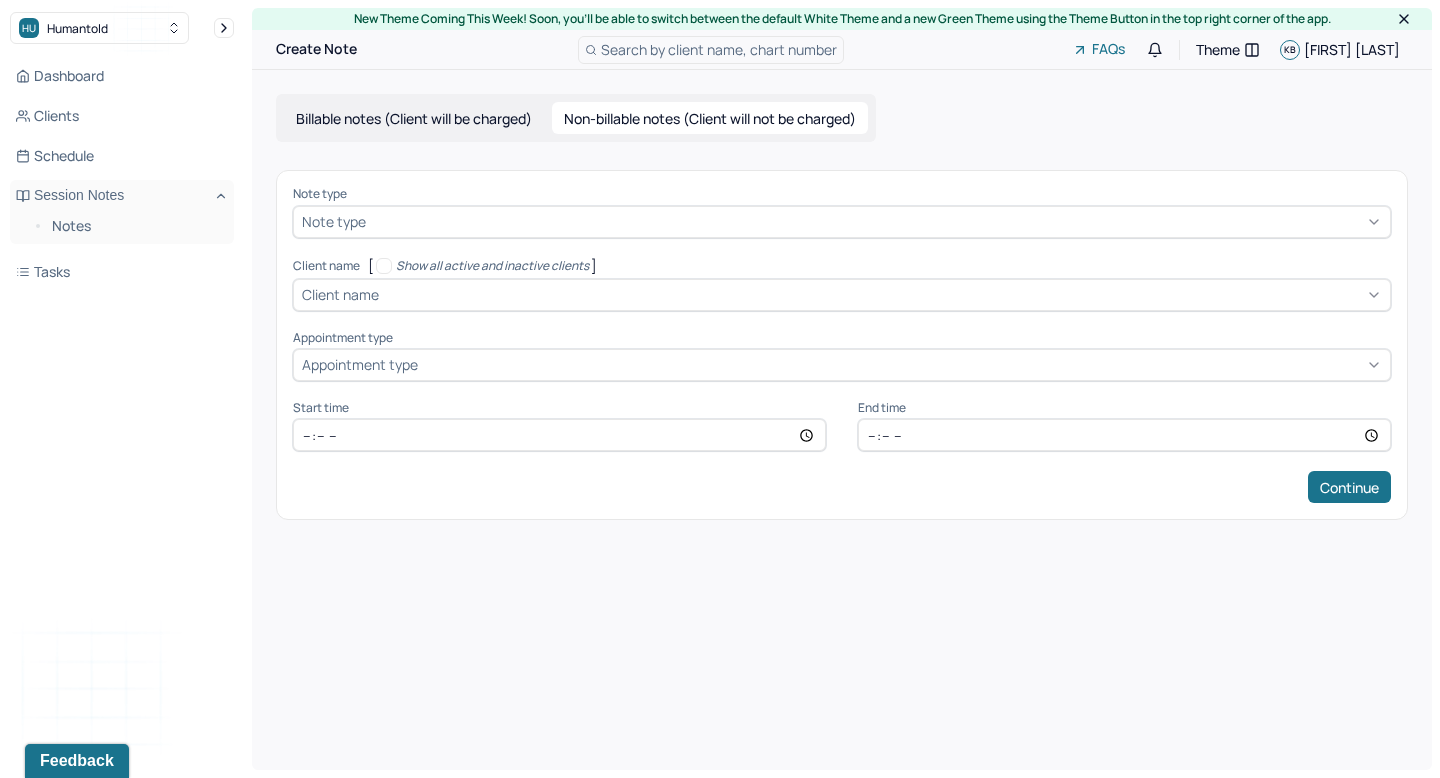 click on "Non-billable notes (Client will not be charged)" at bounding box center [710, 118] 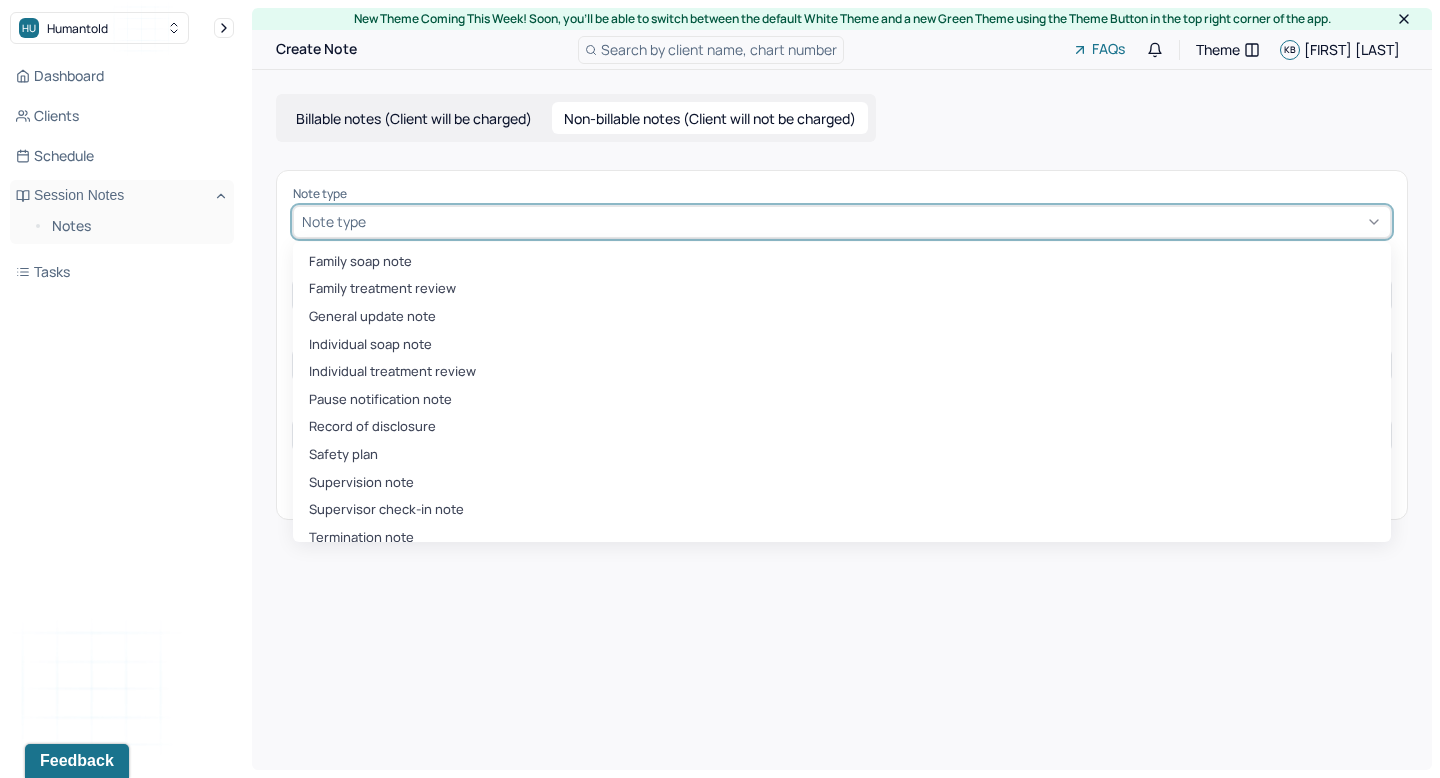 click on "Note type" at bounding box center [842, 222] 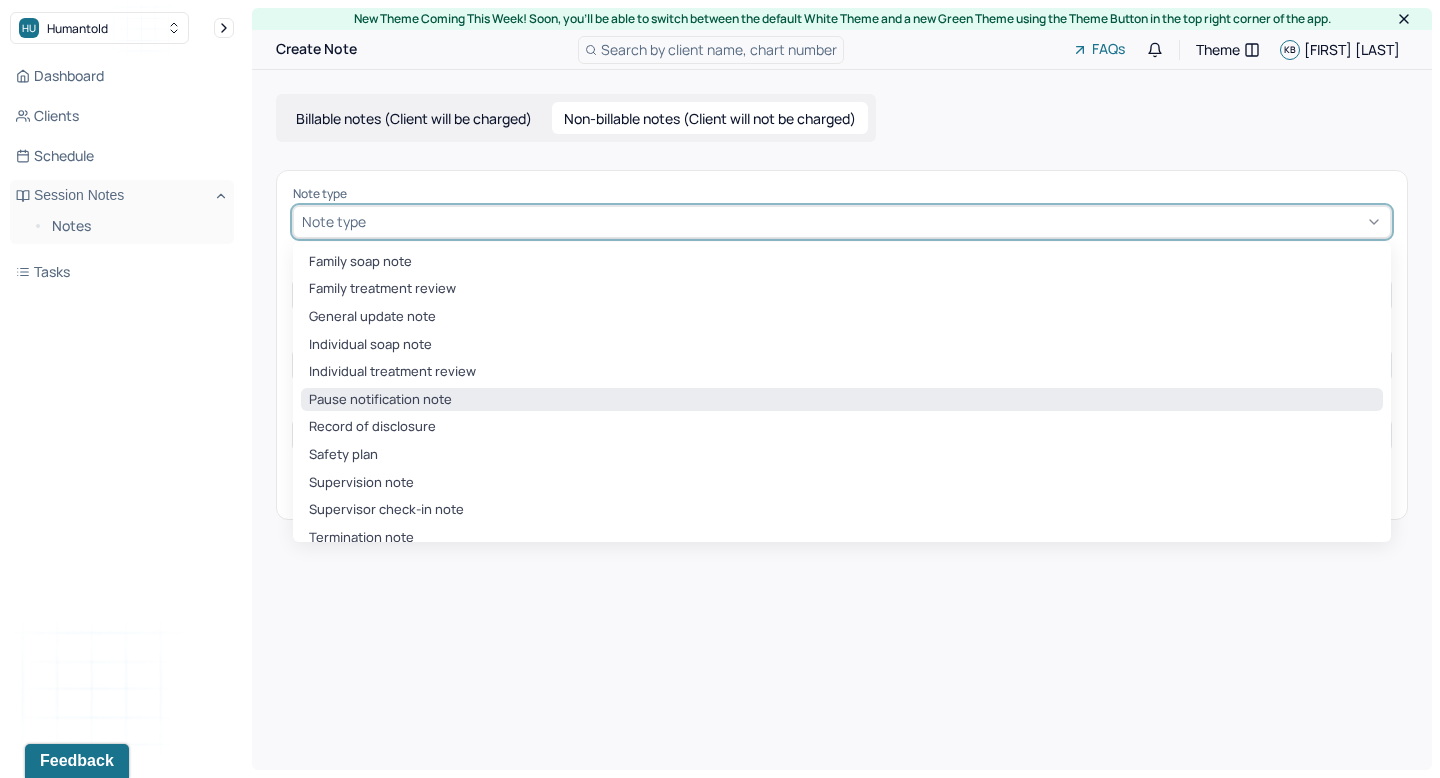 scroll, scrollTop: 15, scrollLeft: 0, axis: vertical 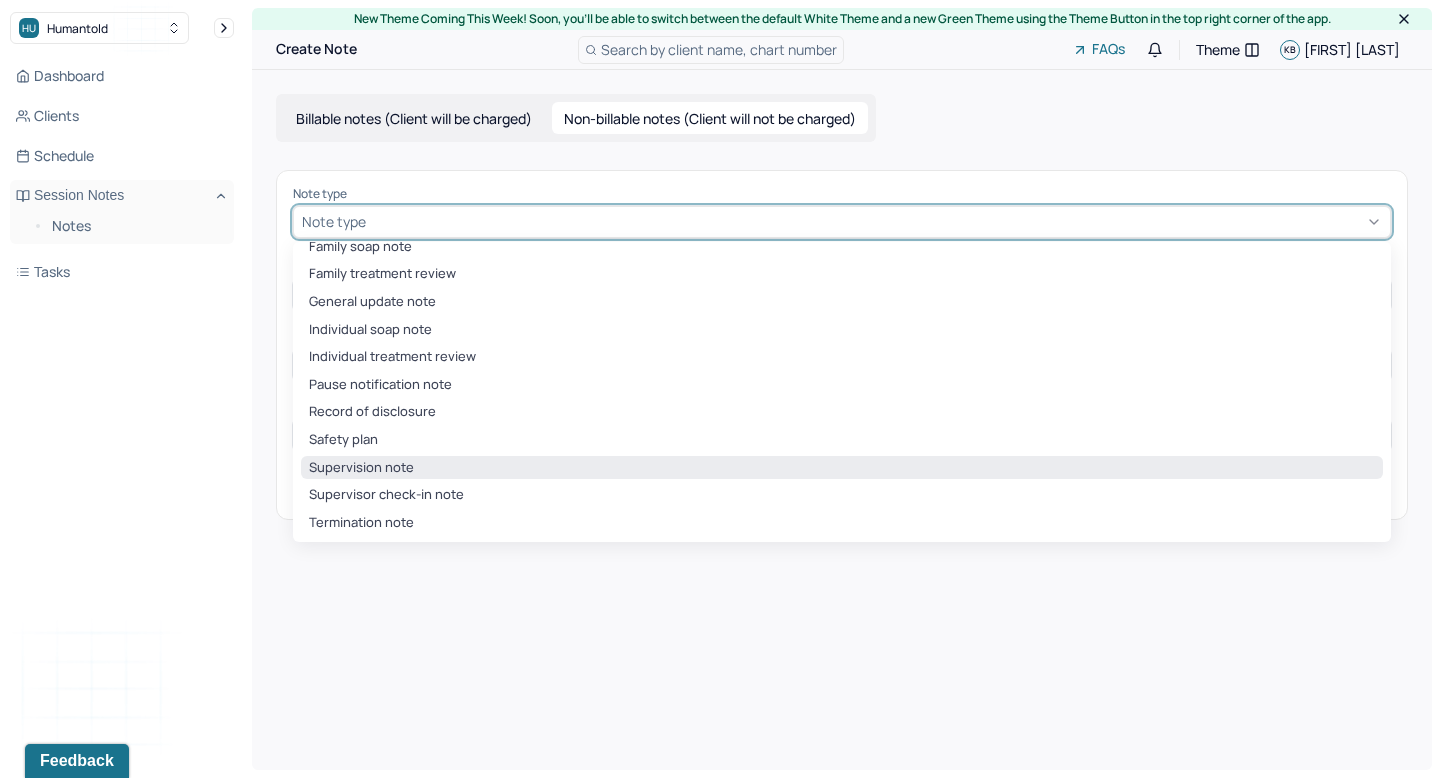 click on "Supervision note" at bounding box center (842, 468) 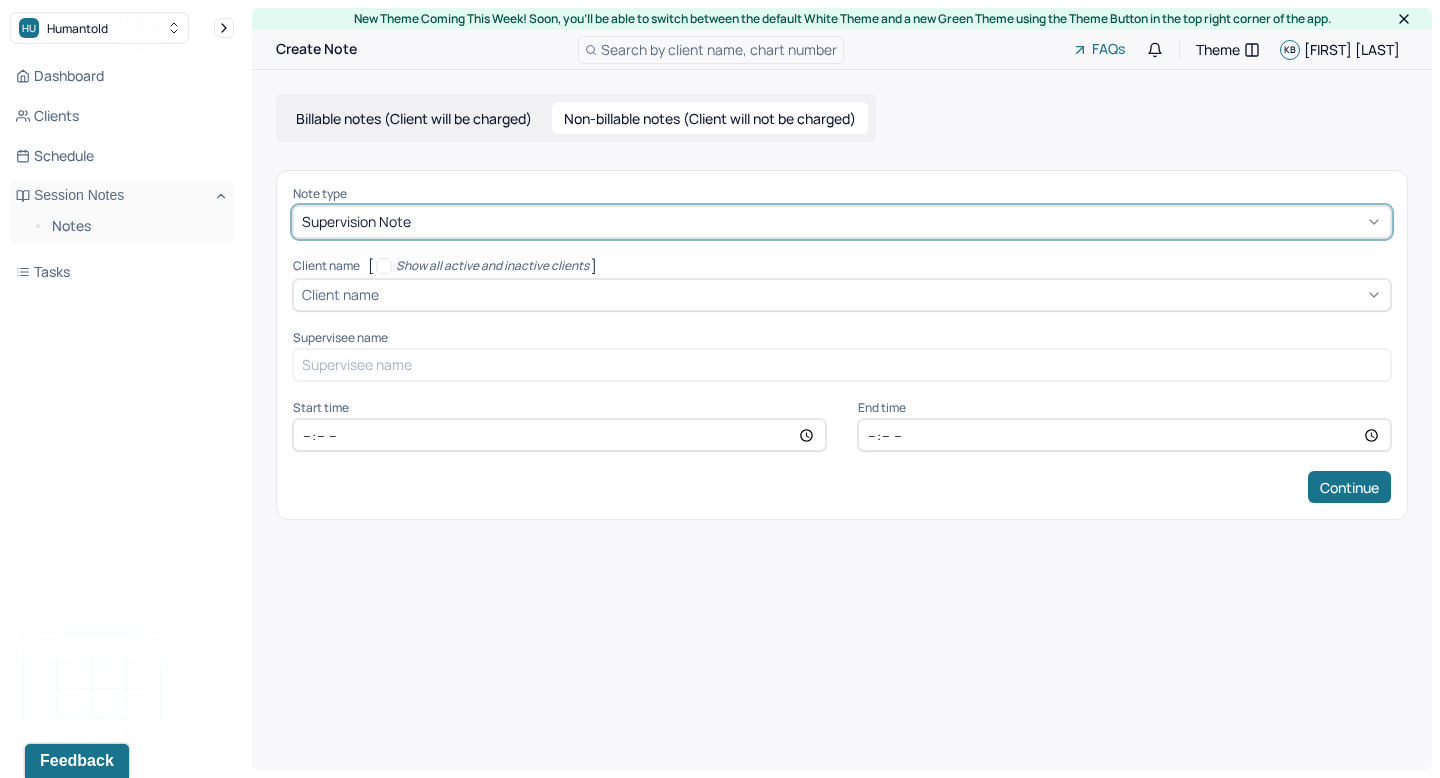 click at bounding box center (882, 294) 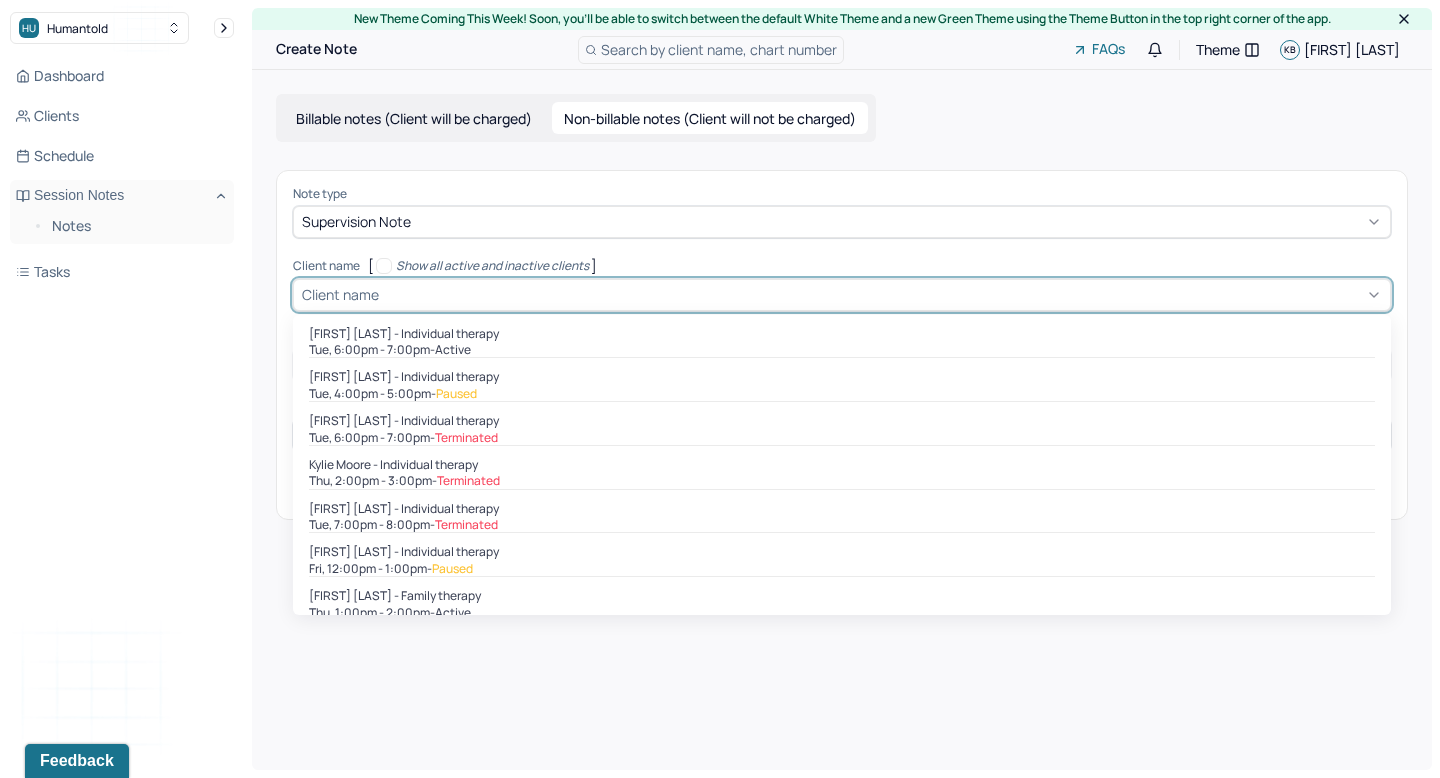 click at bounding box center (882, 294) 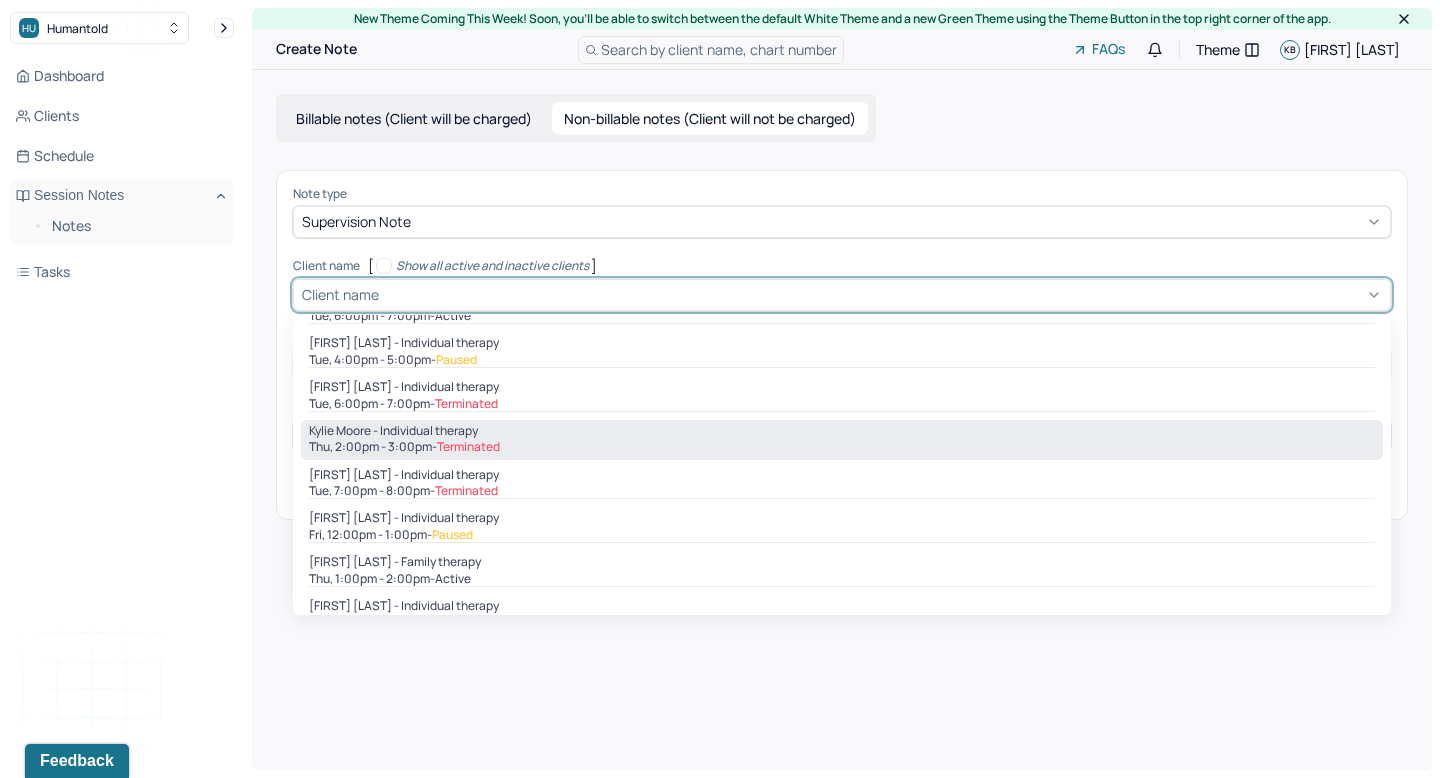 scroll, scrollTop: 37, scrollLeft: 0, axis: vertical 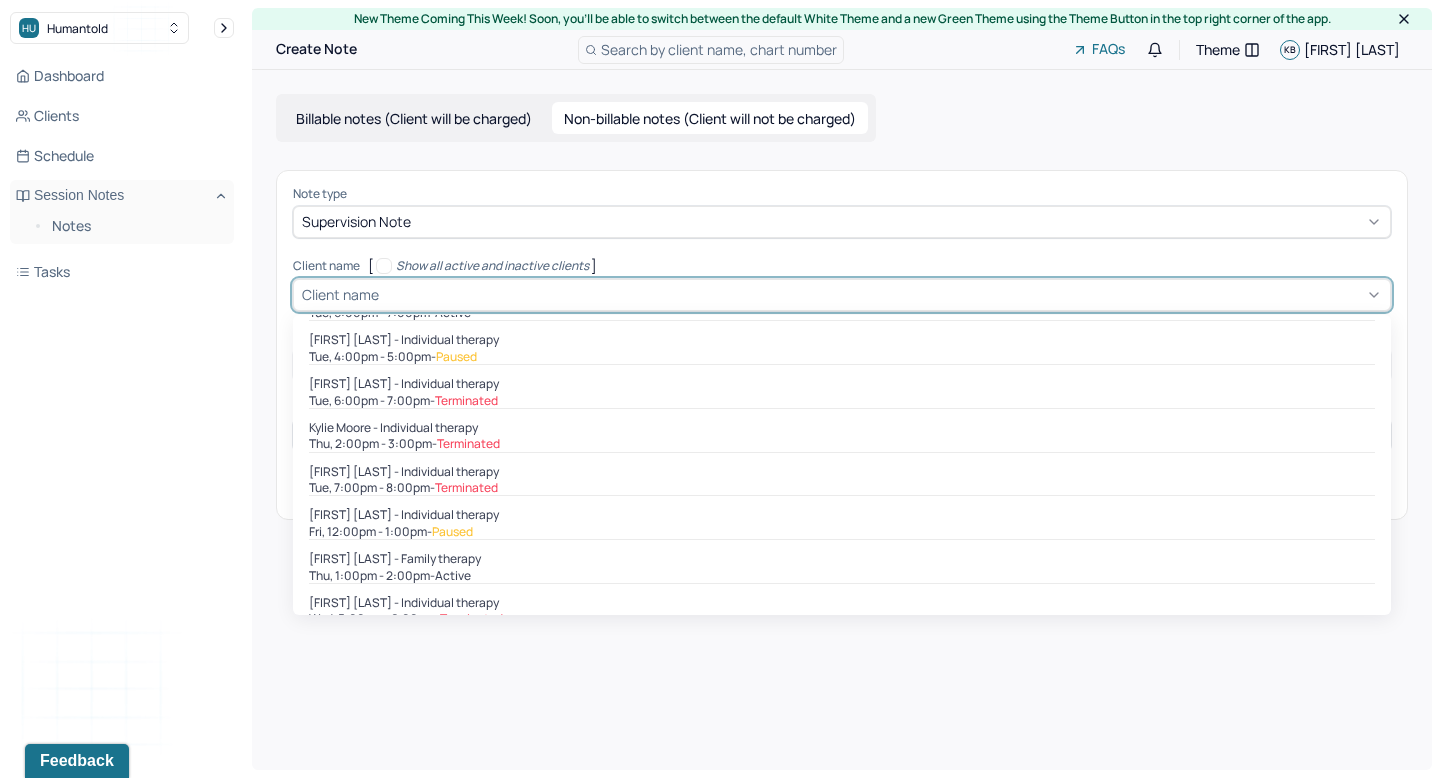 click on "Priya Singh - Individual therapy" at bounding box center (404, 515) 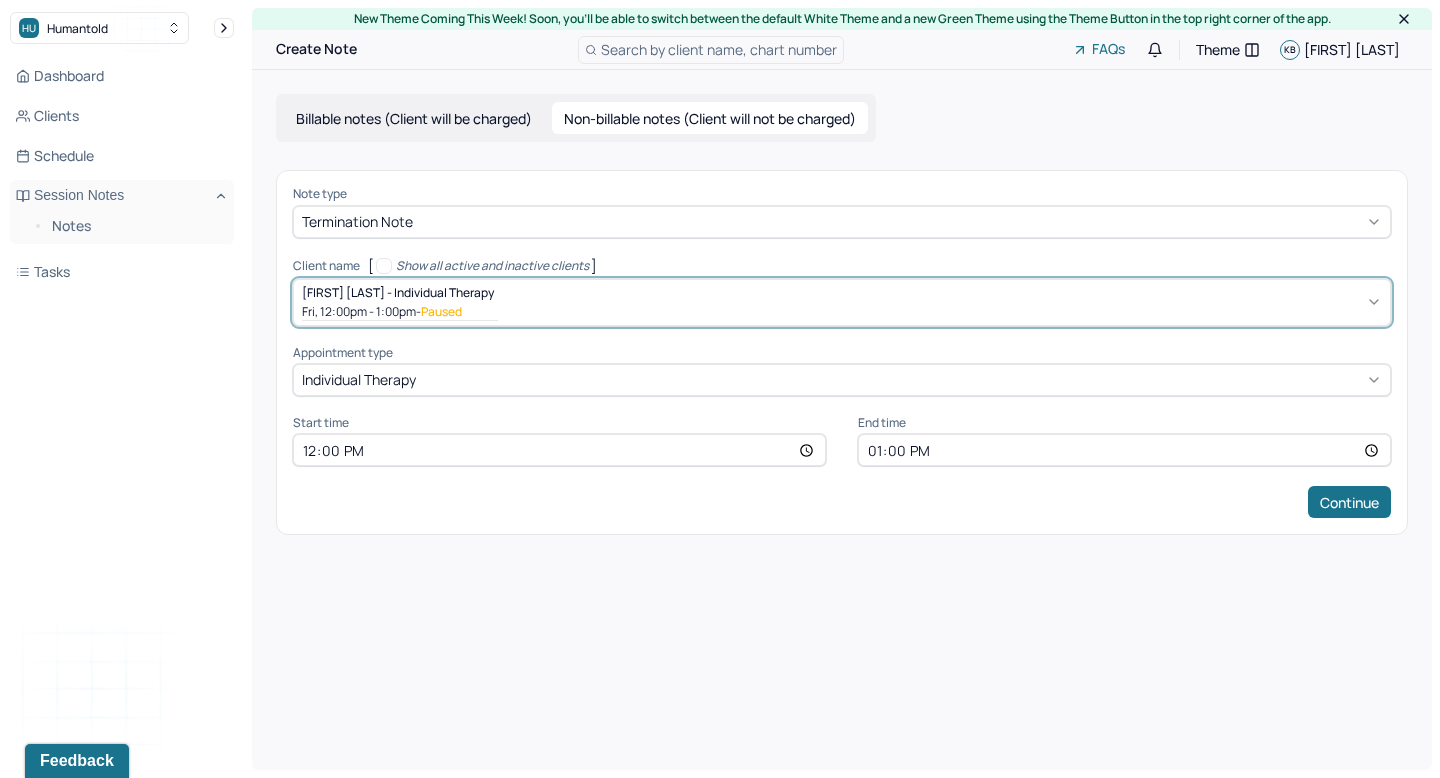click at bounding box center (899, 221) 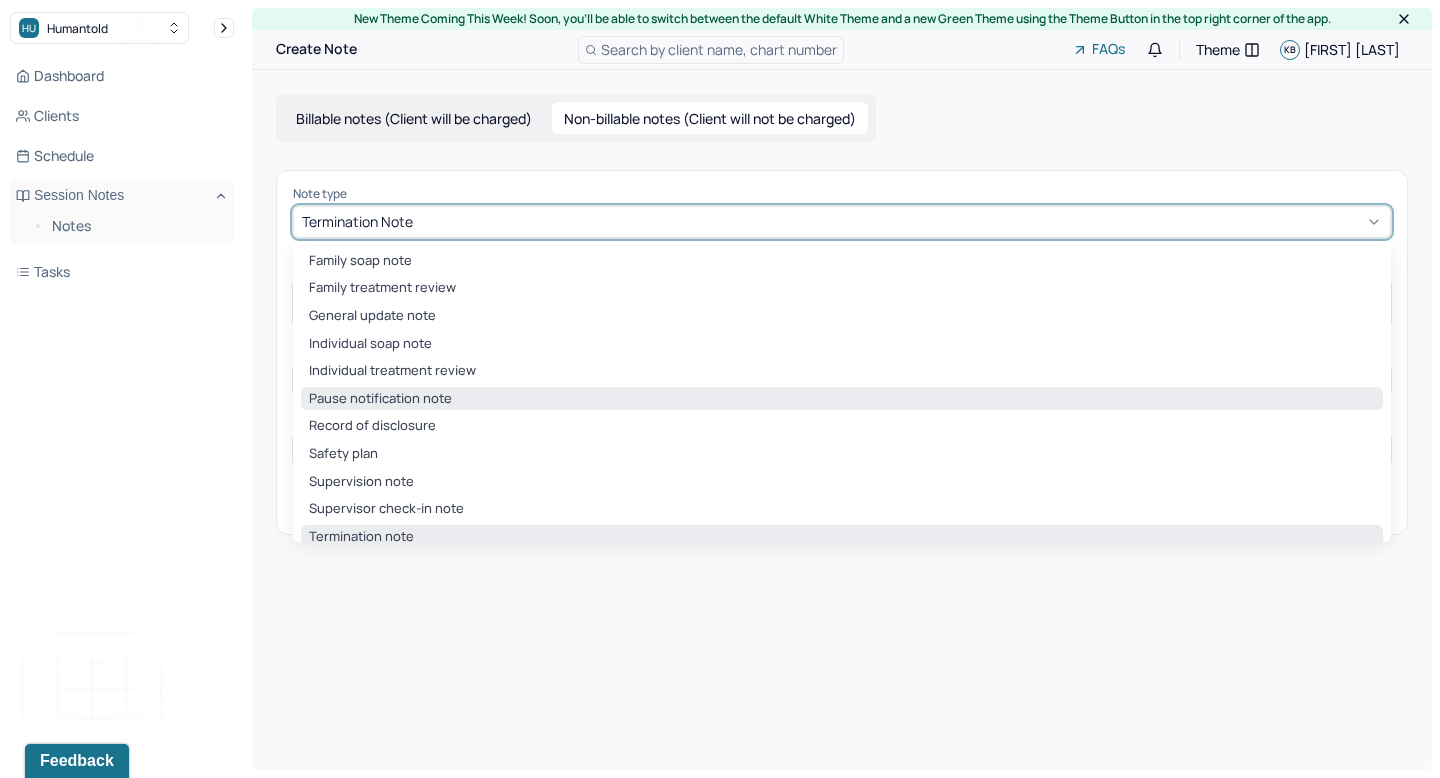 scroll, scrollTop: 0, scrollLeft: 0, axis: both 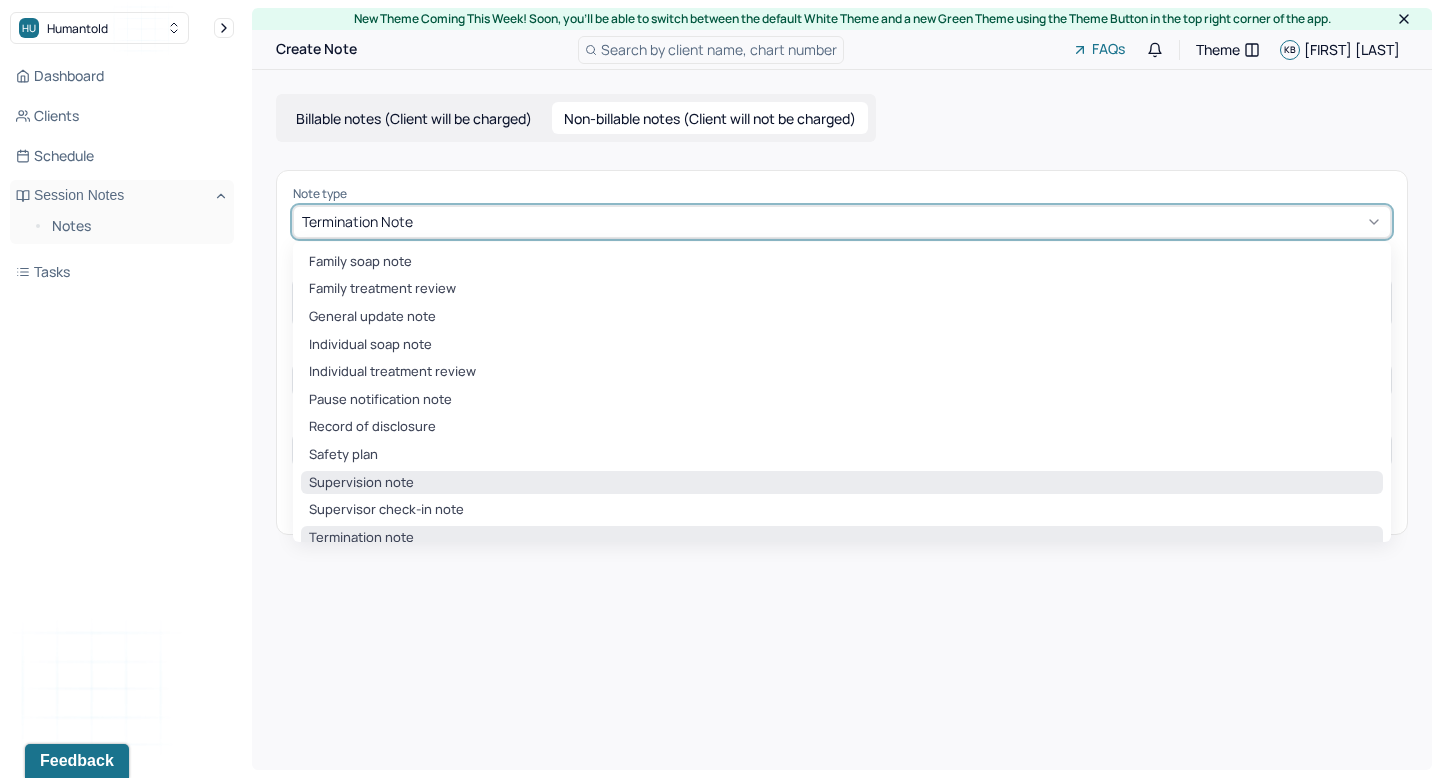 click on "Supervision note" at bounding box center (842, 483) 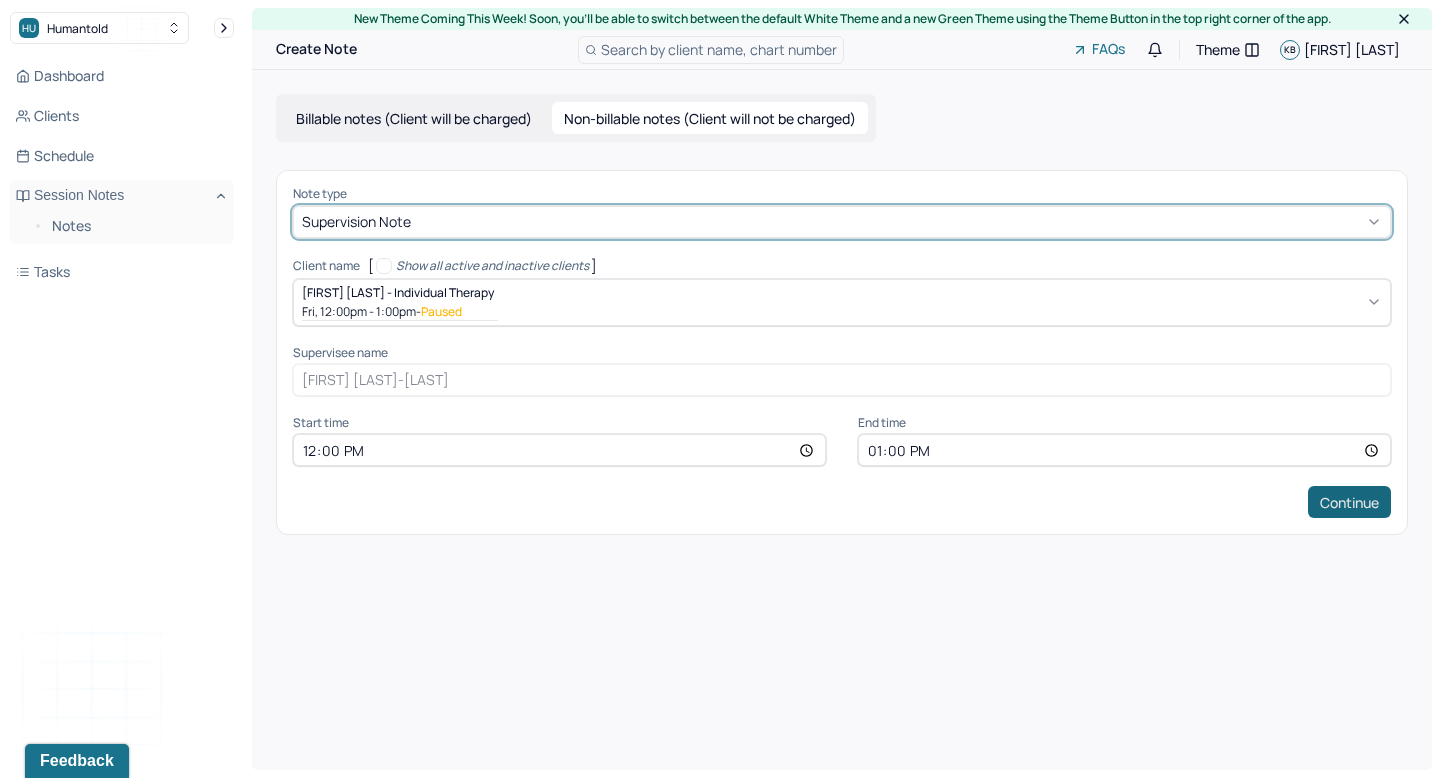 click on "Continue" at bounding box center (1349, 502) 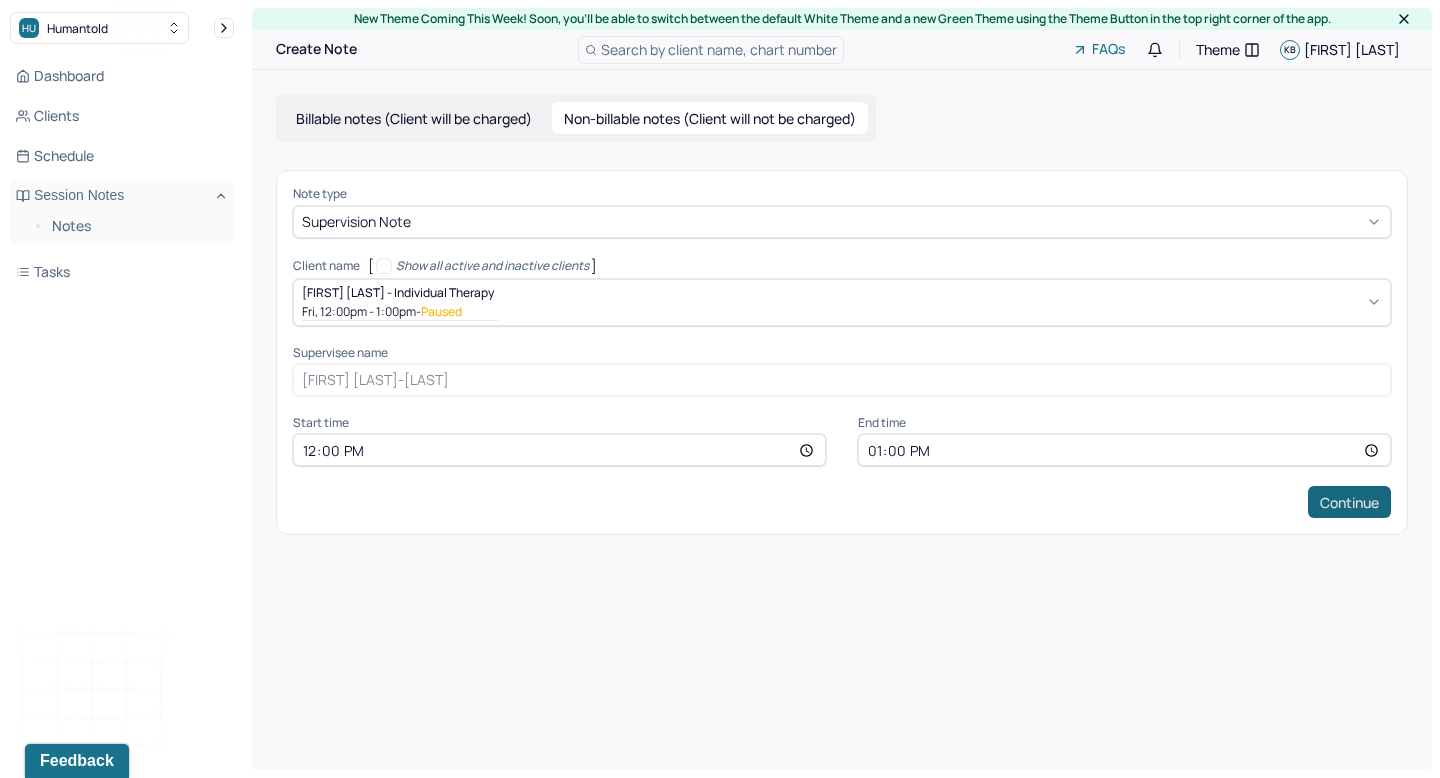 click on "Continue" at bounding box center [1349, 502] 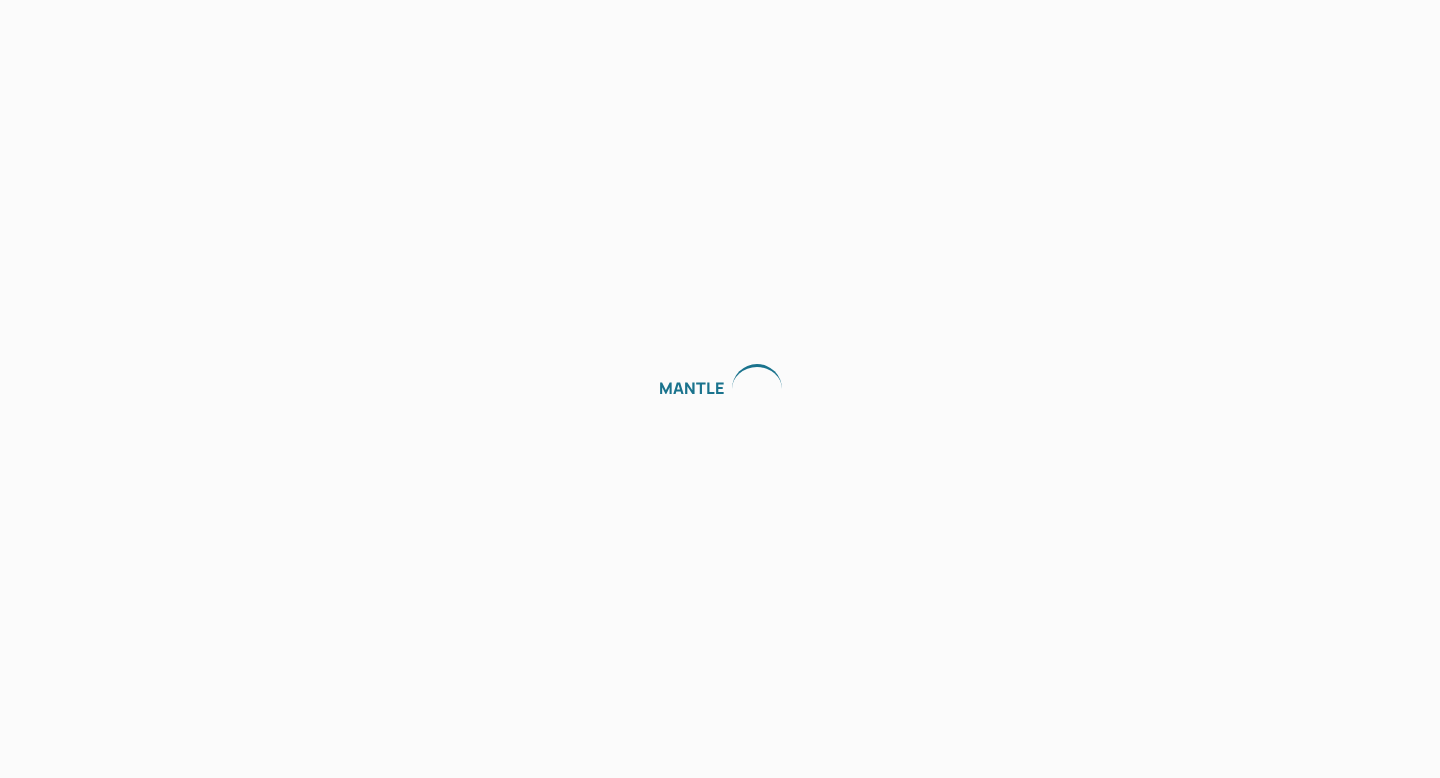 scroll, scrollTop: 0, scrollLeft: 0, axis: both 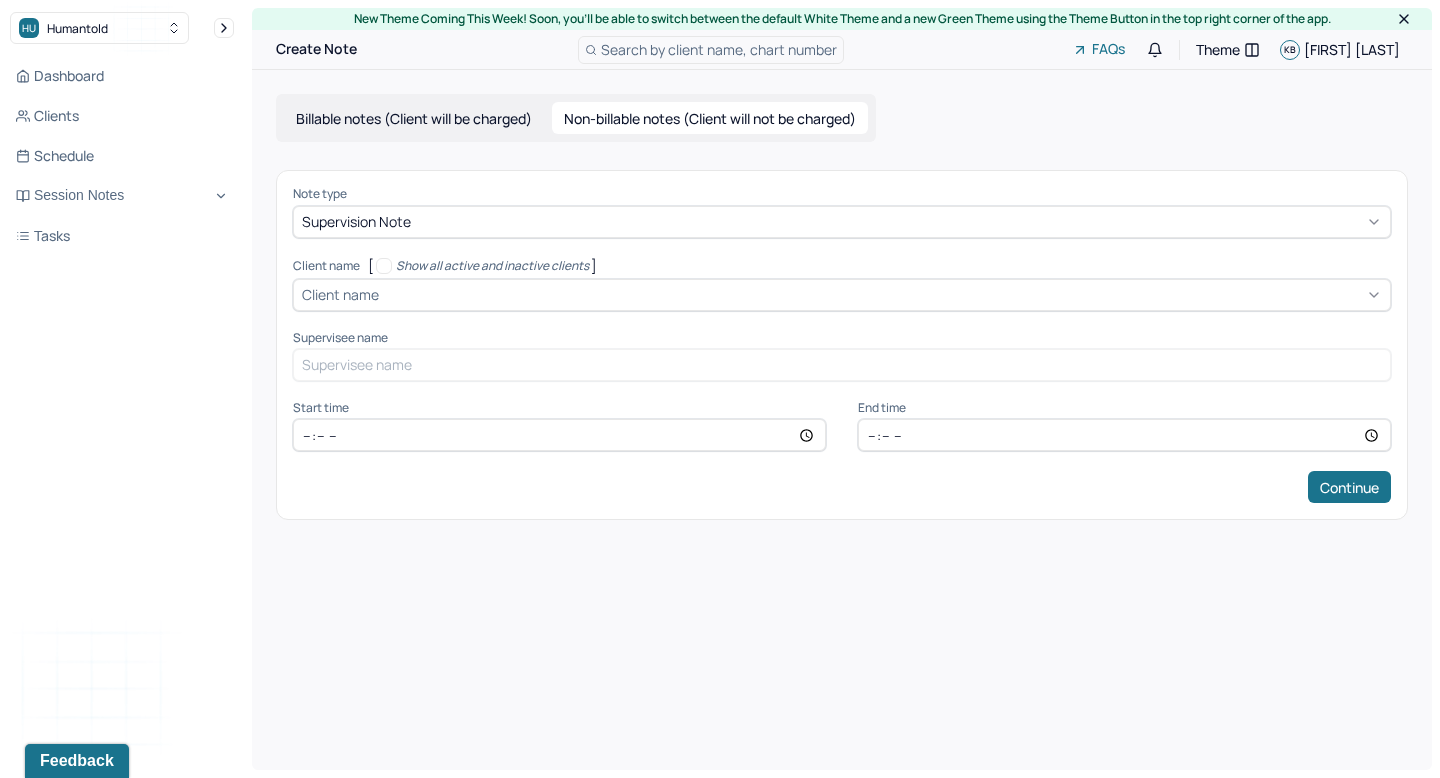 click at bounding box center (882, 294) 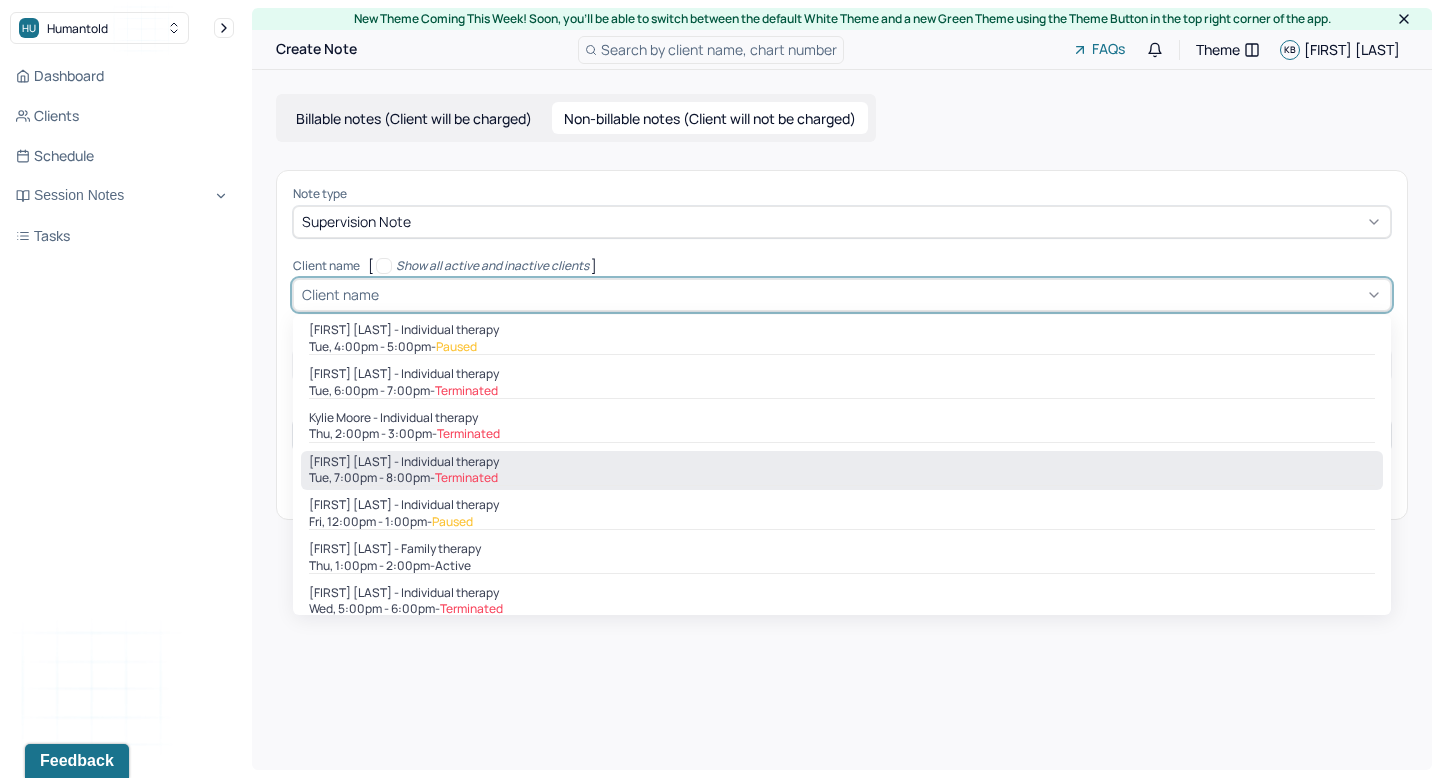 scroll, scrollTop: 48, scrollLeft: 0, axis: vertical 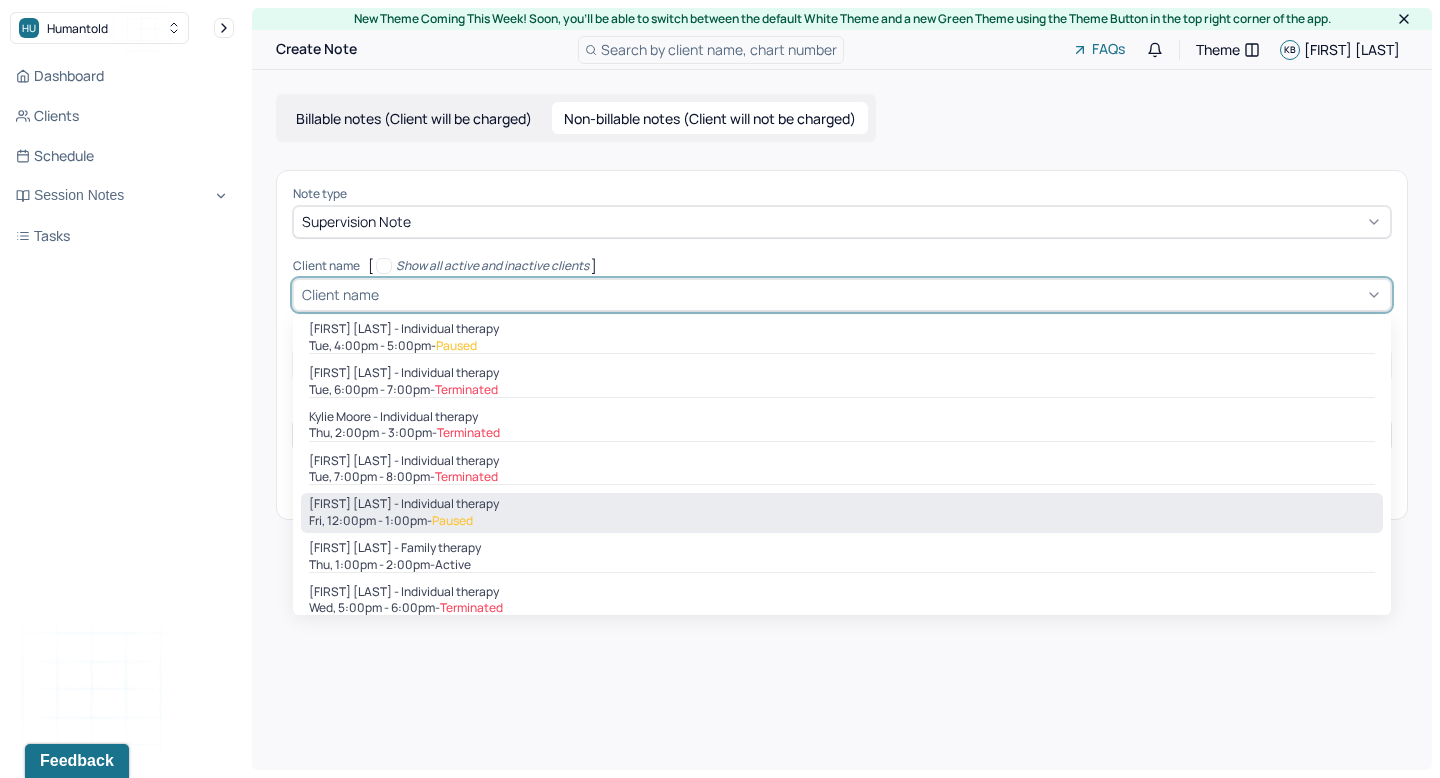 click on "[FIRST] [LAST] - Individual therapy" at bounding box center [842, 504] 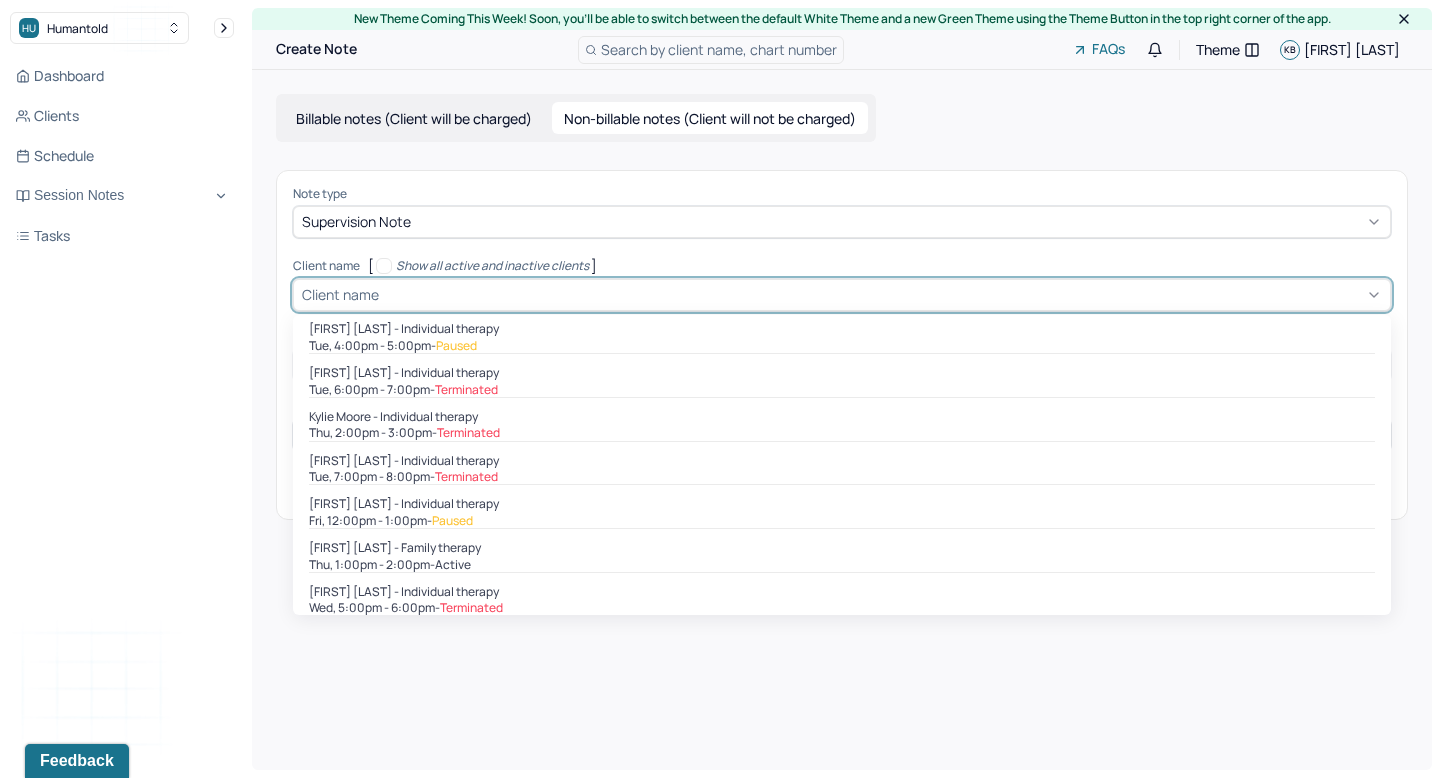 type on "12:00" 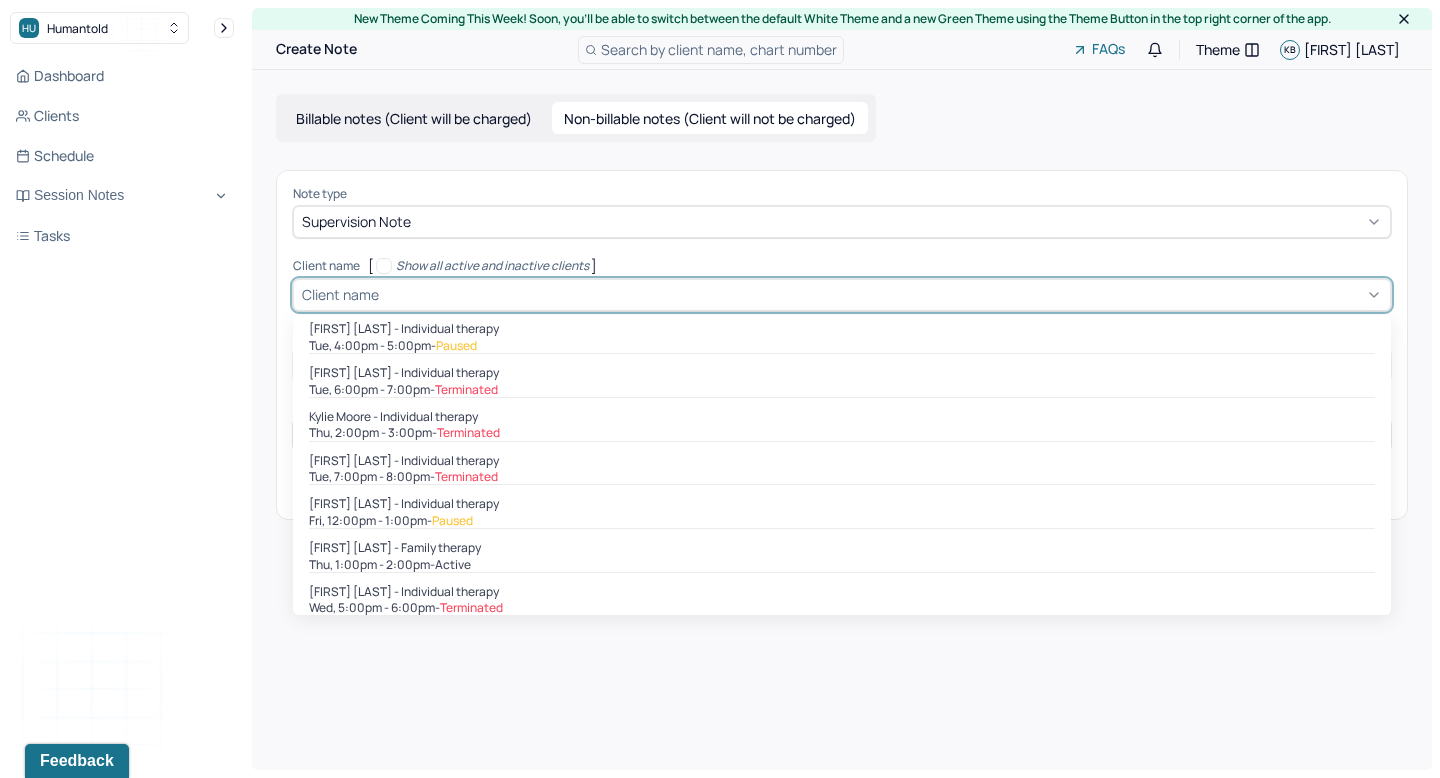 type on "13:00" 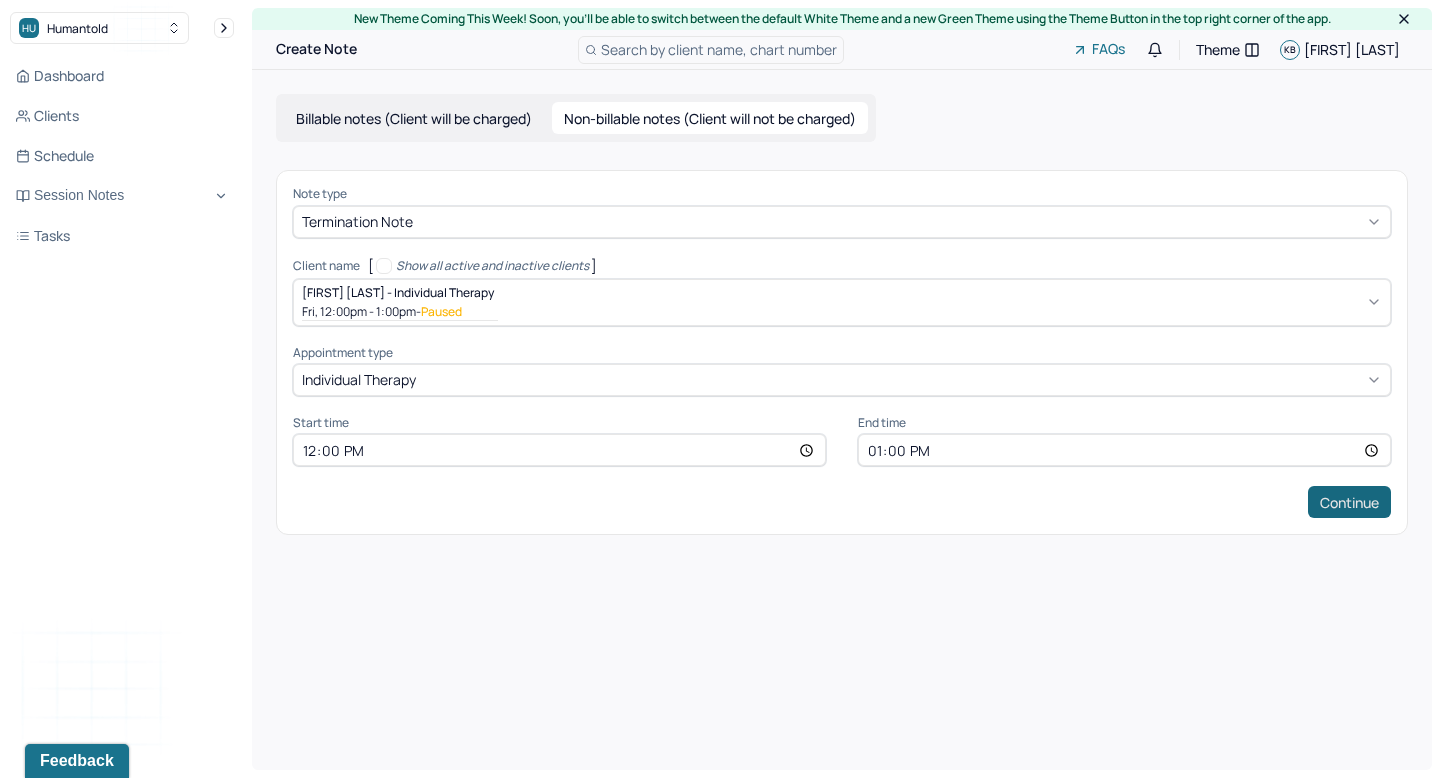click on "Continue" at bounding box center (1349, 502) 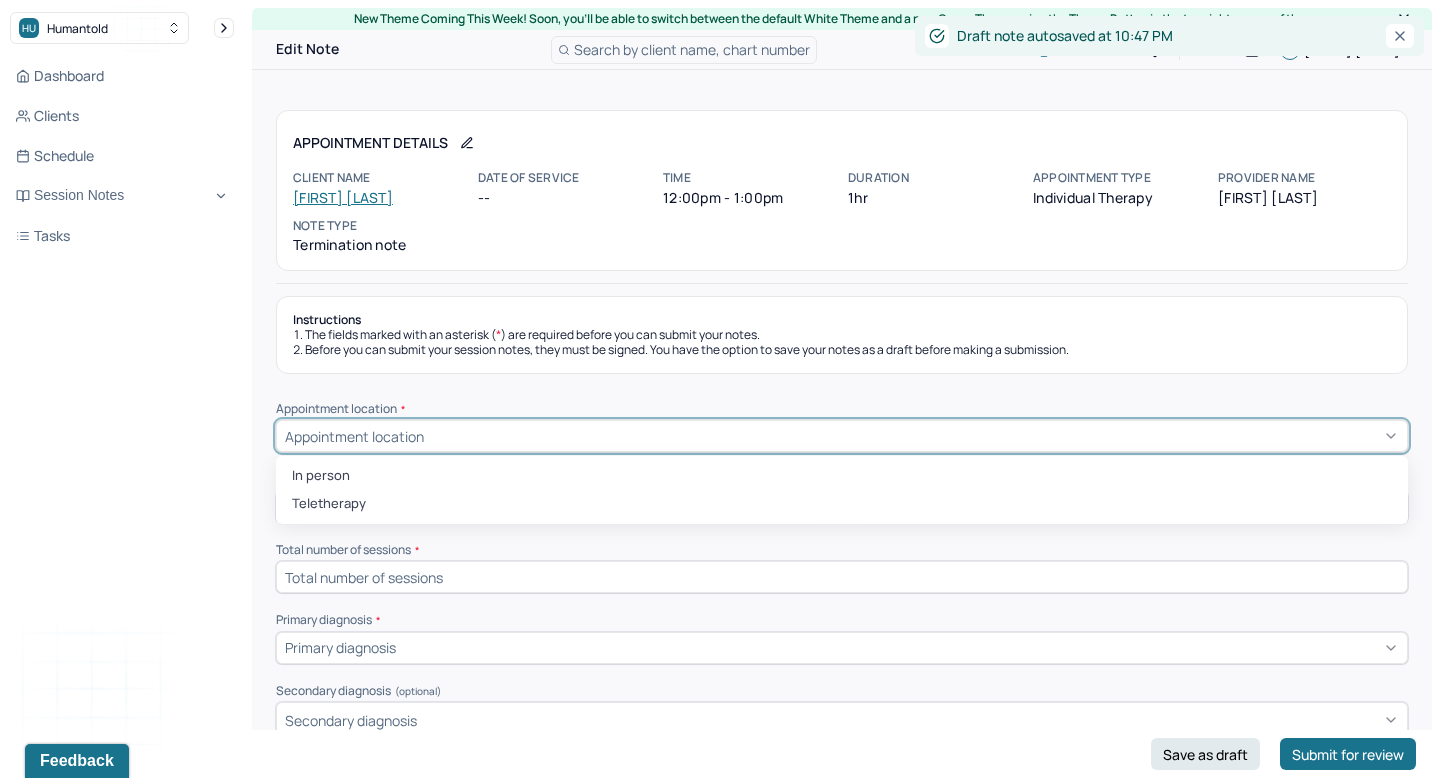 click on "Appointment location" at bounding box center (842, 436) 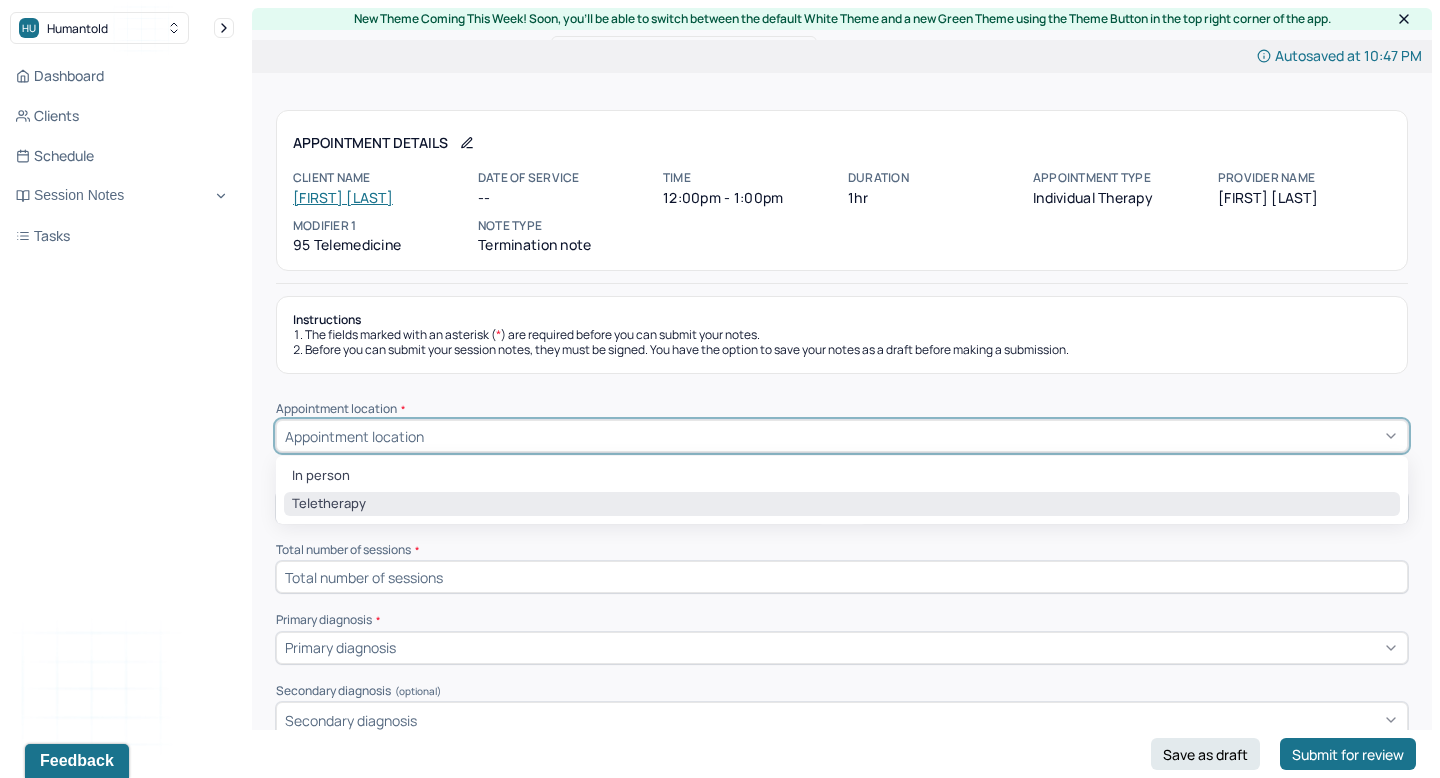 click on "Teletherapy" at bounding box center [842, 504] 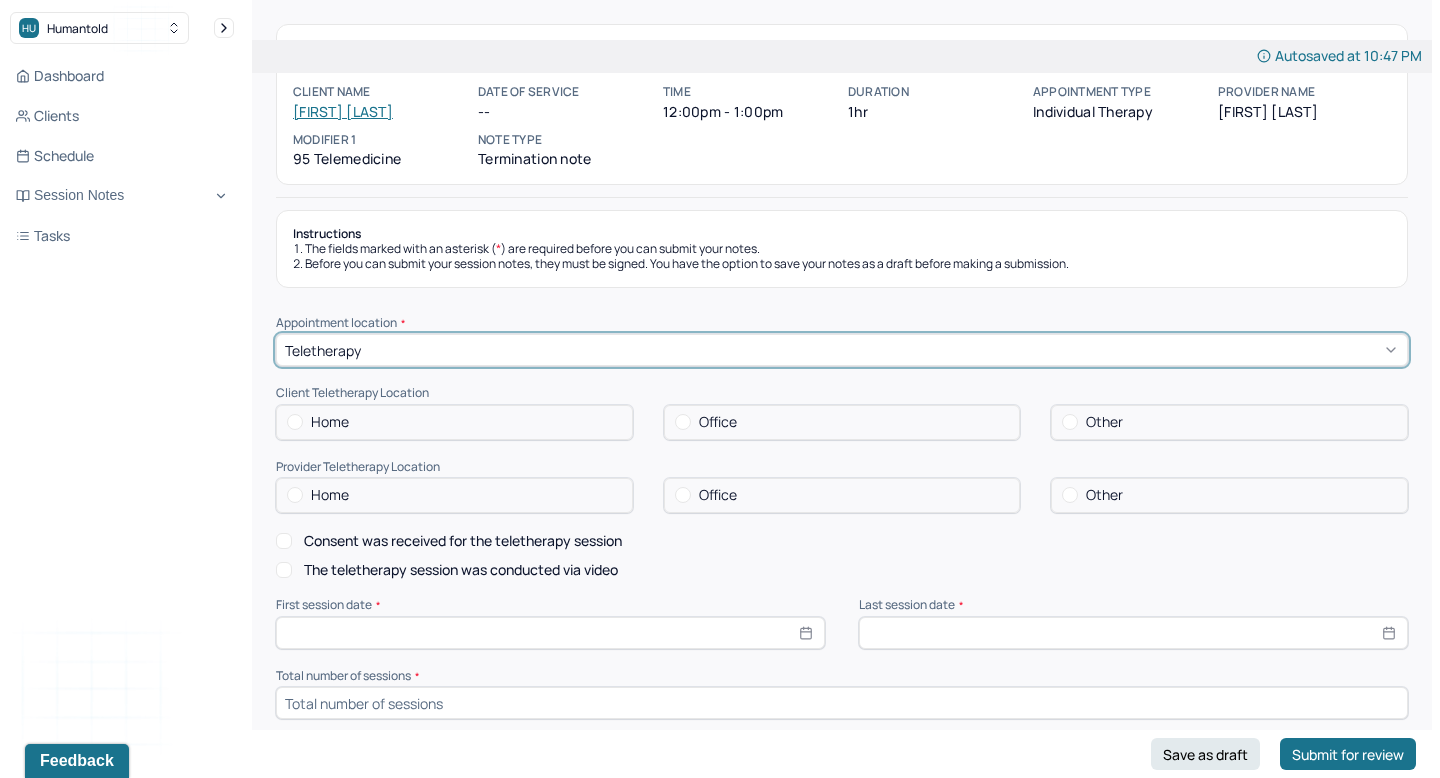 scroll, scrollTop: 94, scrollLeft: 0, axis: vertical 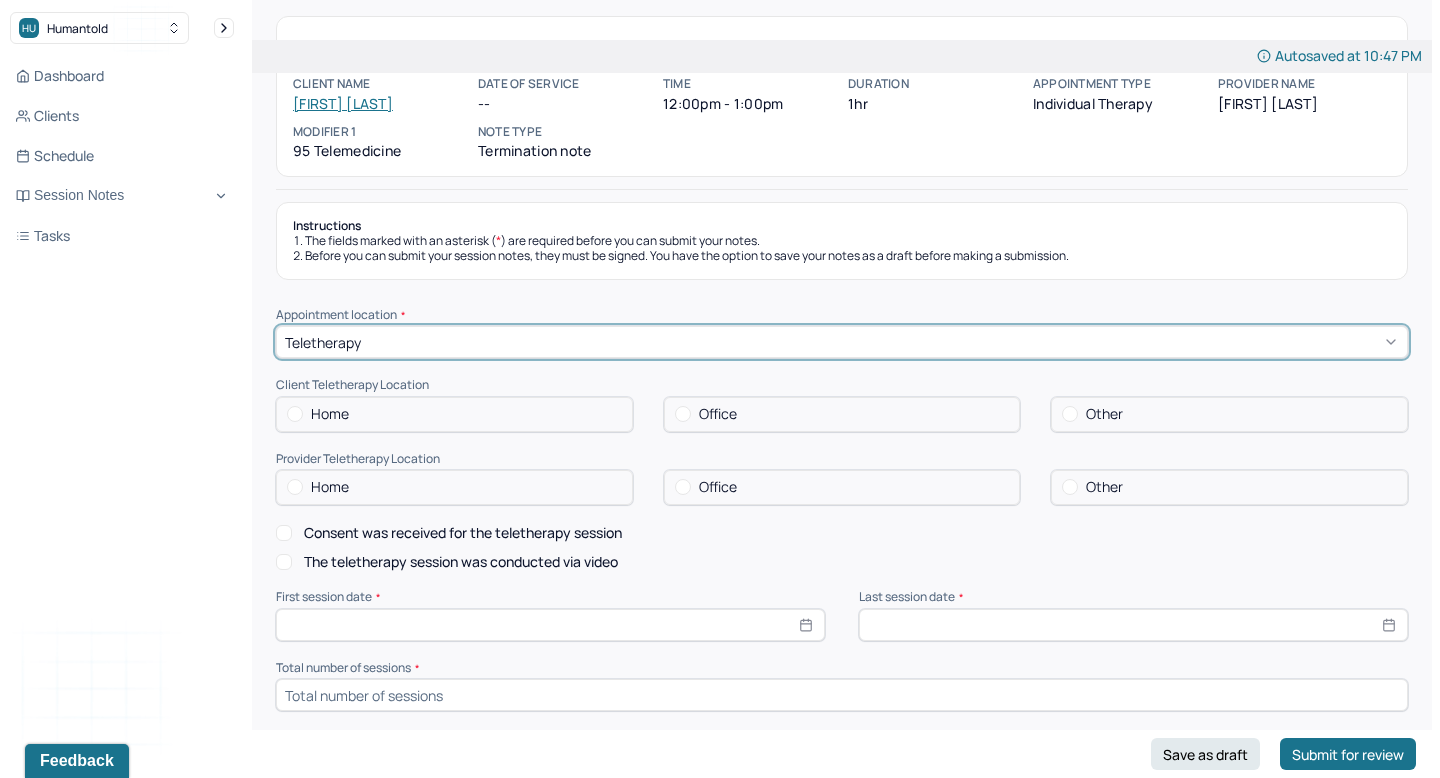 click on "Home" at bounding box center [454, 414] 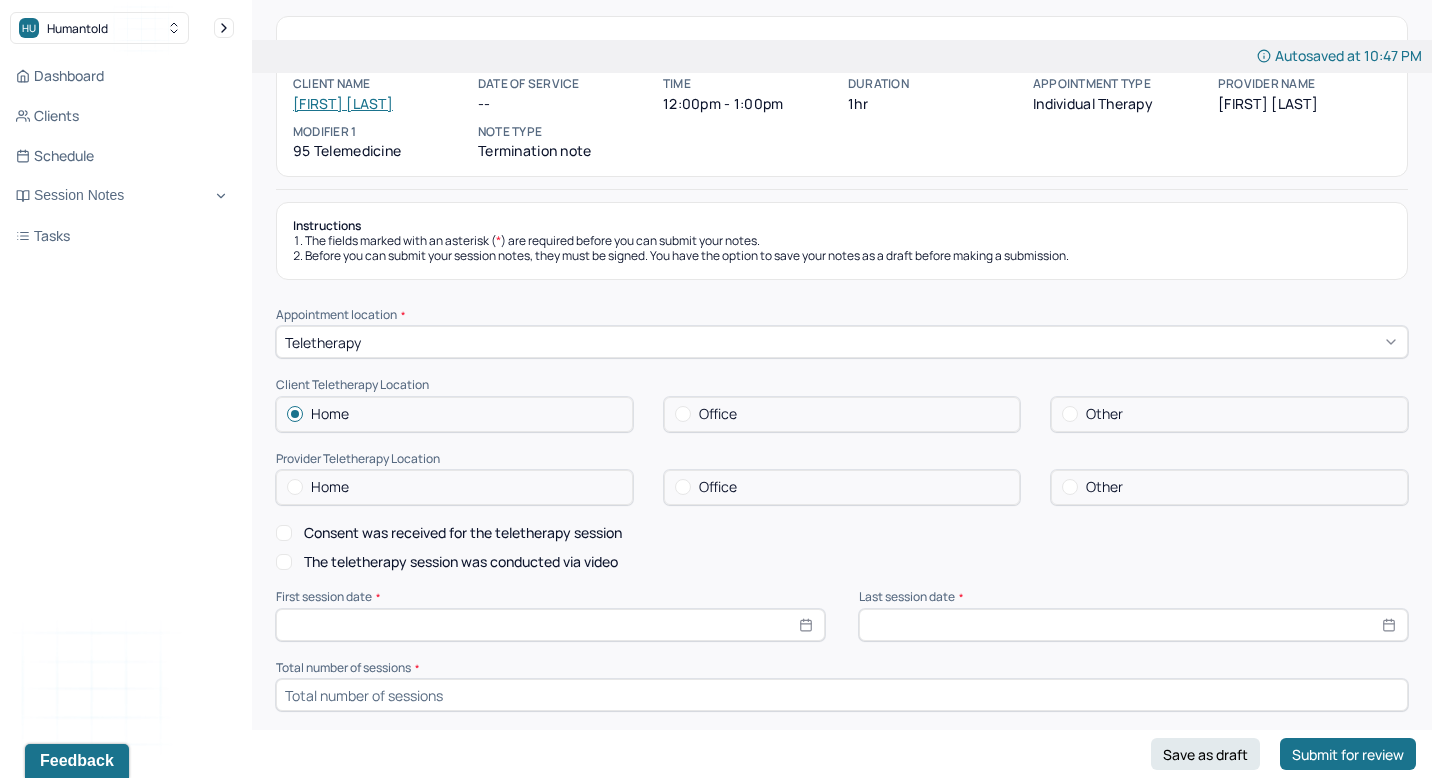 click on "Home" at bounding box center [454, 487] 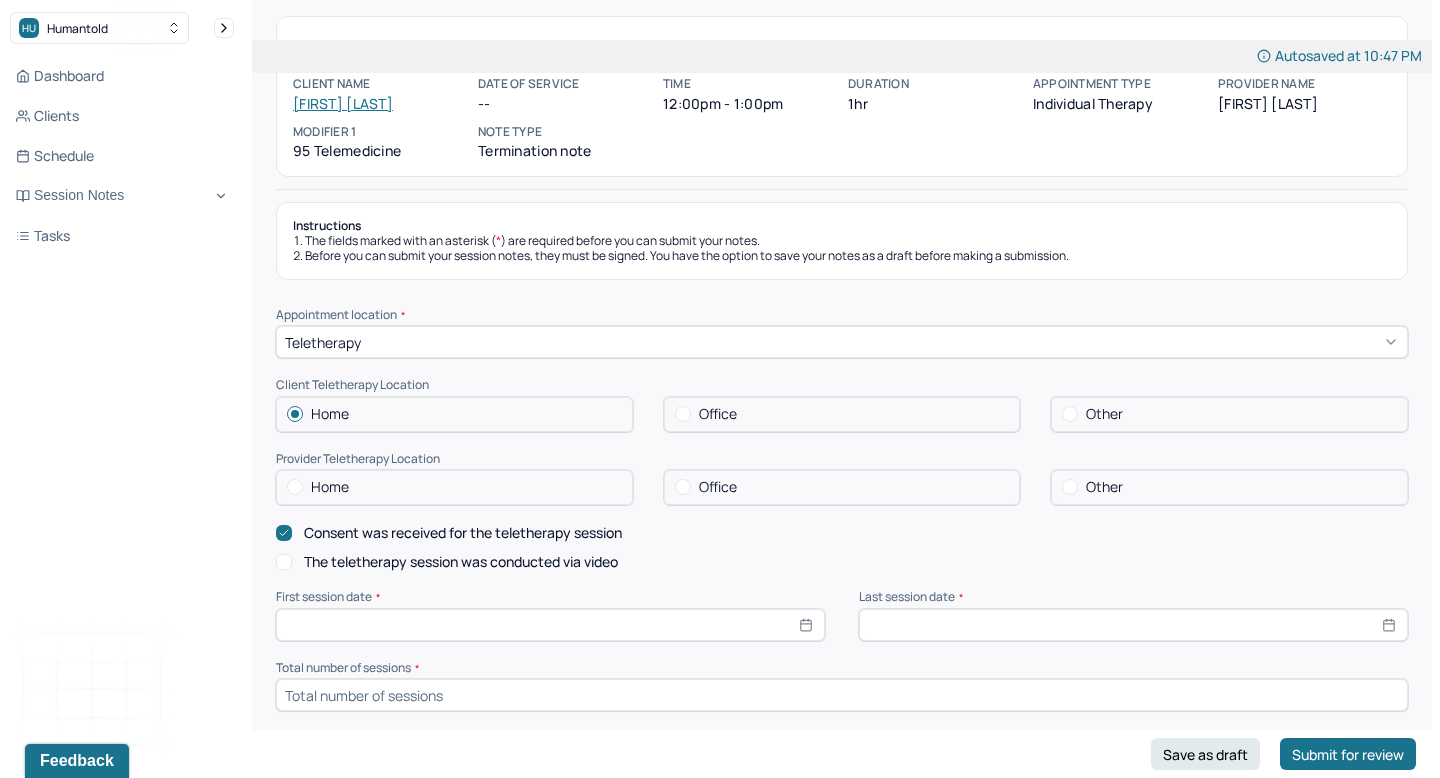 click on "The teletherapy session was conducted via video" at bounding box center (461, 562) 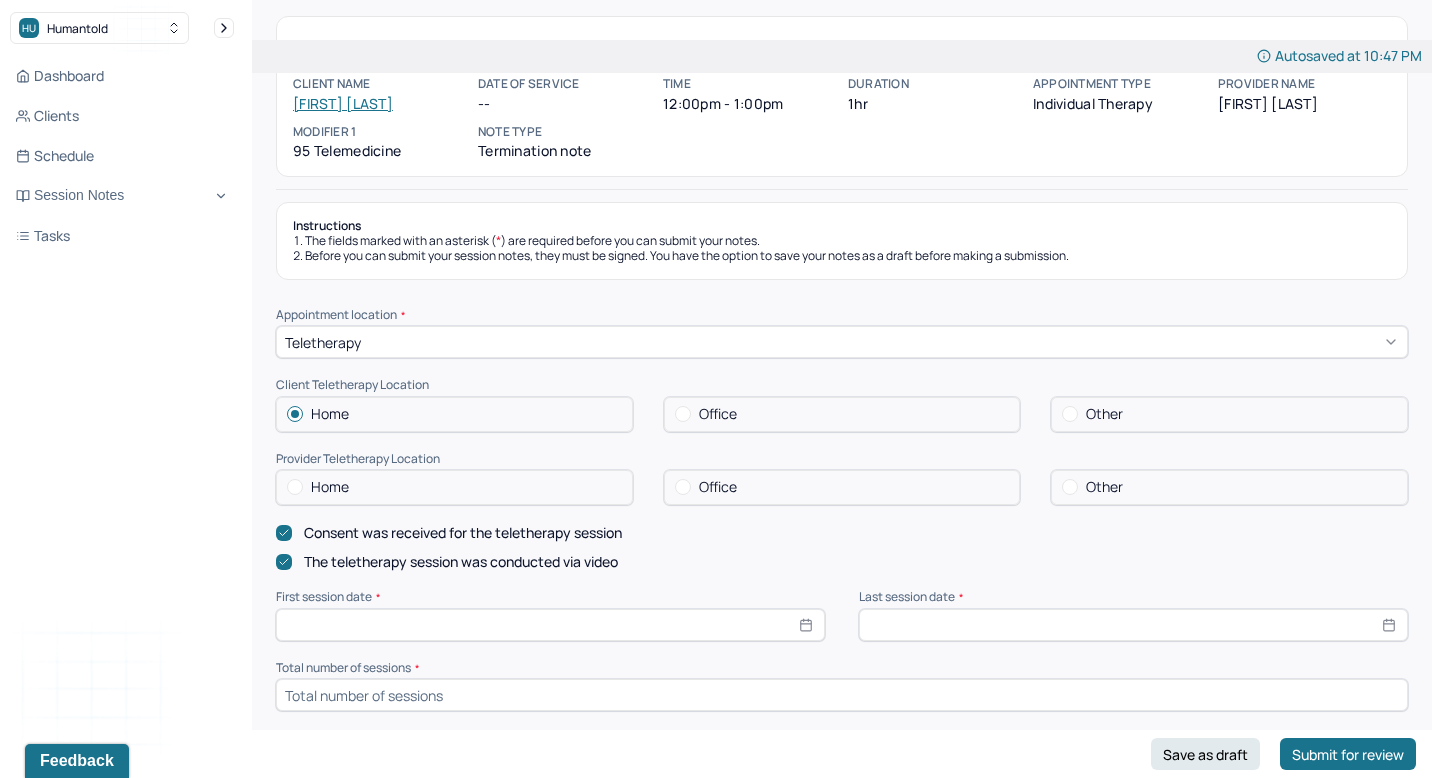 click on "Home" at bounding box center (454, 487) 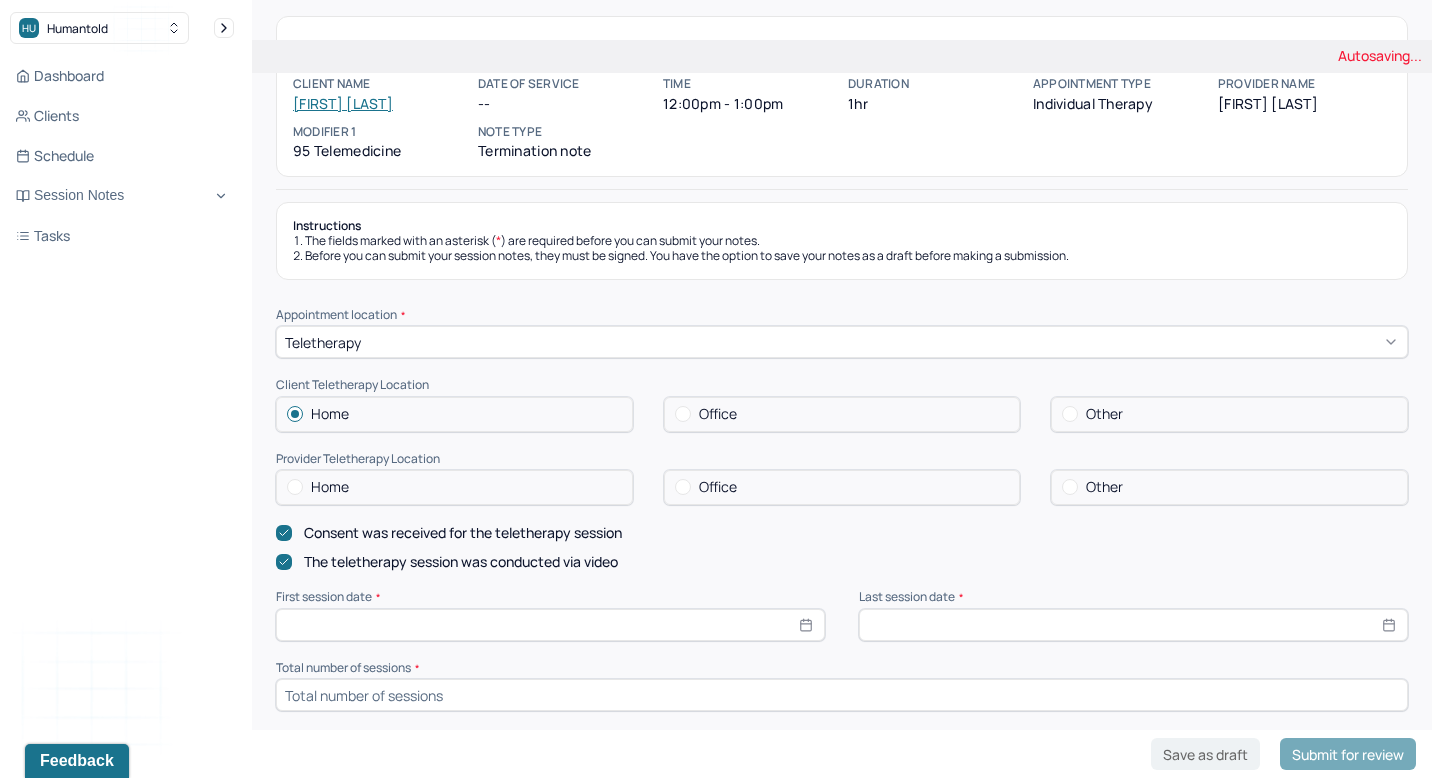 click on "Home" at bounding box center (454, 487) 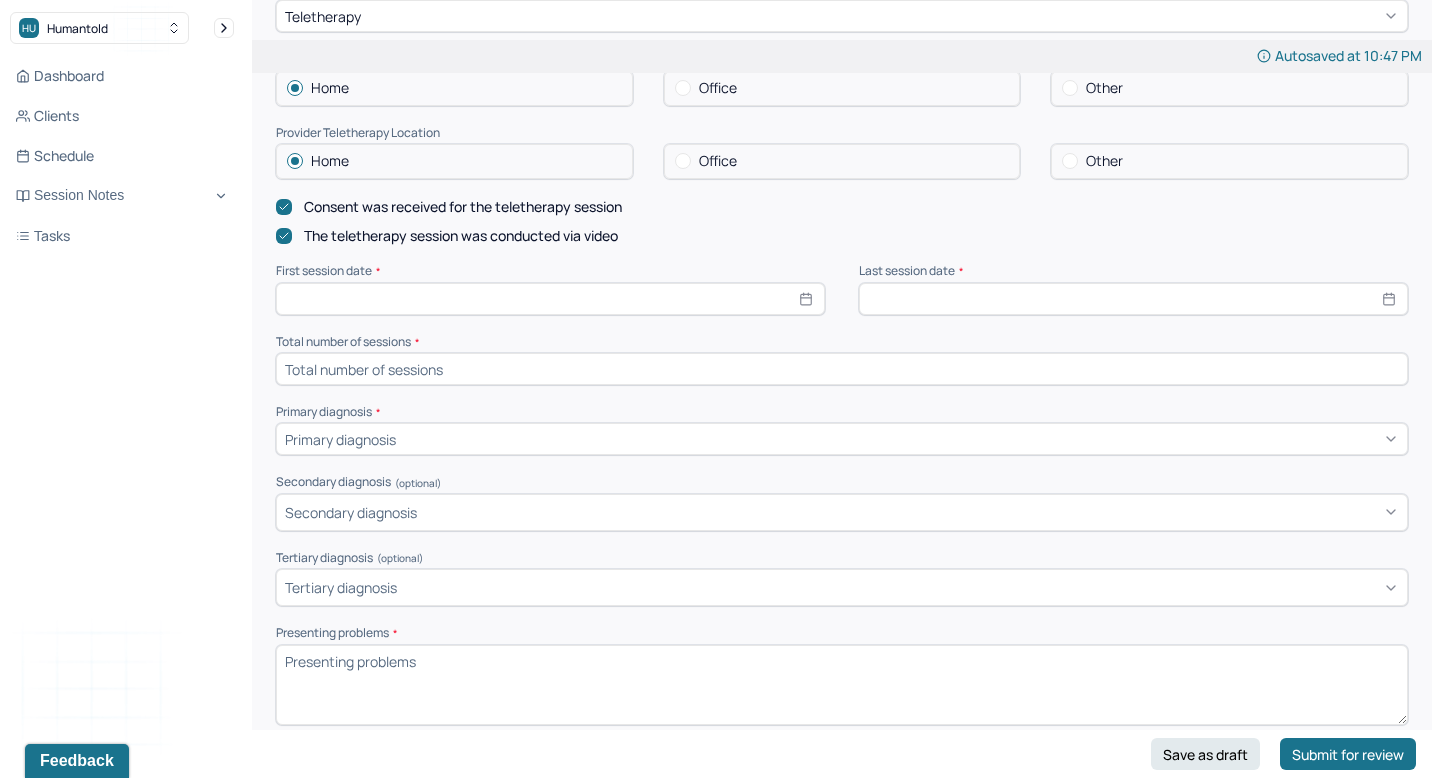 scroll, scrollTop: 422, scrollLeft: 0, axis: vertical 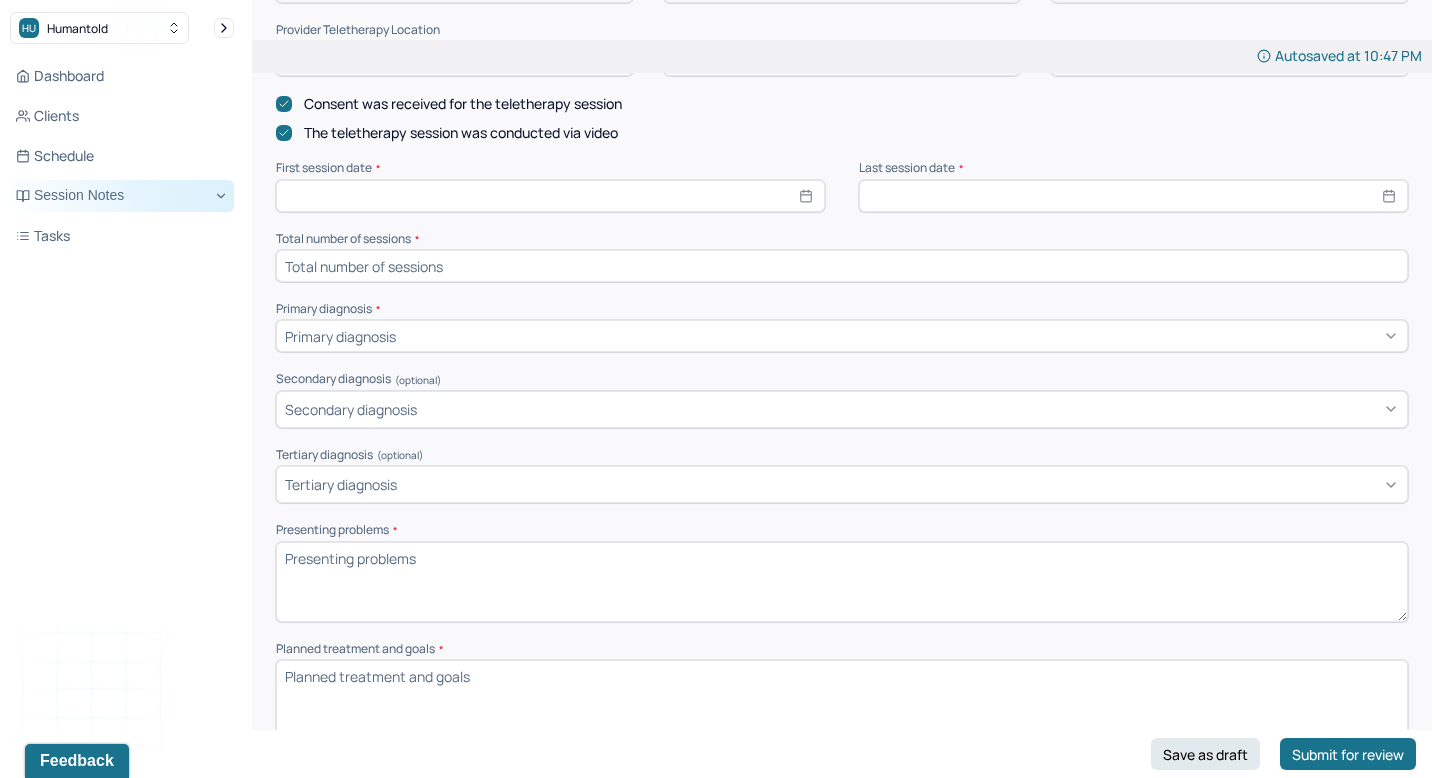 click on "Session Notes" at bounding box center [122, 196] 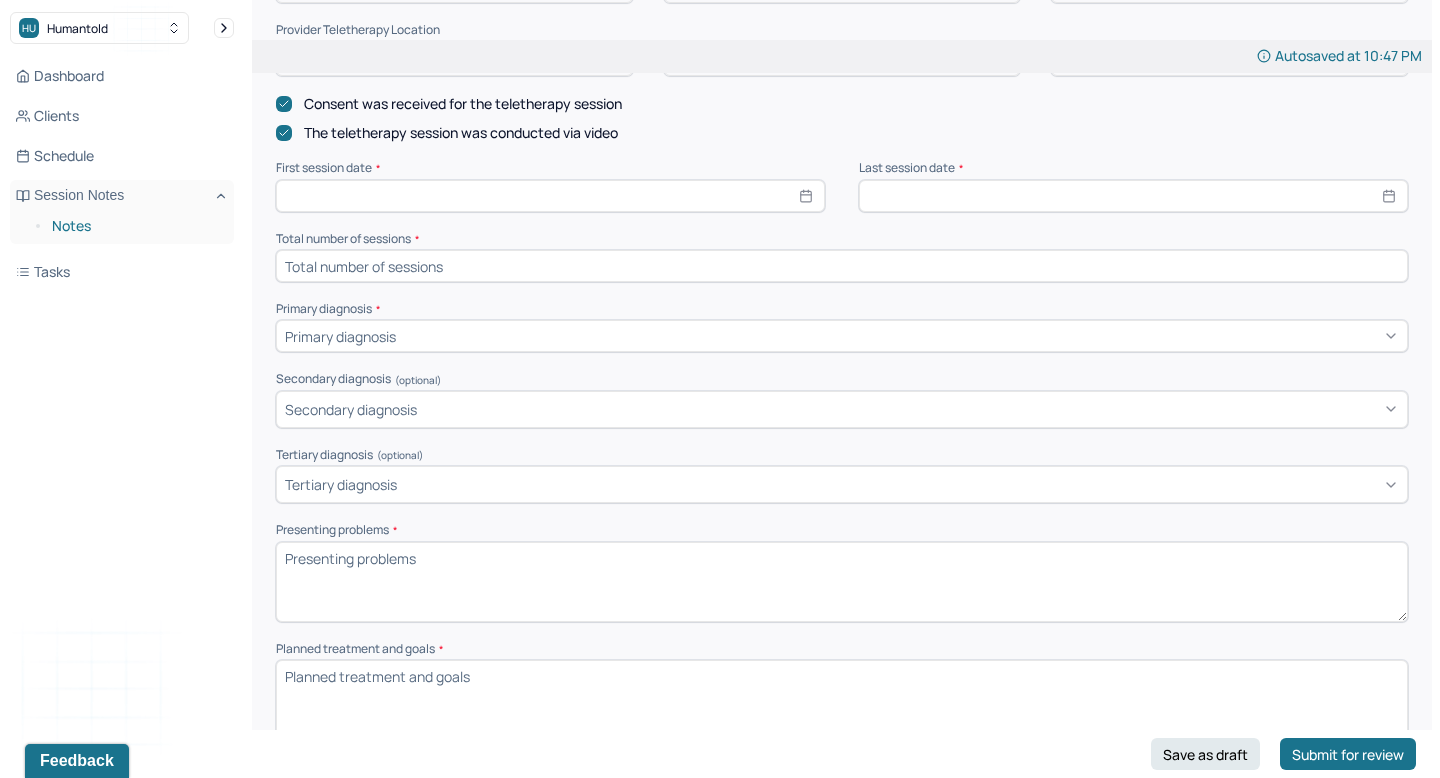 click on "Notes" at bounding box center [135, 226] 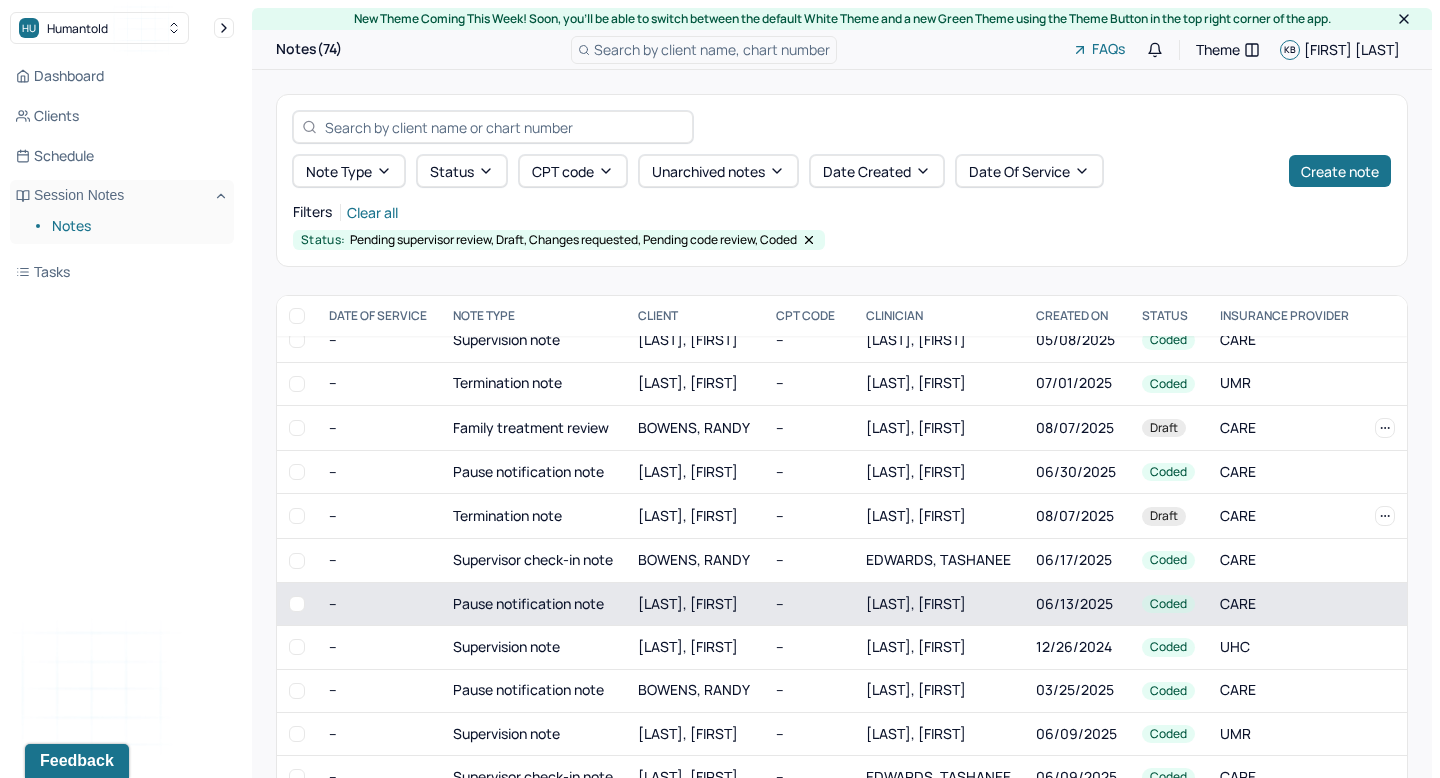 scroll, scrollTop: 124, scrollLeft: 0, axis: vertical 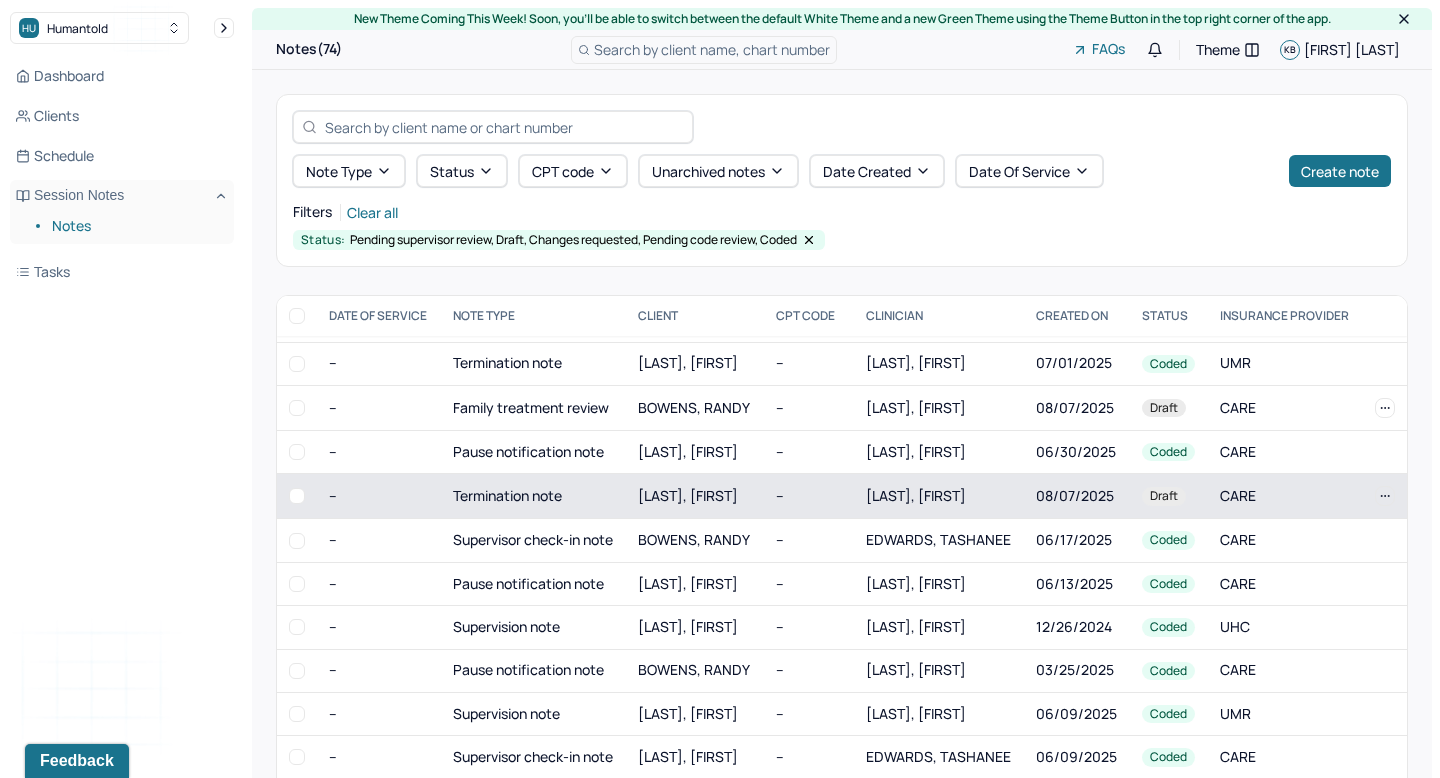 click at bounding box center (297, 496) 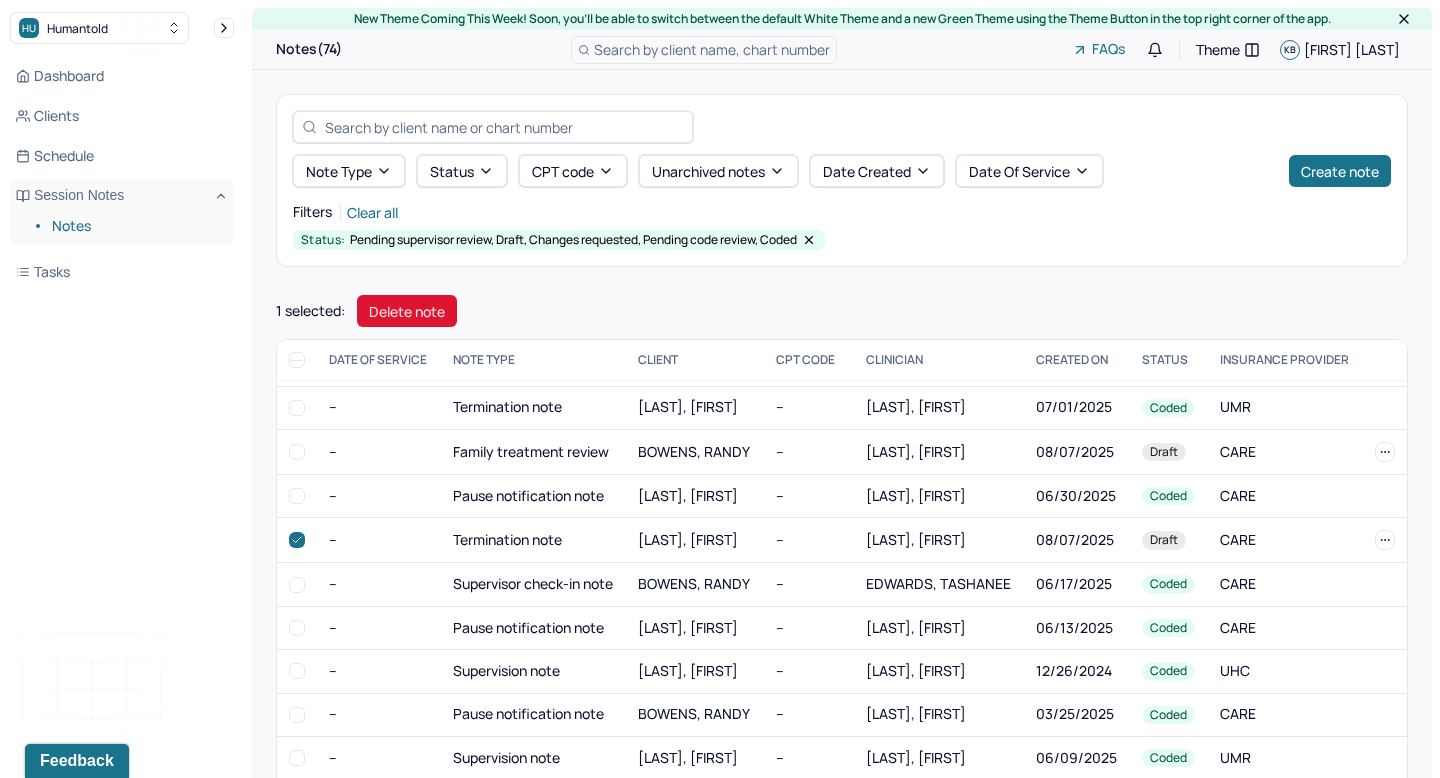 click on "Delete note" at bounding box center [407, 311] 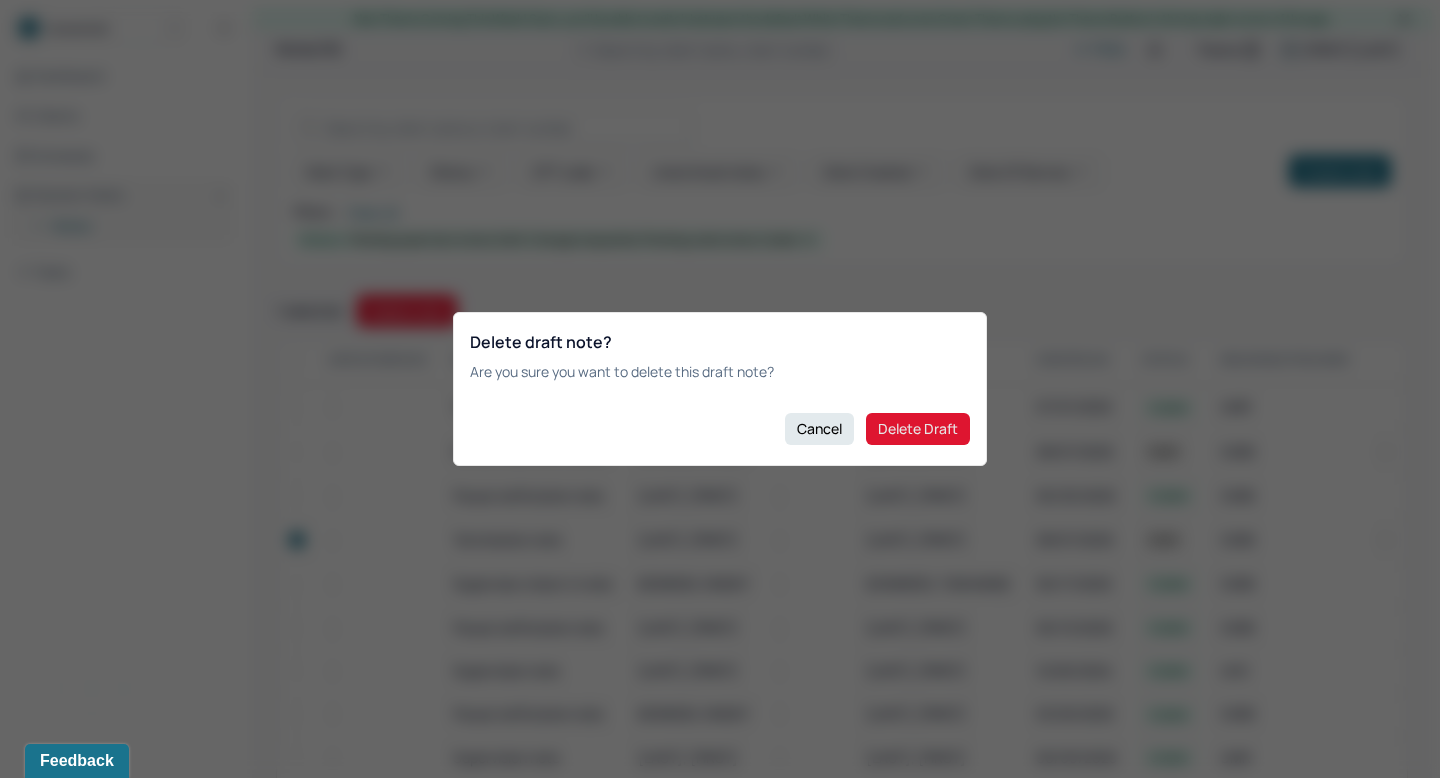 click on "Delete Draft" at bounding box center [918, 429] 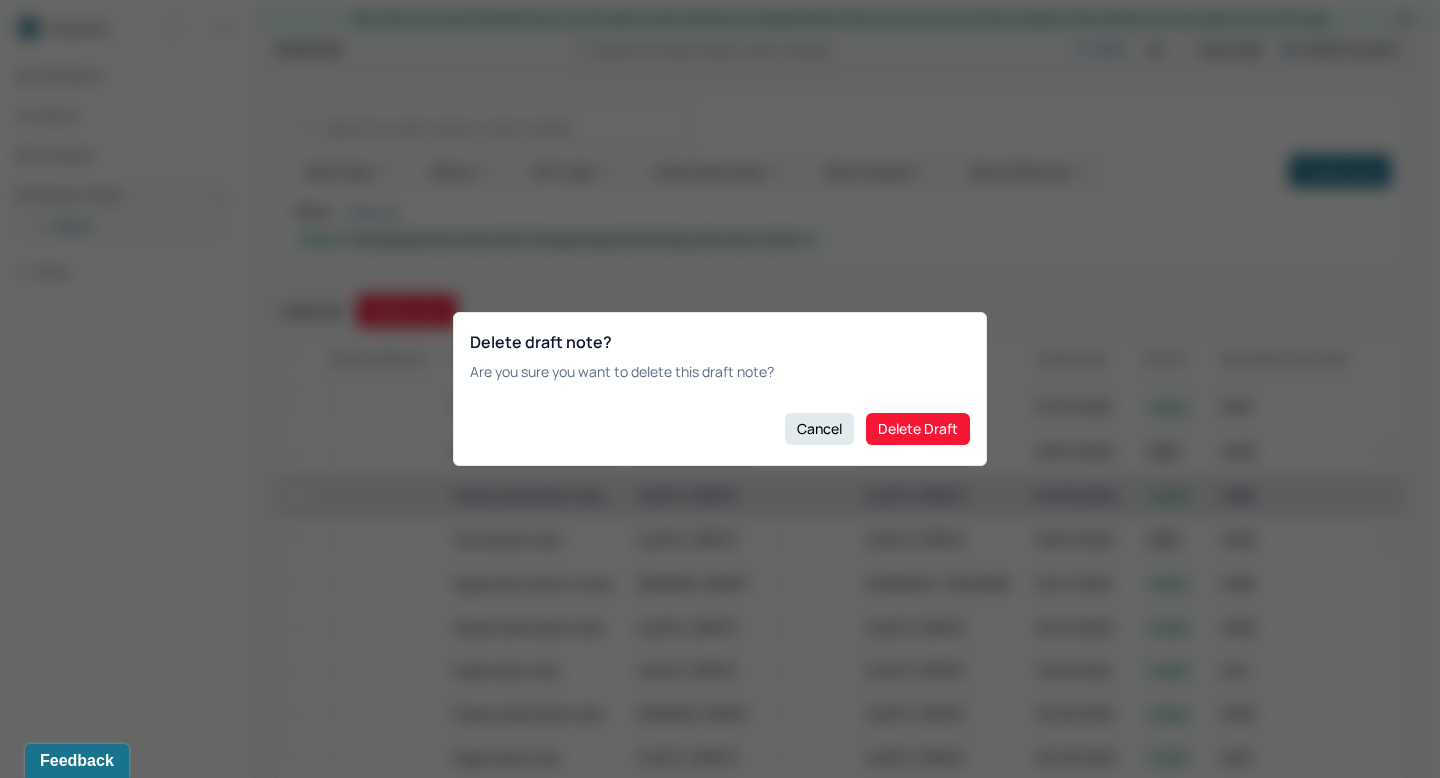 checkbox on "false" 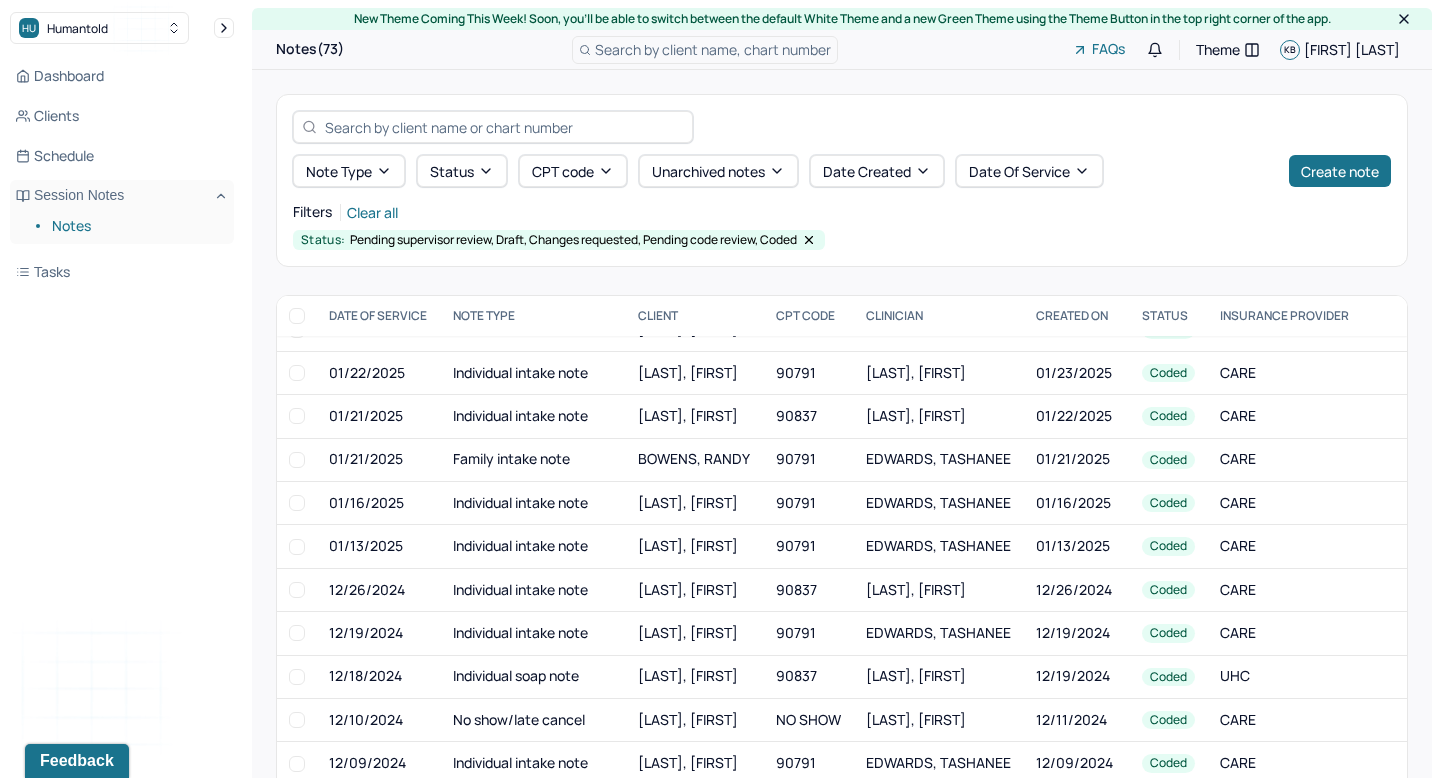 scroll, scrollTop: 2635, scrollLeft: 0, axis: vertical 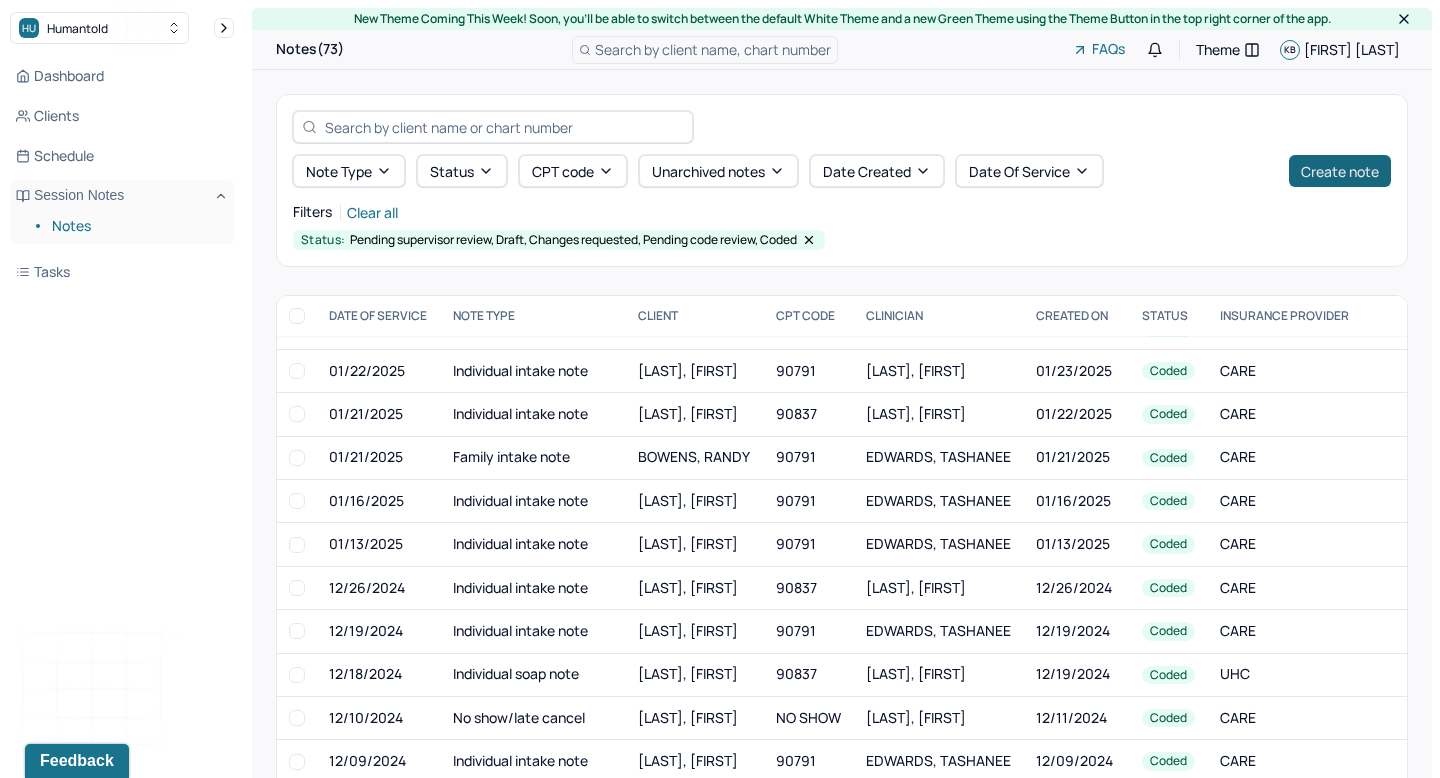 click on "Create note" at bounding box center (1340, 171) 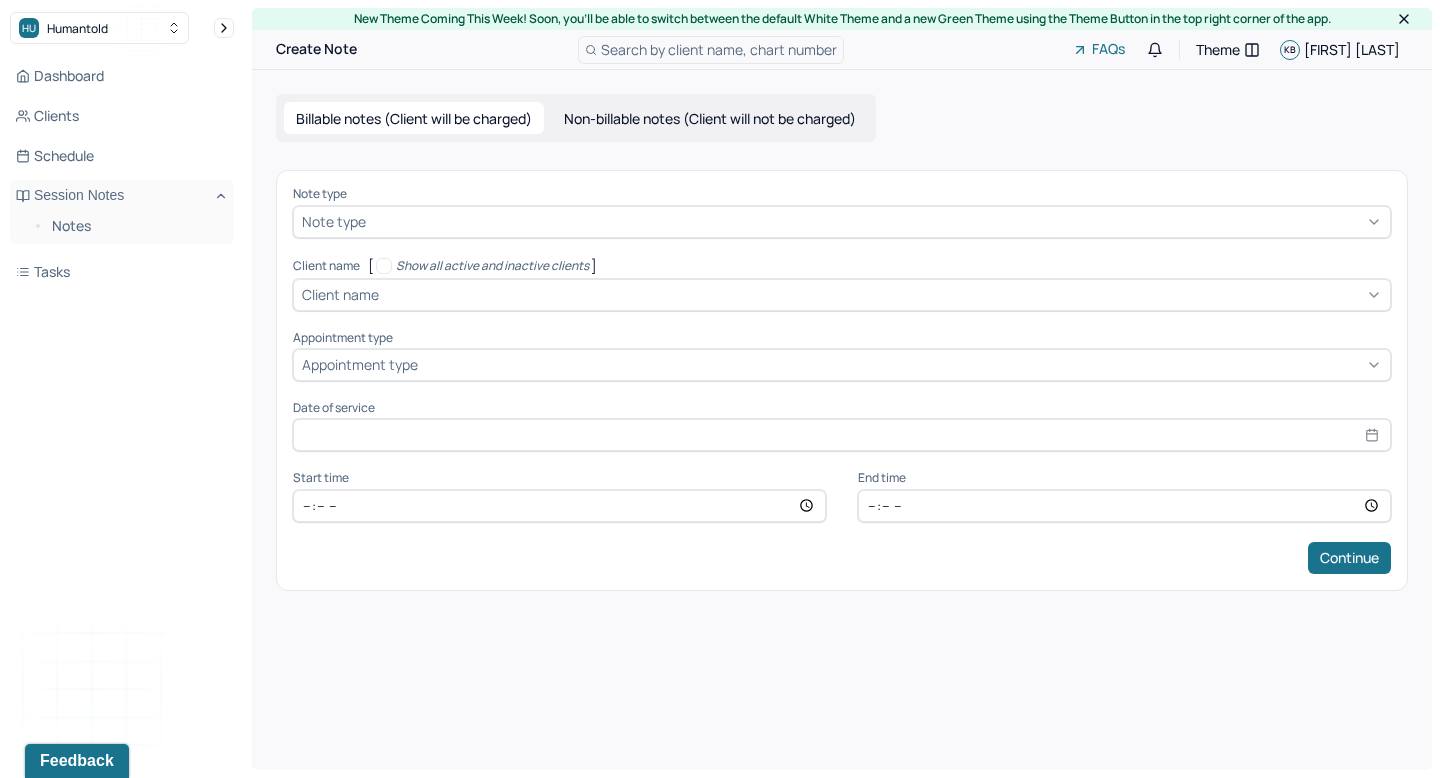 click on "Non-billable notes (Client will not be charged)" at bounding box center [710, 118] 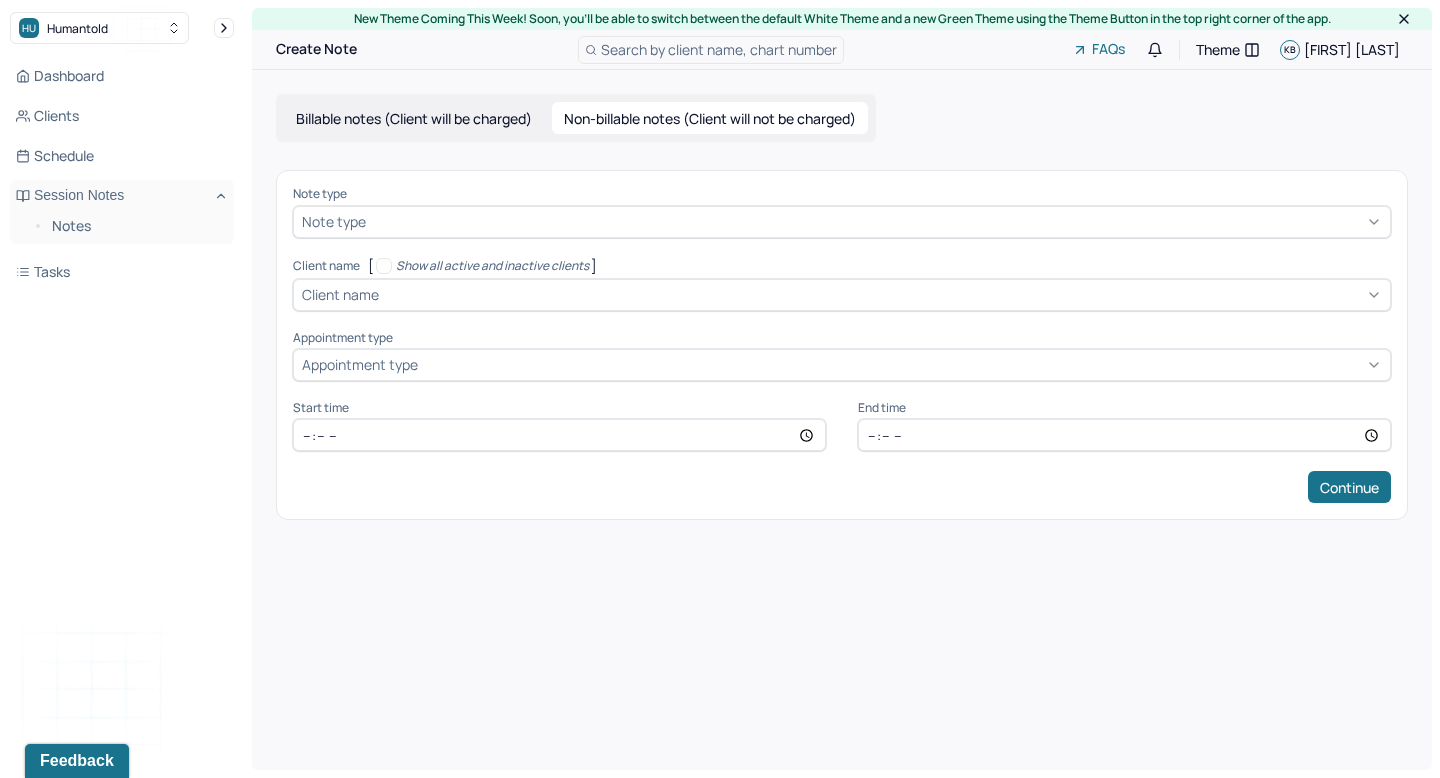 click on "Non-billable notes (Client will not be charged)" at bounding box center [710, 118] 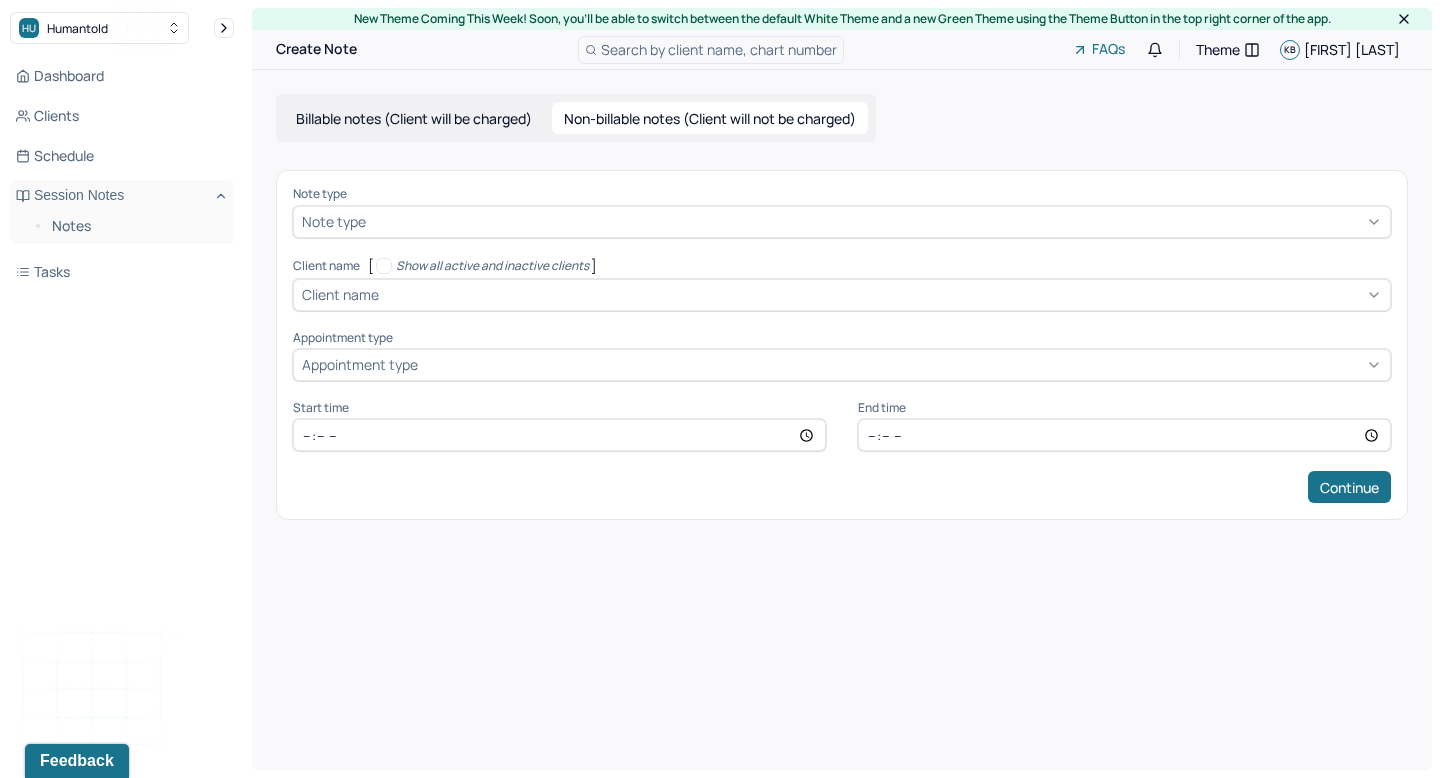 click at bounding box center (876, 221) 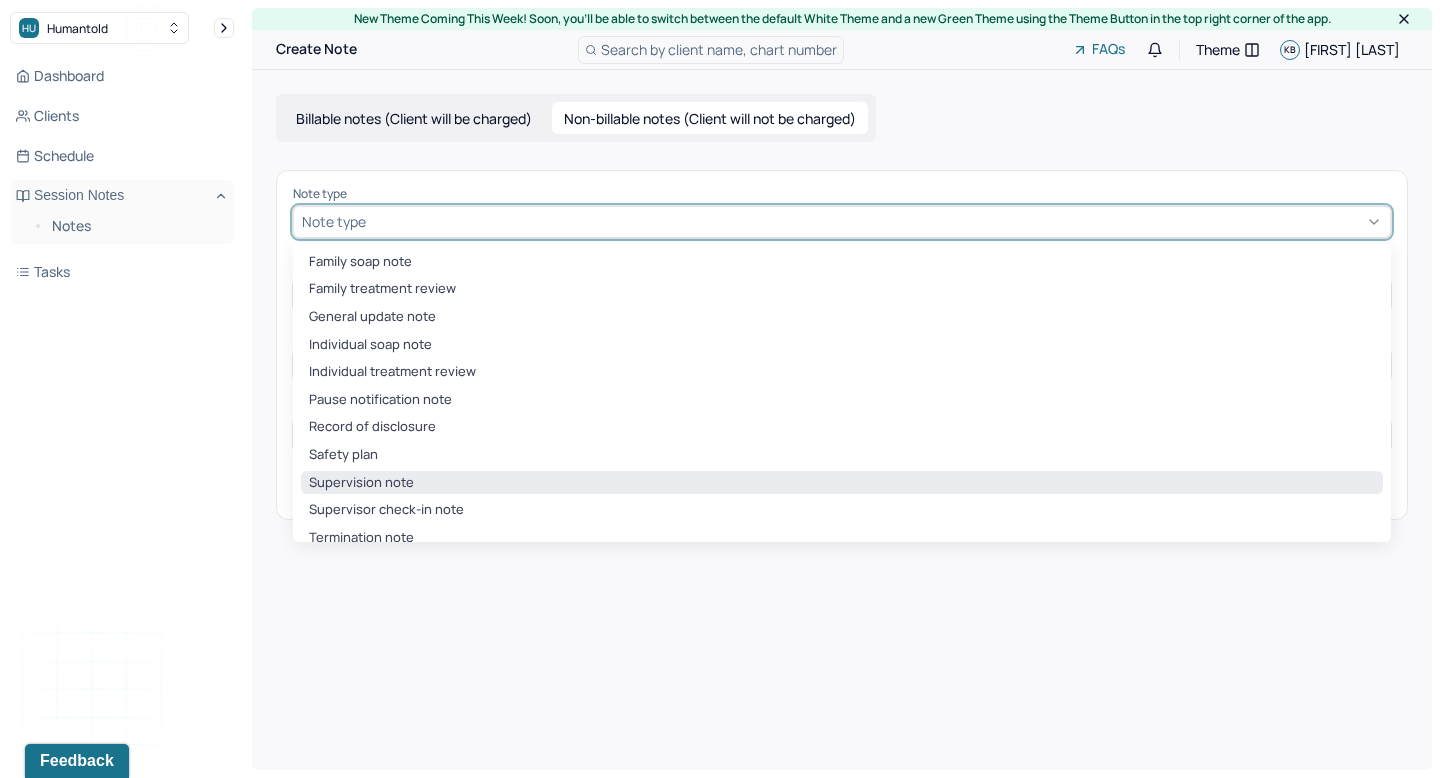 click on "Supervision note" at bounding box center [842, 483] 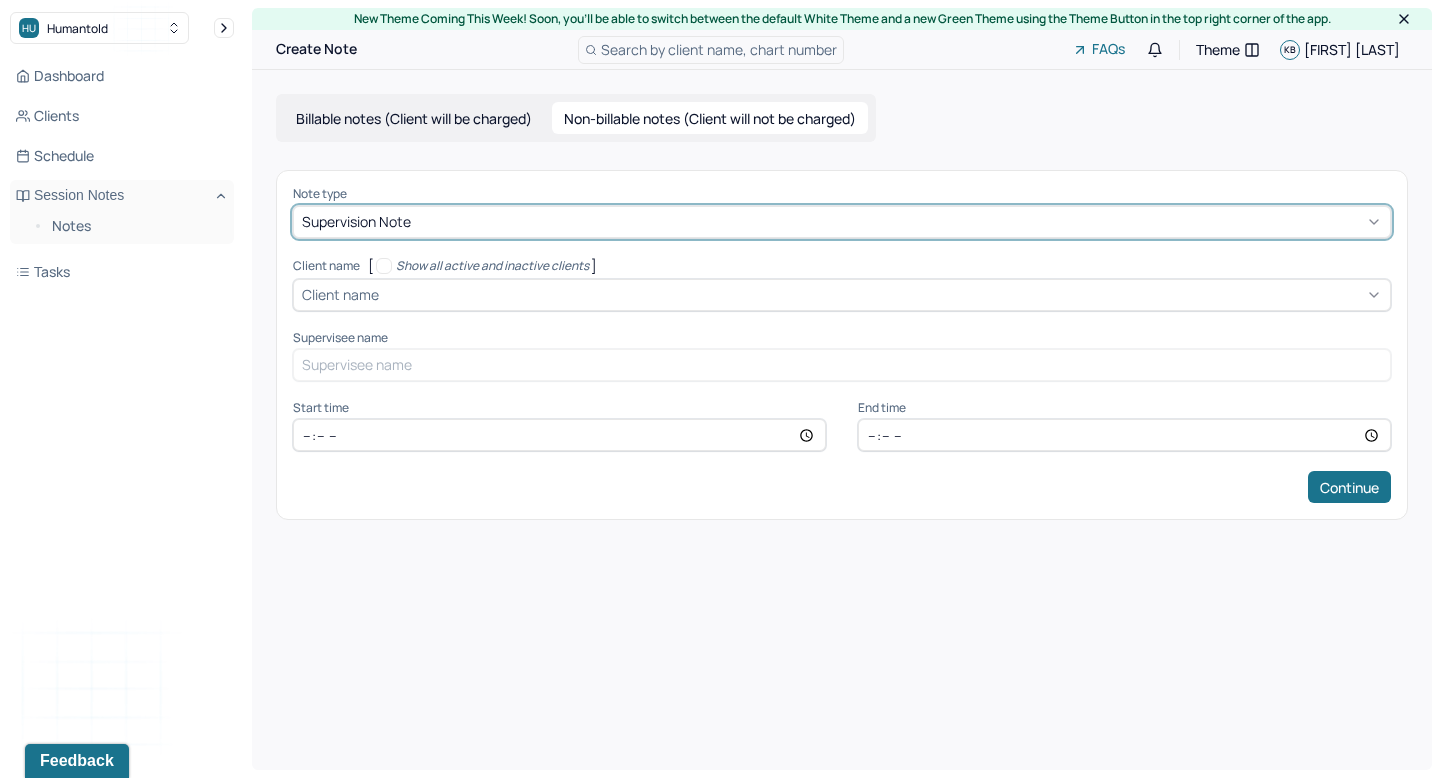 click at bounding box center [882, 294] 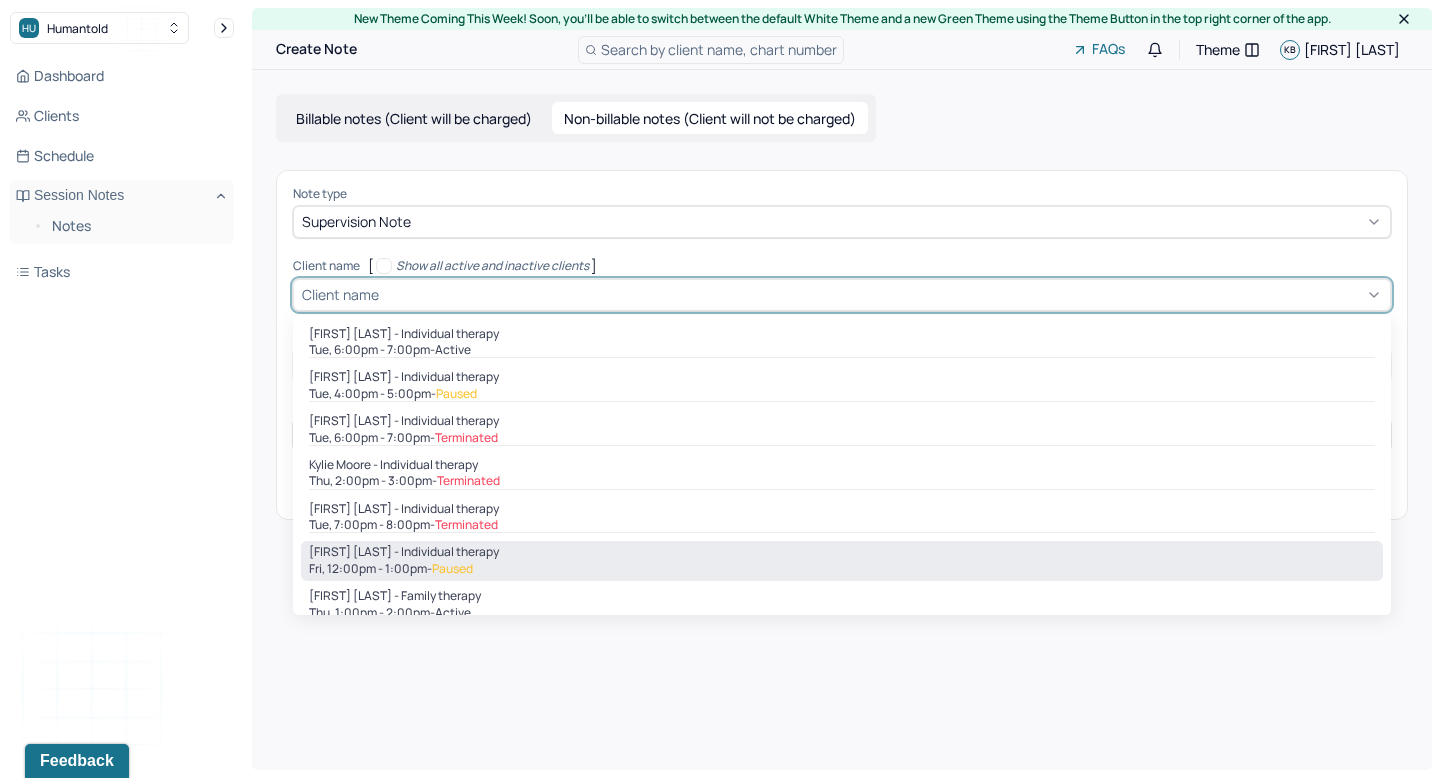 click on "Priya Singh - Individual therapy" at bounding box center (842, 552) 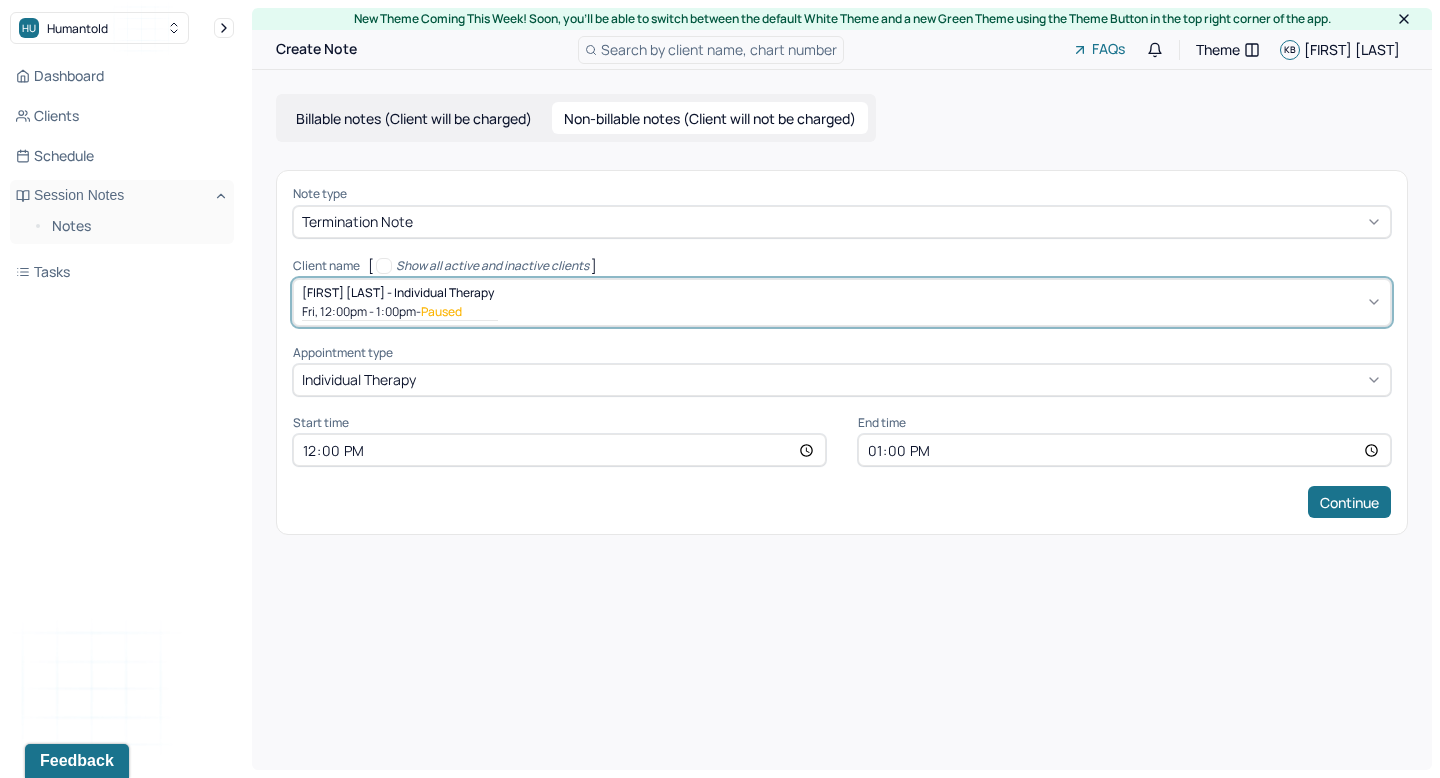 click on "Termination note" at bounding box center [842, 222] 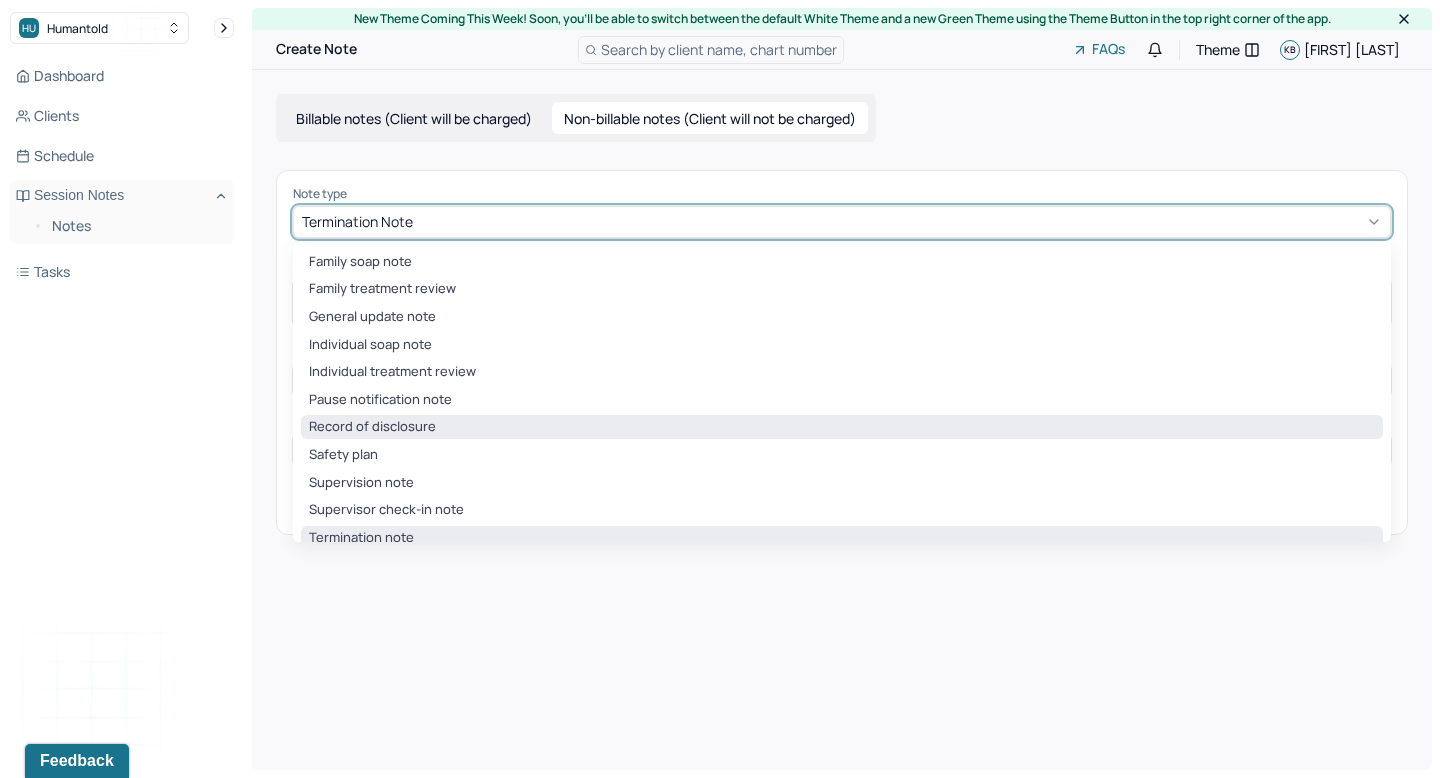 scroll, scrollTop: 15, scrollLeft: 0, axis: vertical 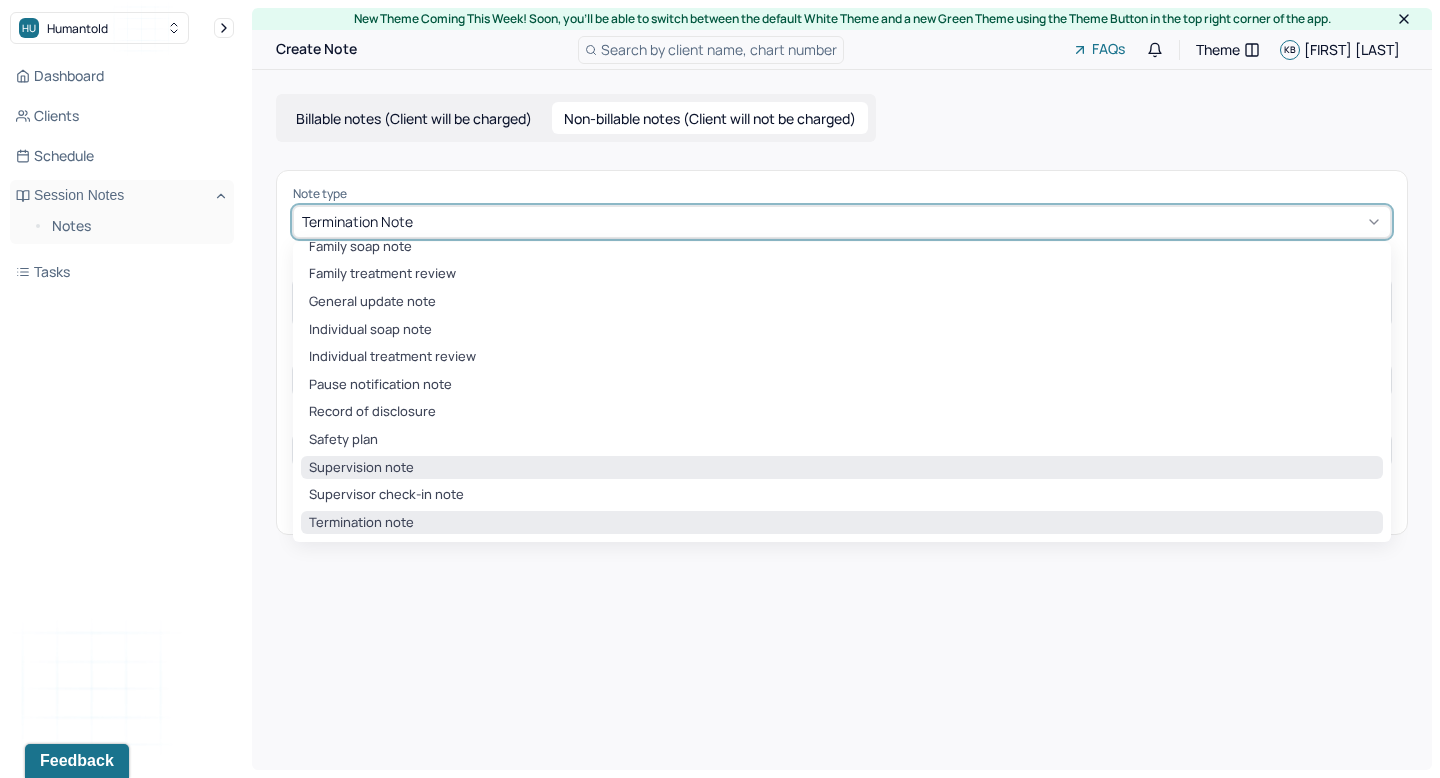 click on "Supervision note" at bounding box center (842, 468) 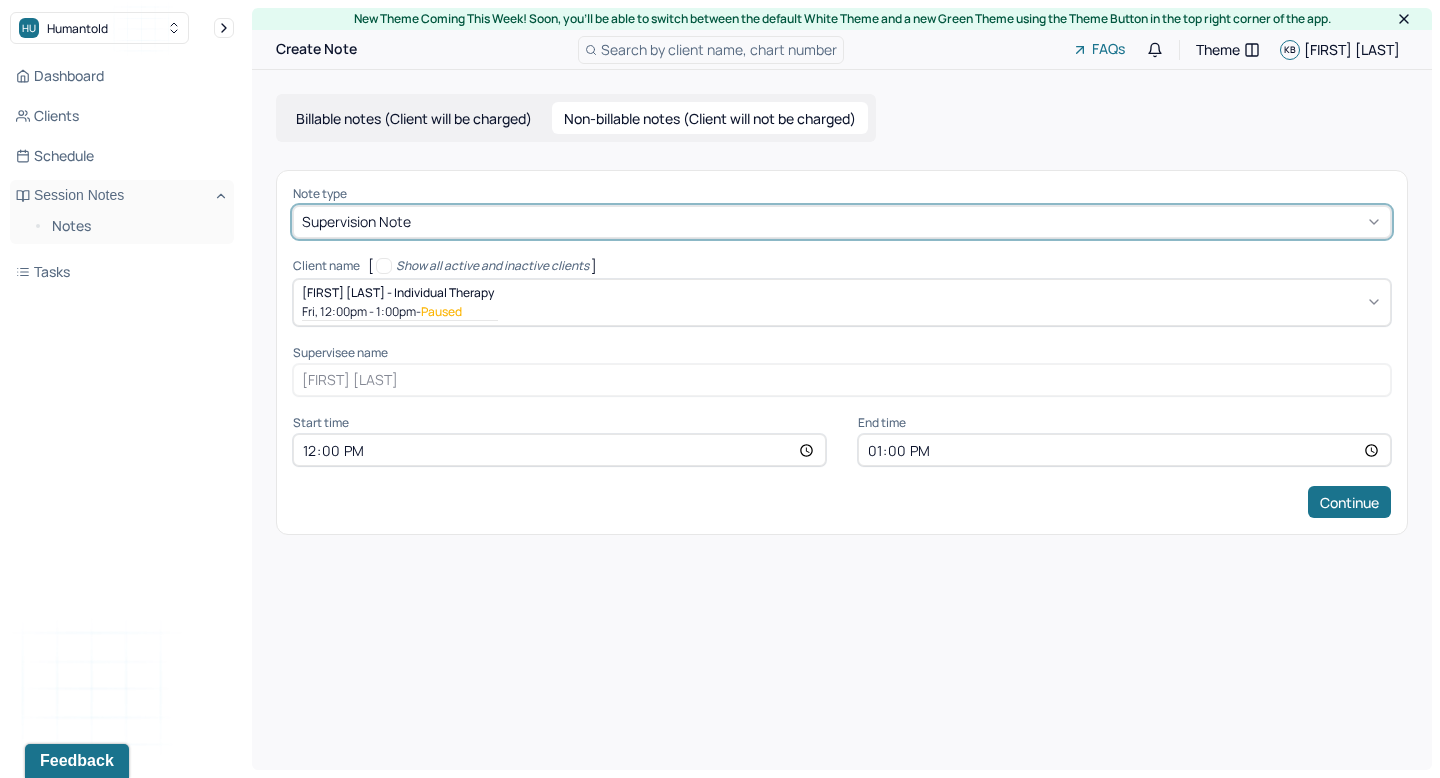 click at bounding box center (942, 302) 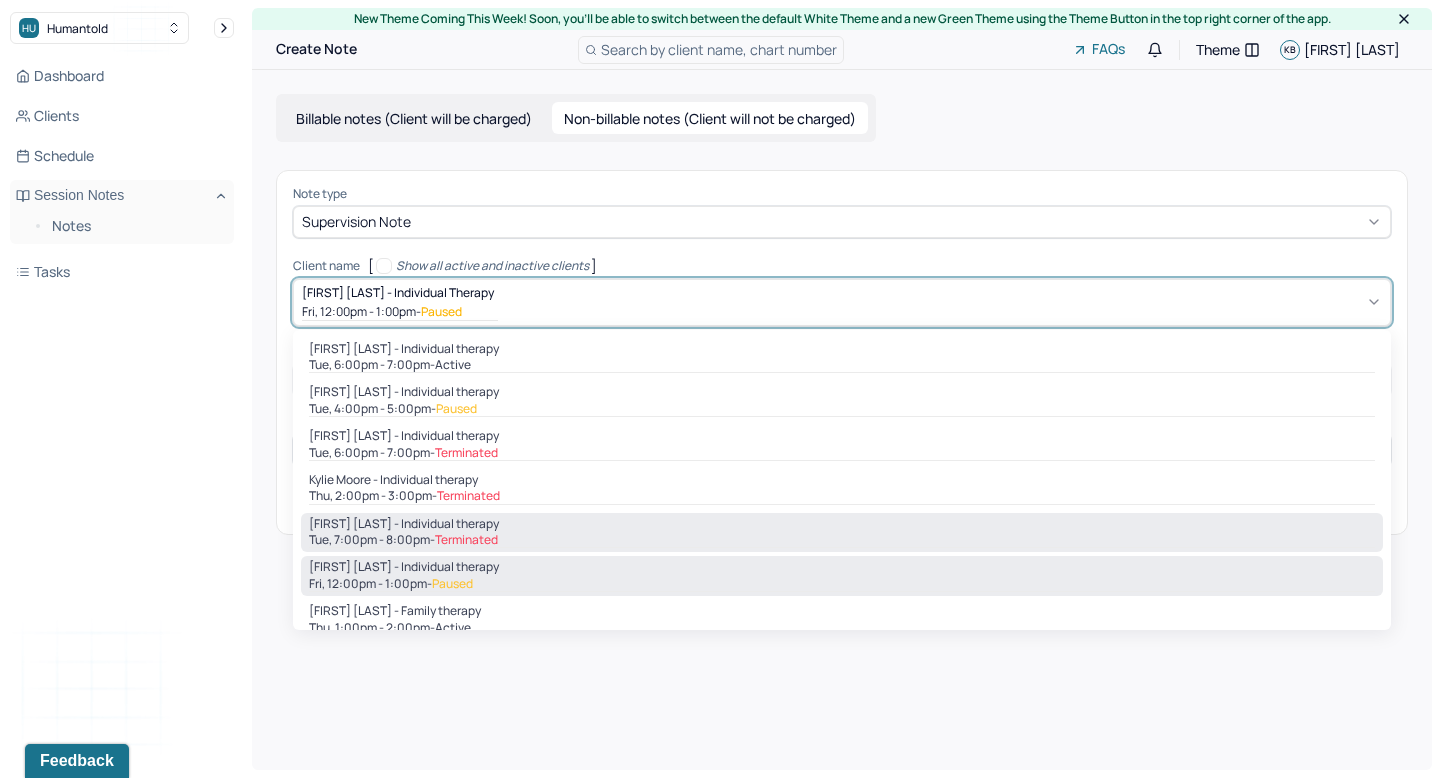 scroll, scrollTop: 57, scrollLeft: 0, axis: vertical 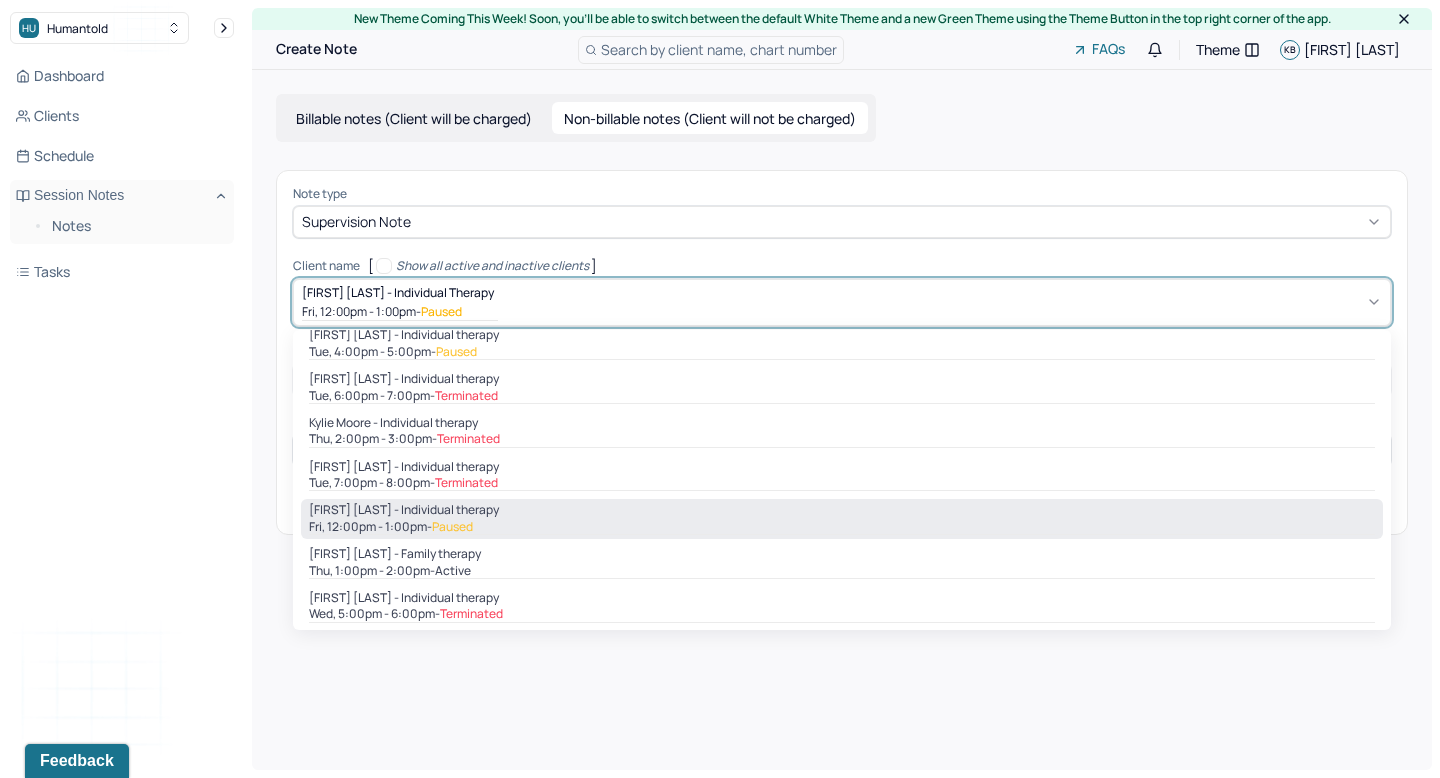 click on "Priya Singh - Individual therapy" at bounding box center [842, 510] 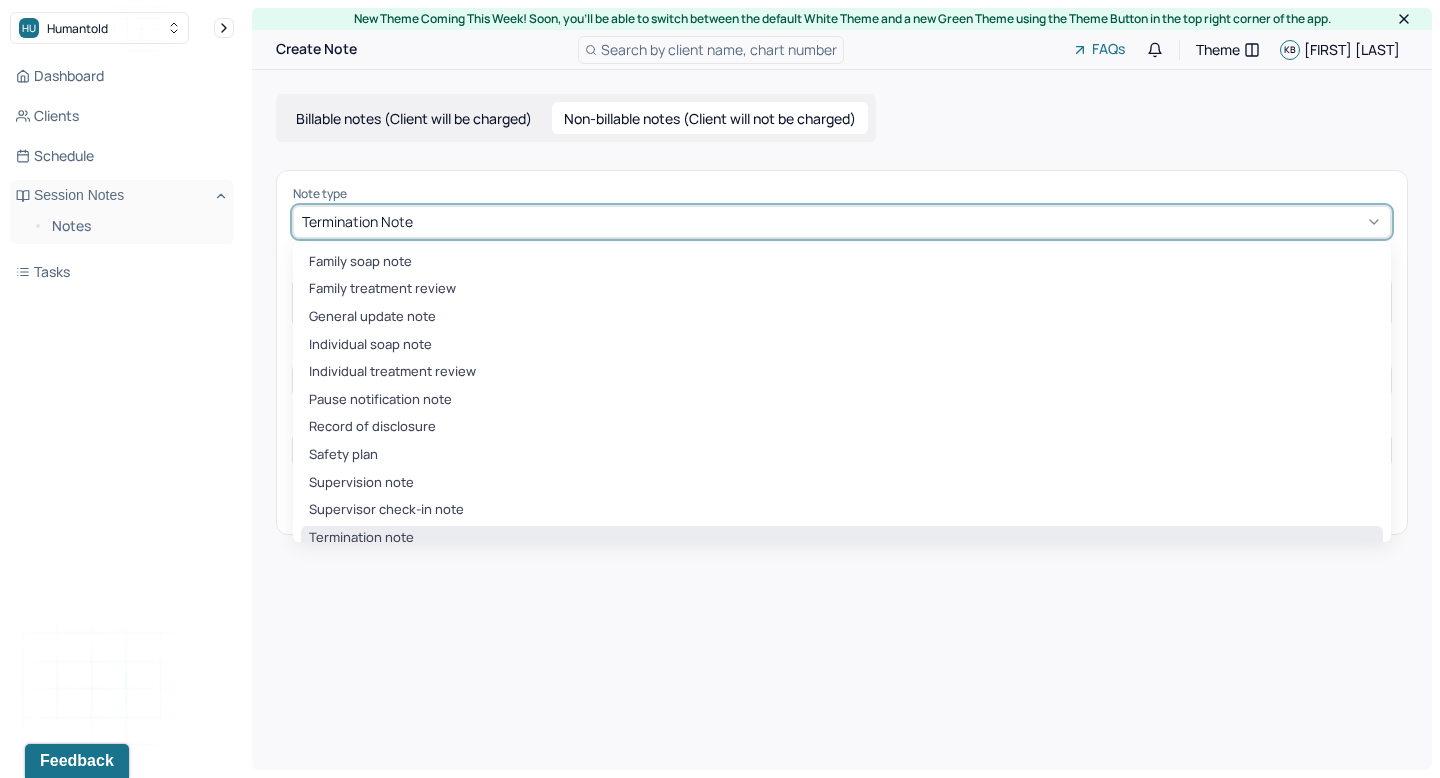 click at bounding box center (899, 221) 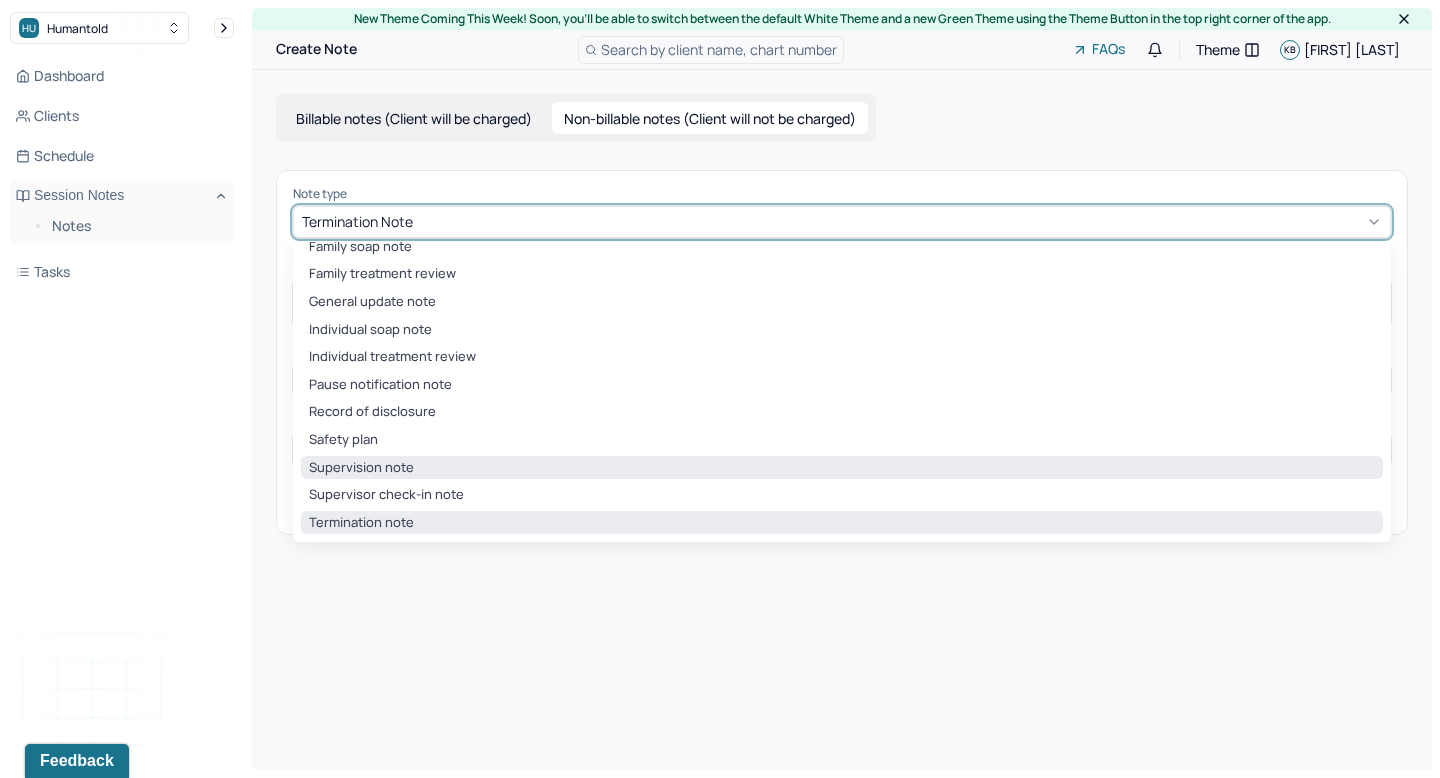 click on "Supervision note" at bounding box center (842, 468) 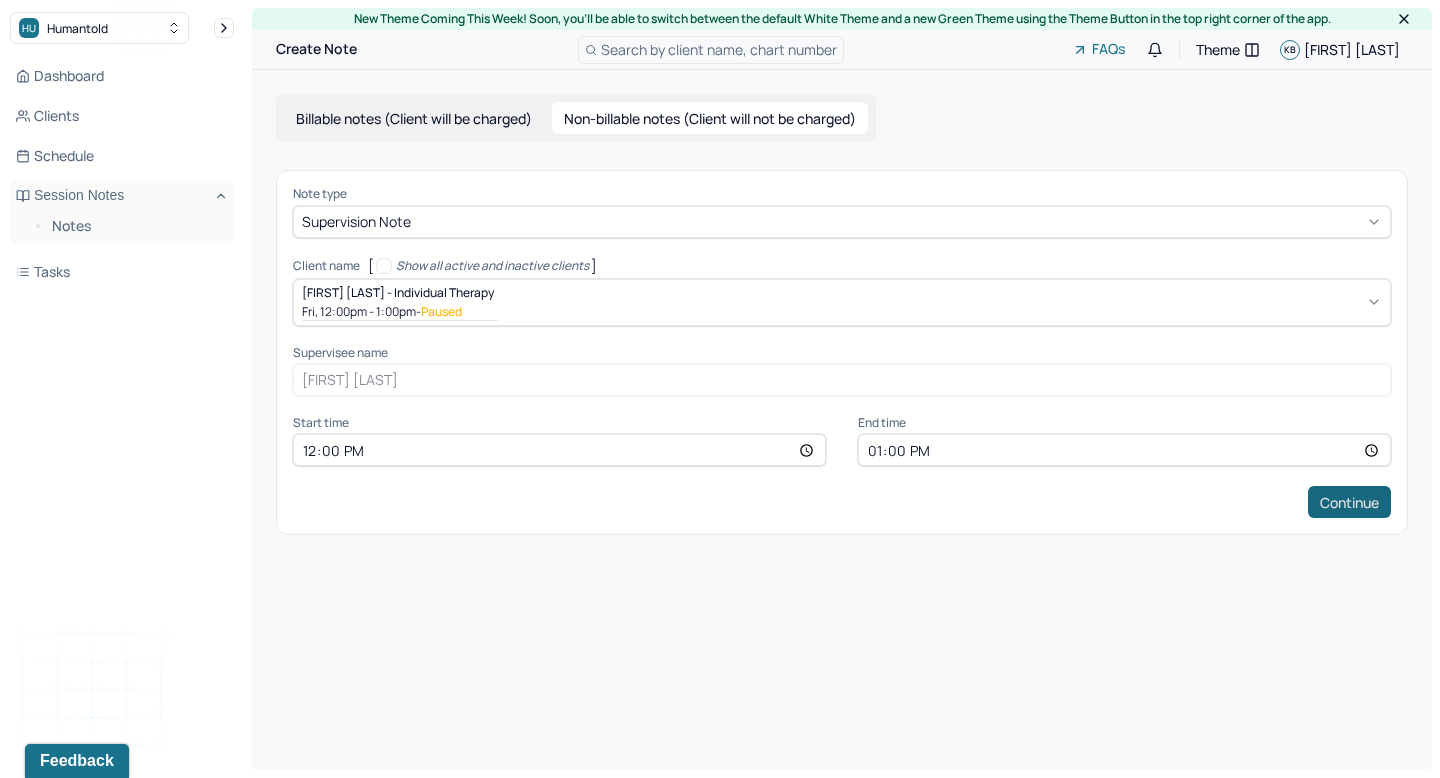 click on "Continue" at bounding box center (1349, 502) 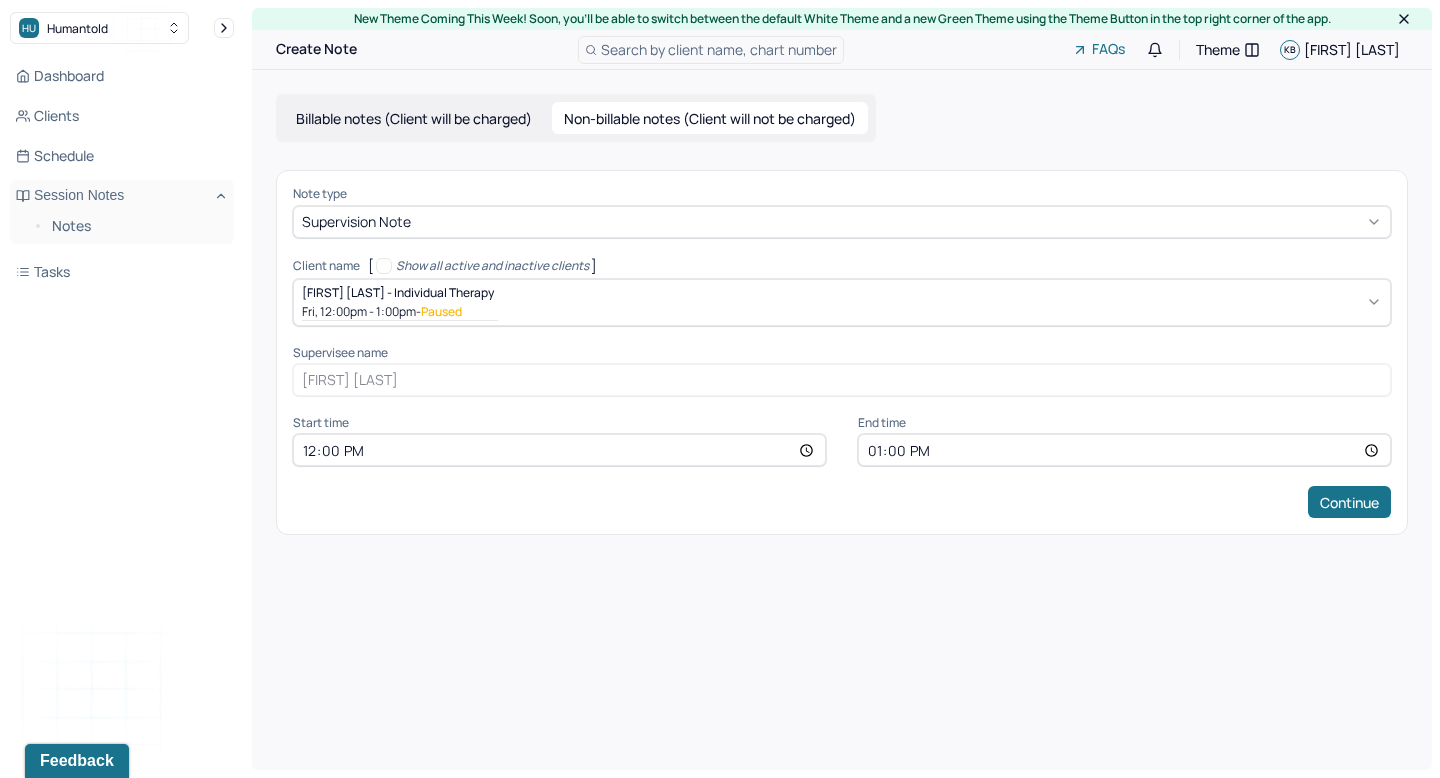 click at bounding box center (898, 221) 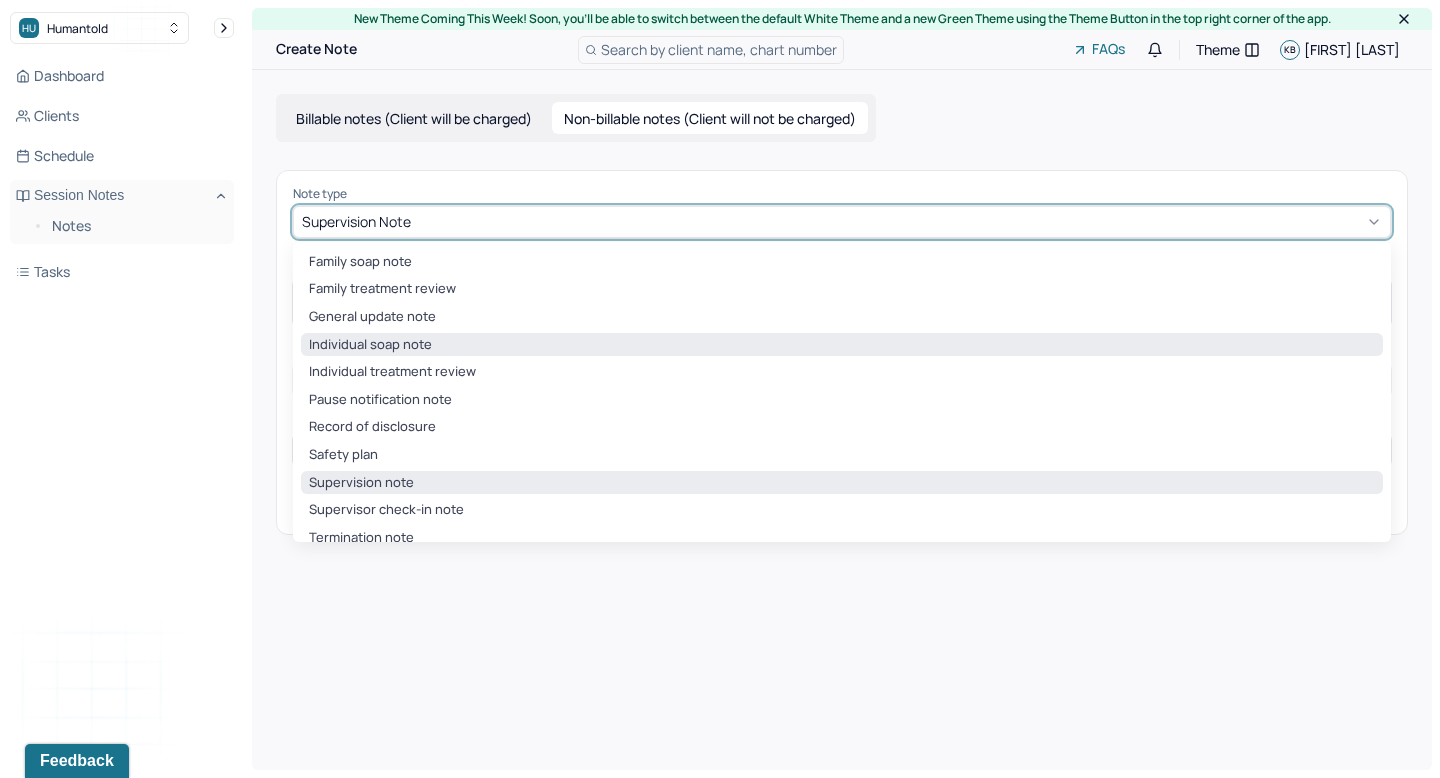 scroll, scrollTop: 12, scrollLeft: 0, axis: vertical 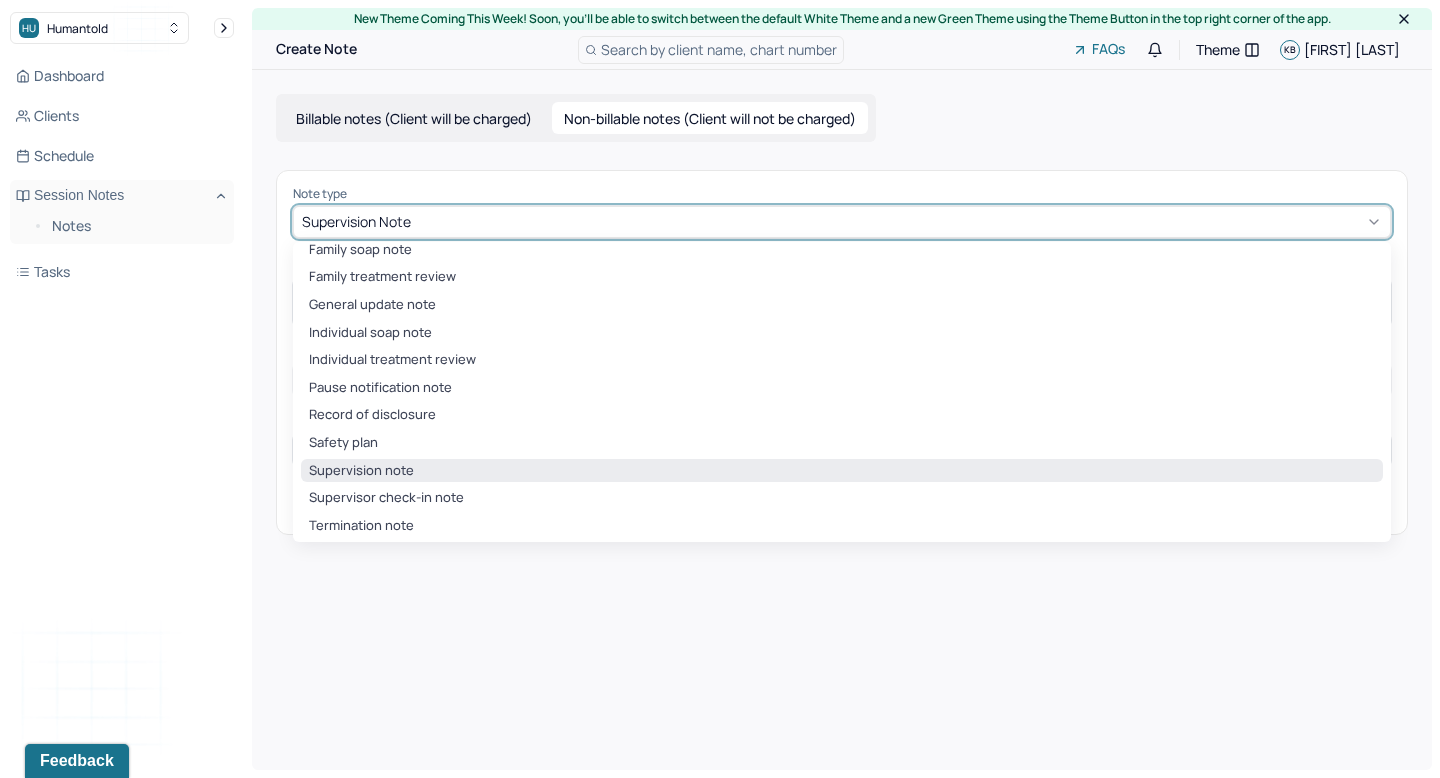 click on "Billable notes (Client will be charged) Non-billable notes (Client will not be charged) Note type Family soap note, 1 of 11. 11 results available. Use Up and Down to choose options, press Enter to select the currently focused option, press Escape to exit the menu, press Tab to select the option and exit the menu. Supervision note Family soap note Family treatment review General update note Individual soap note Individual treatment review Pause notification note Record of disclosure Safety plan Supervision note Supervisor check-in note Termination note Client name [ Show all active and inactive clients ] Priya Singh - Individual therapy Fri, 12:00pm - 1:00pm  -  Paused Supervisee name Kendra Bispham-Evelyn Appointment type individual therapy Start time 12:00 End time 13:00 Continue" at bounding box center (842, 314) 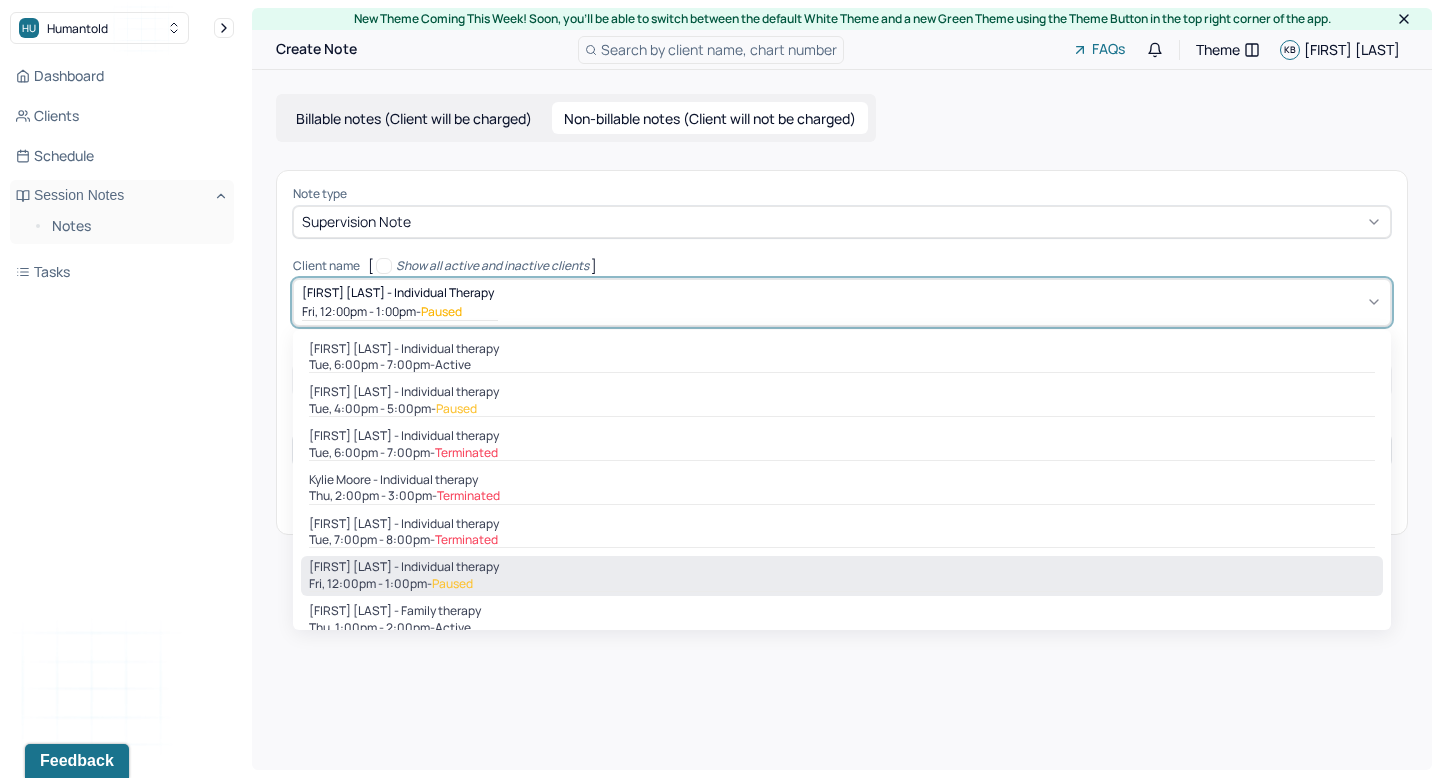 click at bounding box center (942, 302) 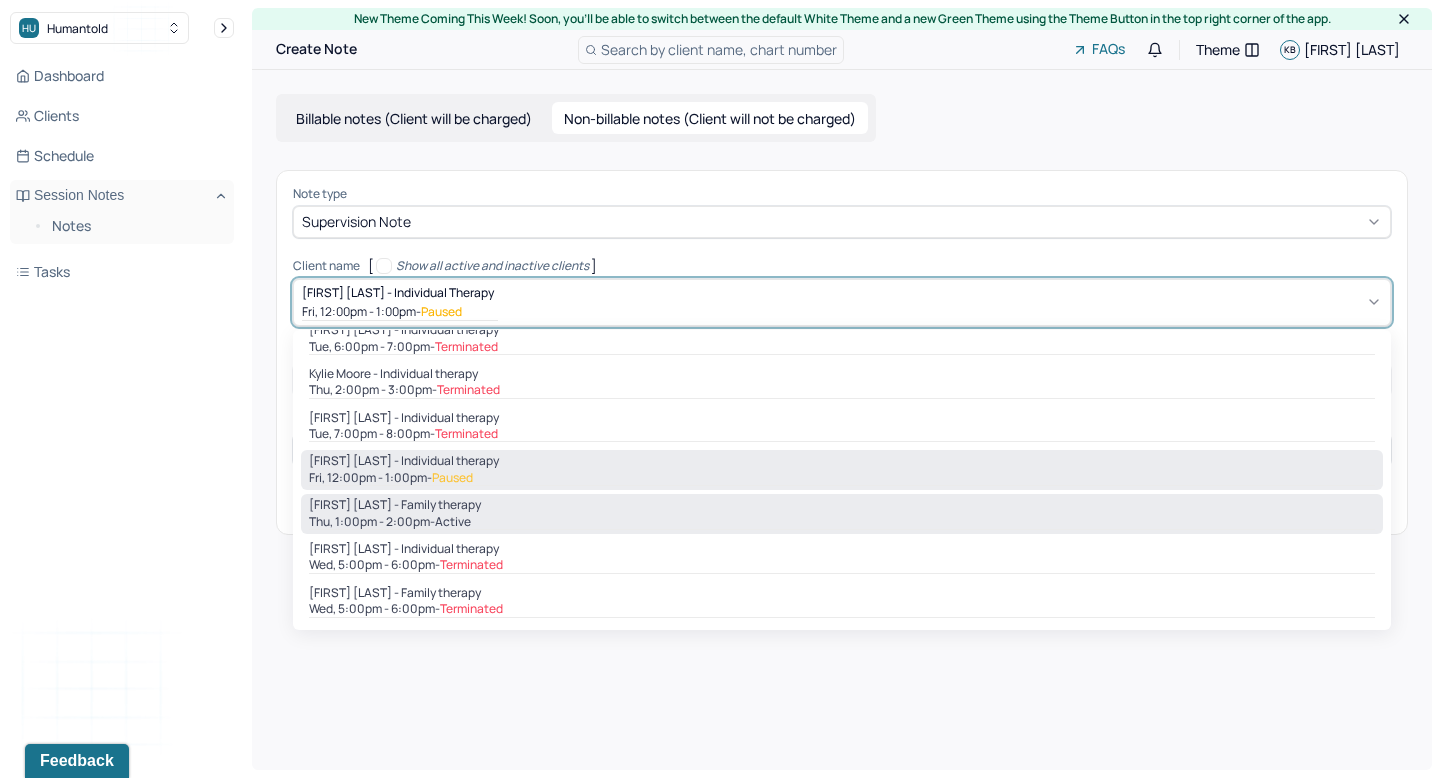 scroll, scrollTop: 0, scrollLeft: 0, axis: both 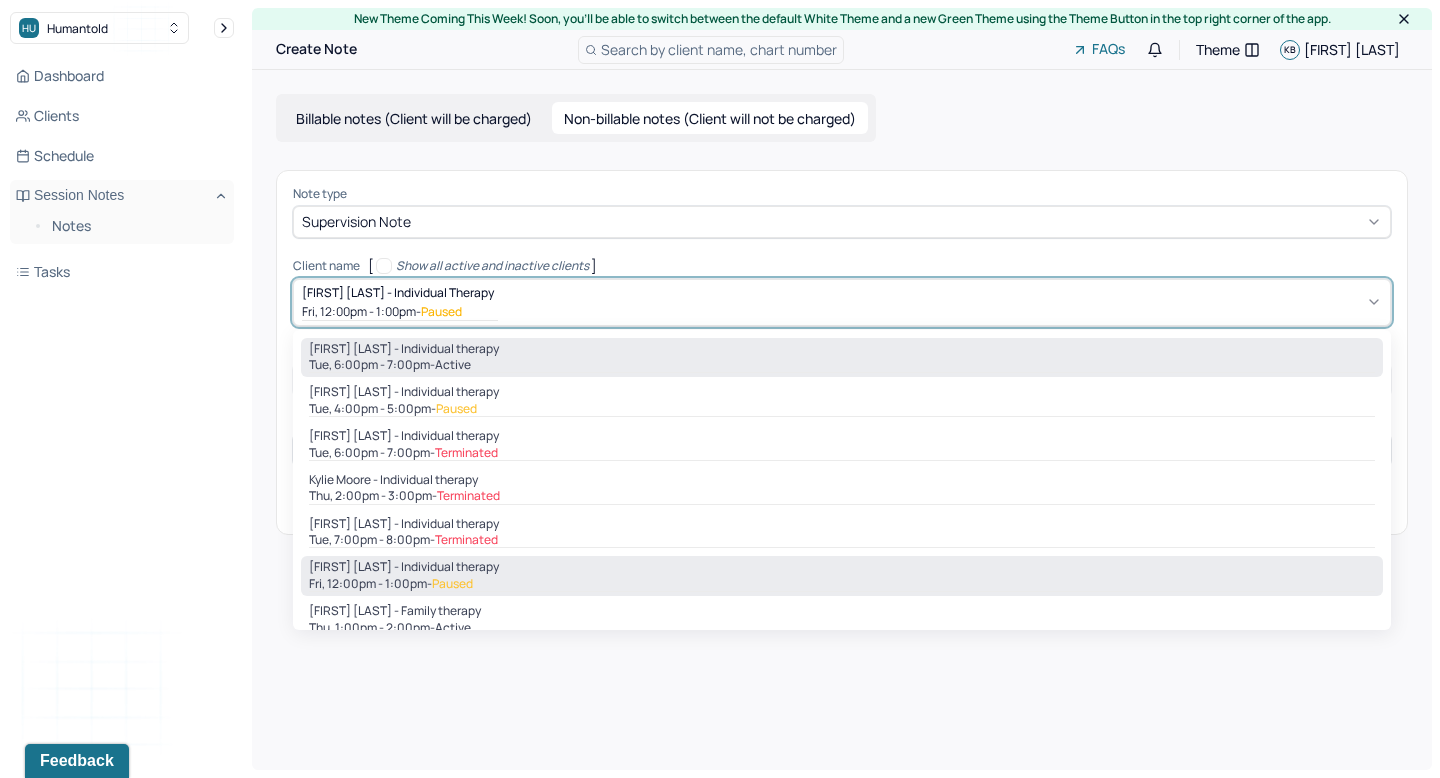 click on "Tue, 6:00pm - 7:00pm  -  active" at bounding box center (842, 365) 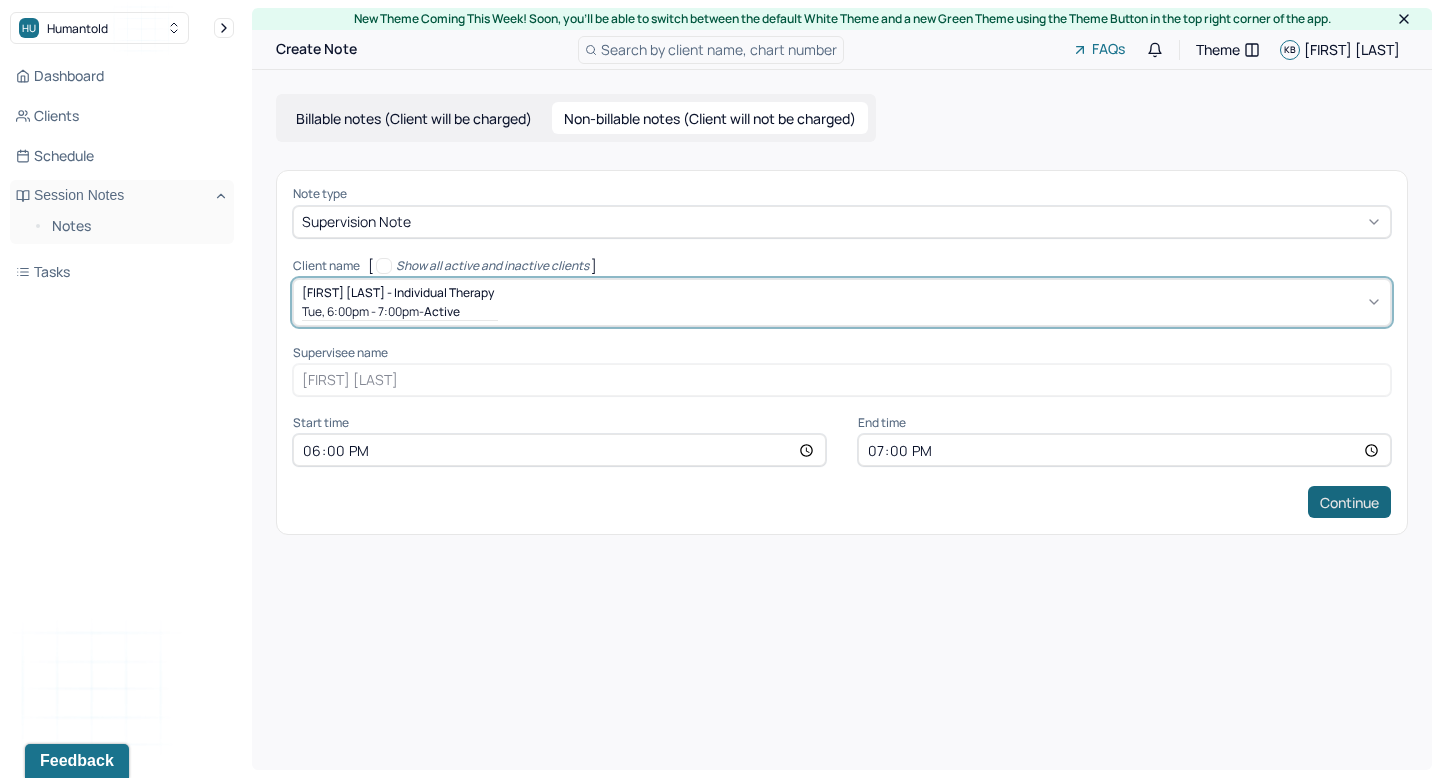 click on "Continue" at bounding box center [1349, 502] 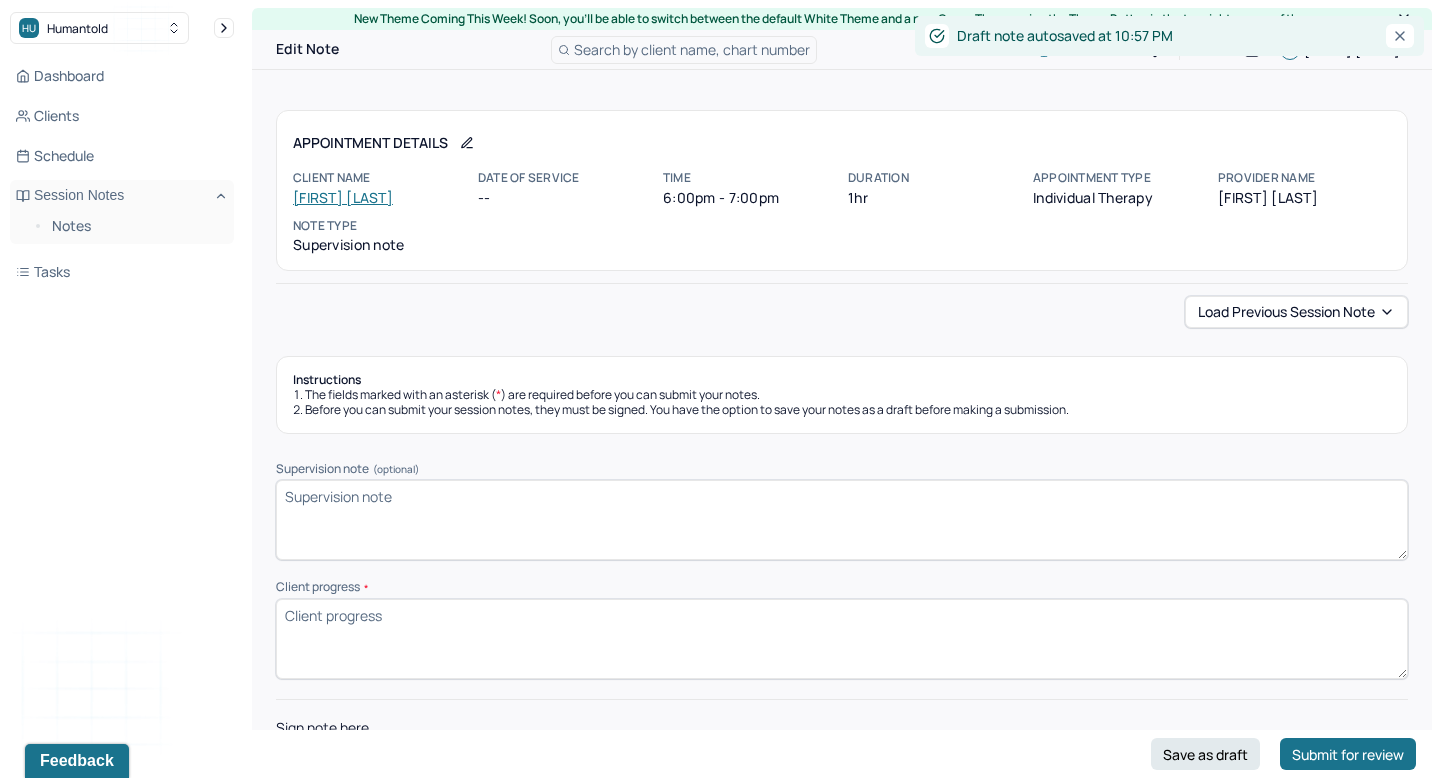 scroll, scrollTop: 95, scrollLeft: 0, axis: vertical 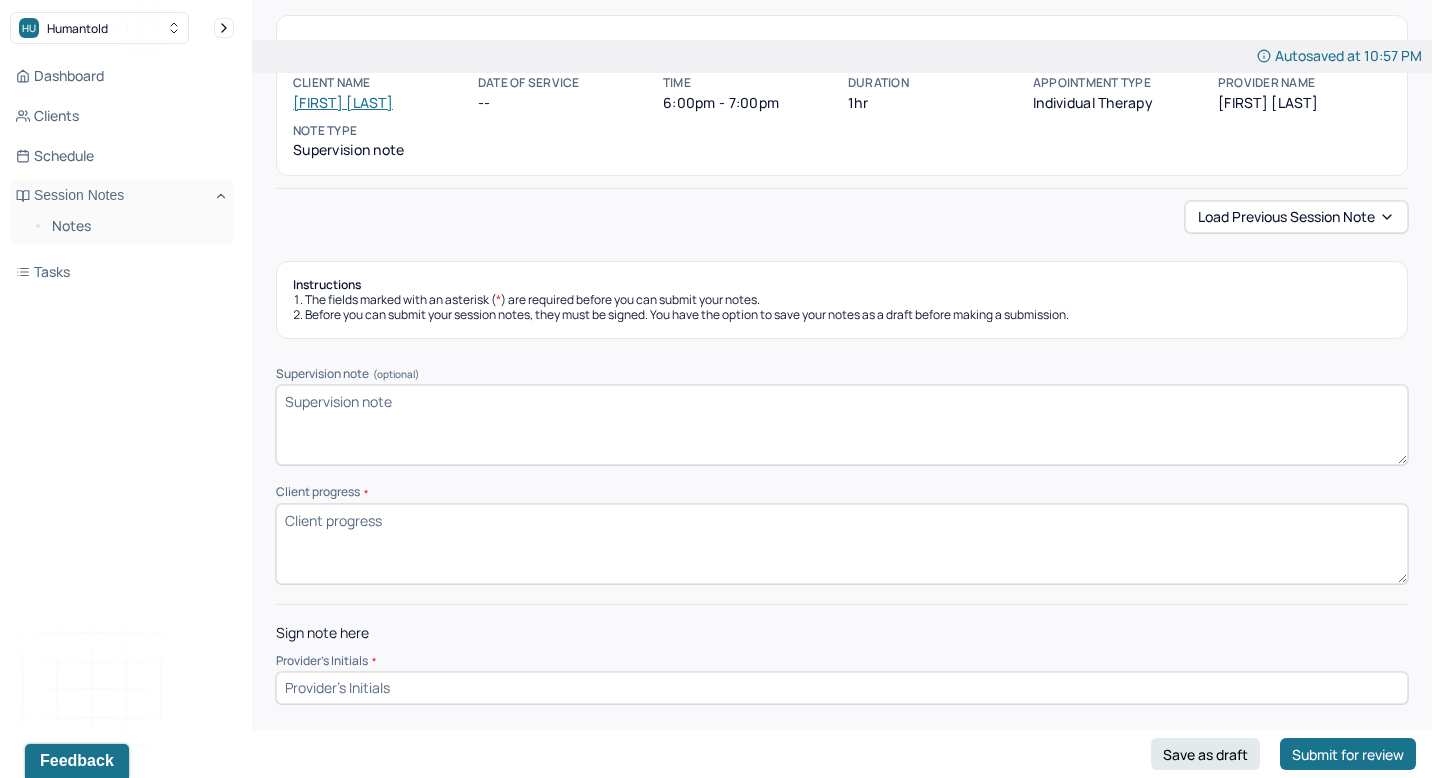 click on "Client progress *" at bounding box center [842, 544] 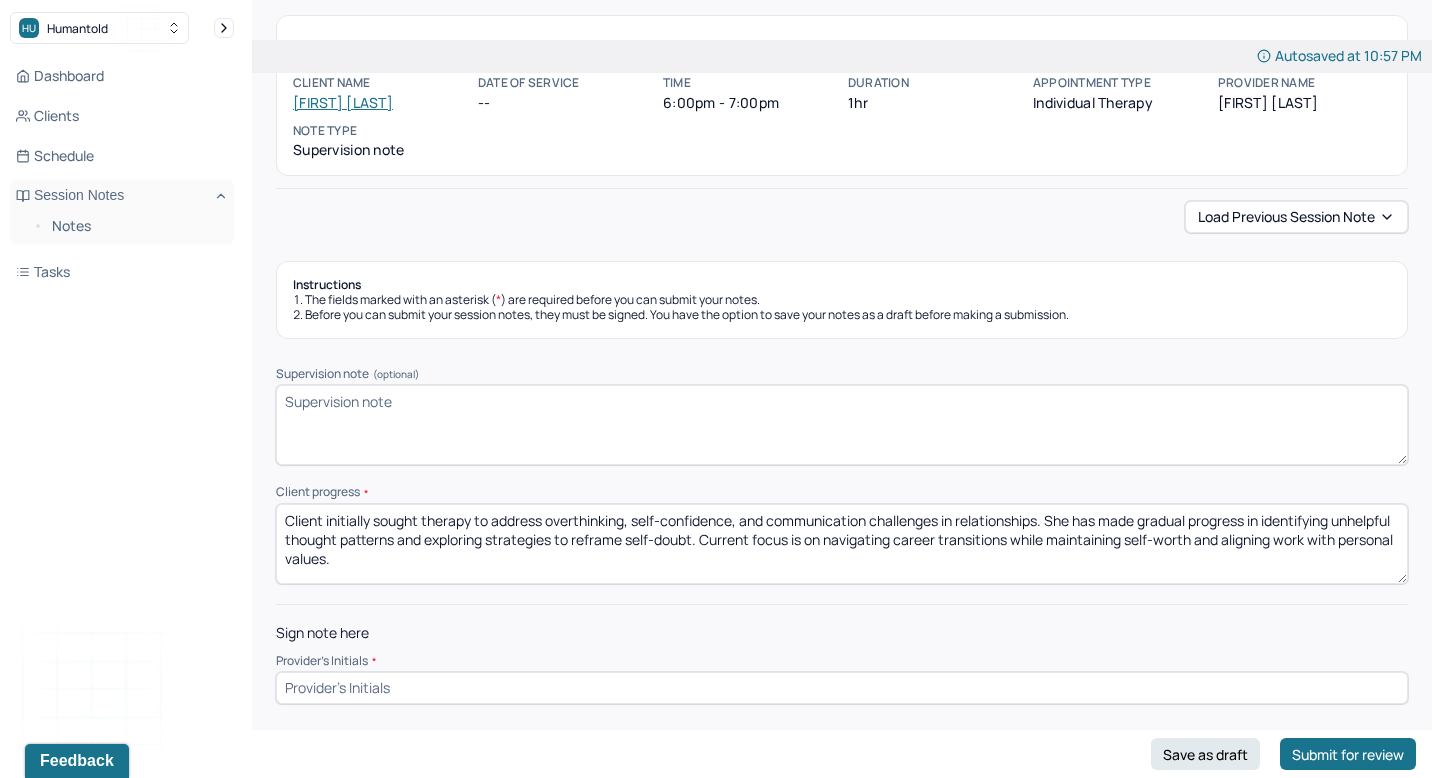 type on "Client initially sought therapy to address overthinking, self-confidence, and communication challenges in relationships. She has made gradual progress in identifying unhelpful thought patterns and exploring strategies to reframe self-doubt. Current focus is on navigating career transitions while maintaining self-worth and aligning work with personal values." 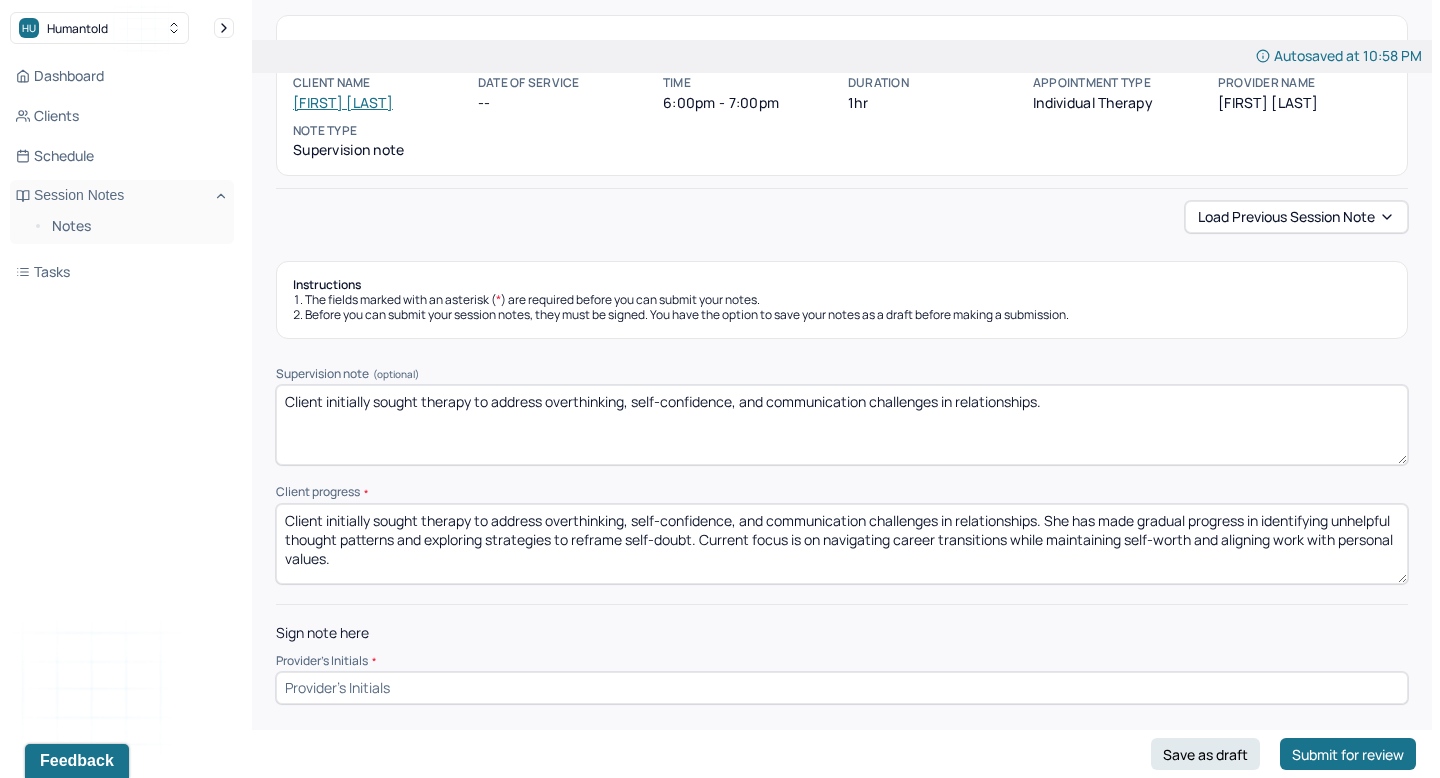 type on "Client initially sought therapy to address overthinking, self-confidence, and communication challenges in relationships." 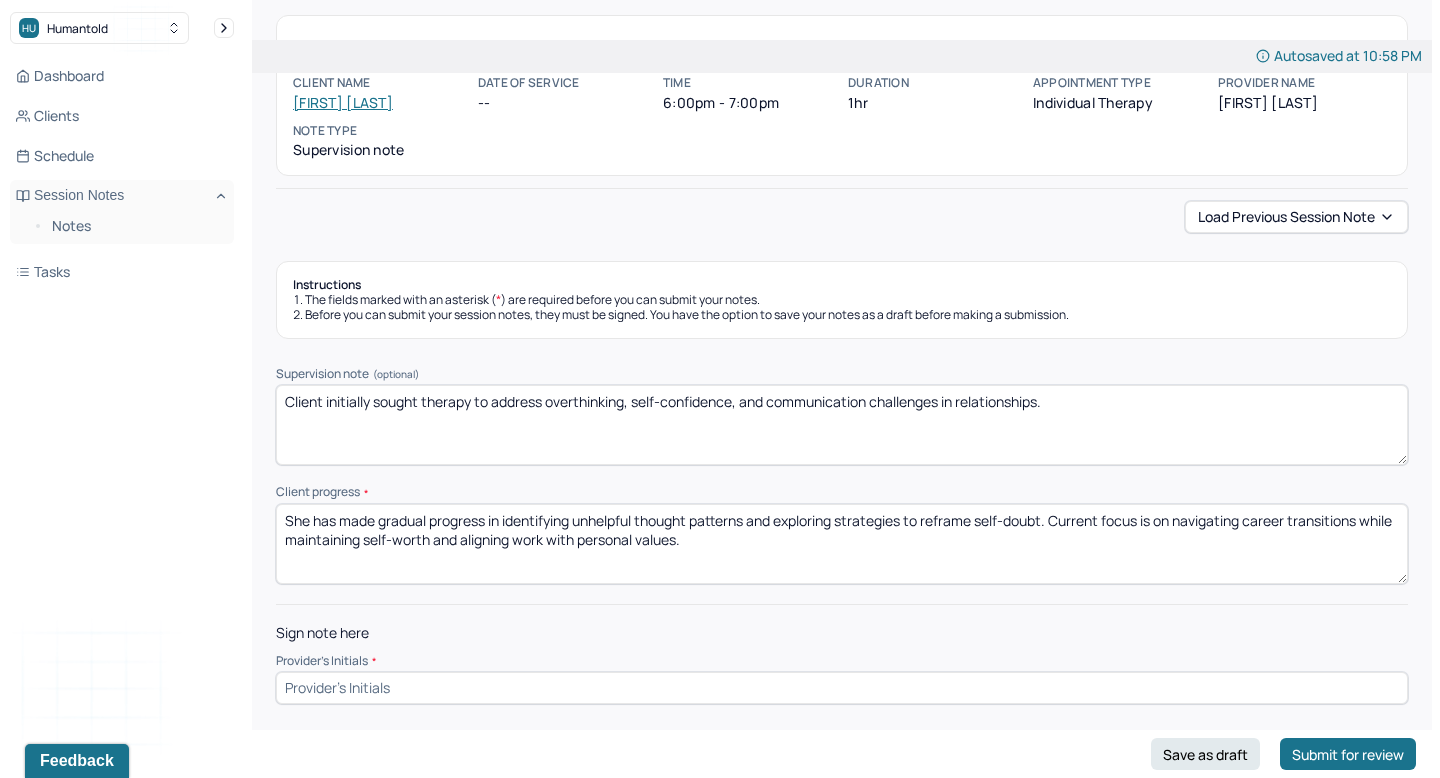 type on "She has made gradual progress in identifying unhelpful thought patterns and exploring strategies to reframe self-doubt. Current focus is on navigating career transitions while maintaining self-worth and aligning work with personal values." 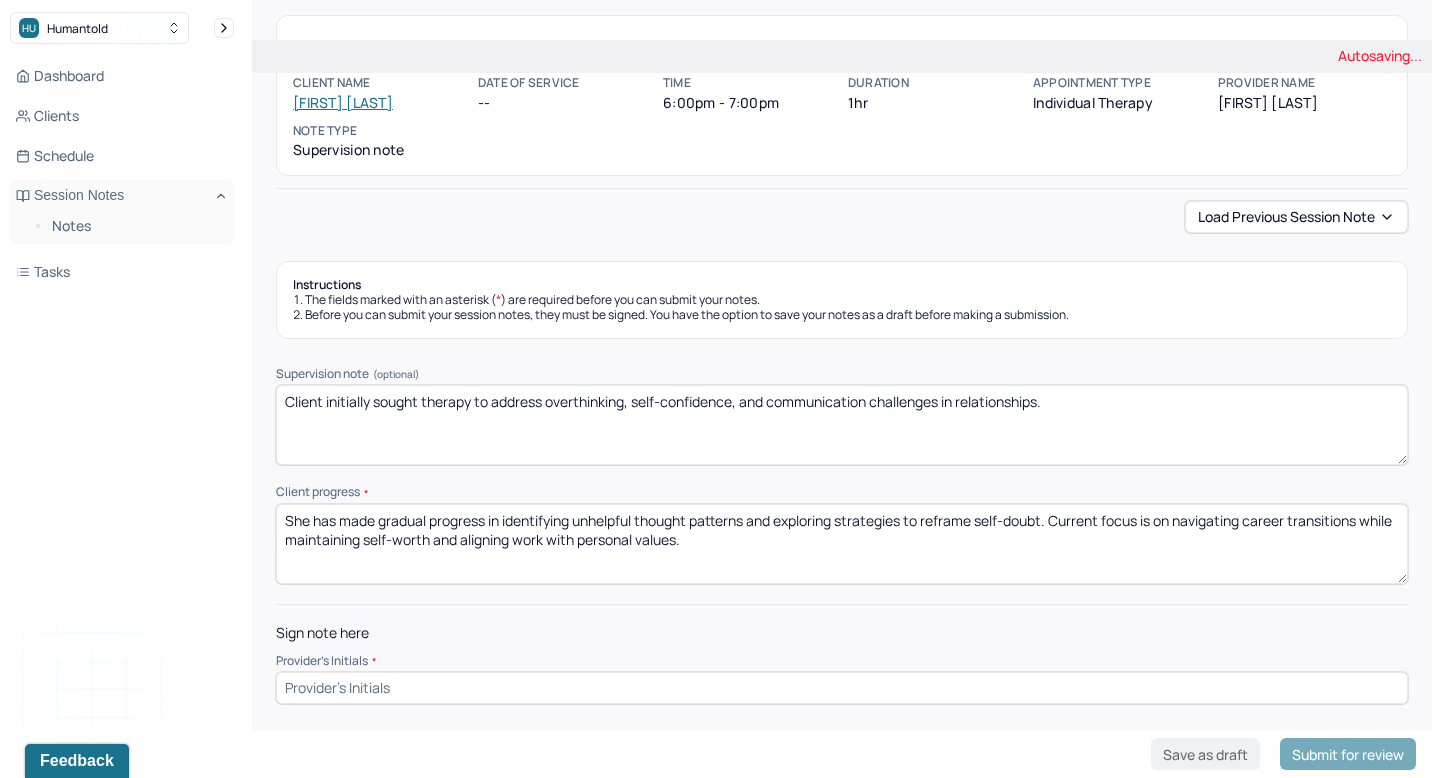 click at bounding box center [842, 688] 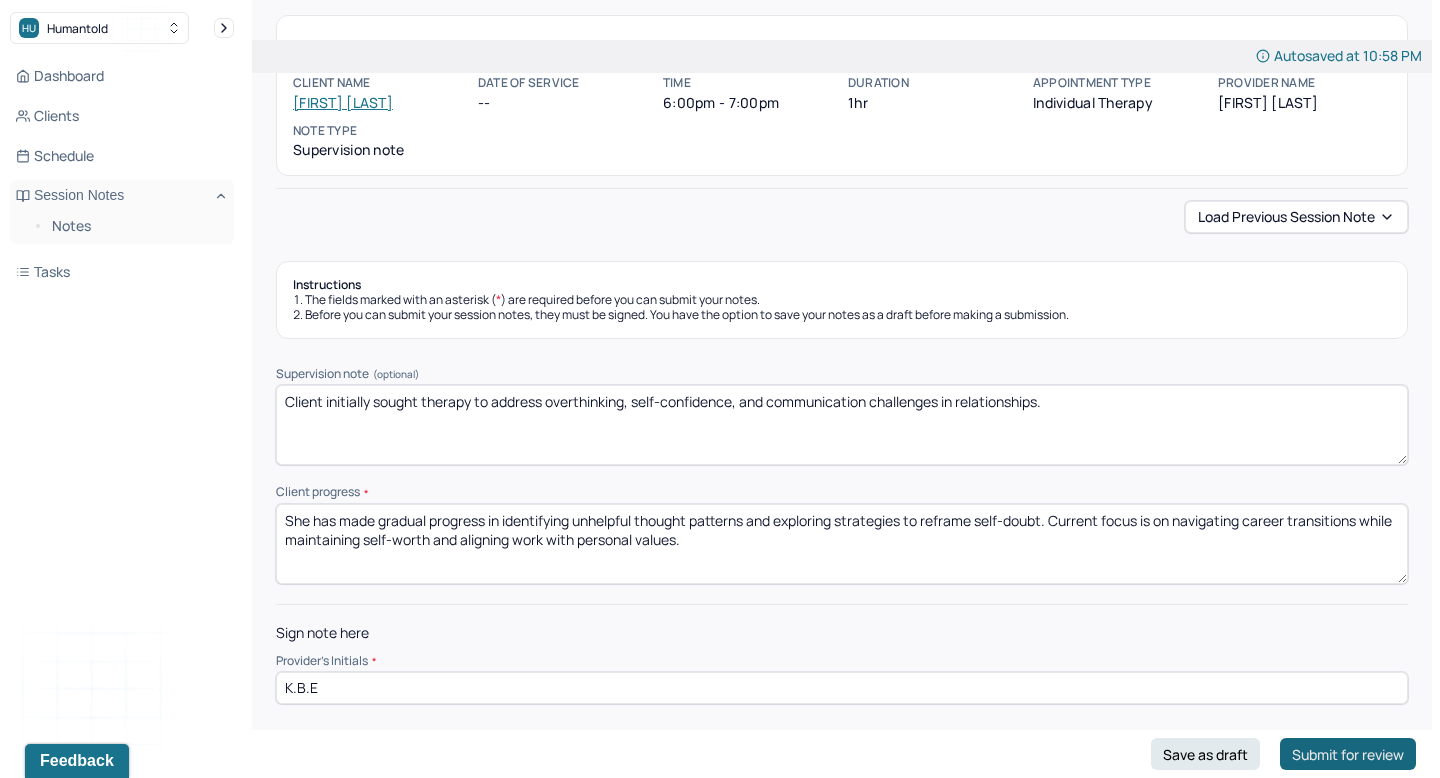 type on "K.B.E" 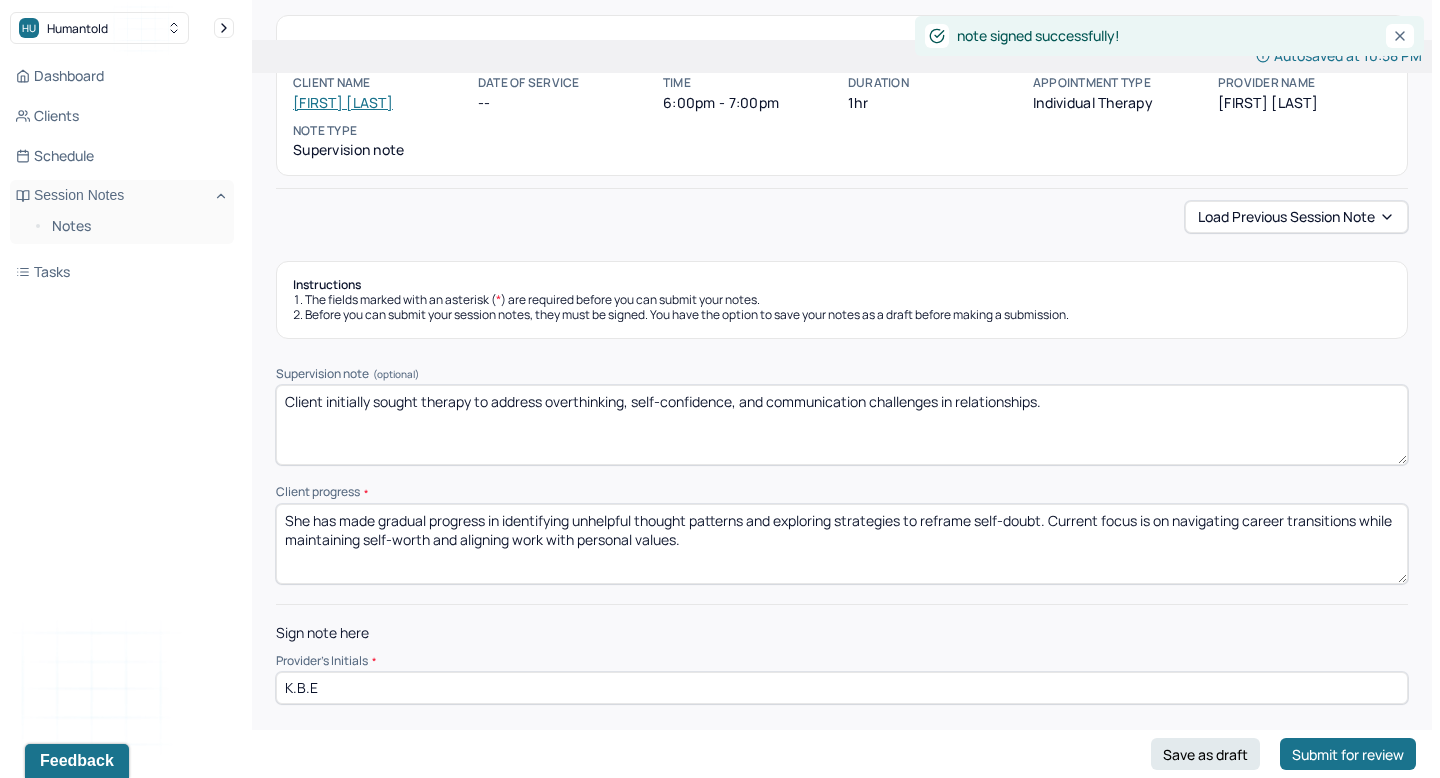 scroll, scrollTop: 0, scrollLeft: 0, axis: both 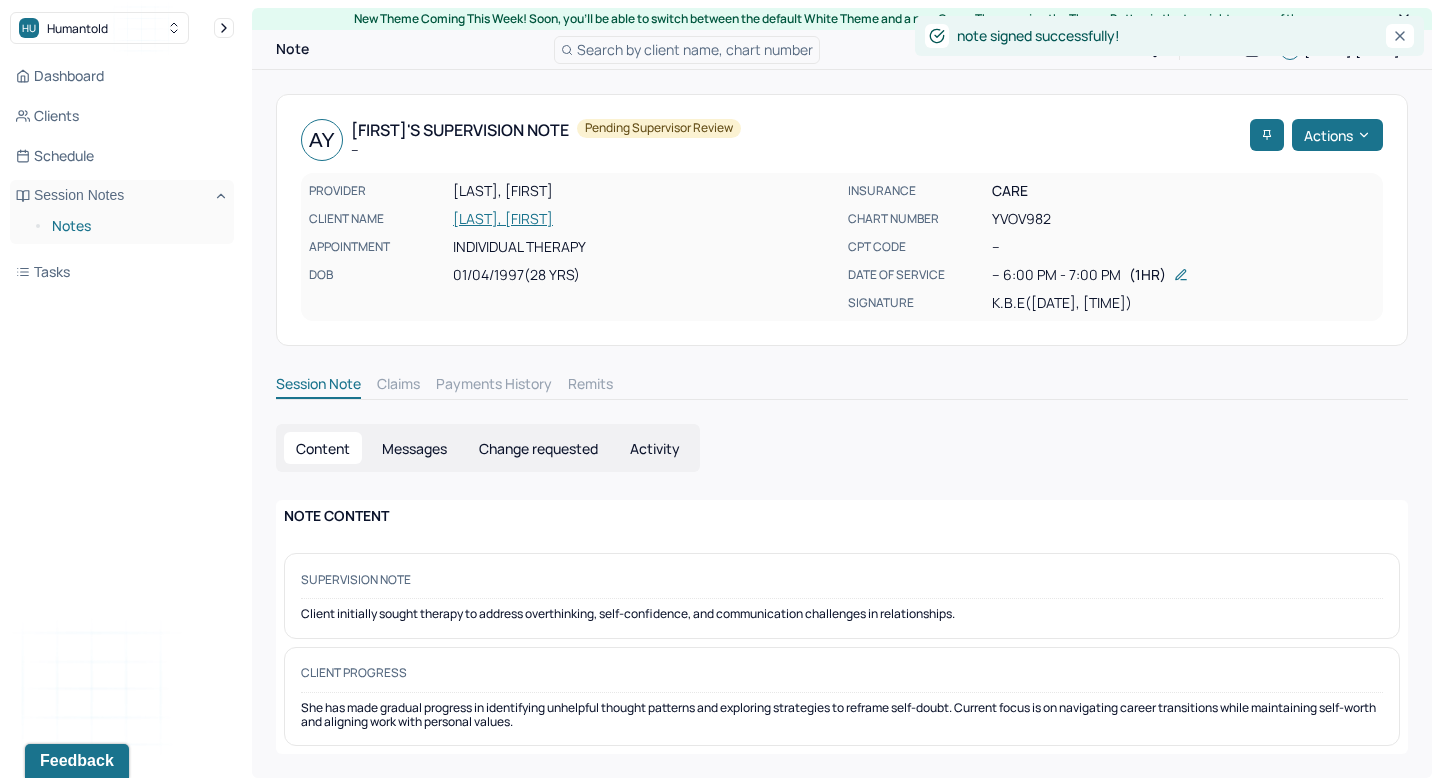 click on "Notes" at bounding box center (135, 226) 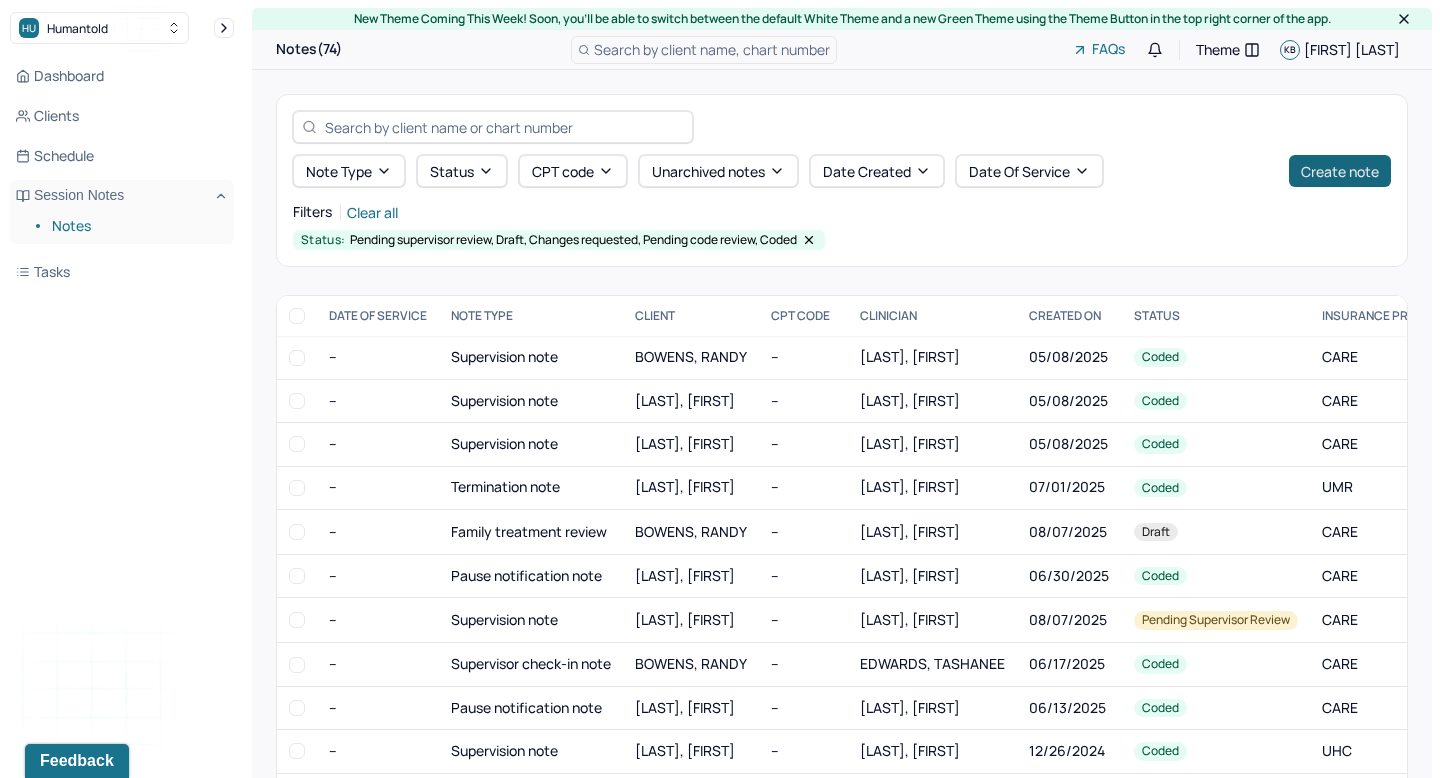 click on "Create note" at bounding box center (1340, 171) 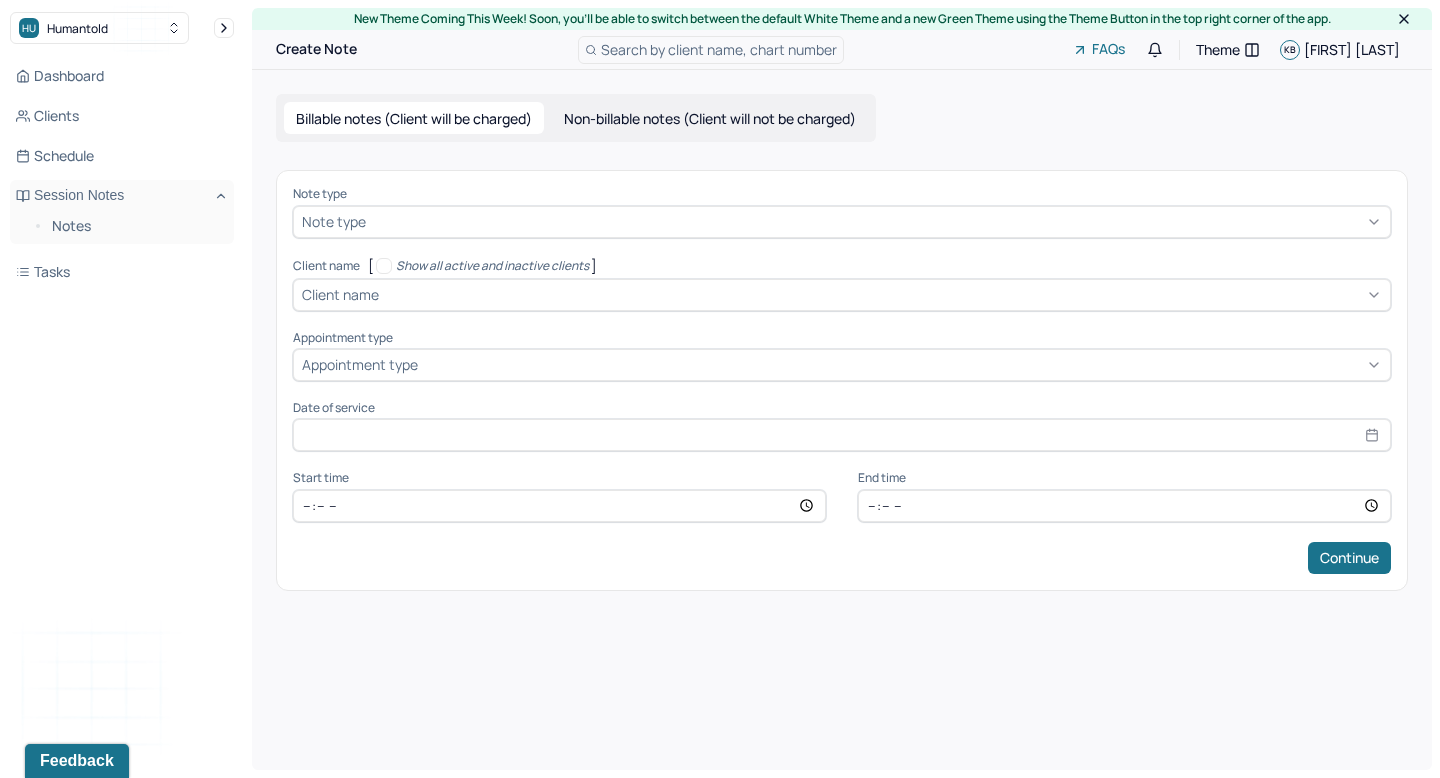 click at bounding box center [876, 221] 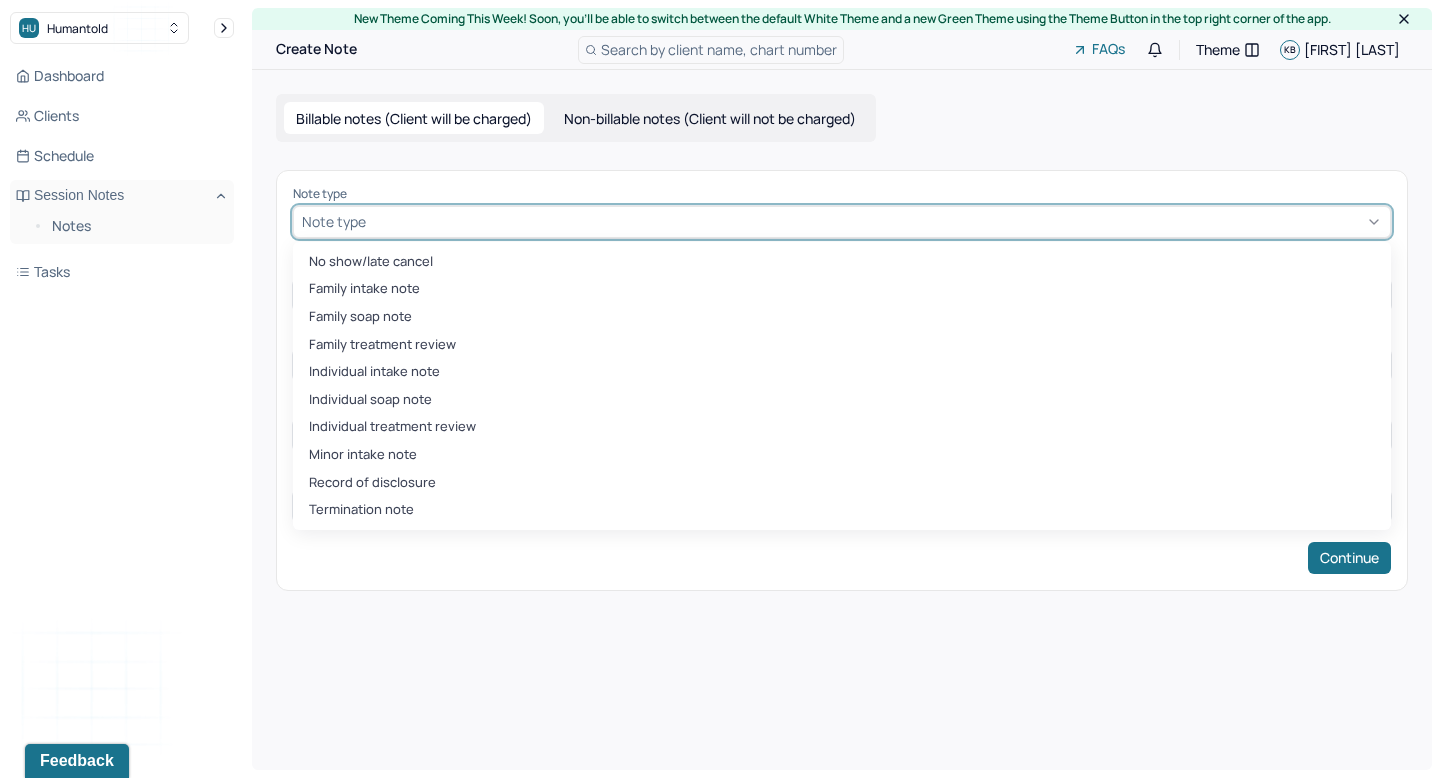 click on "Non-billable notes (Client will not be charged)" at bounding box center (710, 118) 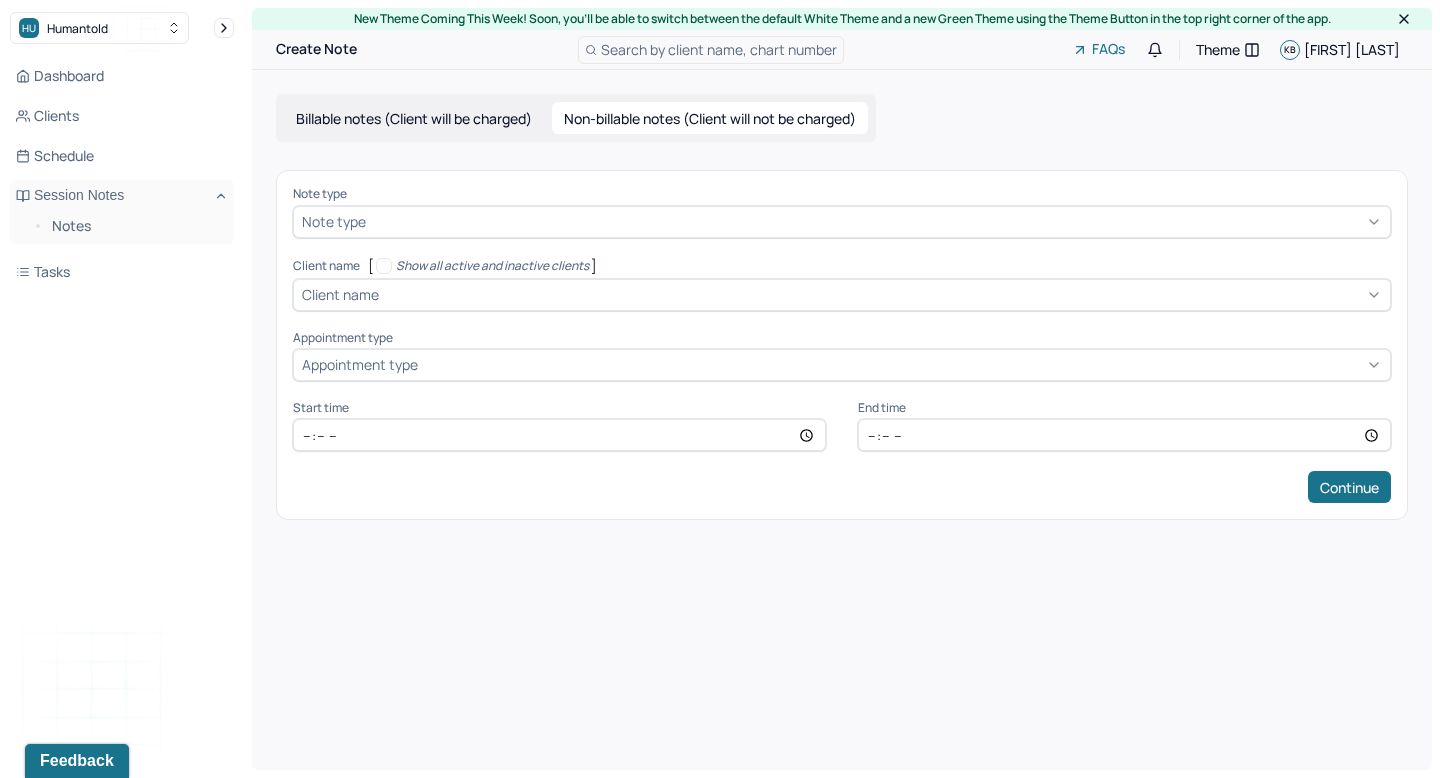 click on "Non-billable notes (Client will not be charged)" at bounding box center [710, 118] 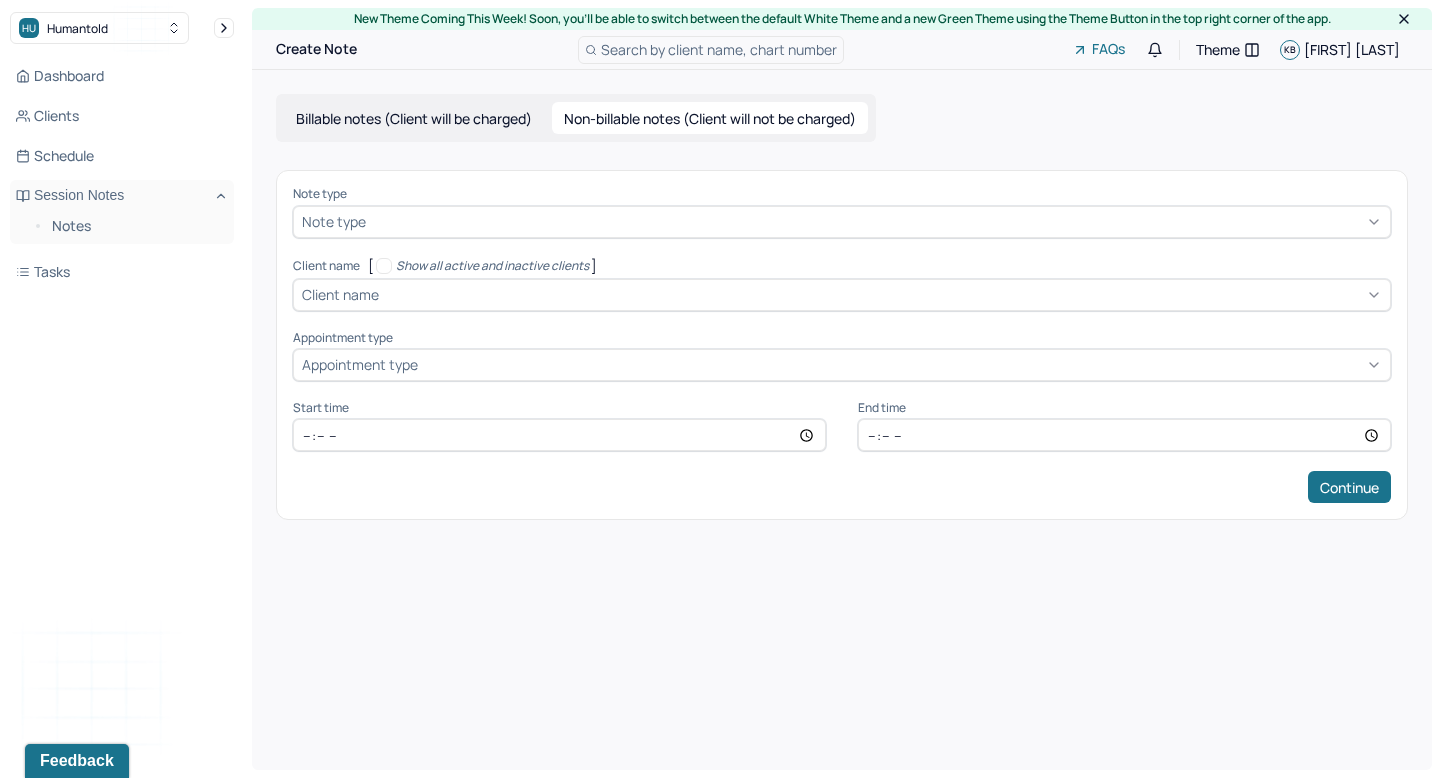 click at bounding box center (876, 221) 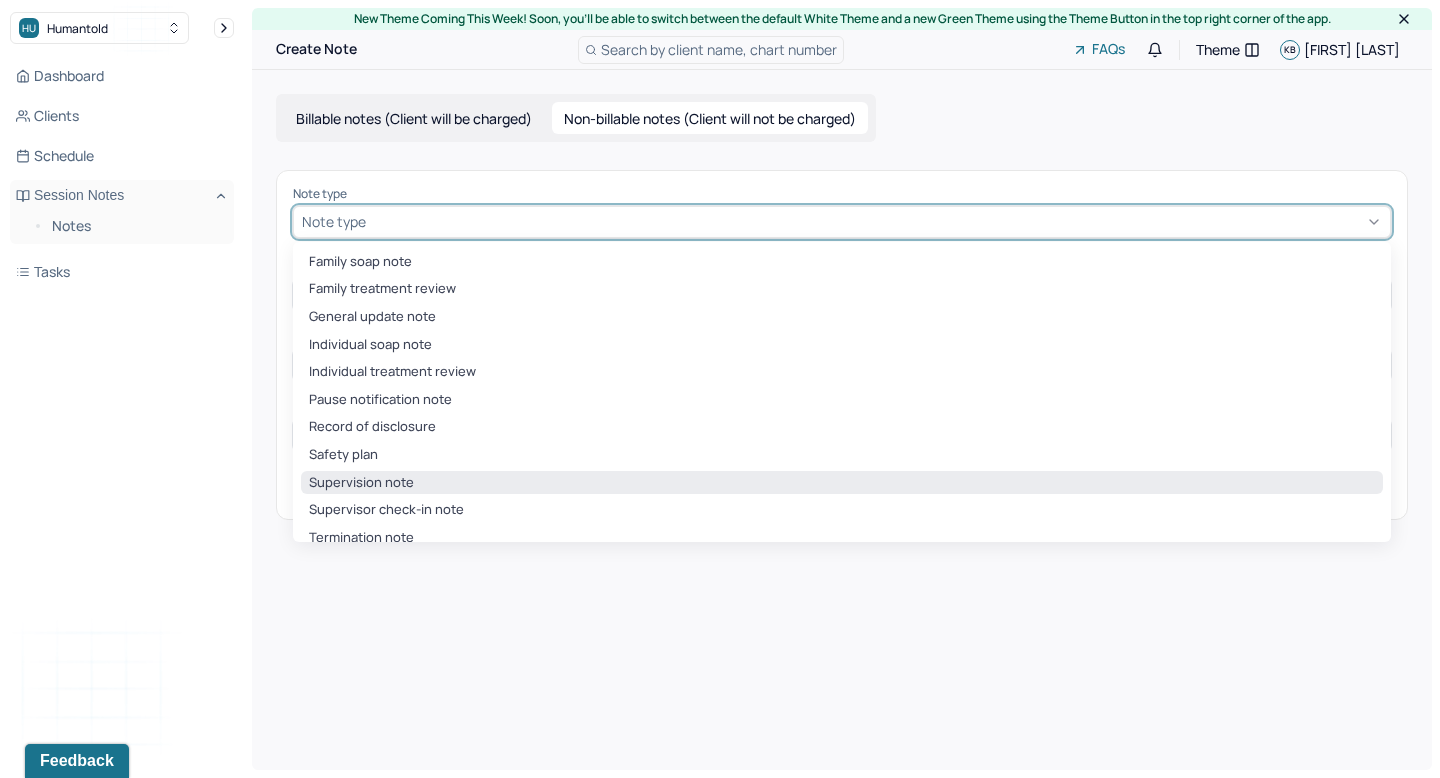 click on "Supervision note" at bounding box center (842, 483) 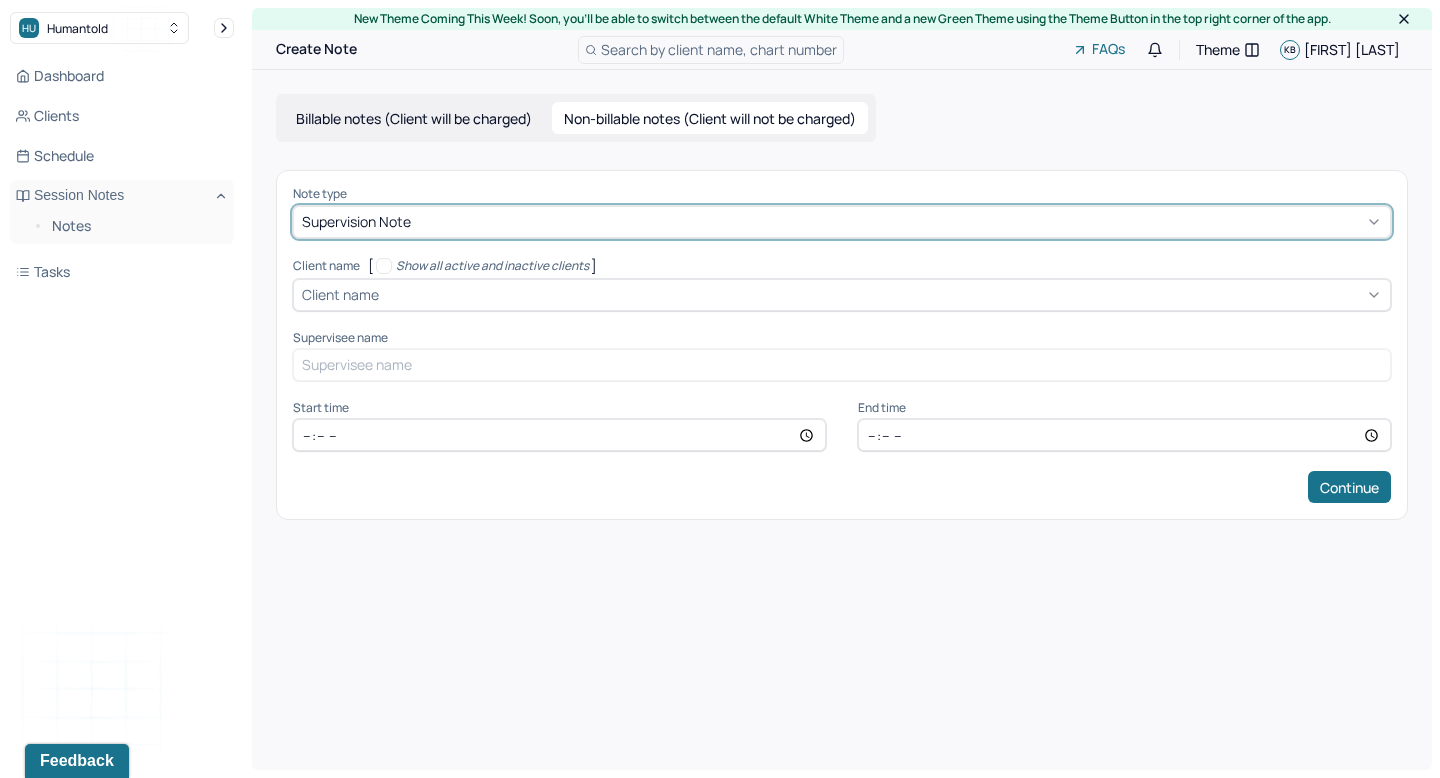 click at bounding box center [882, 294] 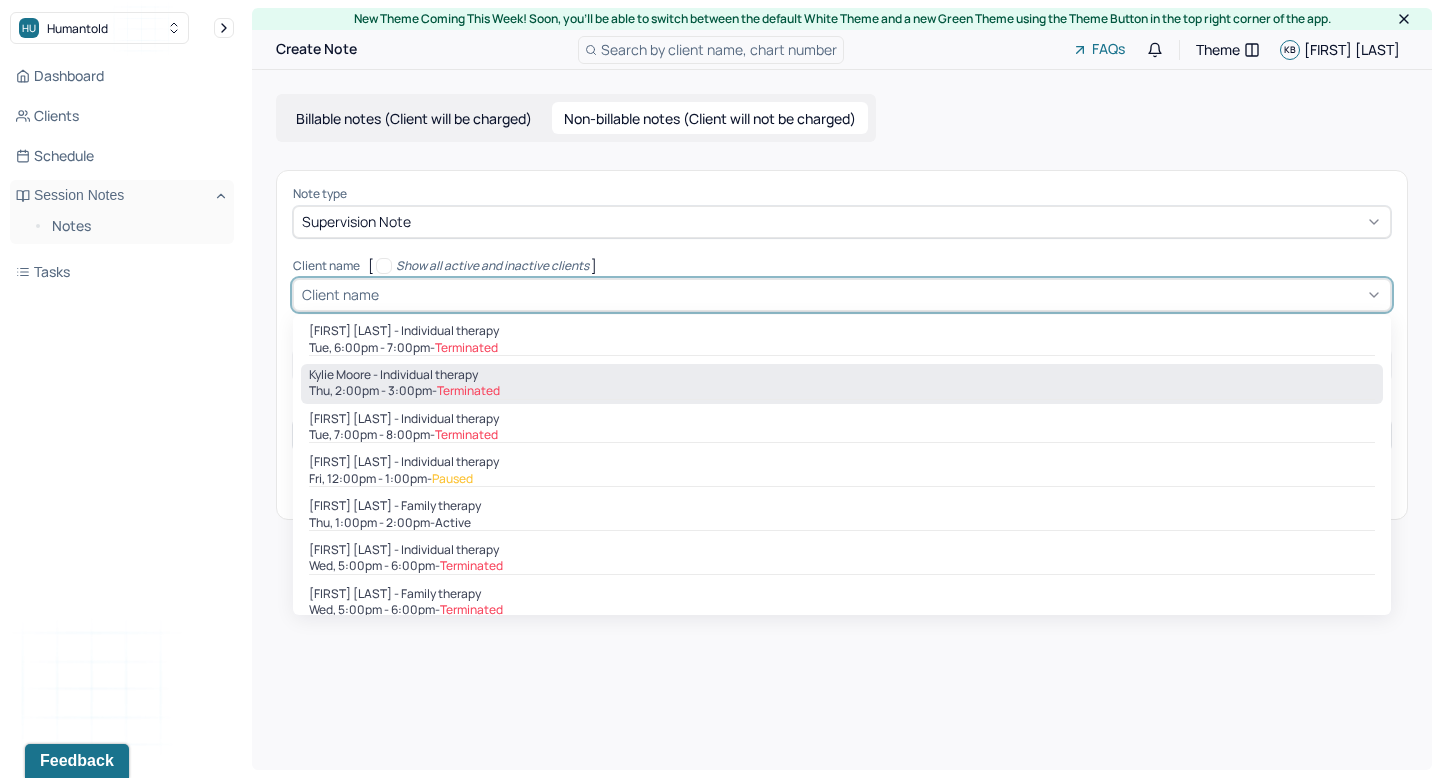 scroll, scrollTop: 106, scrollLeft: 0, axis: vertical 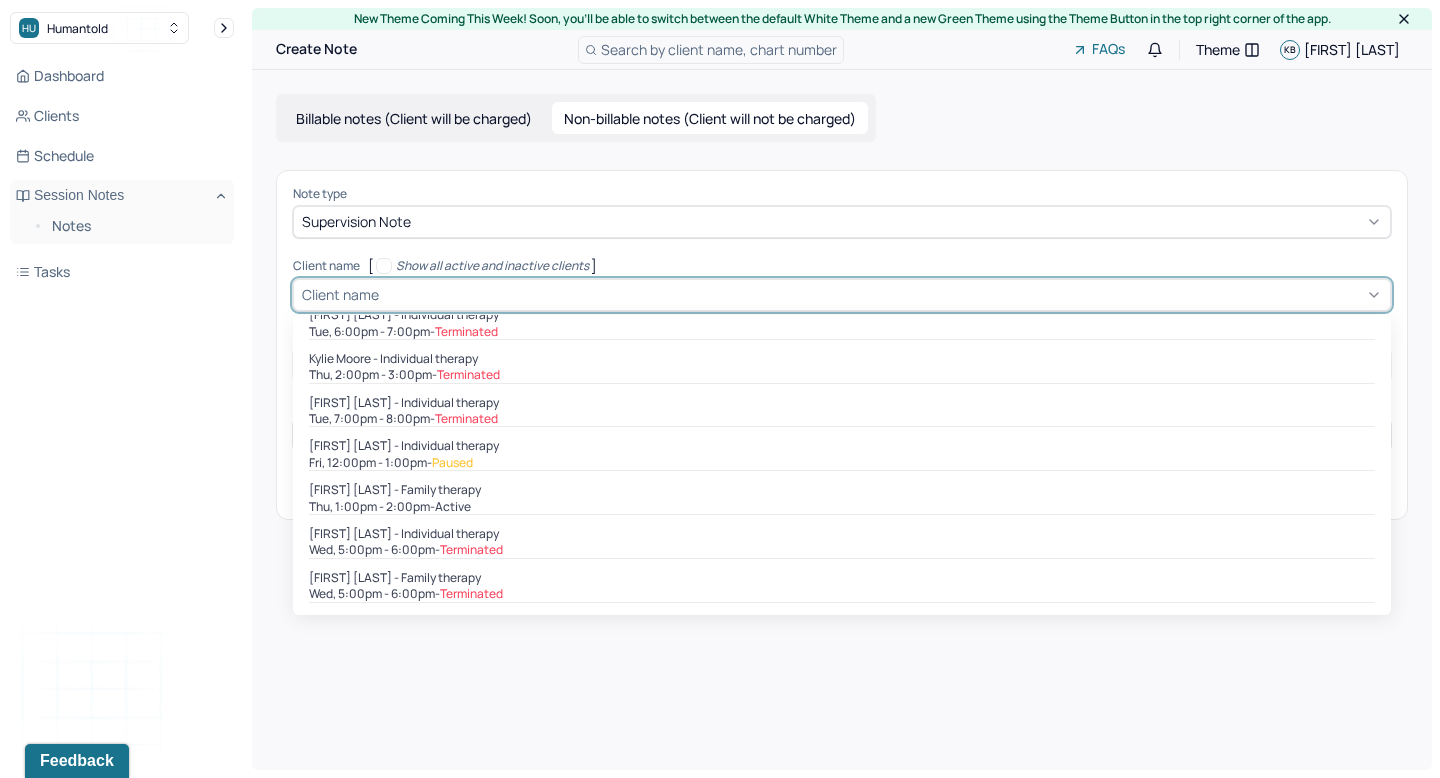 click on "Randy Bowens - Family therapy" at bounding box center [842, 490] 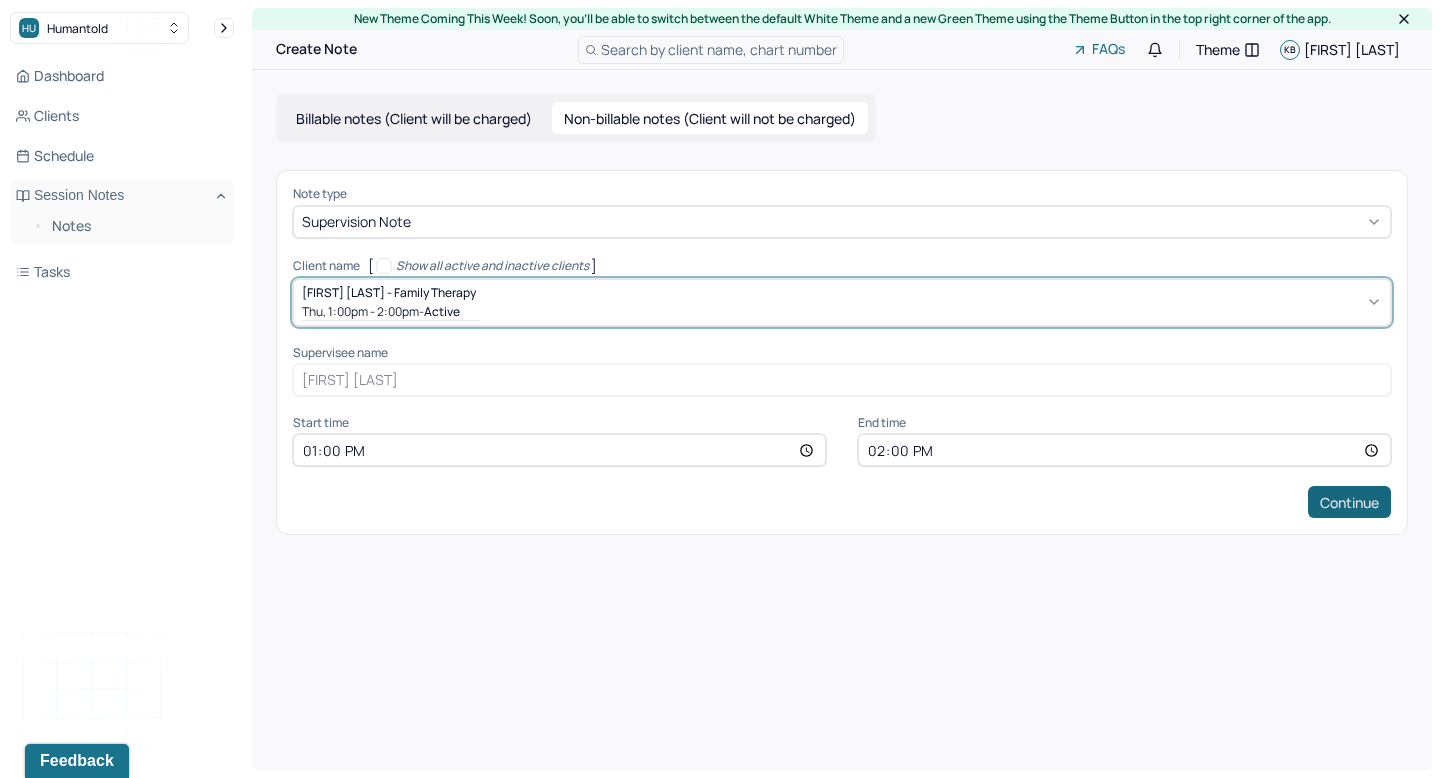 click on "Continue" at bounding box center [1349, 502] 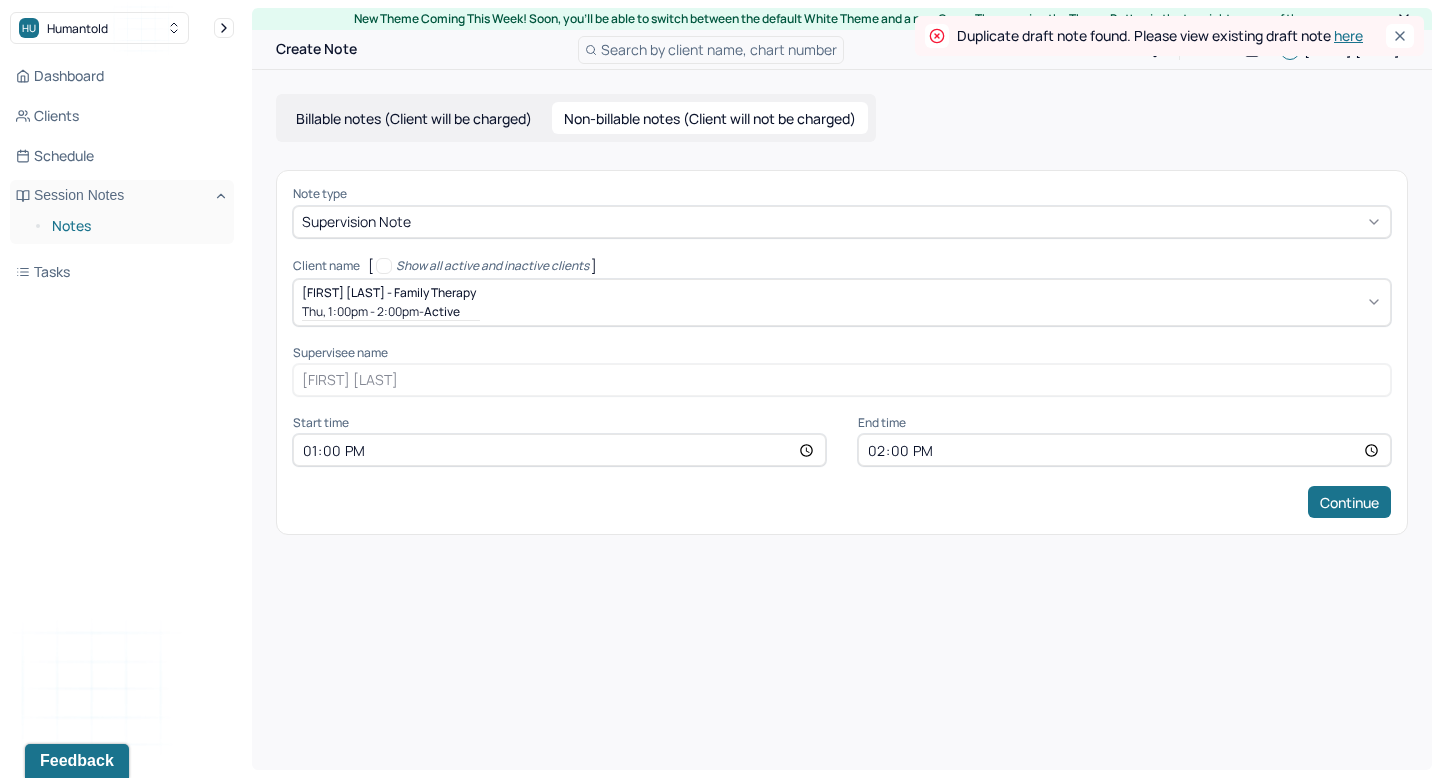 click on "Notes" at bounding box center [135, 226] 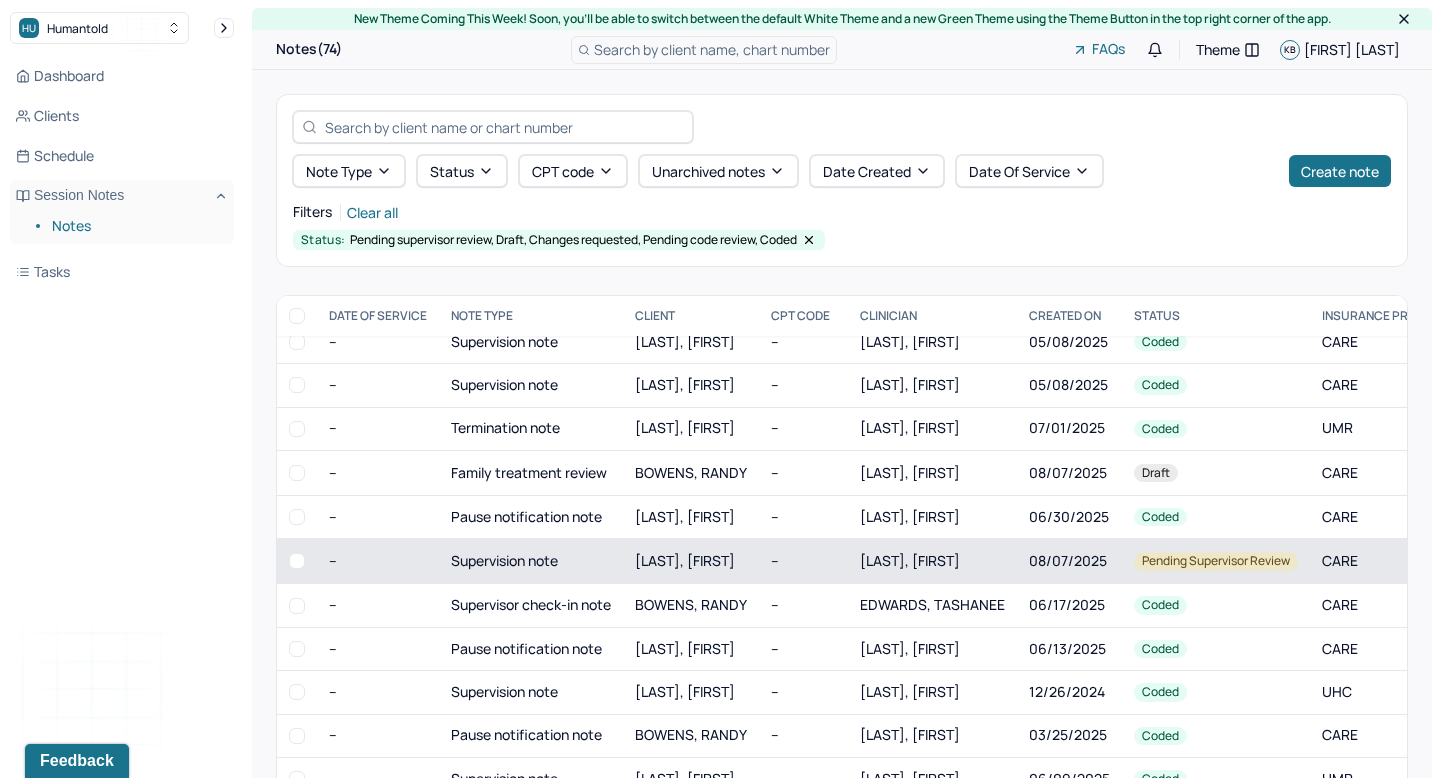 scroll, scrollTop: 0, scrollLeft: 0, axis: both 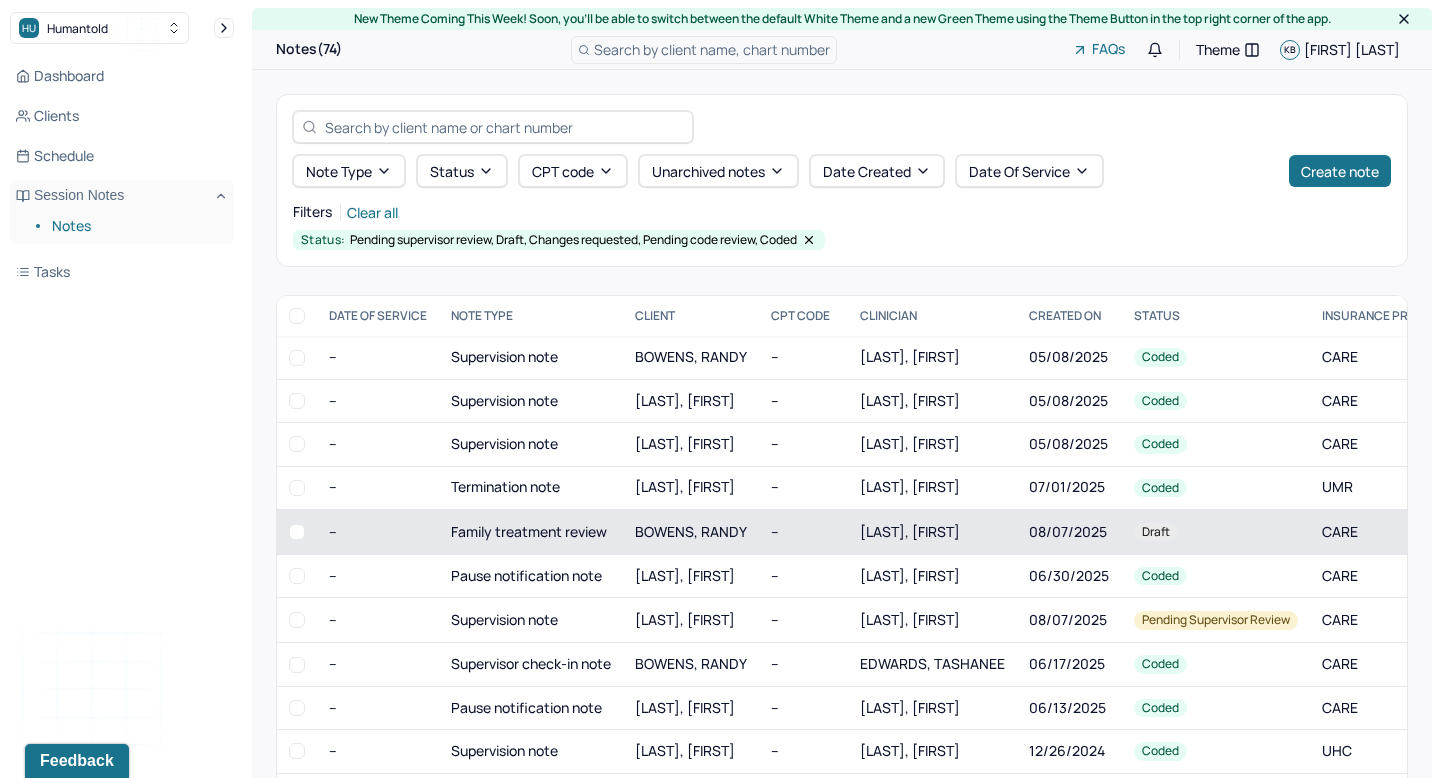 click at bounding box center [297, 532] 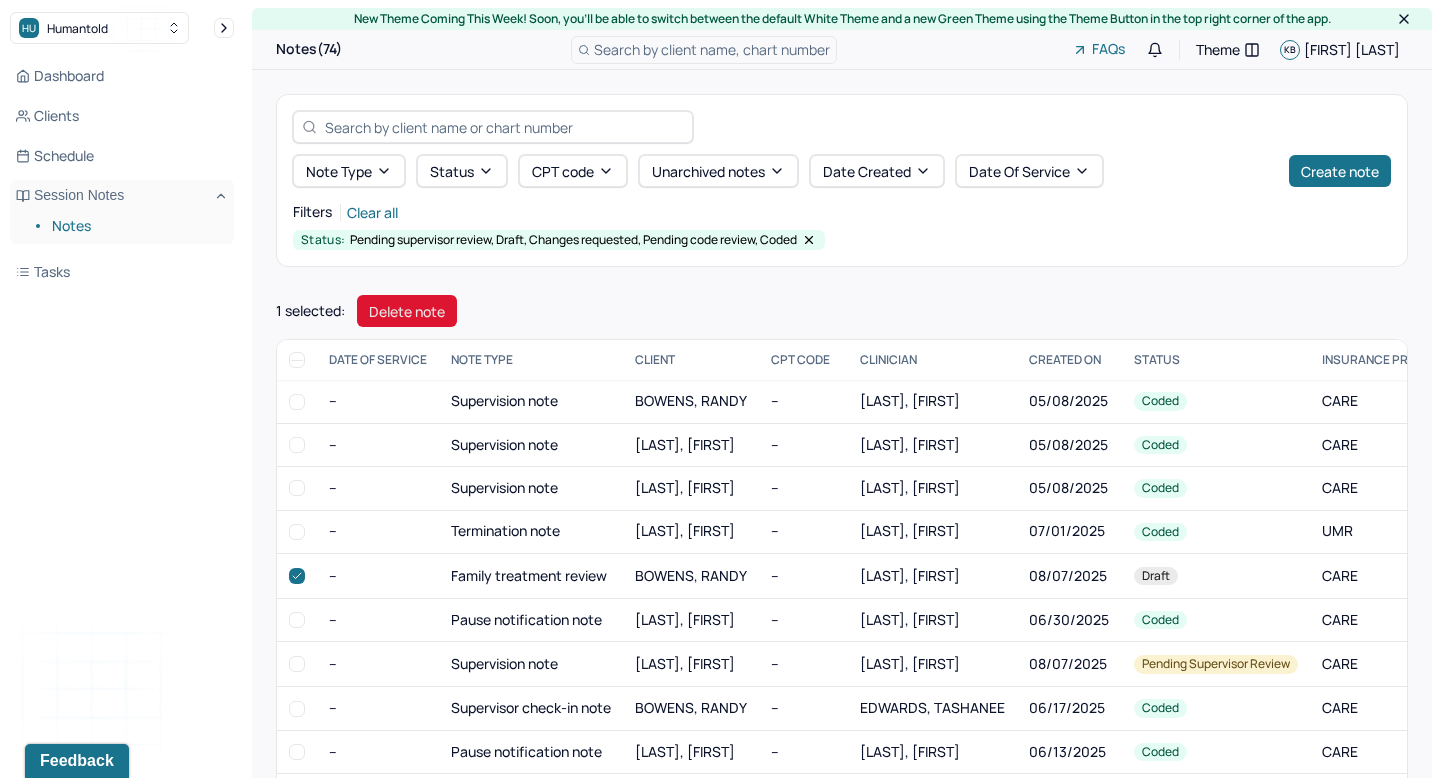 click on "Delete note" at bounding box center (407, 311) 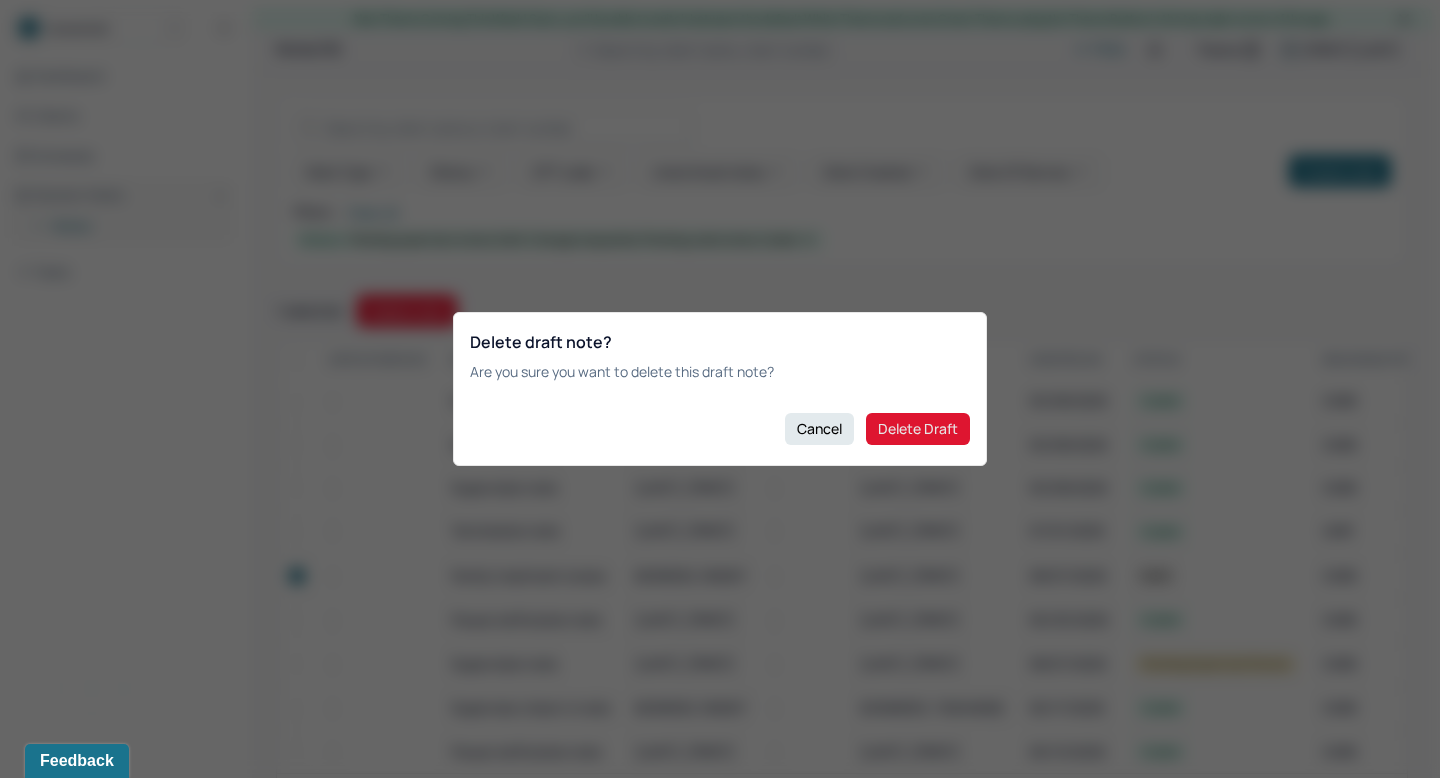 click on "Delete Draft" at bounding box center [918, 429] 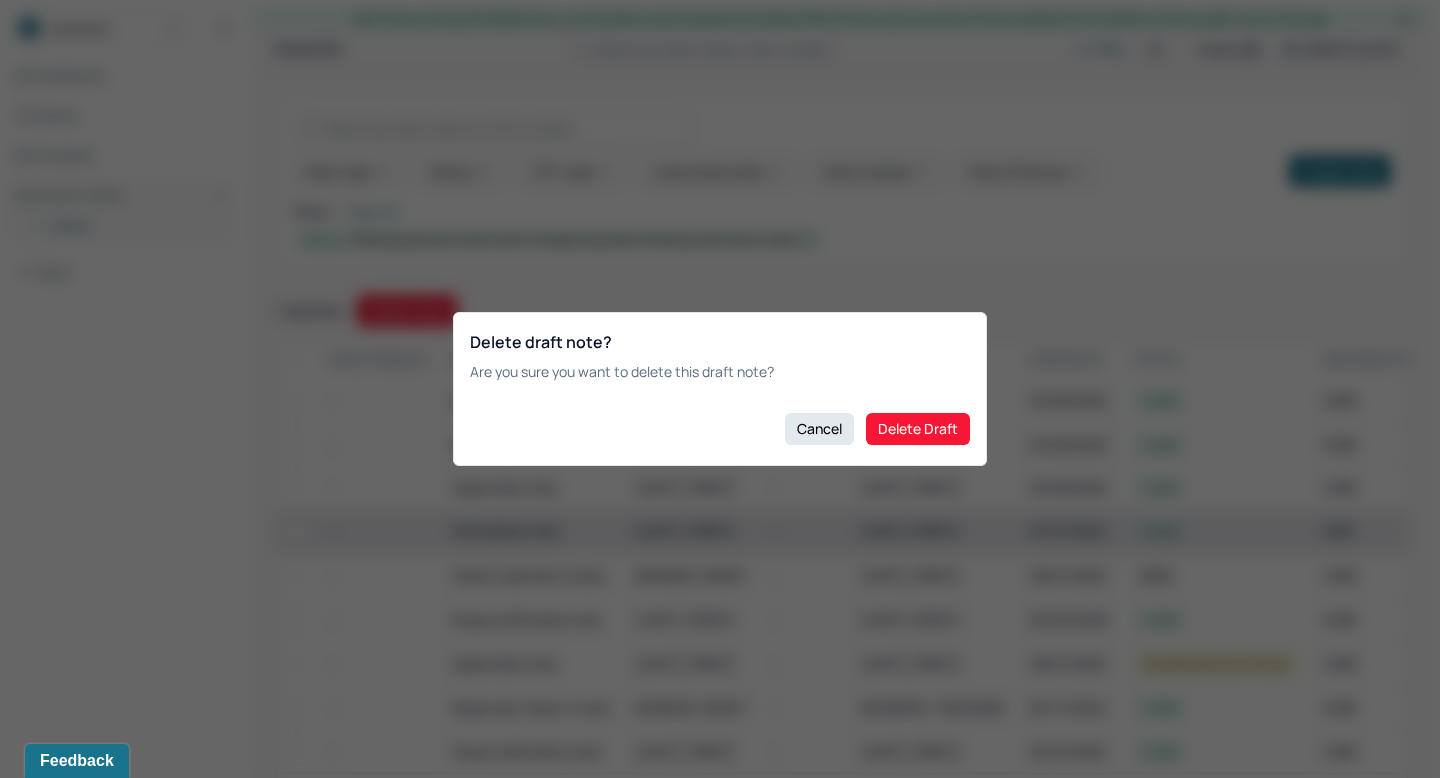 checkbox on "false" 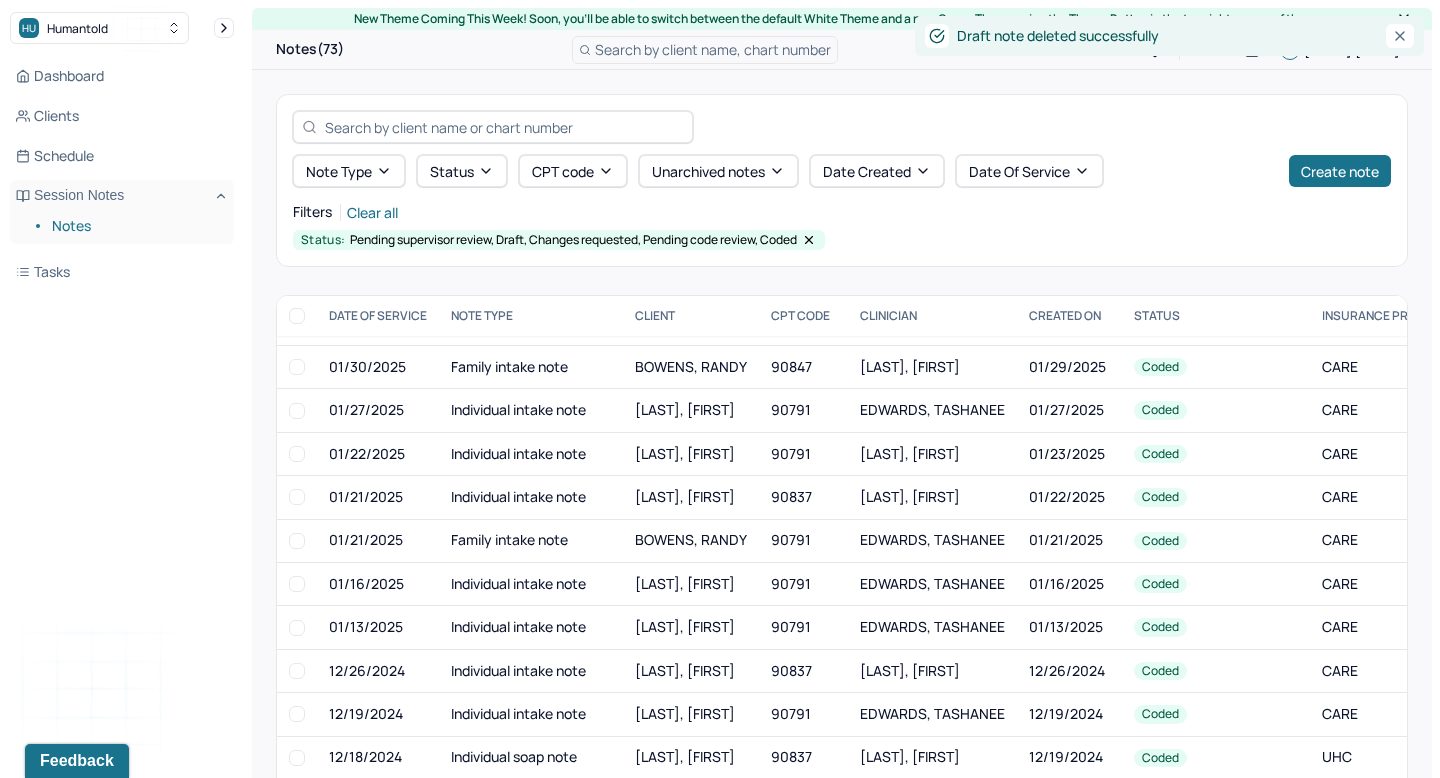 scroll, scrollTop: 2645, scrollLeft: 0, axis: vertical 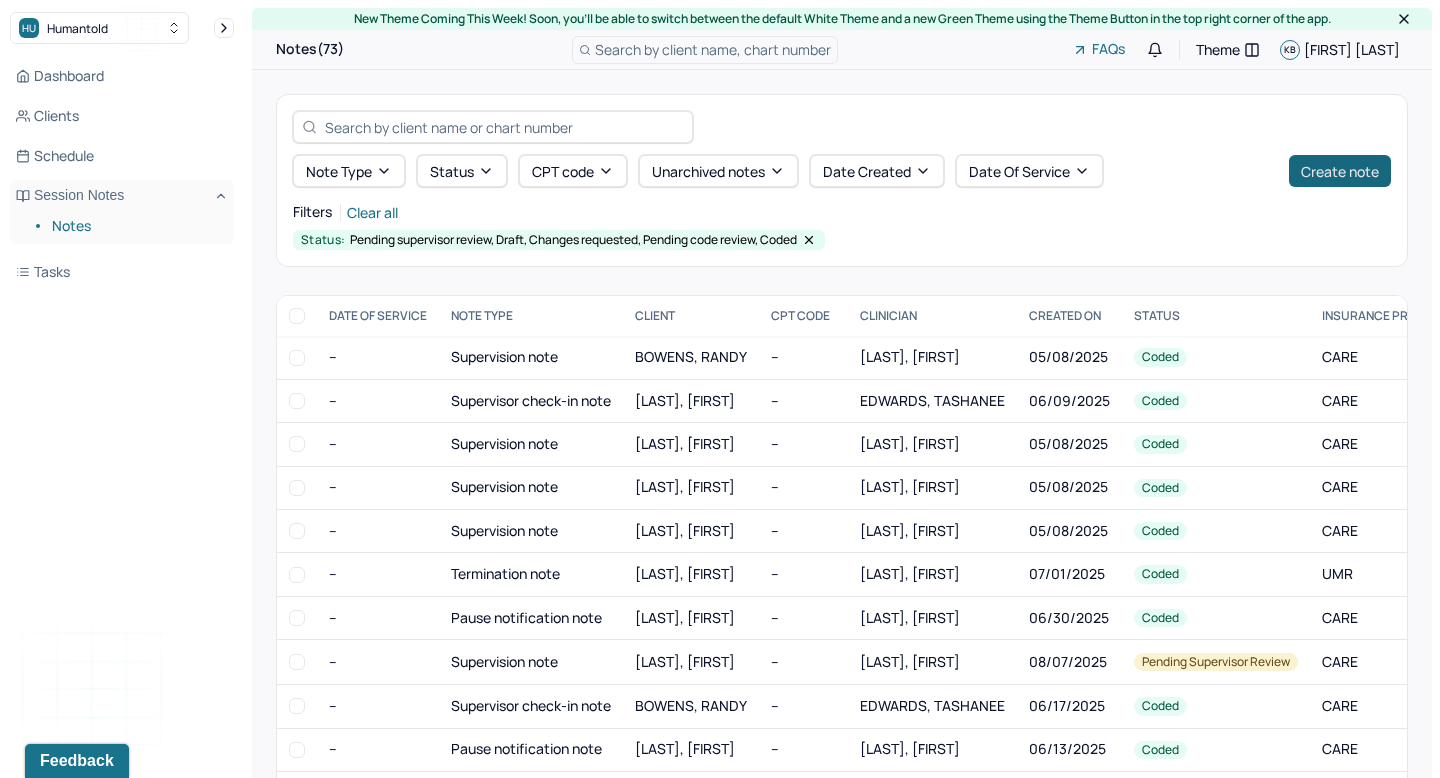 click on "Create note" at bounding box center [1340, 171] 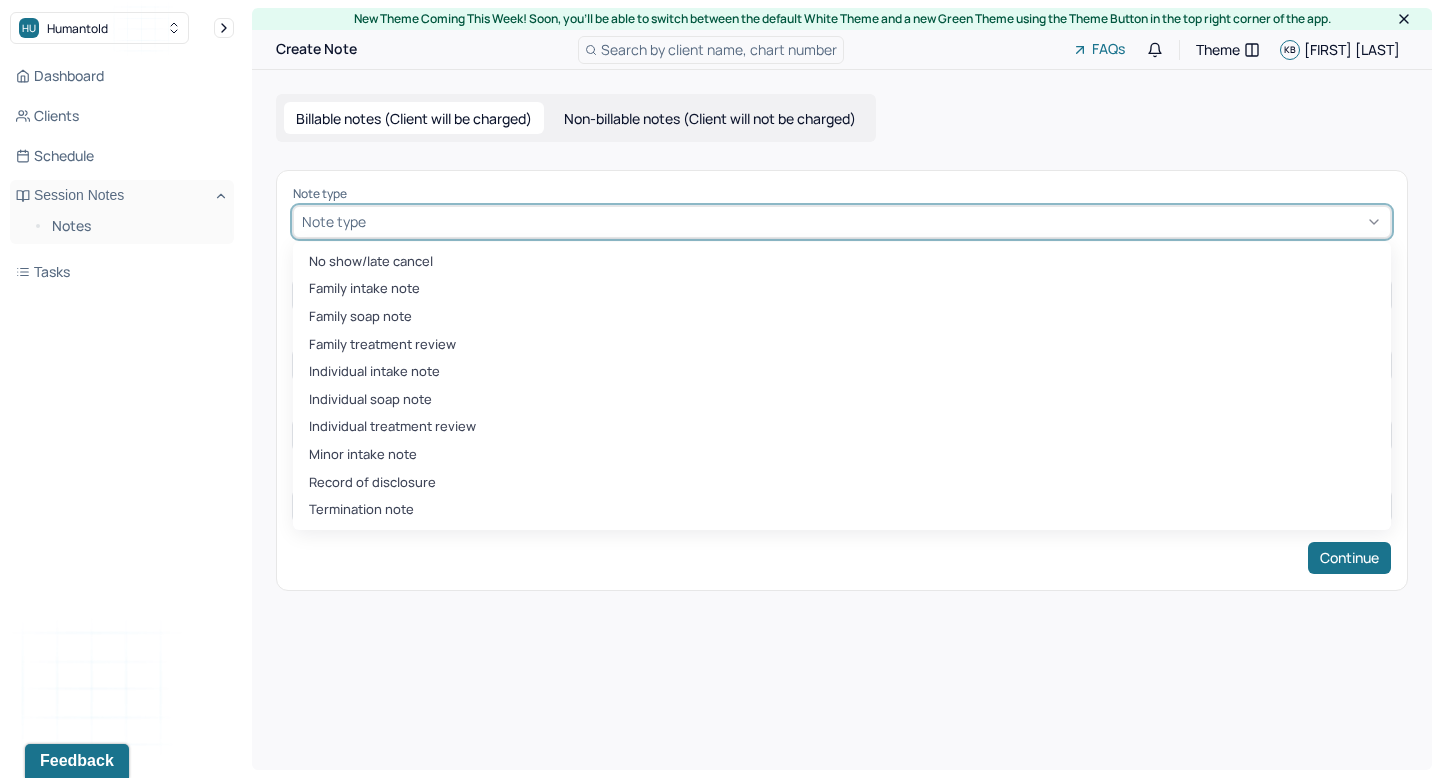 click at bounding box center [876, 221] 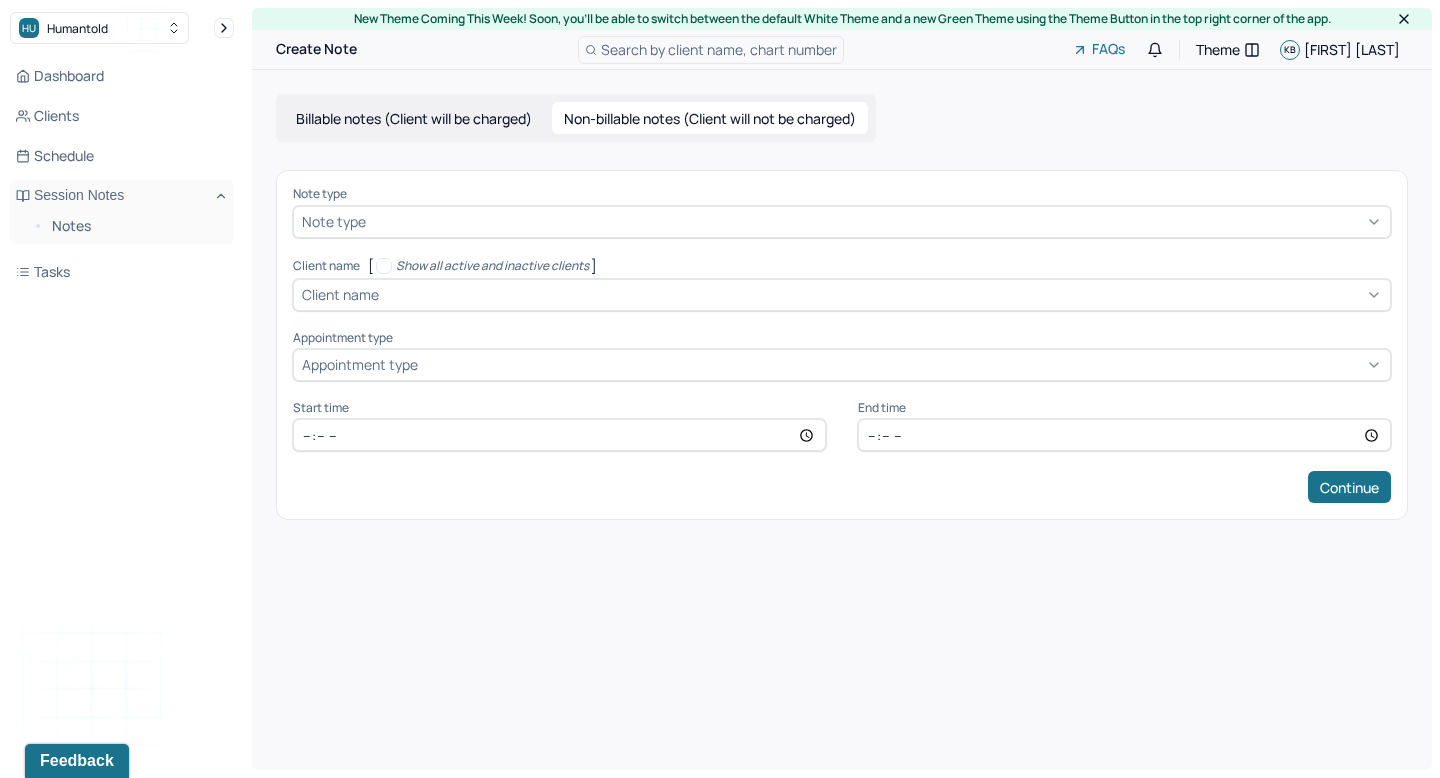 click on "Non-billable notes (Client will not be charged)" at bounding box center [710, 118] 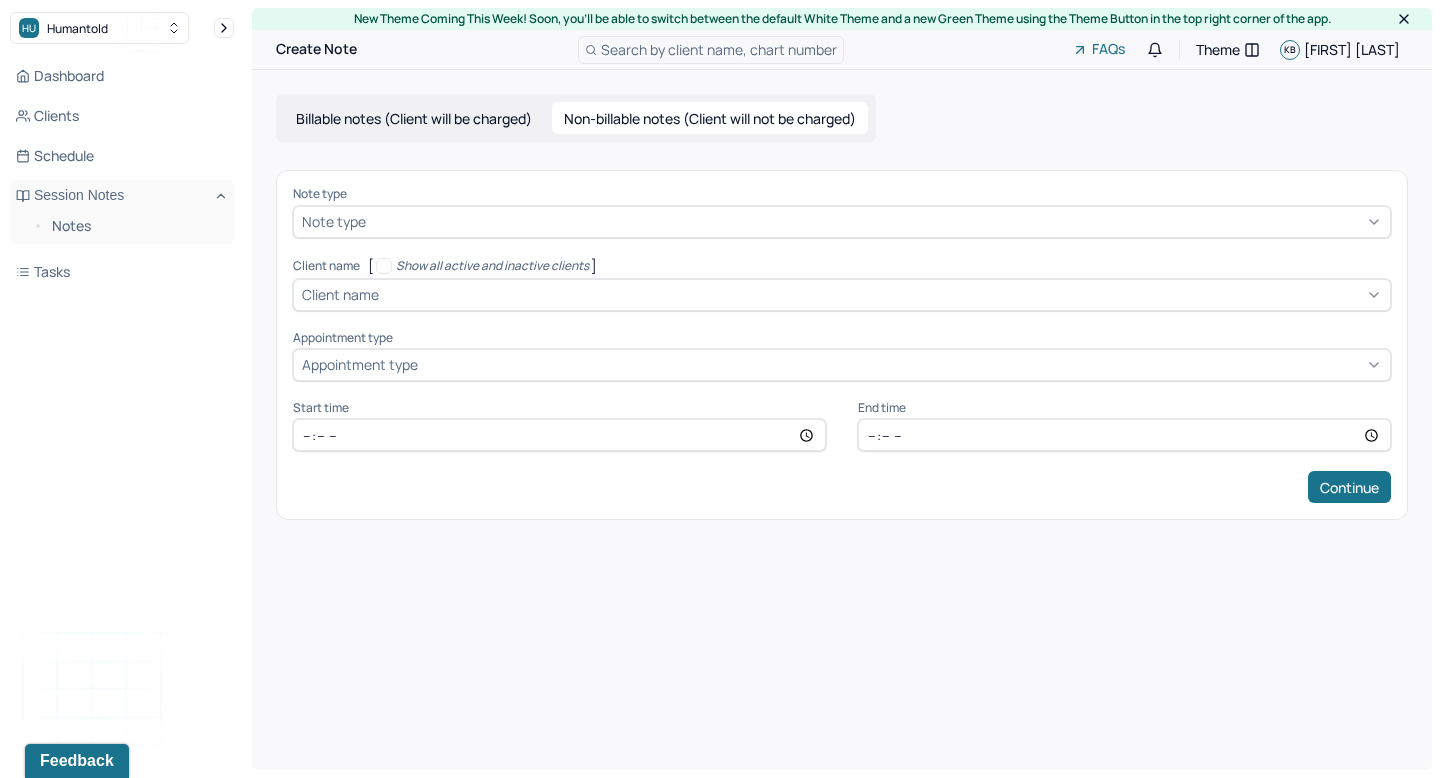click at bounding box center [876, 221] 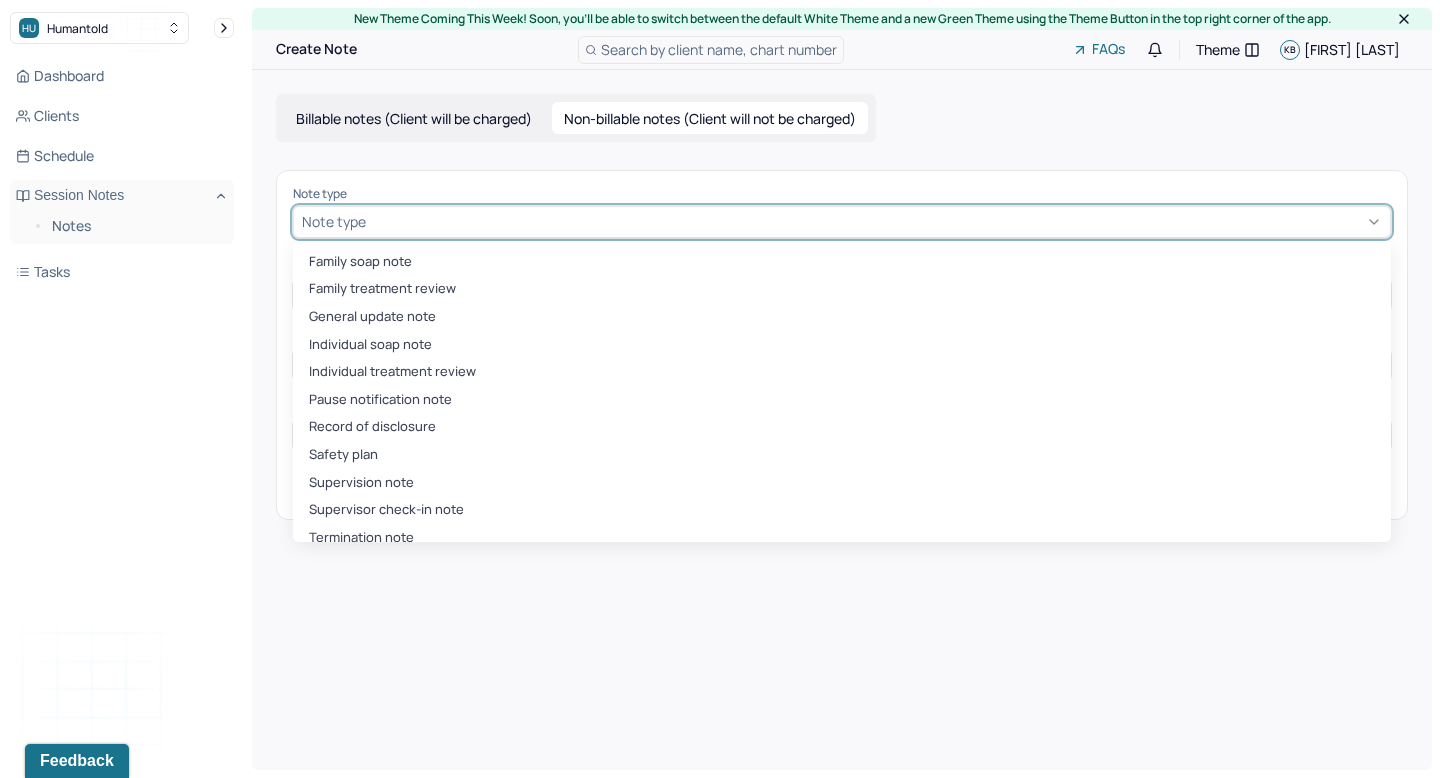 scroll, scrollTop: 8, scrollLeft: 0, axis: vertical 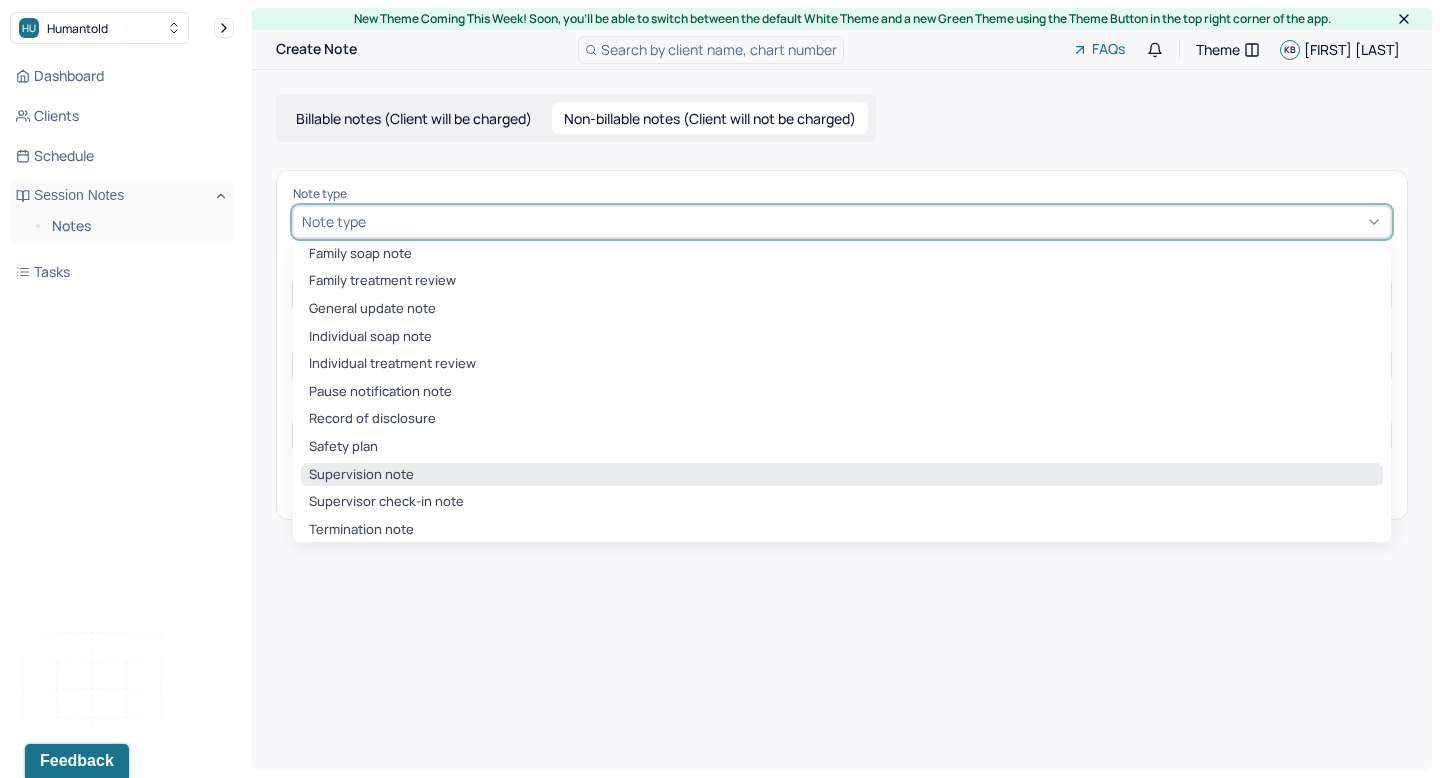 click on "Supervision note" at bounding box center (842, 475) 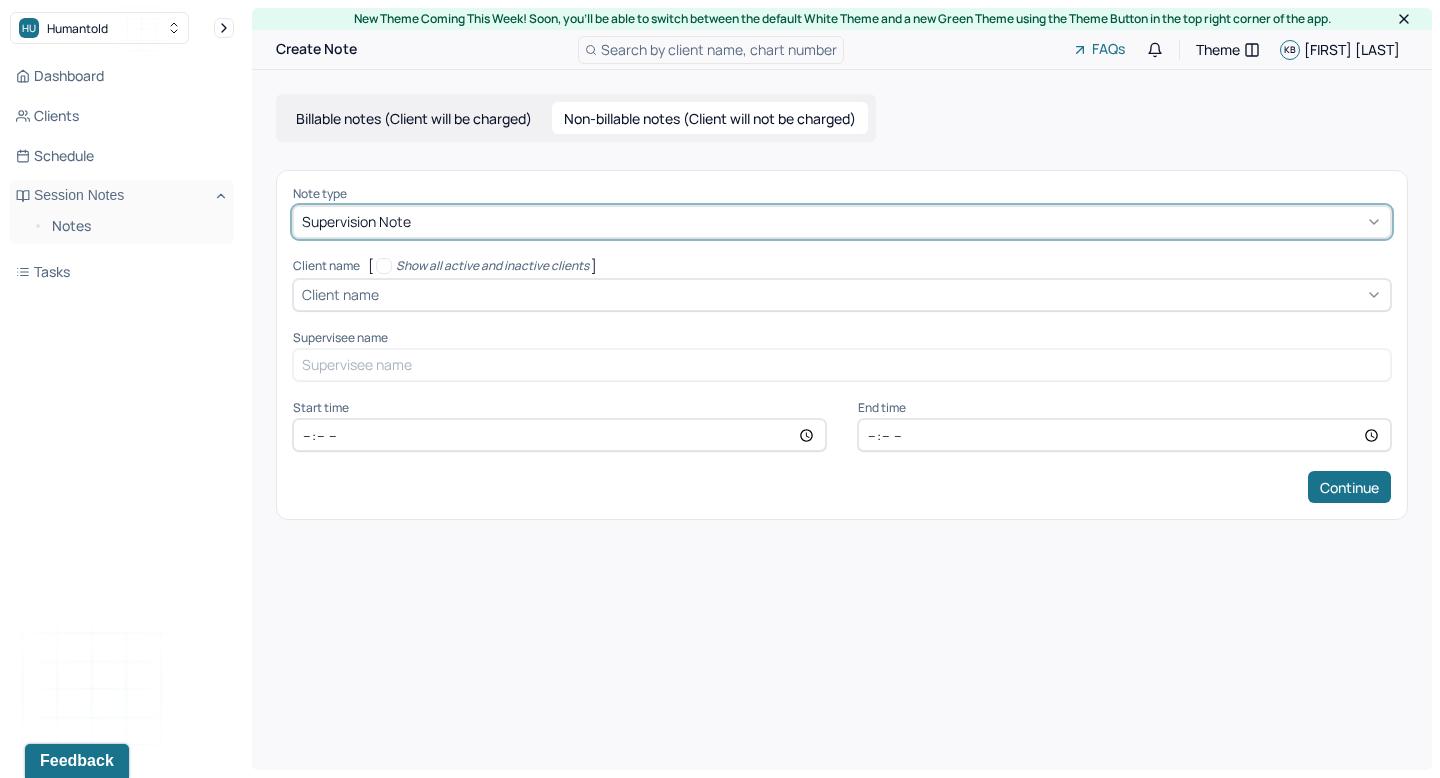 click at bounding box center [882, 294] 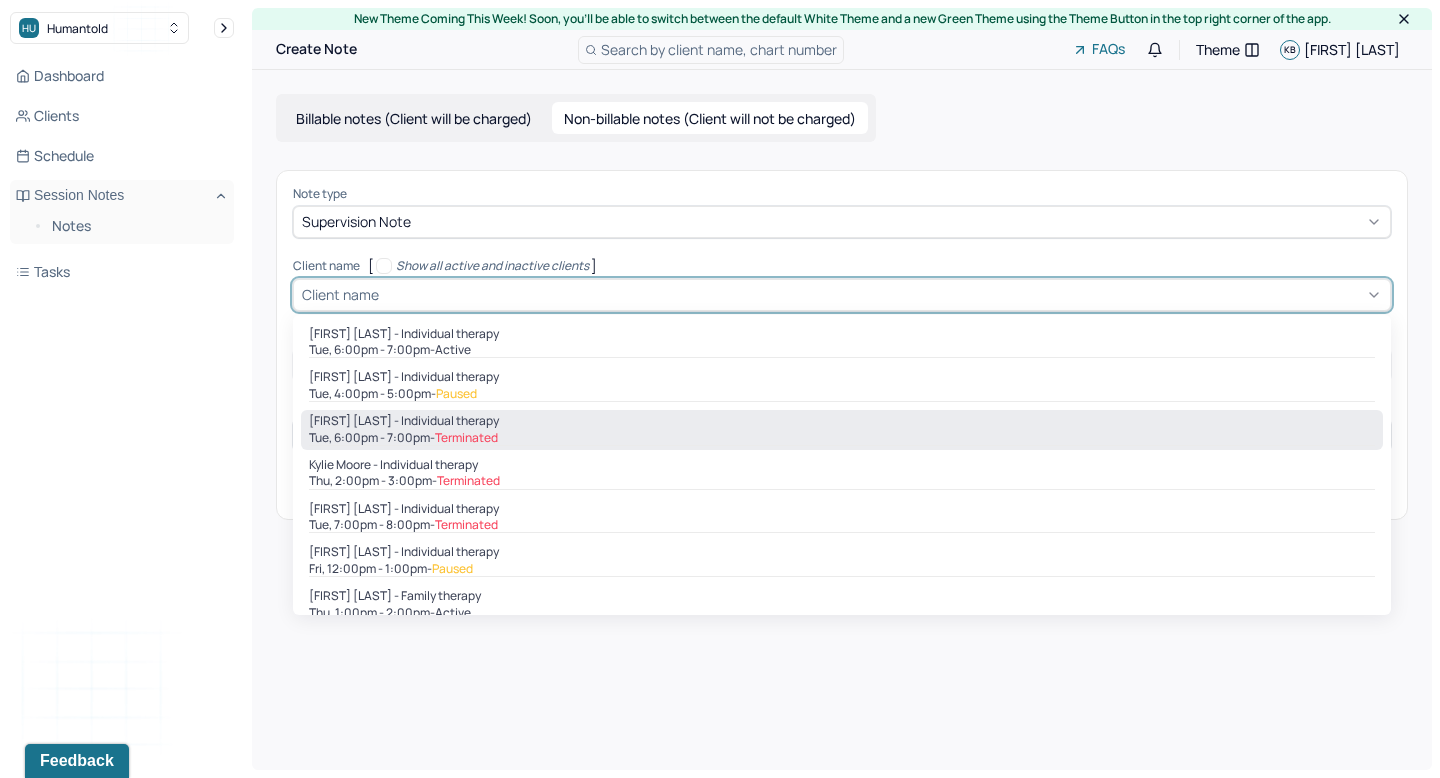 scroll, scrollTop: 106, scrollLeft: 0, axis: vertical 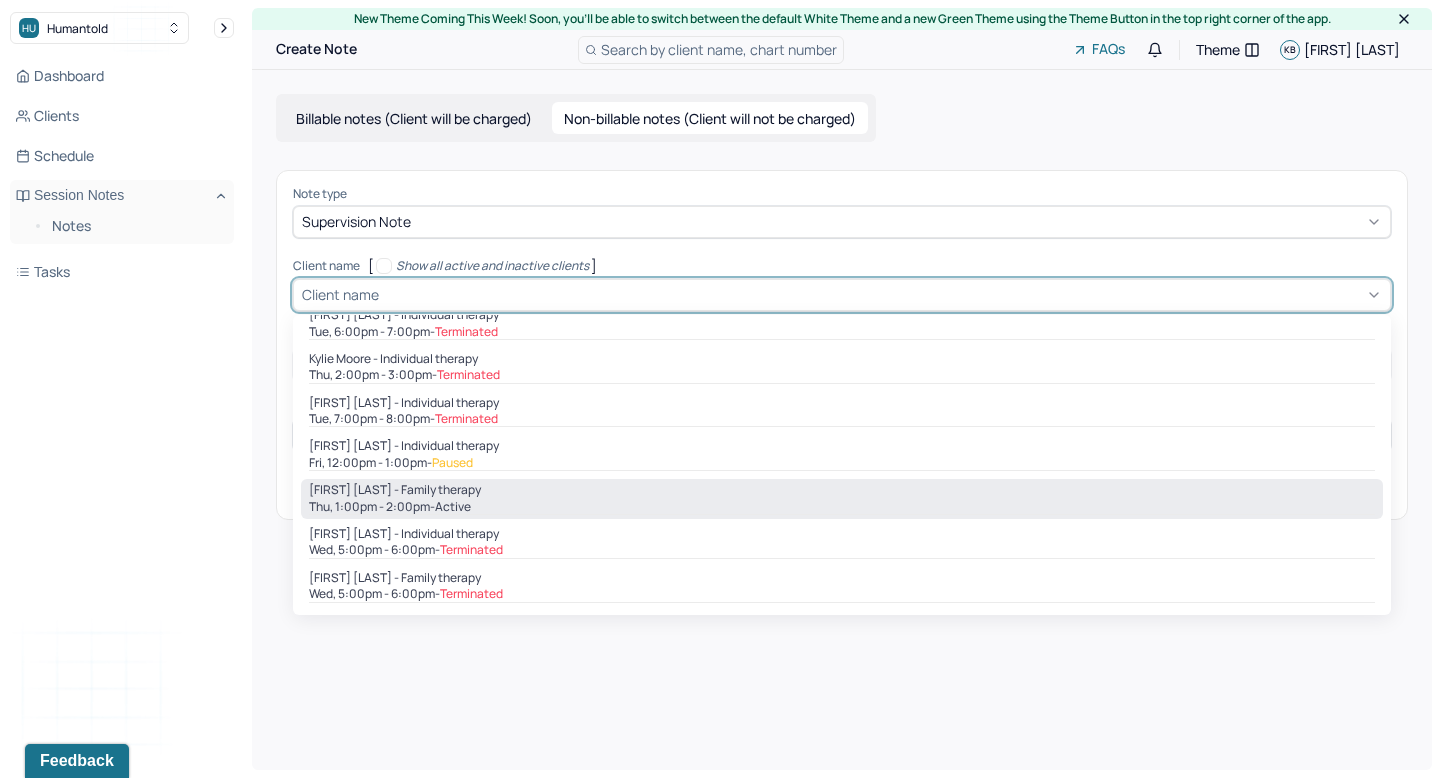click on "Randy Bowens - Family therapy Thu, 1:00pm - 2:00pm  -  active" at bounding box center [842, 499] 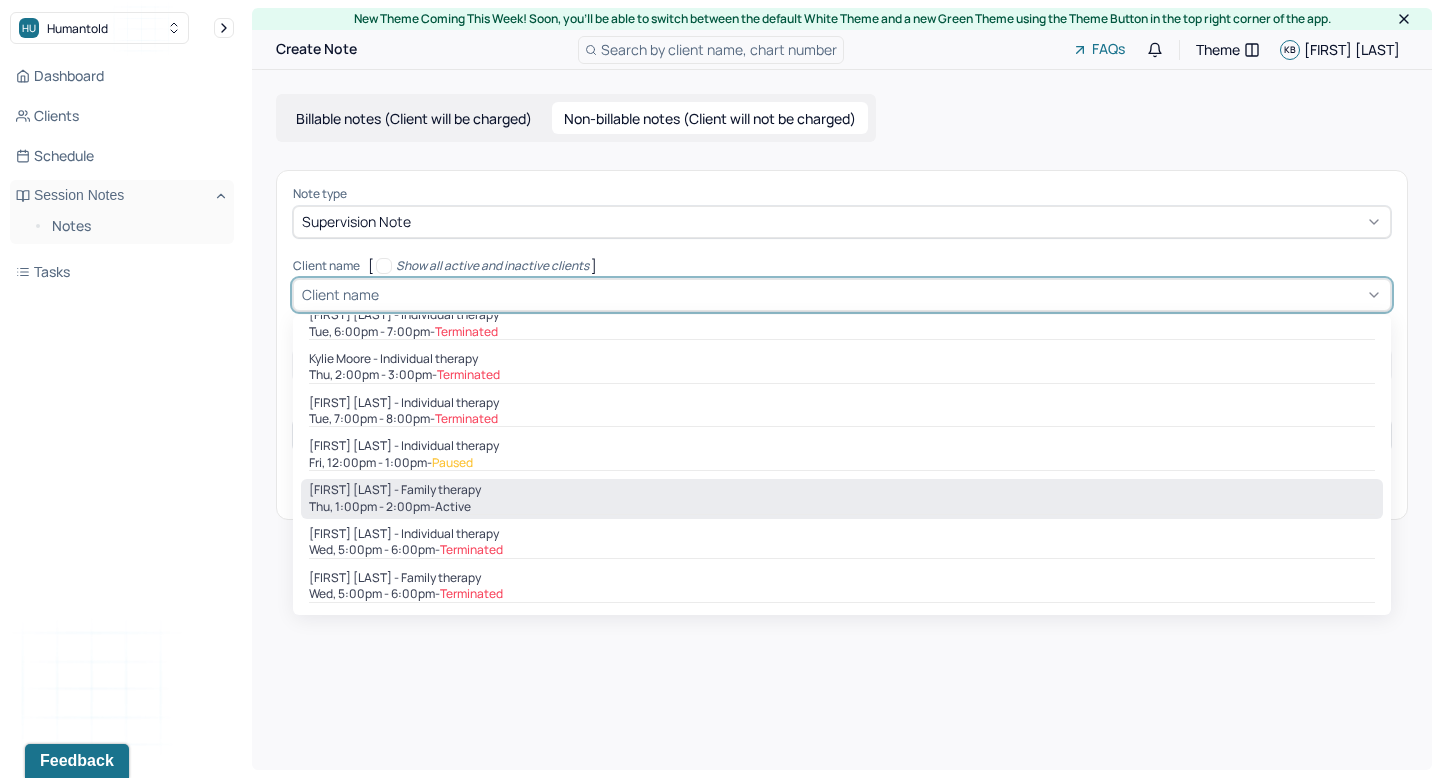 type on "13:00" 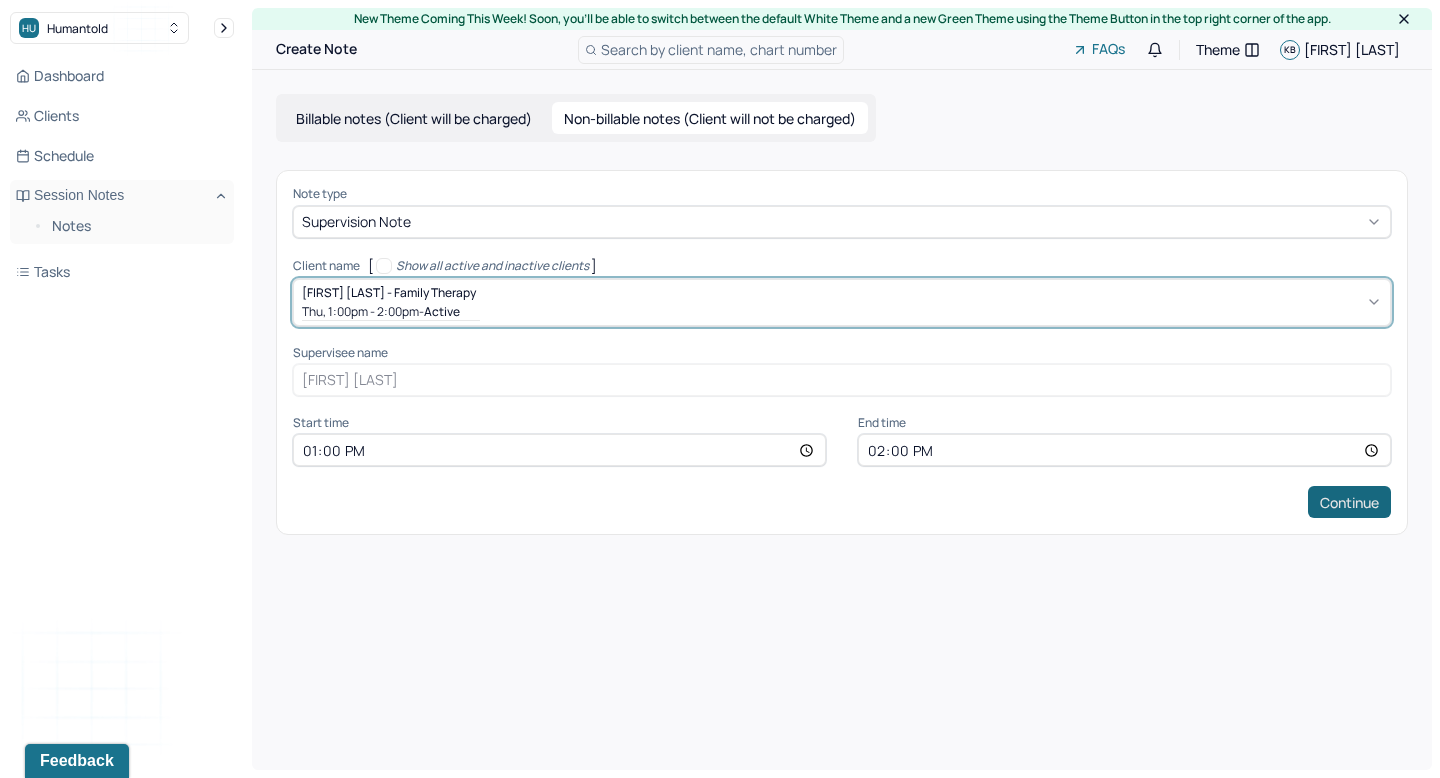 click on "Continue" at bounding box center (1349, 502) 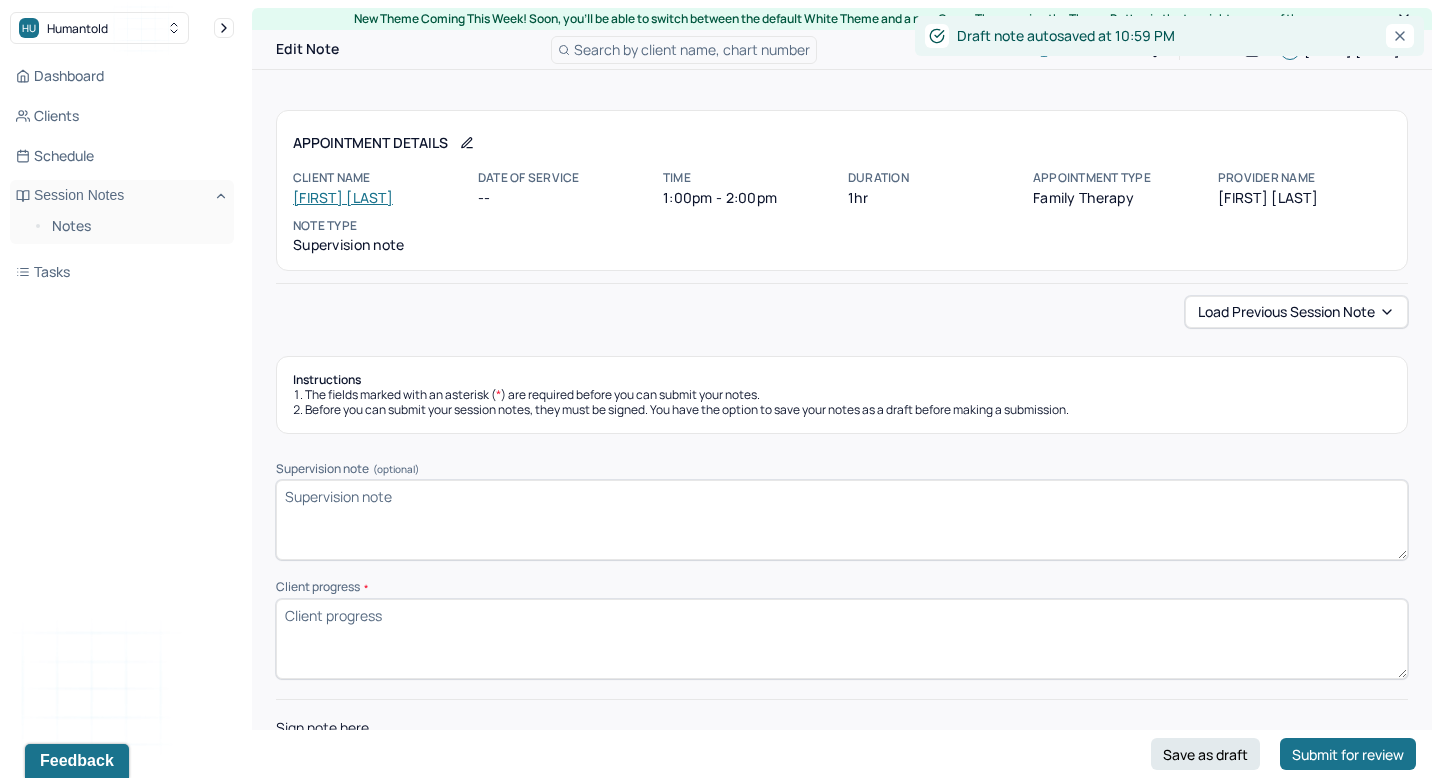 click on "Supervision note (optional)" at bounding box center (842, 520) 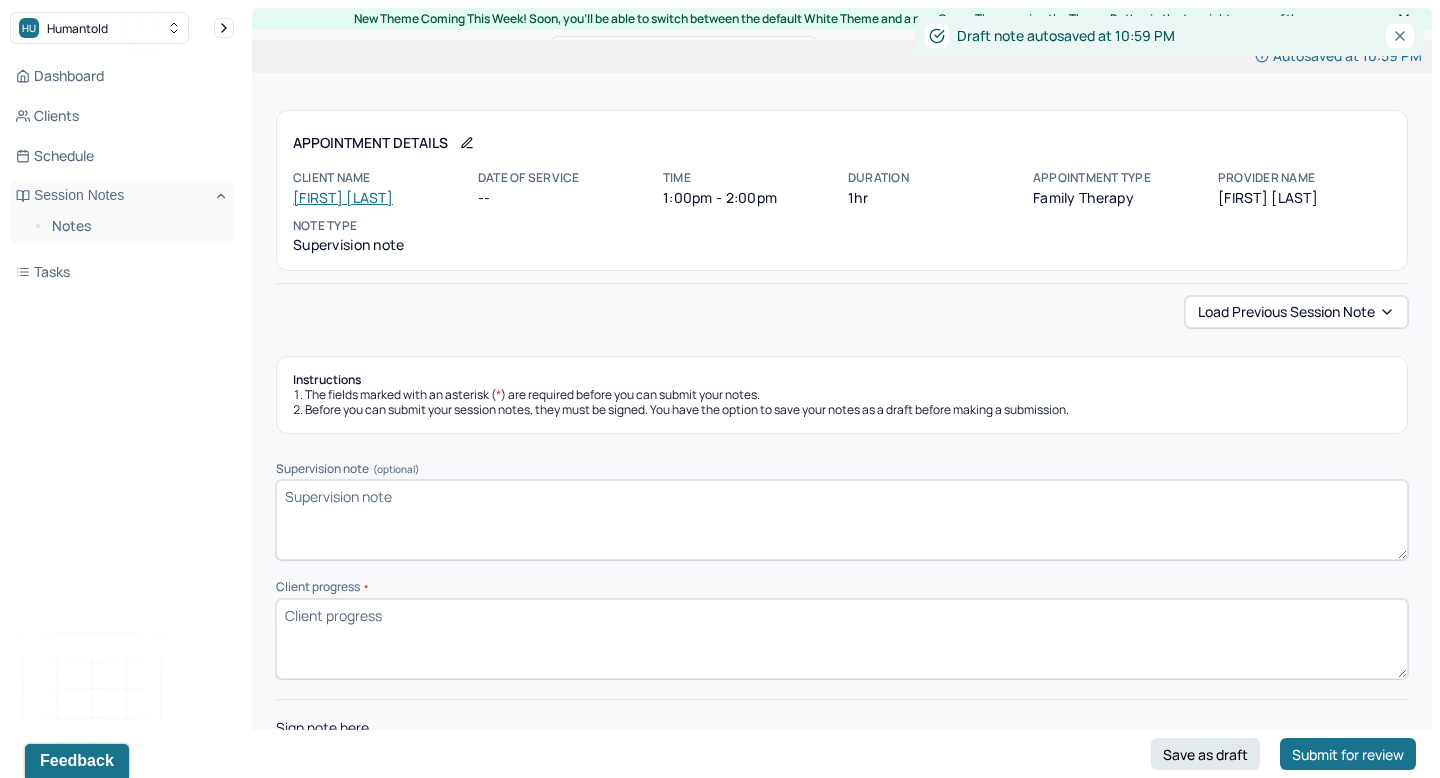 scroll, scrollTop: 80, scrollLeft: 0, axis: vertical 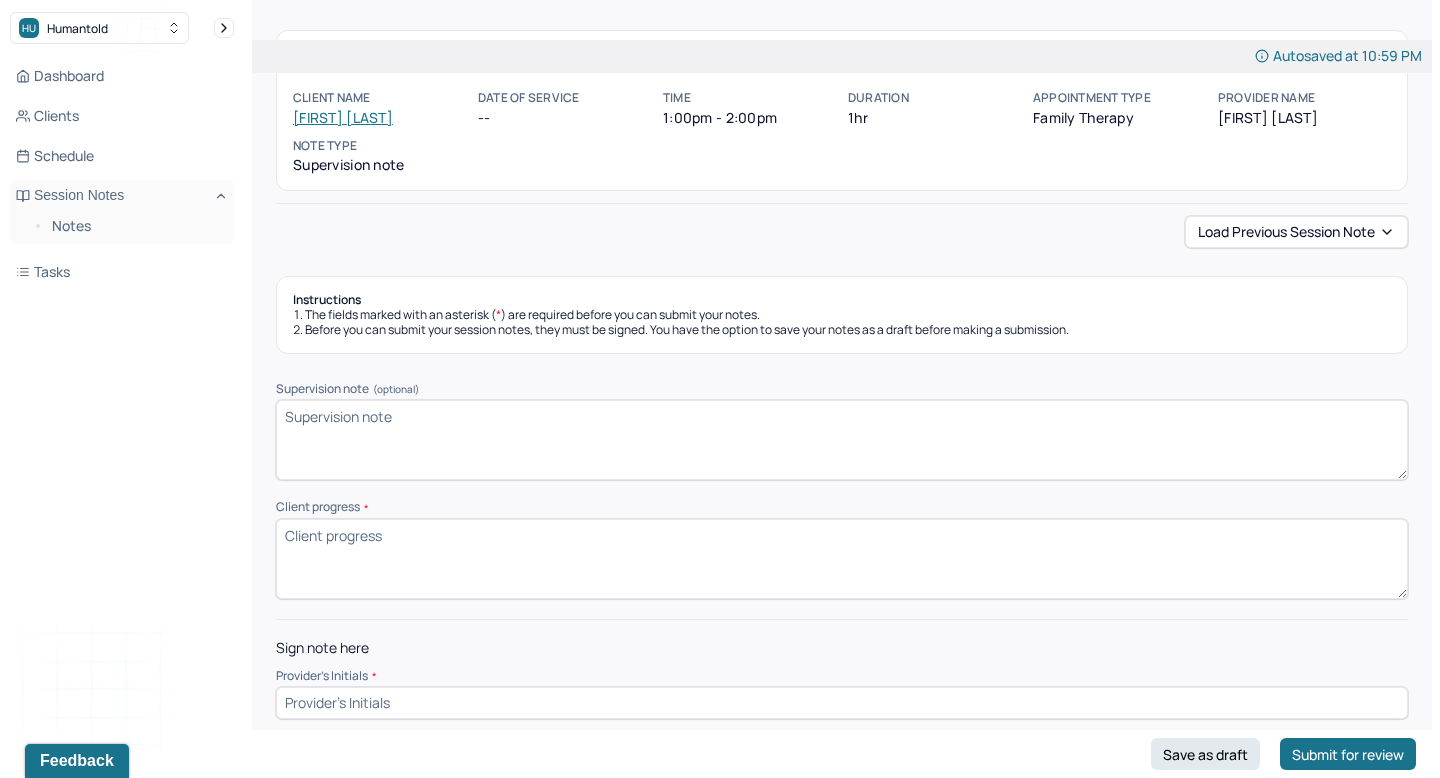 click on "Supervision note (optional)" at bounding box center [842, 440] 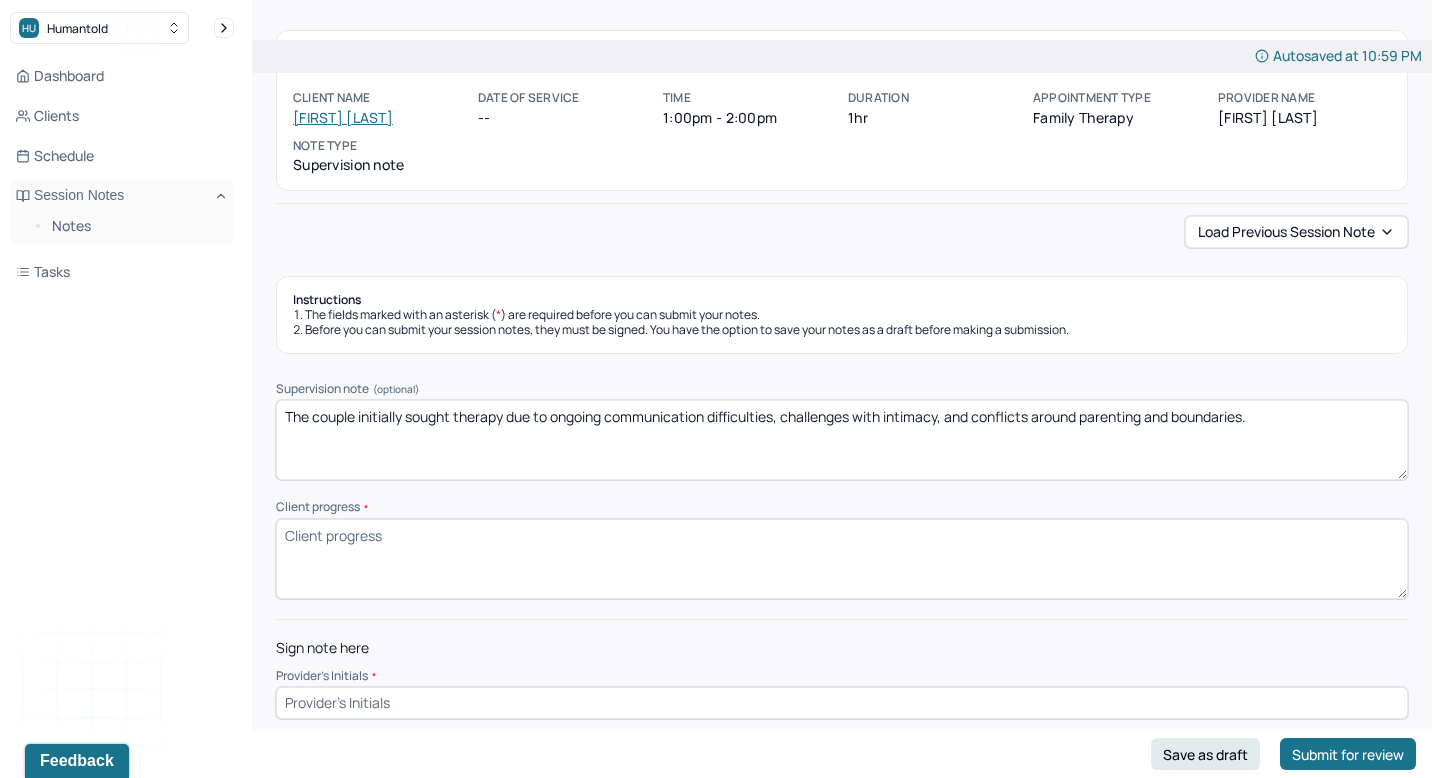 type on "The couple initially sought therapy due to ongoing communication difficulties, challenges with intimacy, and conflicts around parenting and boundaries." 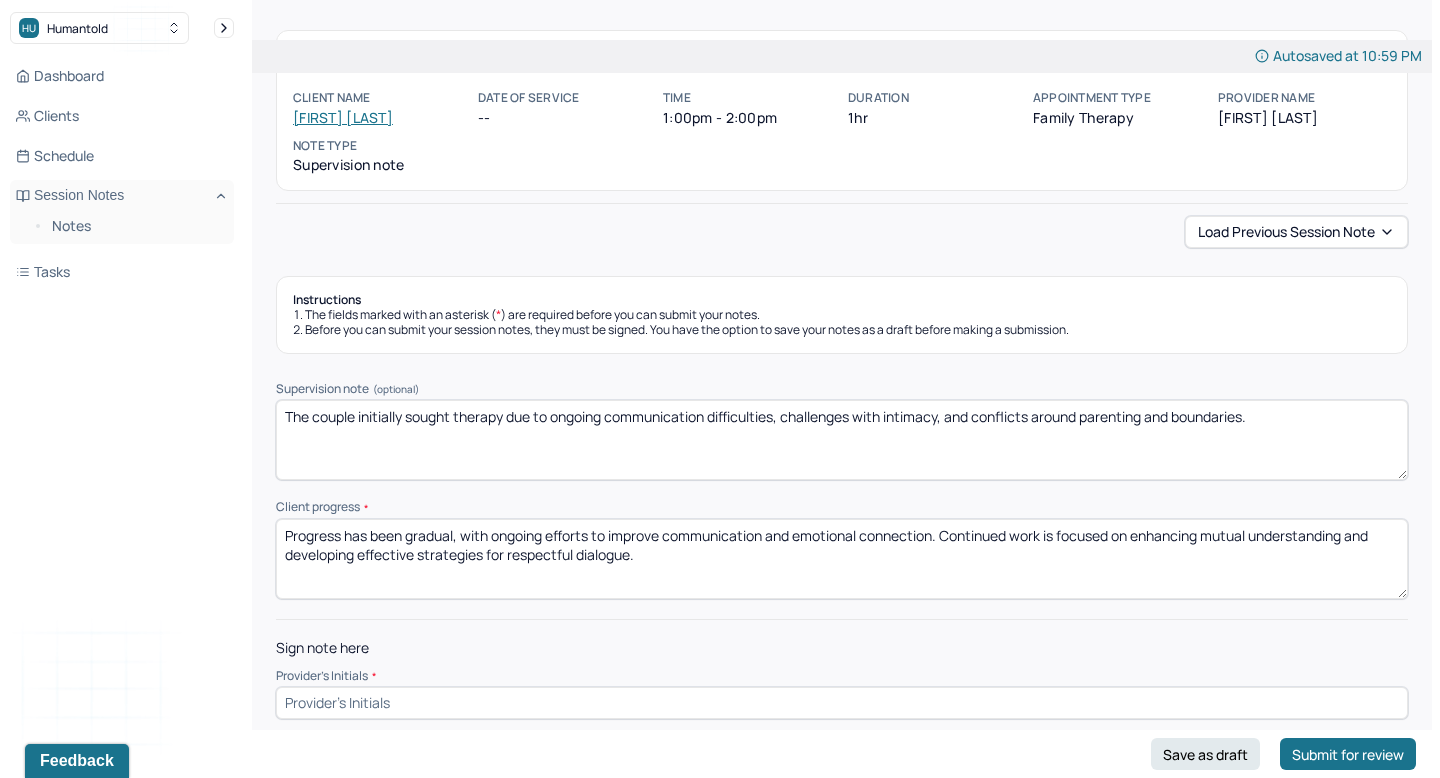 drag, startPoint x: 455, startPoint y: 535, endPoint x: 374, endPoint y: 531, distance: 81.09871 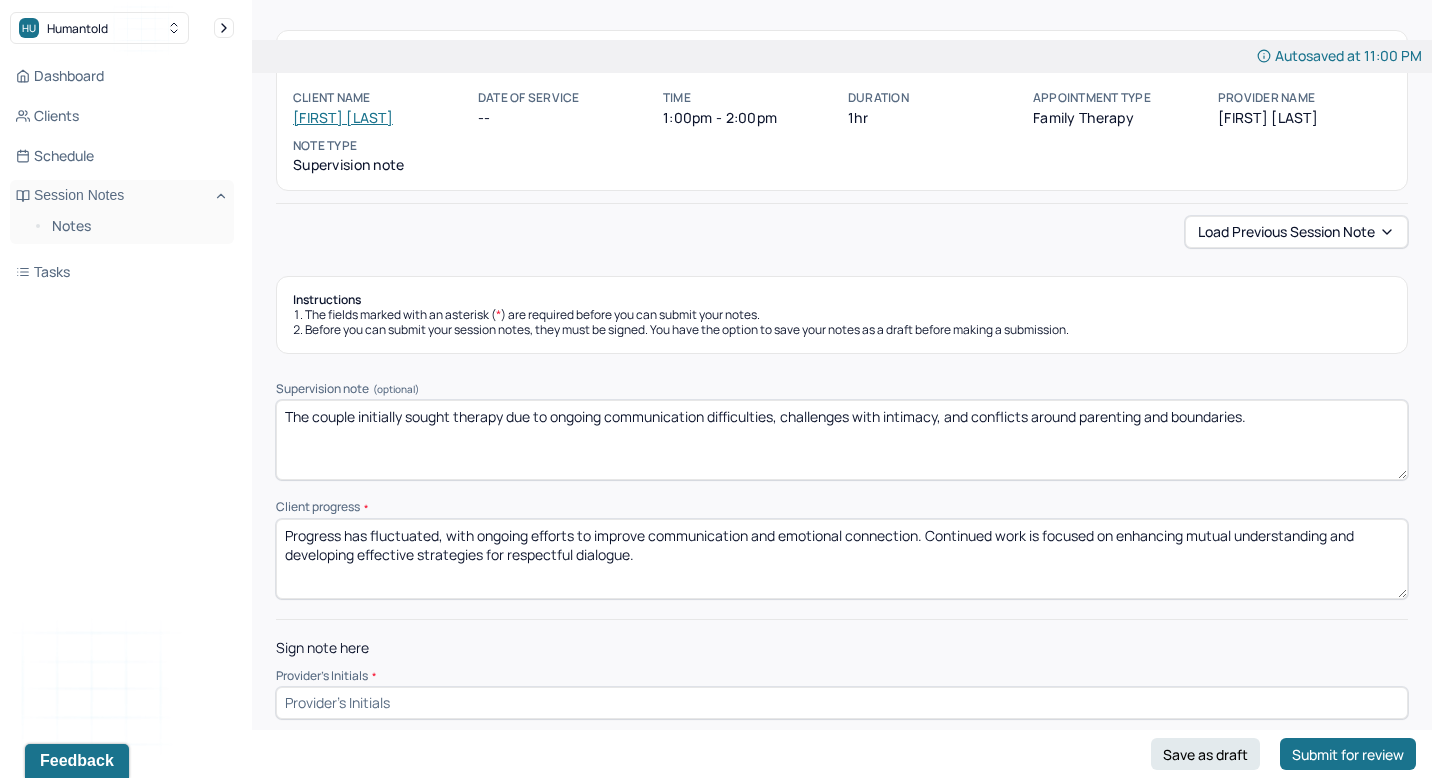 click on "Progress has fluctuated, with ongoing efforts to improve communication and emotional connection. Continued work is focused on enhancing mutual understanding and developing effective strategies for respectful dialogue." at bounding box center [842, 559] 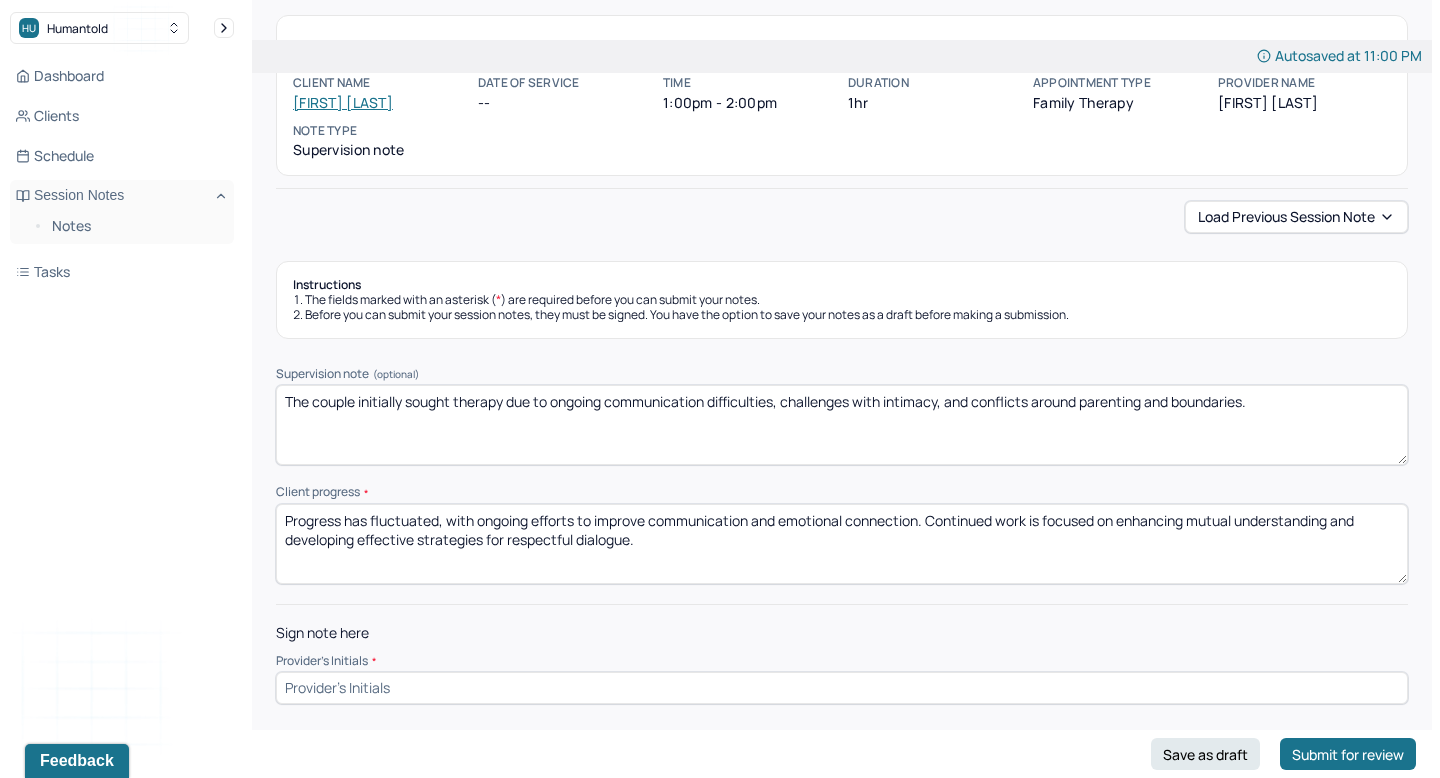 type on "Progress has fluctuated, with ongoing efforts to improve communication and emotional connection. Continued work is focused on enhancing mutual understanding and developing effective strategies for respectful dialogue." 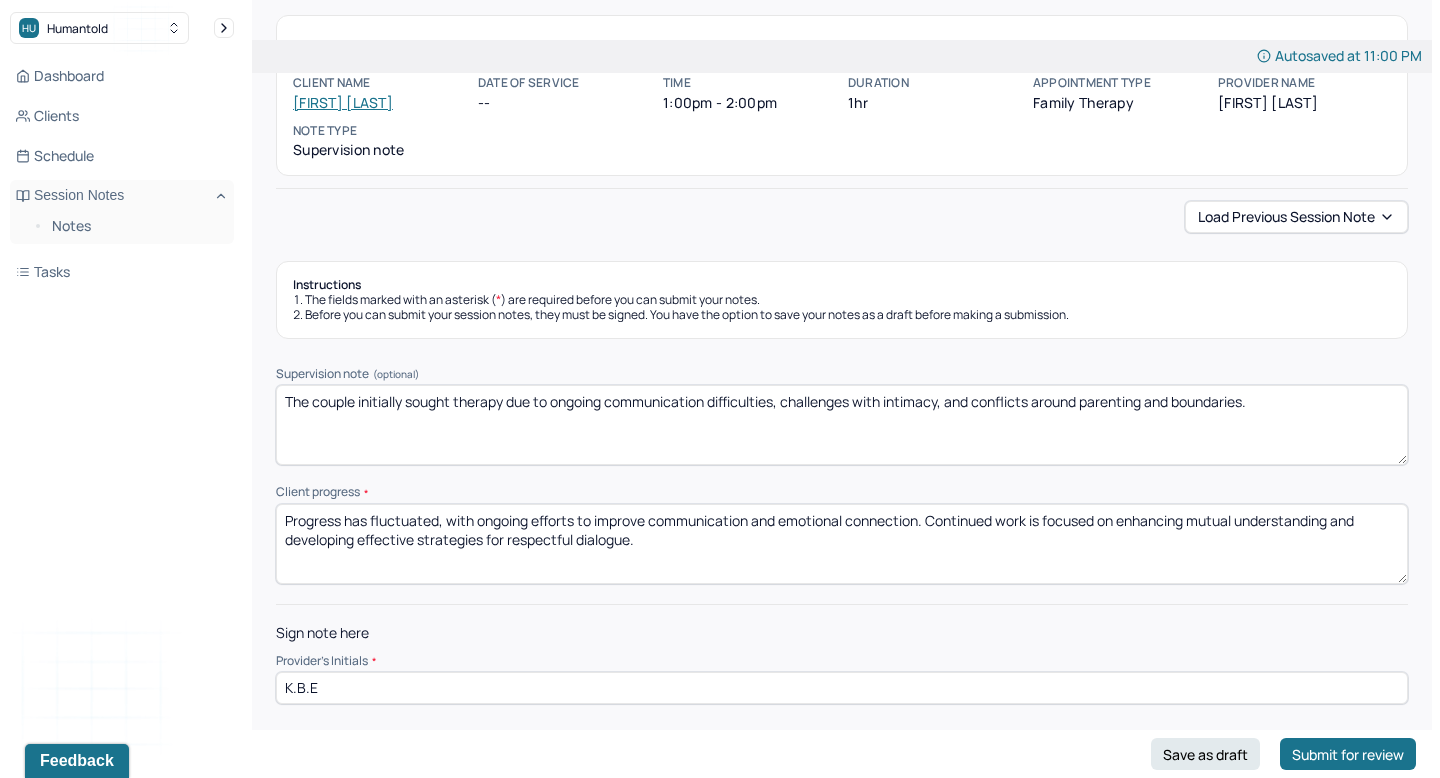type on "K.B.E" 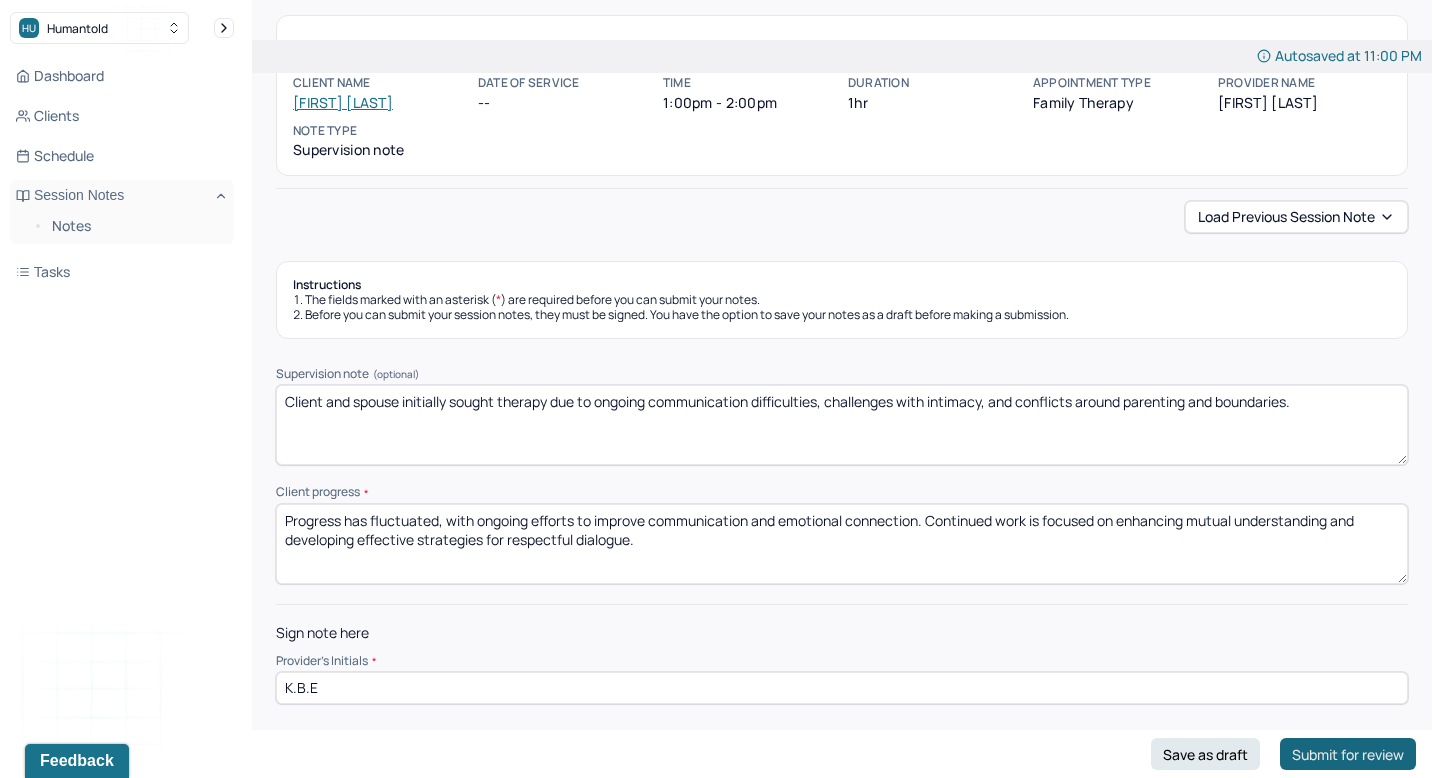 type on "Client and spouse initially sought therapy due to ongoing communication difficulties, challenges with intimacy, and conflicts around parenting and boundaries." 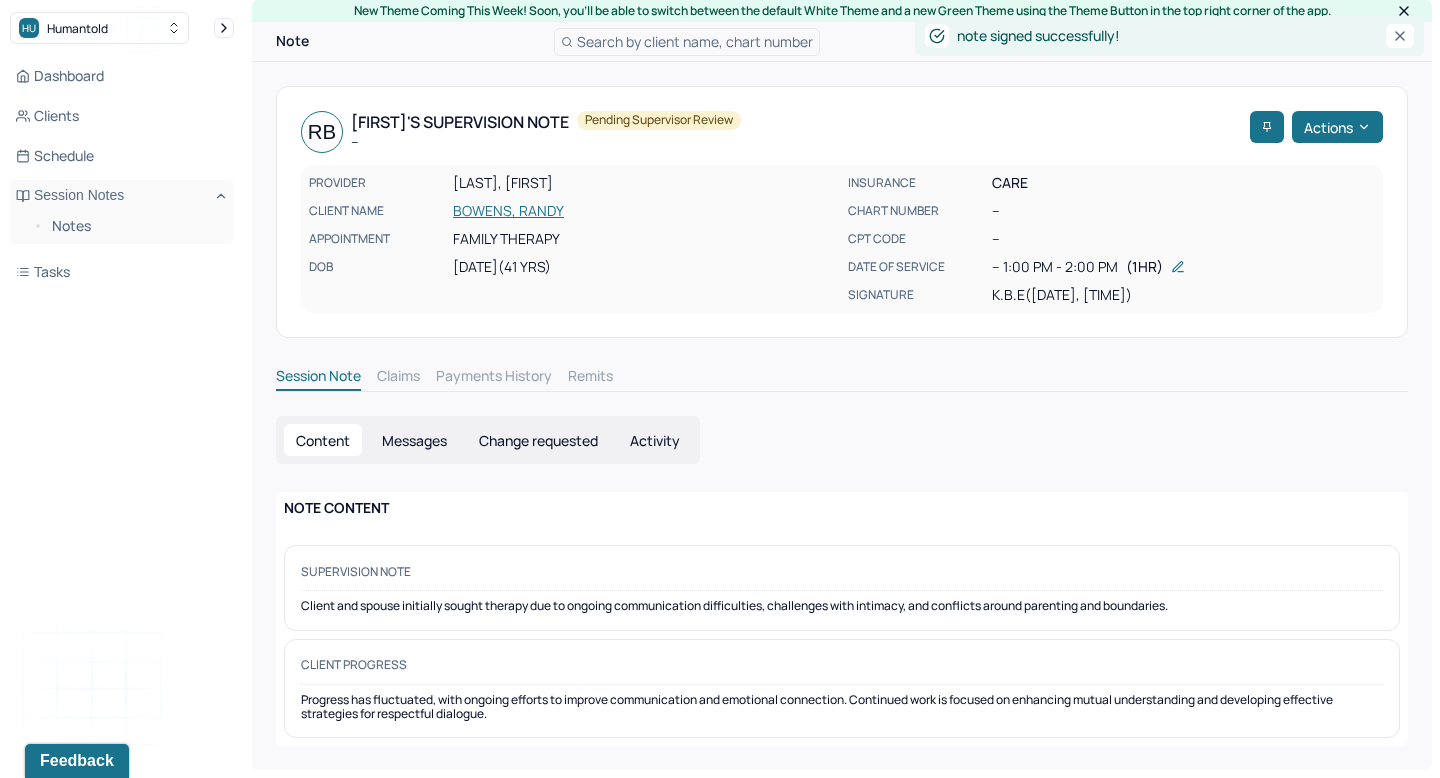 scroll, scrollTop: 5, scrollLeft: 0, axis: vertical 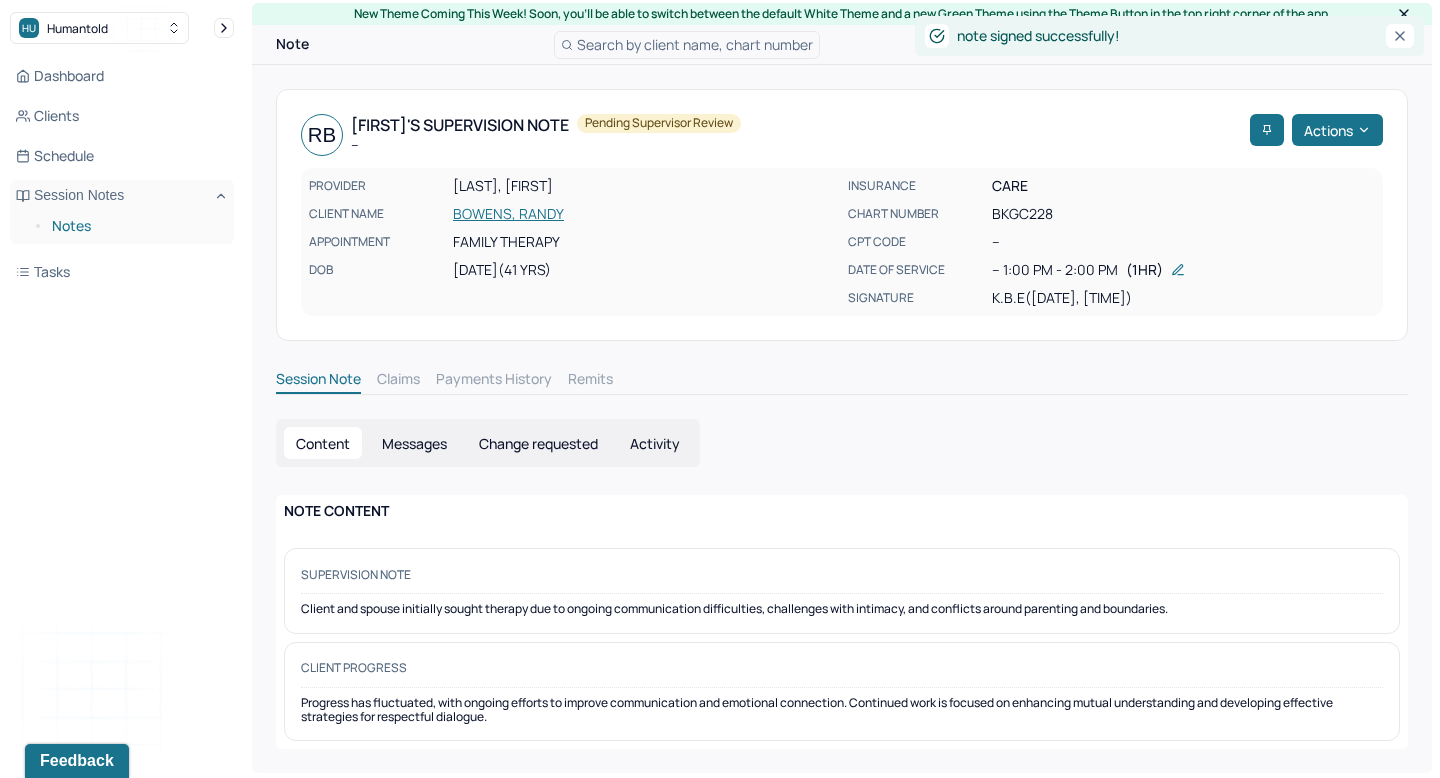 click on "Notes" at bounding box center (135, 226) 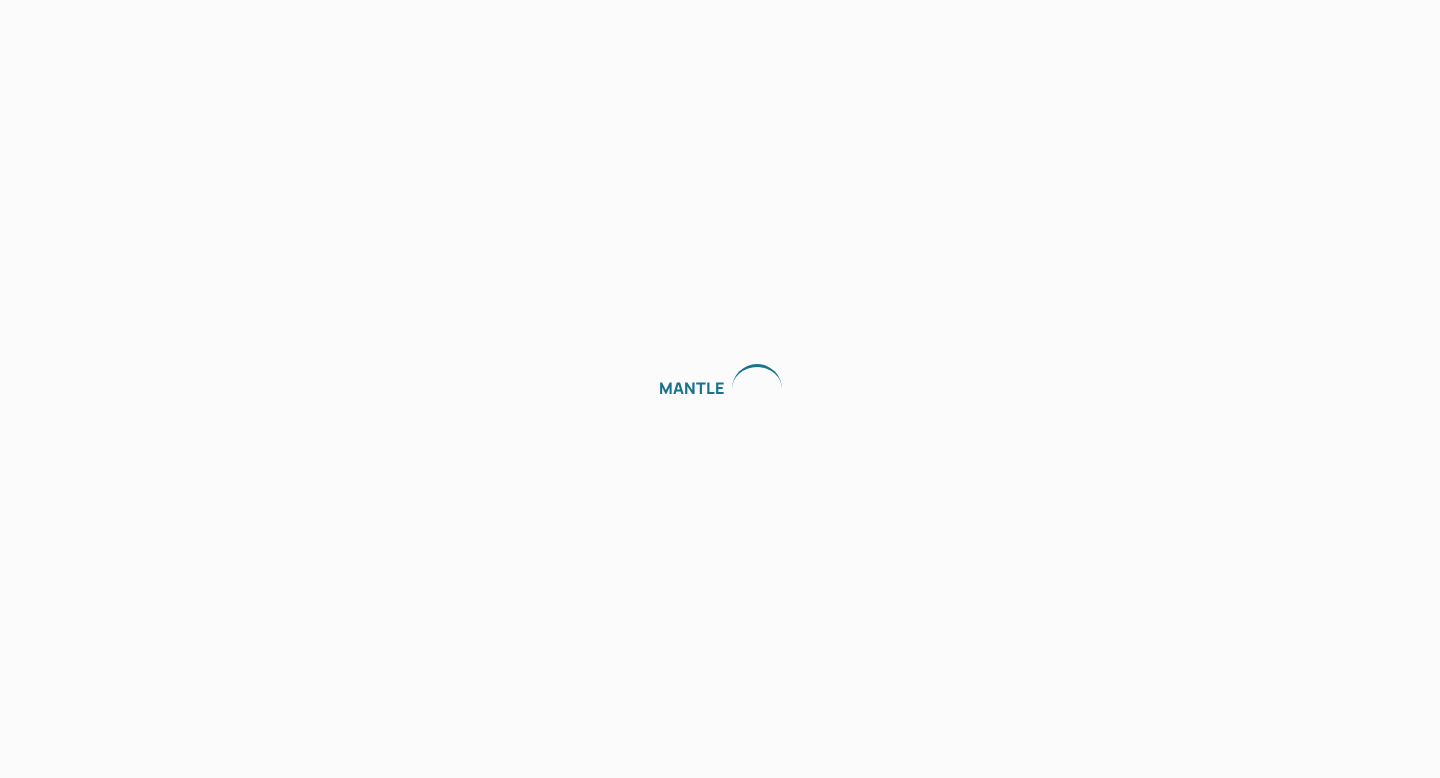 scroll, scrollTop: 0, scrollLeft: 0, axis: both 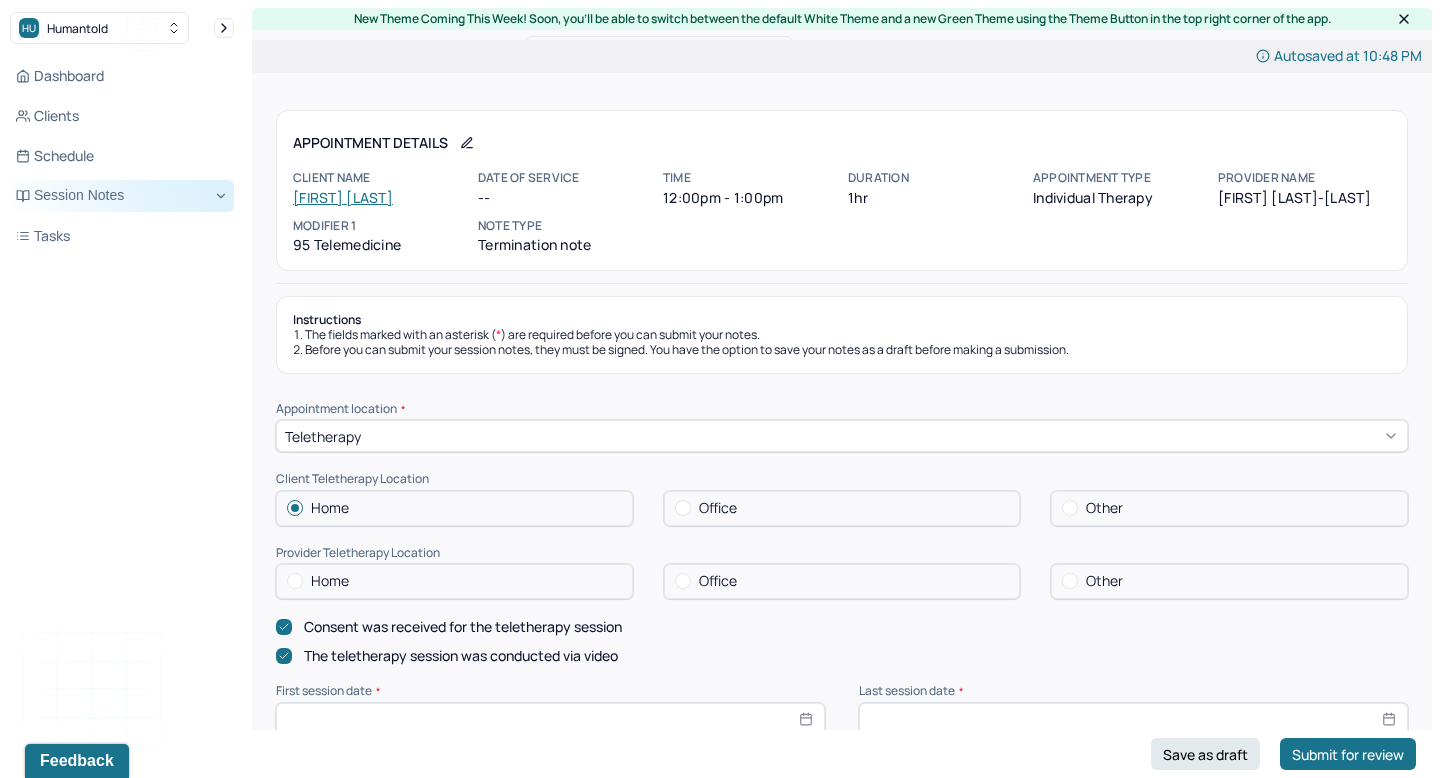 click on "Session Notes" at bounding box center (122, 196) 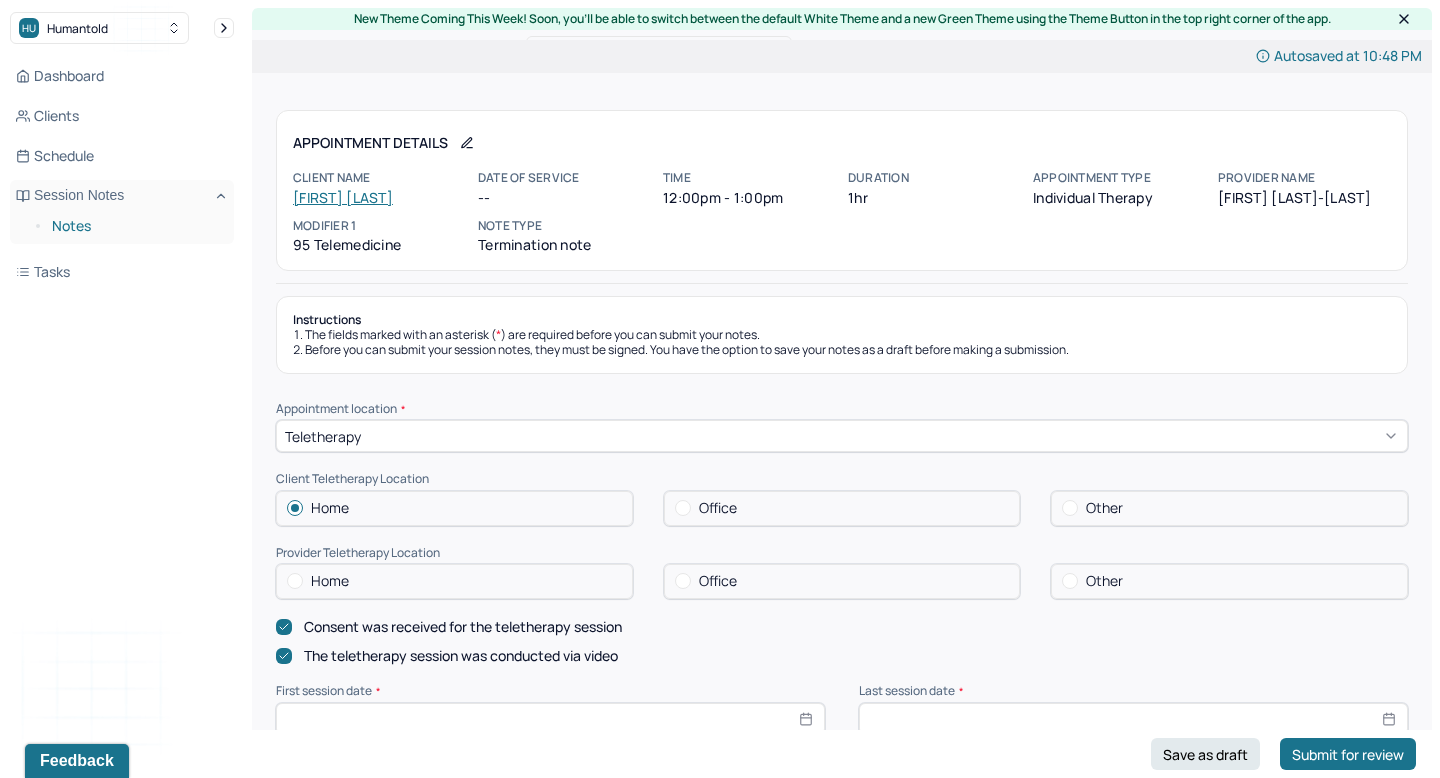 click on "Notes" at bounding box center (135, 226) 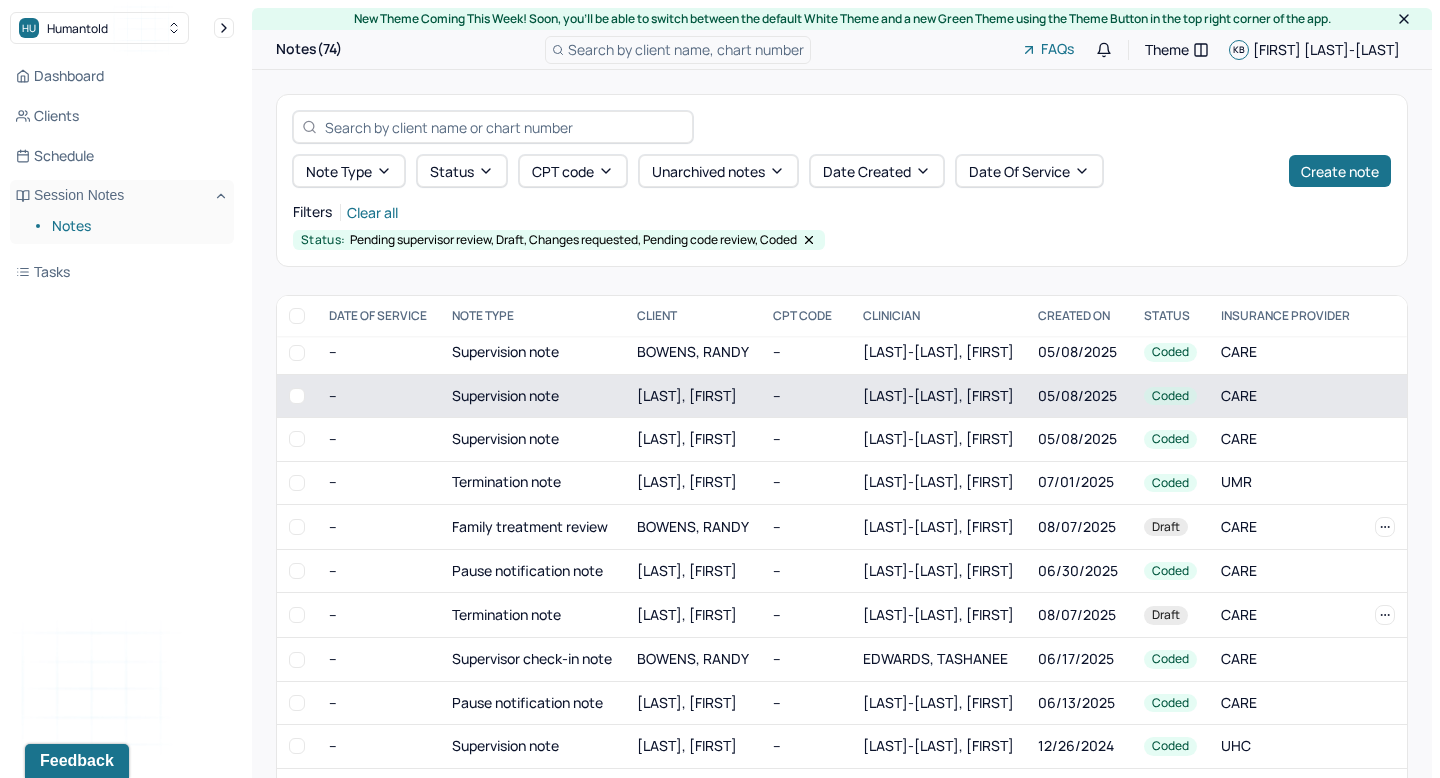 scroll, scrollTop: 0, scrollLeft: 0, axis: both 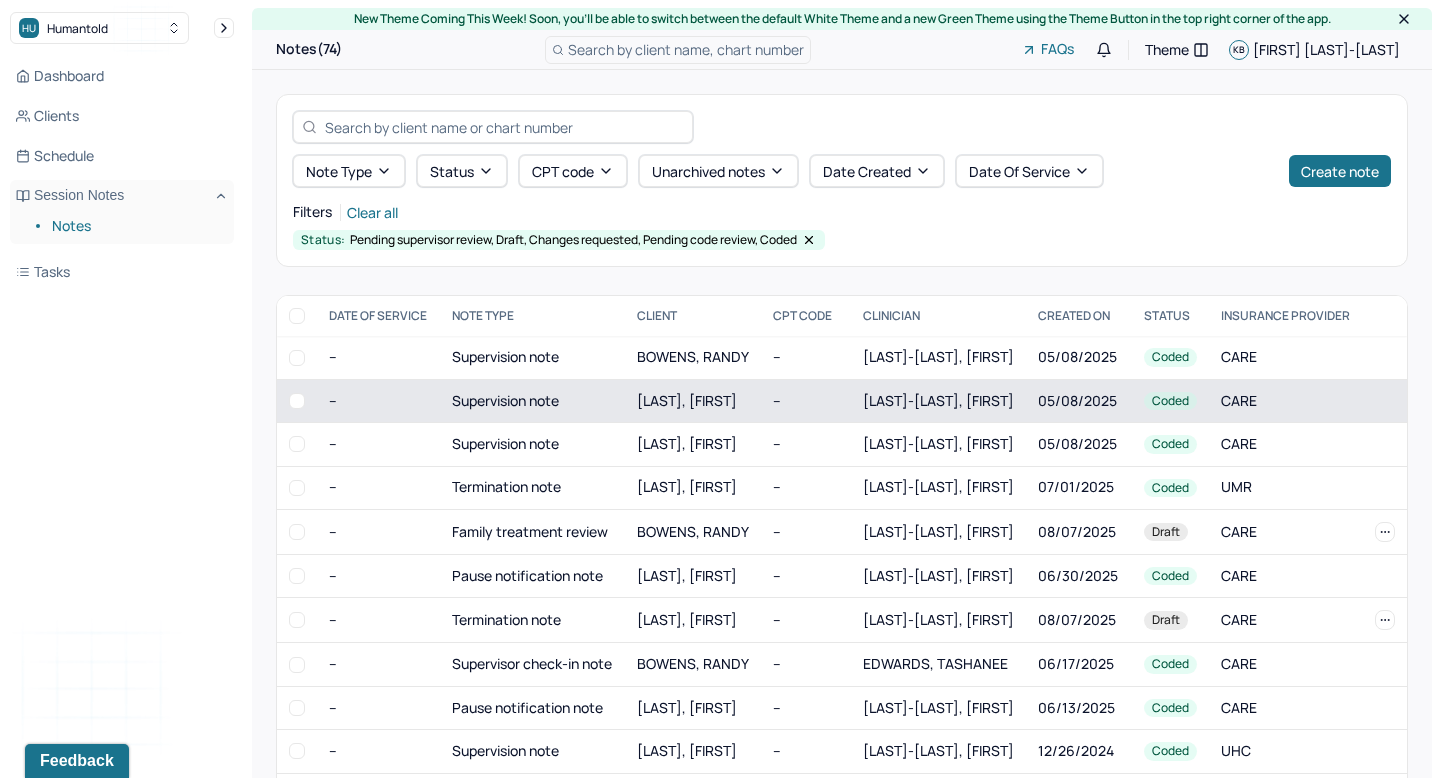 click on "Supervision note" at bounding box center [532, 400] 